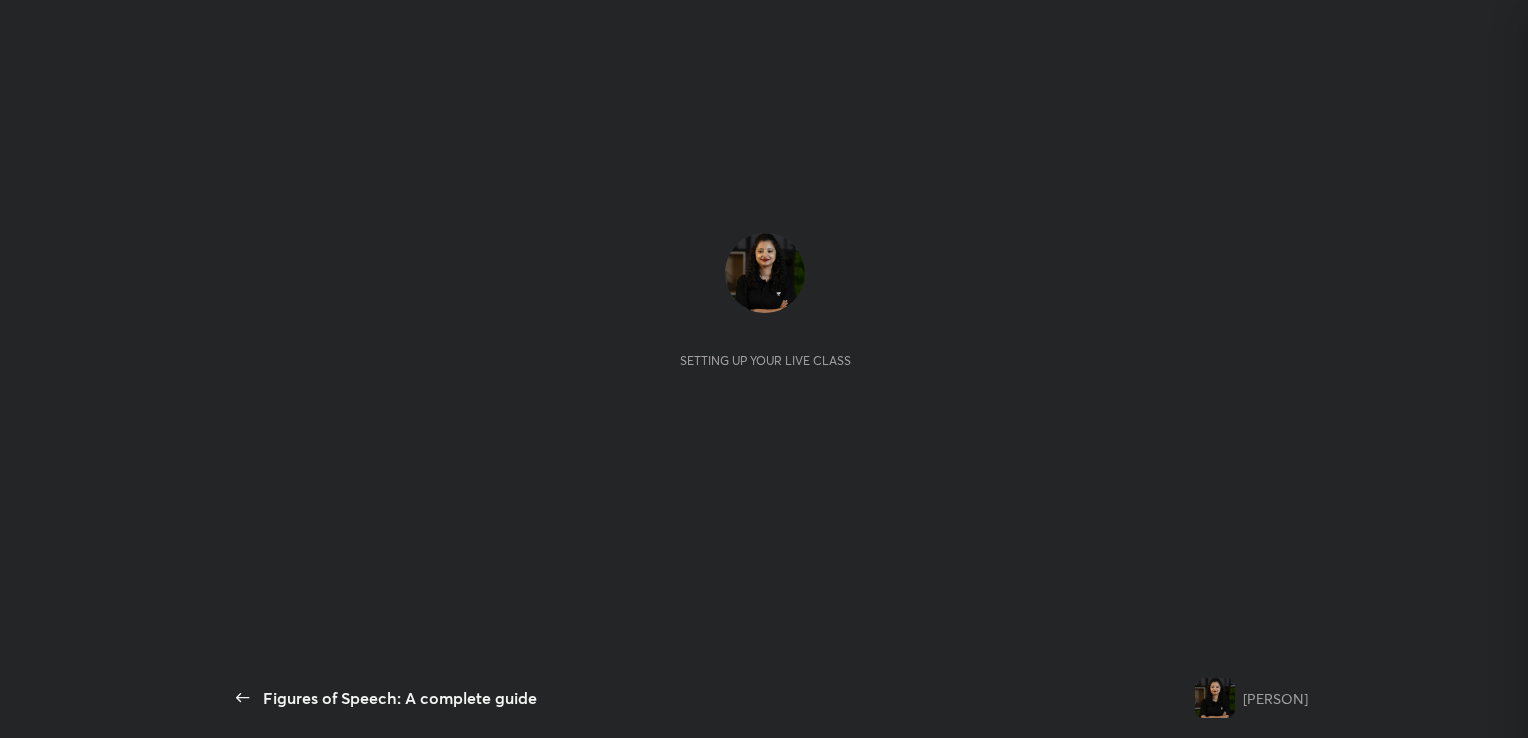 scroll, scrollTop: 0, scrollLeft: 0, axis: both 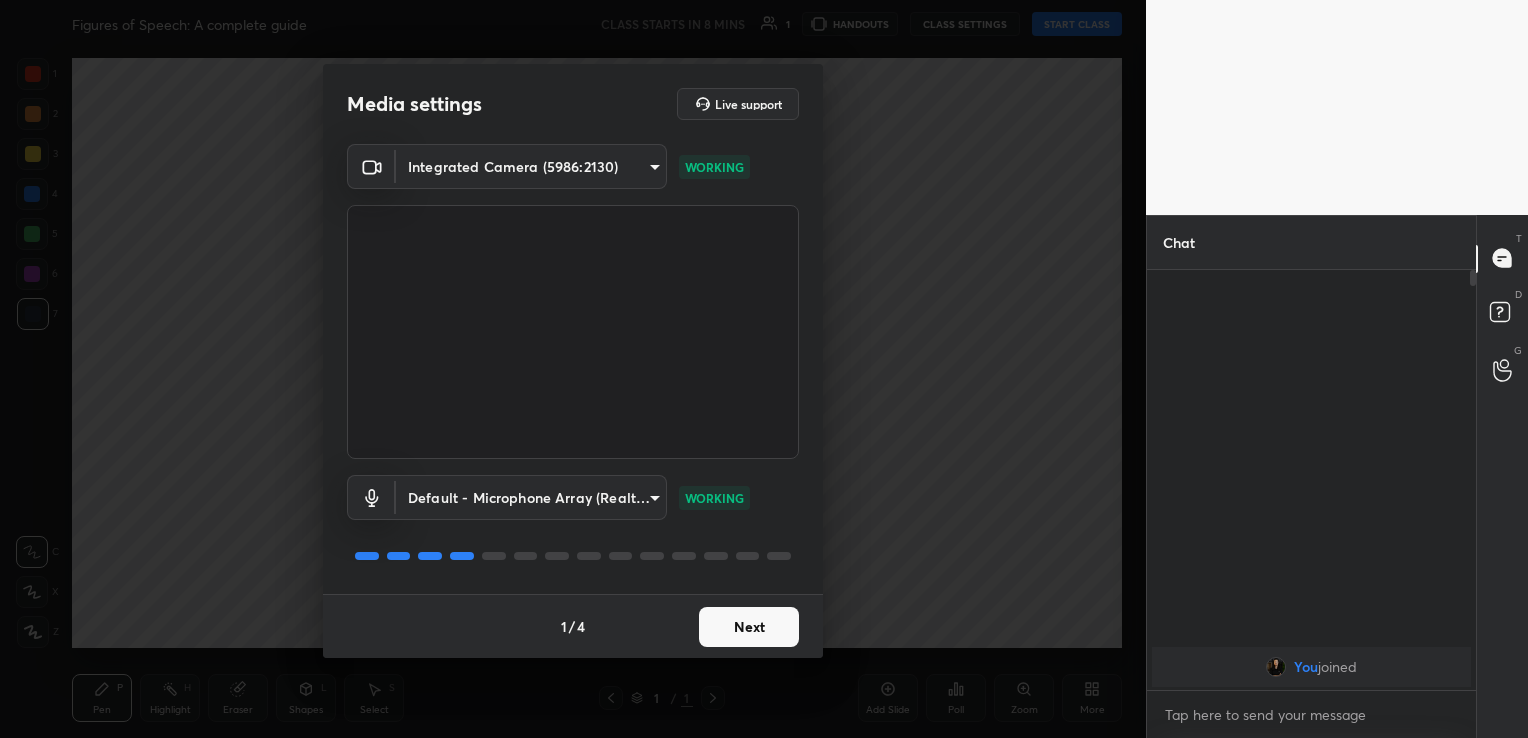 click on "Next" at bounding box center (749, 627) 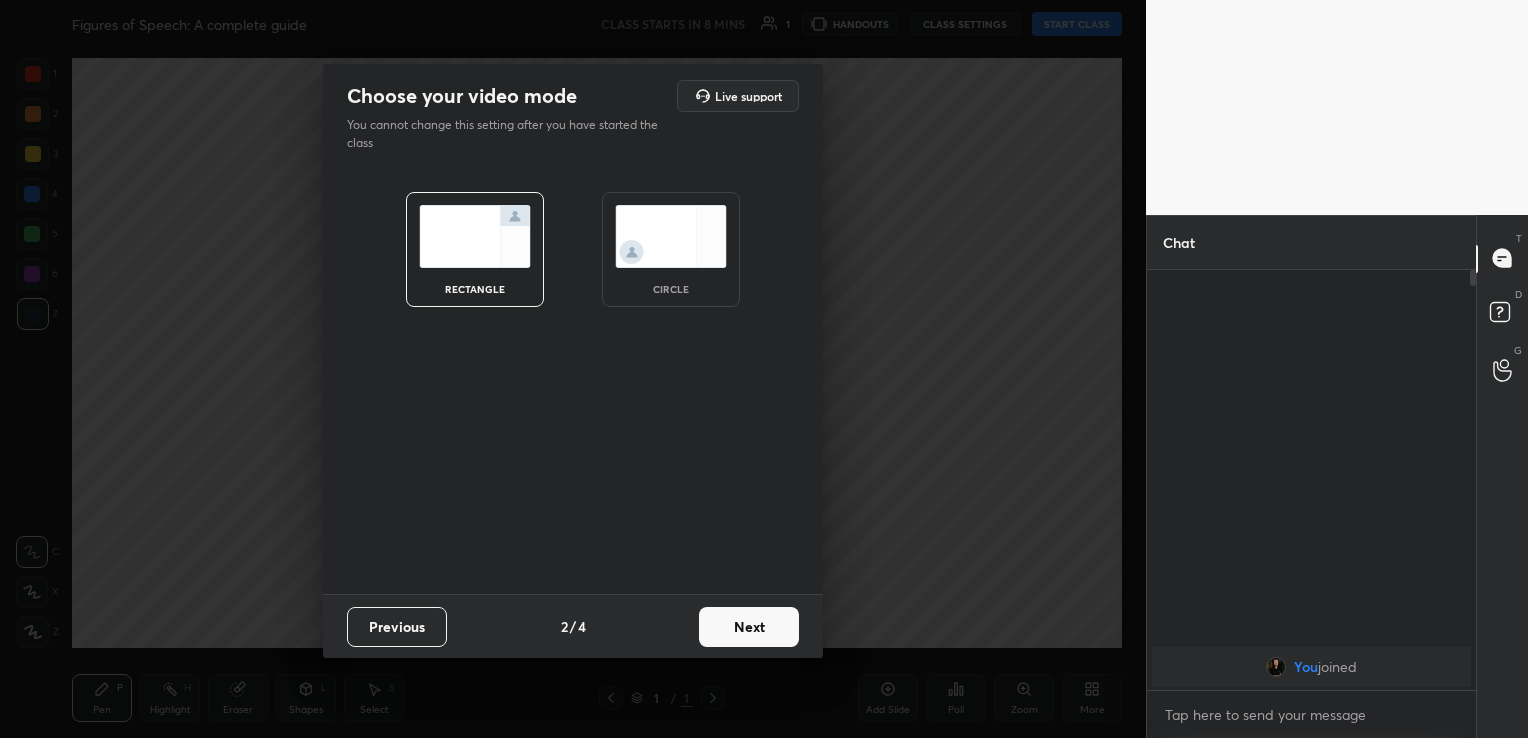 click on "Previous 2 / 4 Next" at bounding box center [573, 626] 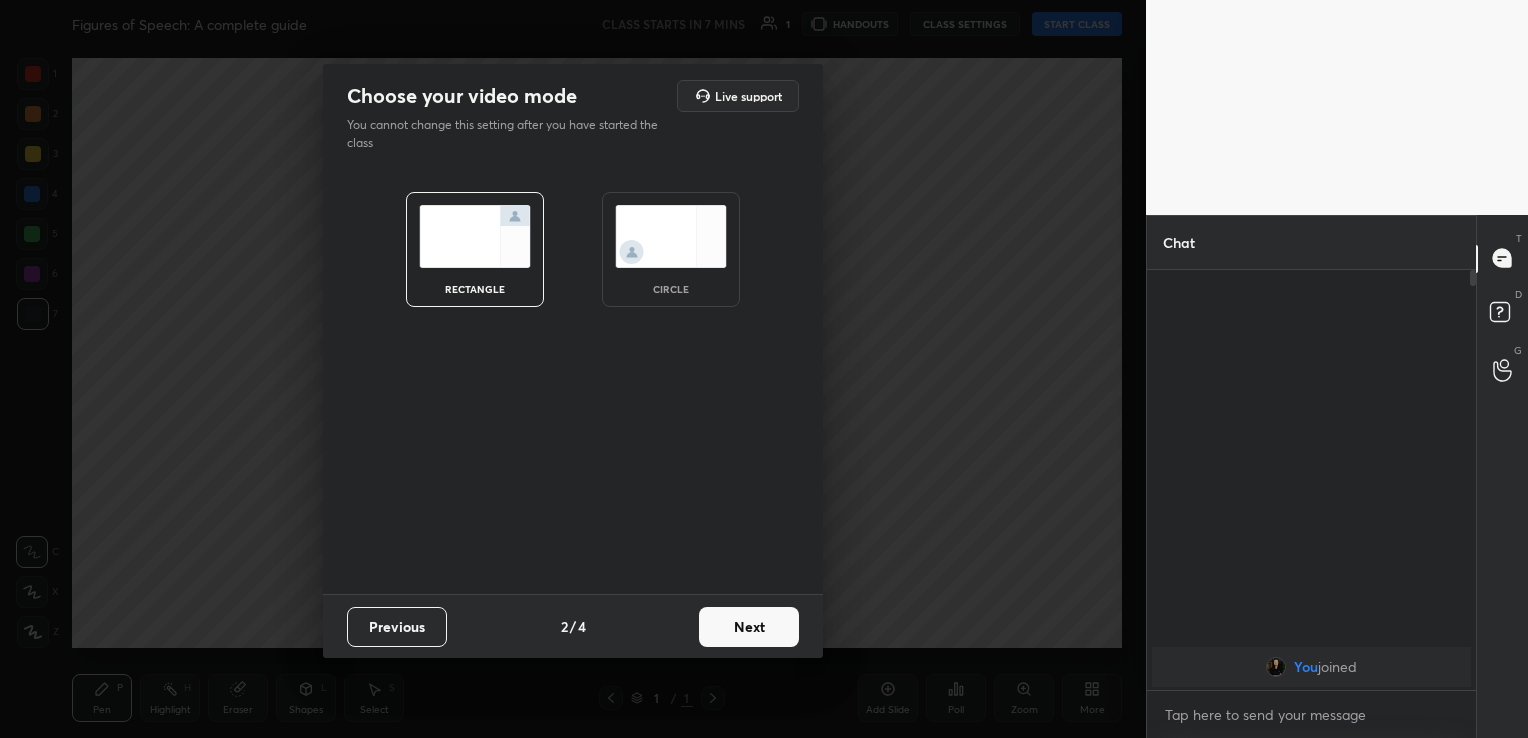 click on "Next" at bounding box center [749, 627] 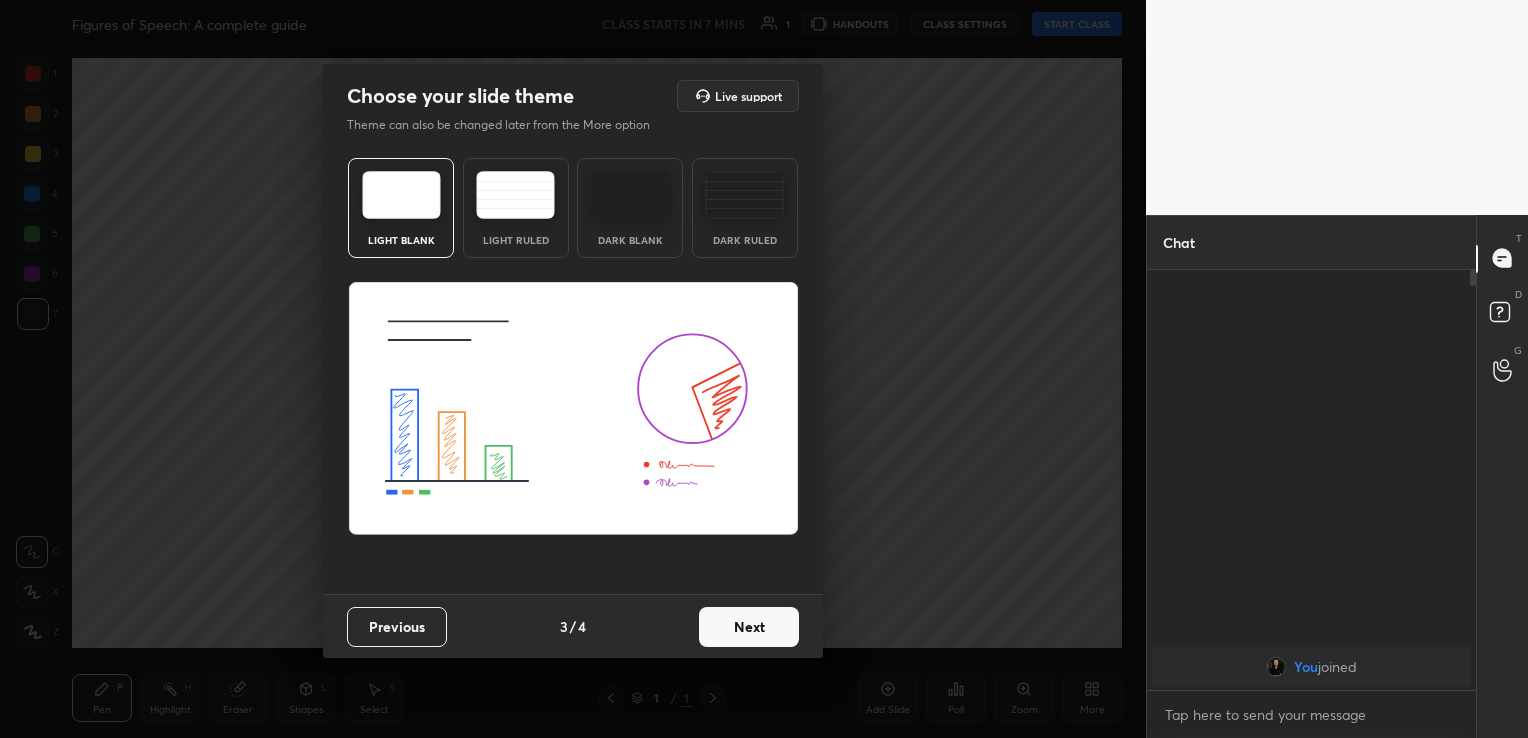 click on "Next" at bounding box center (749, 627) 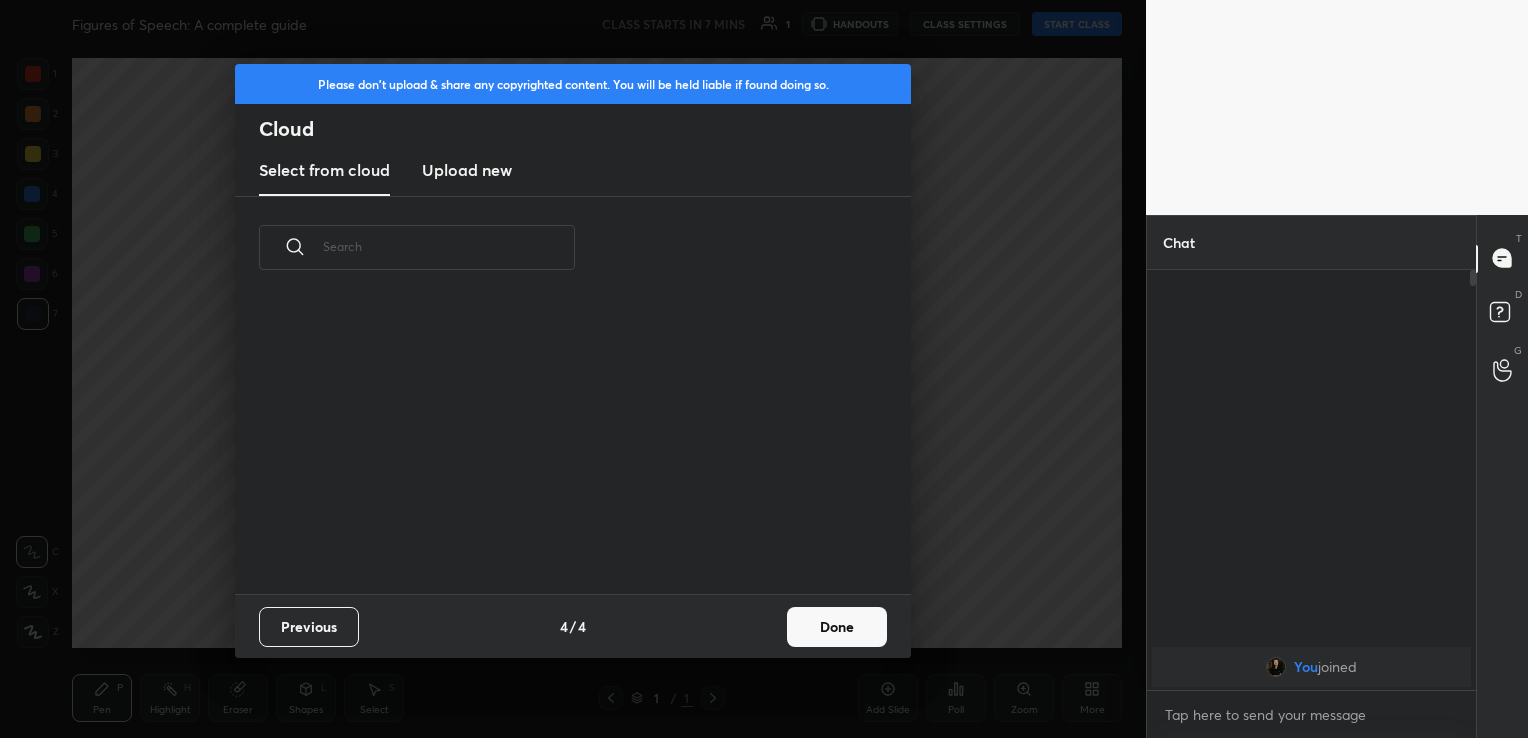 scroll, scrollTop: 6, scrollLeft: 10, axis: both 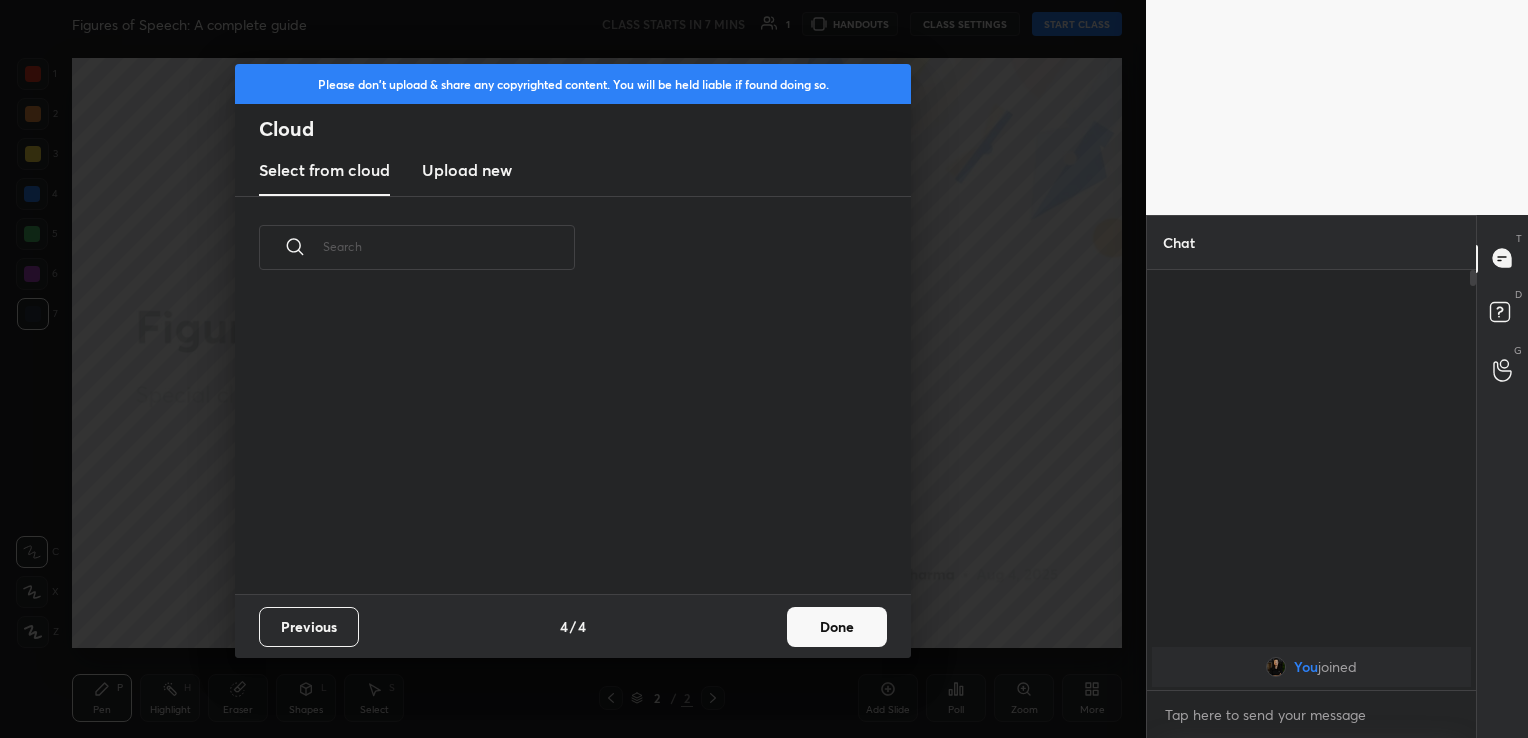 click on "Upload new" at bounding box center (467, 170) 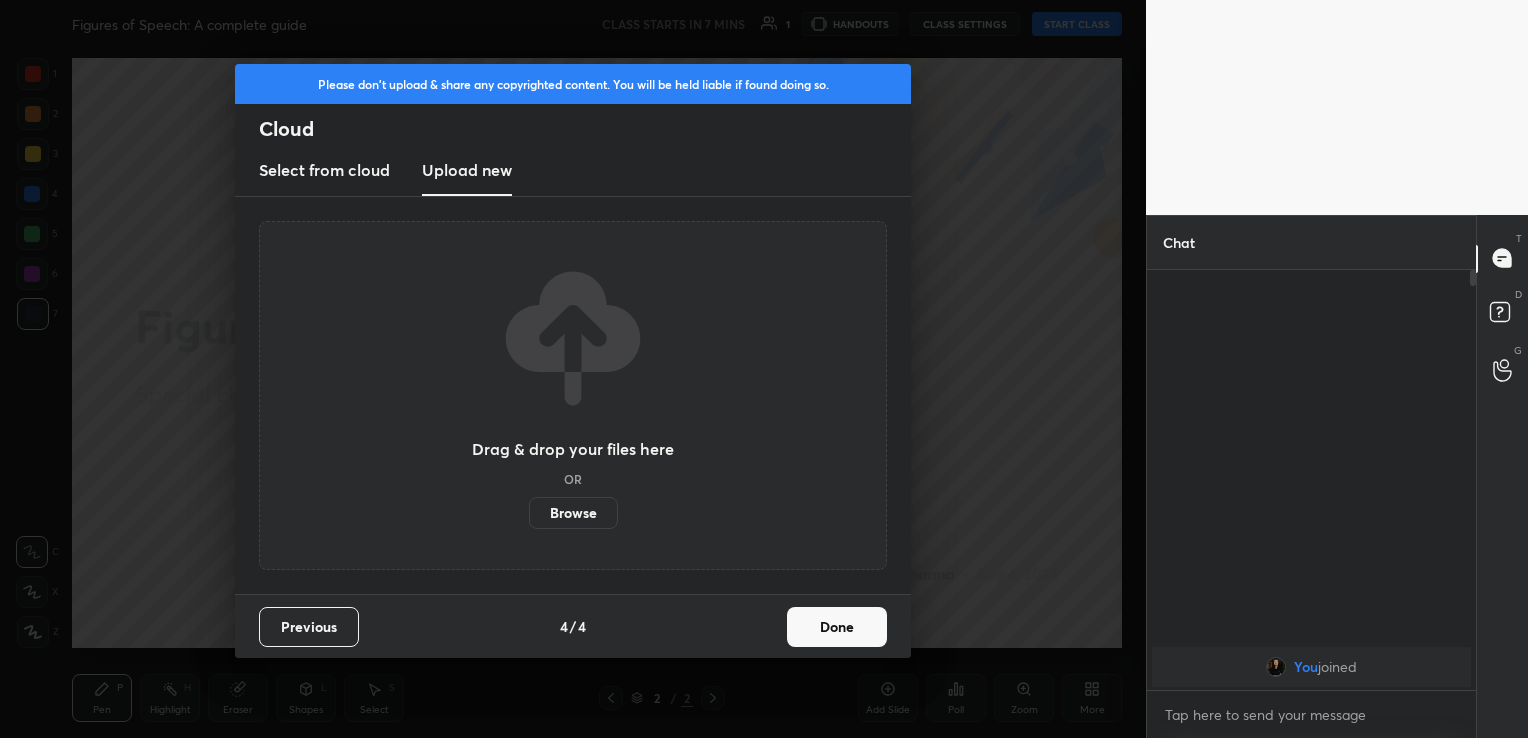 click on "Browse" at bounding box center (573, 513) 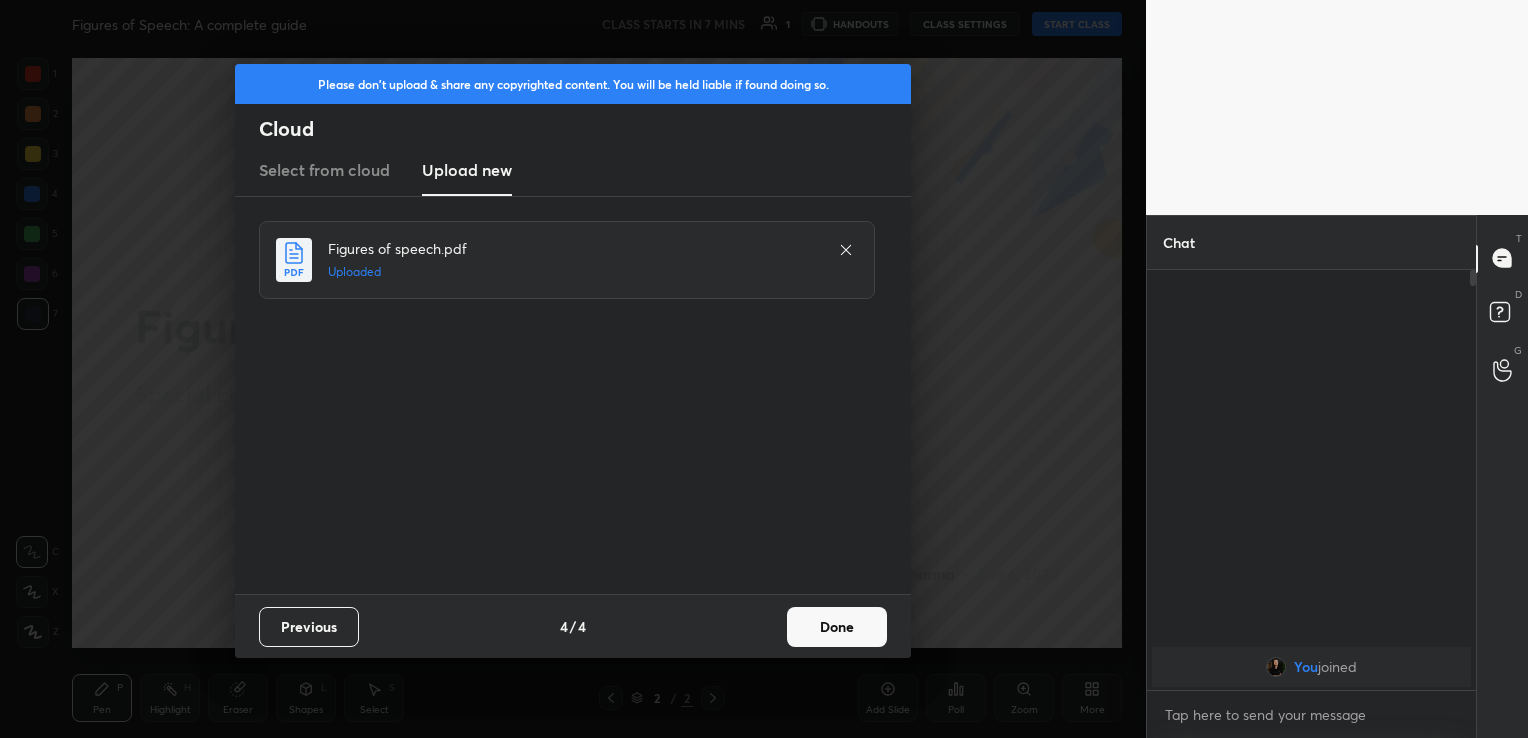 click on "Done" at bounding box center (837, 627) 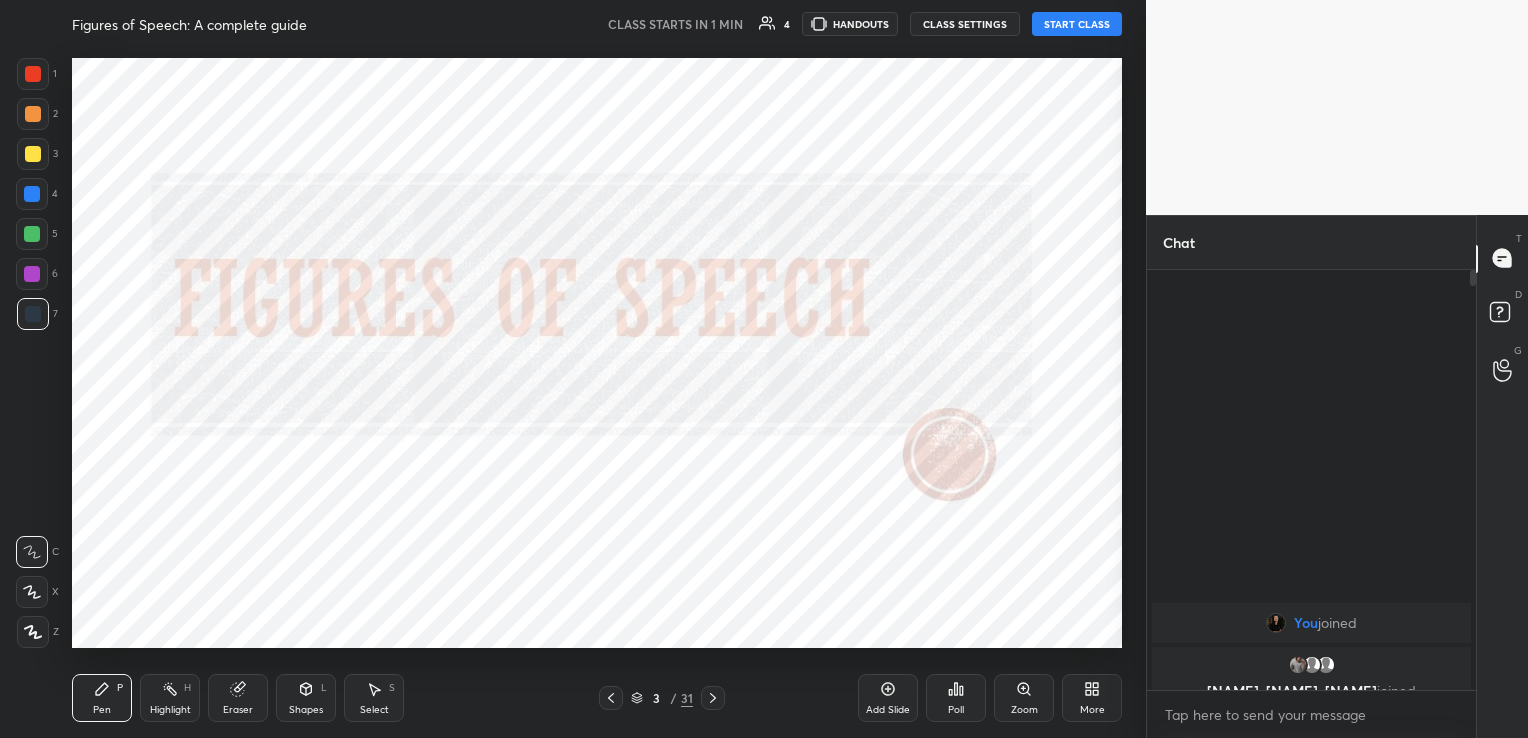 click on "START CLASS" at bounding box center (1077, 24) 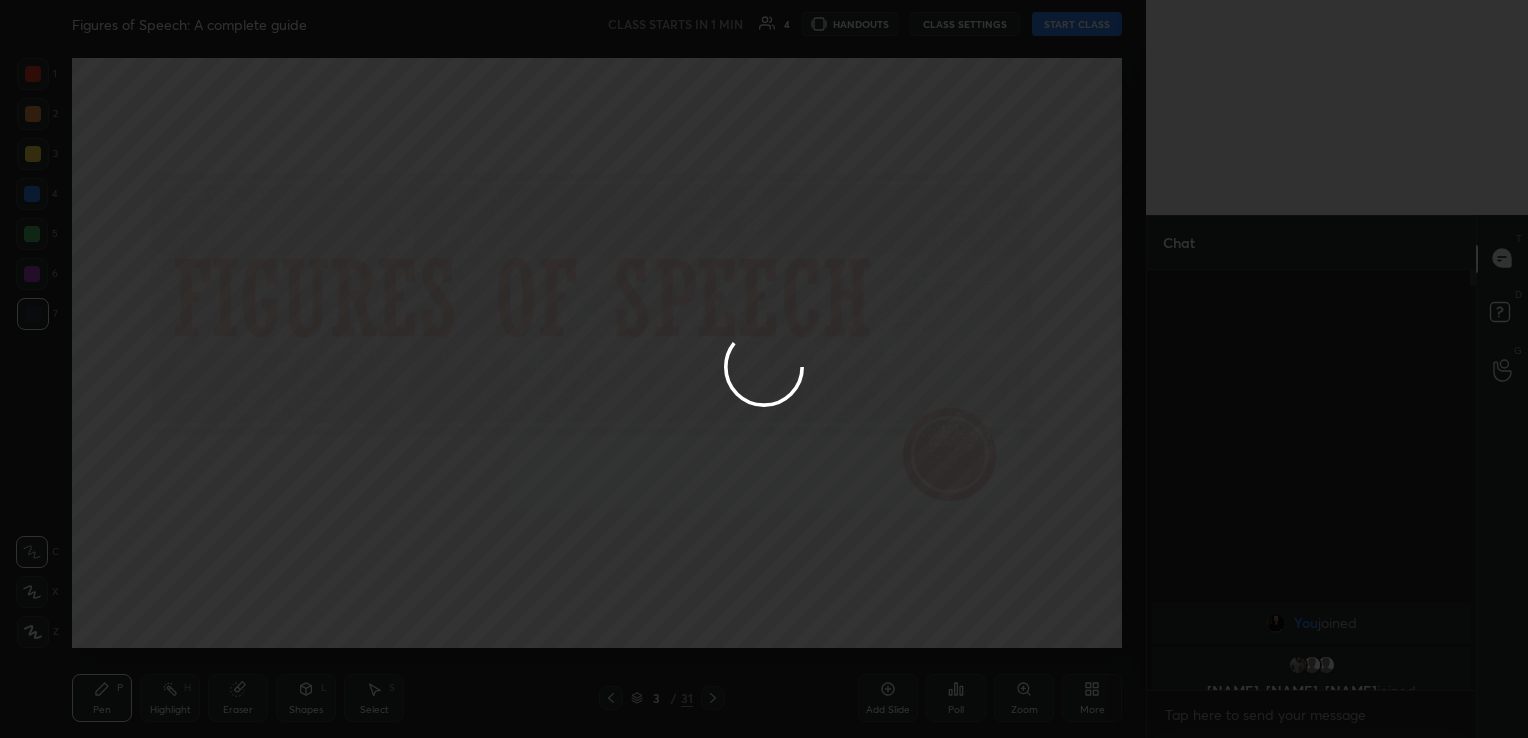 type on "x" 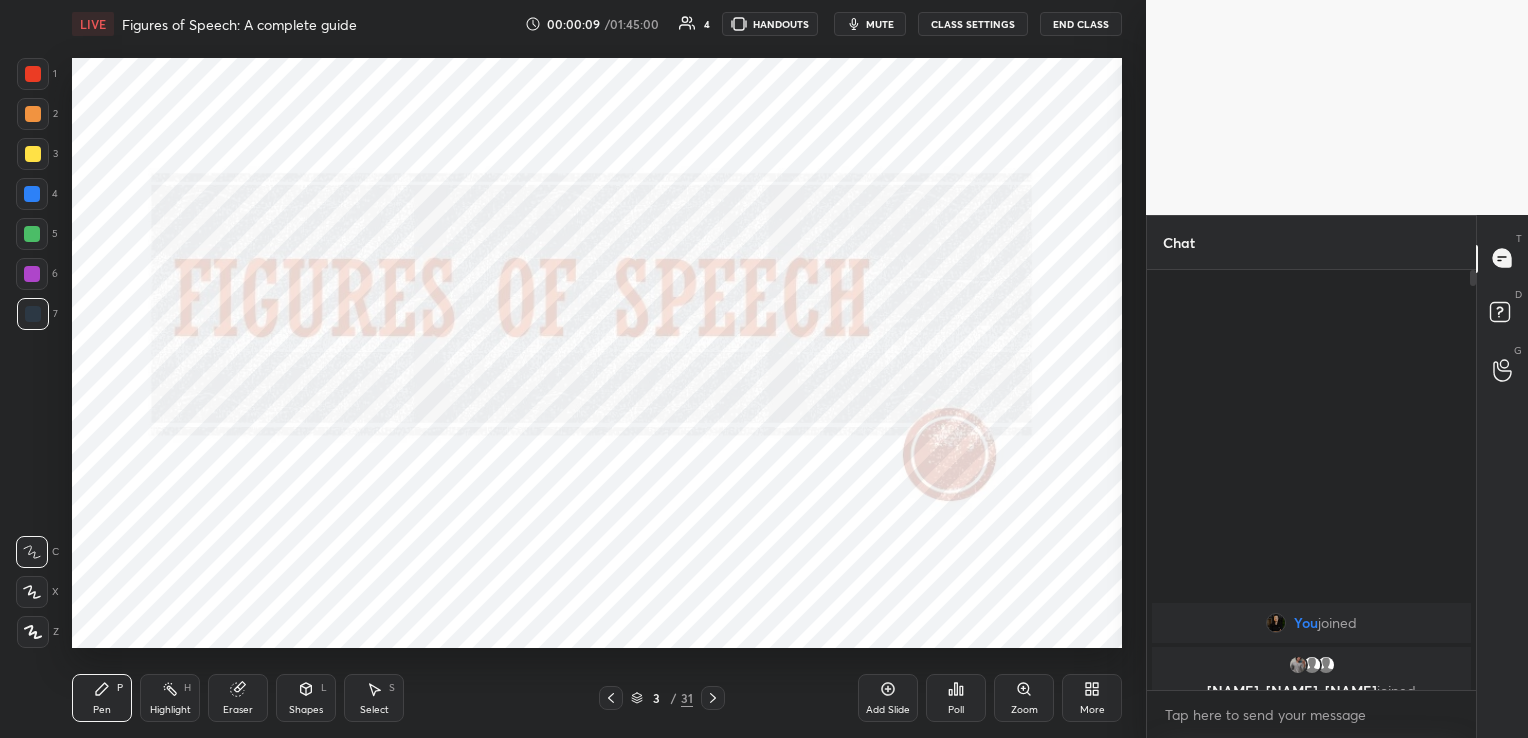 click on "CLASS SETTINGS" at bounding box center [973, 24] 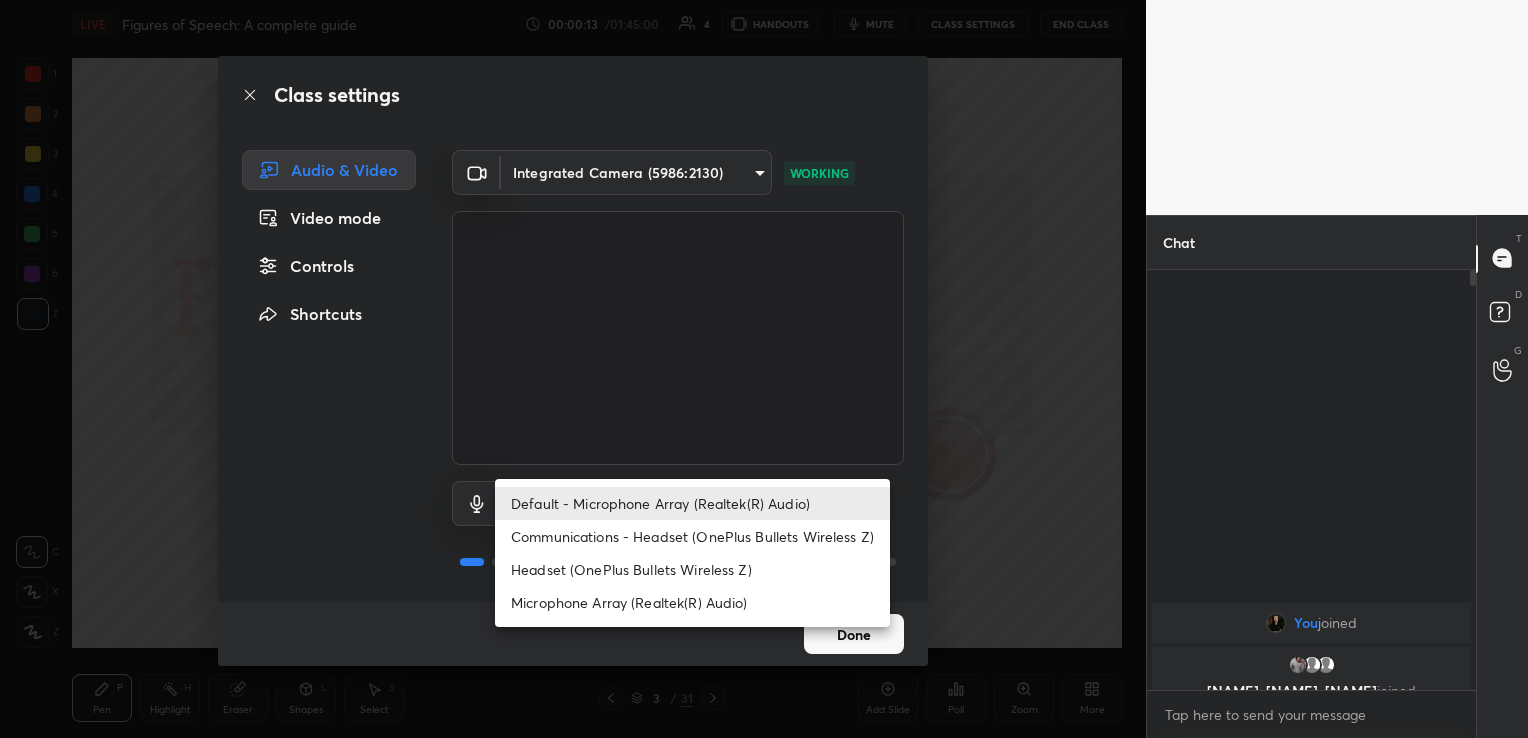 click on "1 2 3 4 5 6 7 C X Z C X Z E E Erase all   H H LIVE Figures of Speech: A complete guide 00:00:13 /  01:45:00 4 HANDOUTS mute CLASS SETTINGS End Class Setting up your live class Poll for   secs No correct answer Start poll Back Figures of Speech: A complete guide [PERSON] Pen P Highlight H Eraser Shapes L Select S 3 / 31 Add Slide Poll Zoom More Chat You  joined [PERSON], [PERSON], [PERSON]  joined 4 NEW MESSAGES Enable hand raising Enable raise hand to speak to learners. Once enabled, chat will be turned off temporarily. Enable x   introducing Raise a hand with a doubt Now learners can raise their hand along with a doubt  How it works? Doubts asked by learners will show up here NEW DOUBTS ASKED No one has raised a hand yet Can't raise hand Looks like educator just invited you to speak. Please wait before you can raise your hand again. Got it T Messages (T) D Doubts (D) G Raise Hand (G) Report an issue Reason for reporting Buffering Chat not working Audio - Video sync issue Educator video quality low ​ Report" at bounding box center [764, 369] 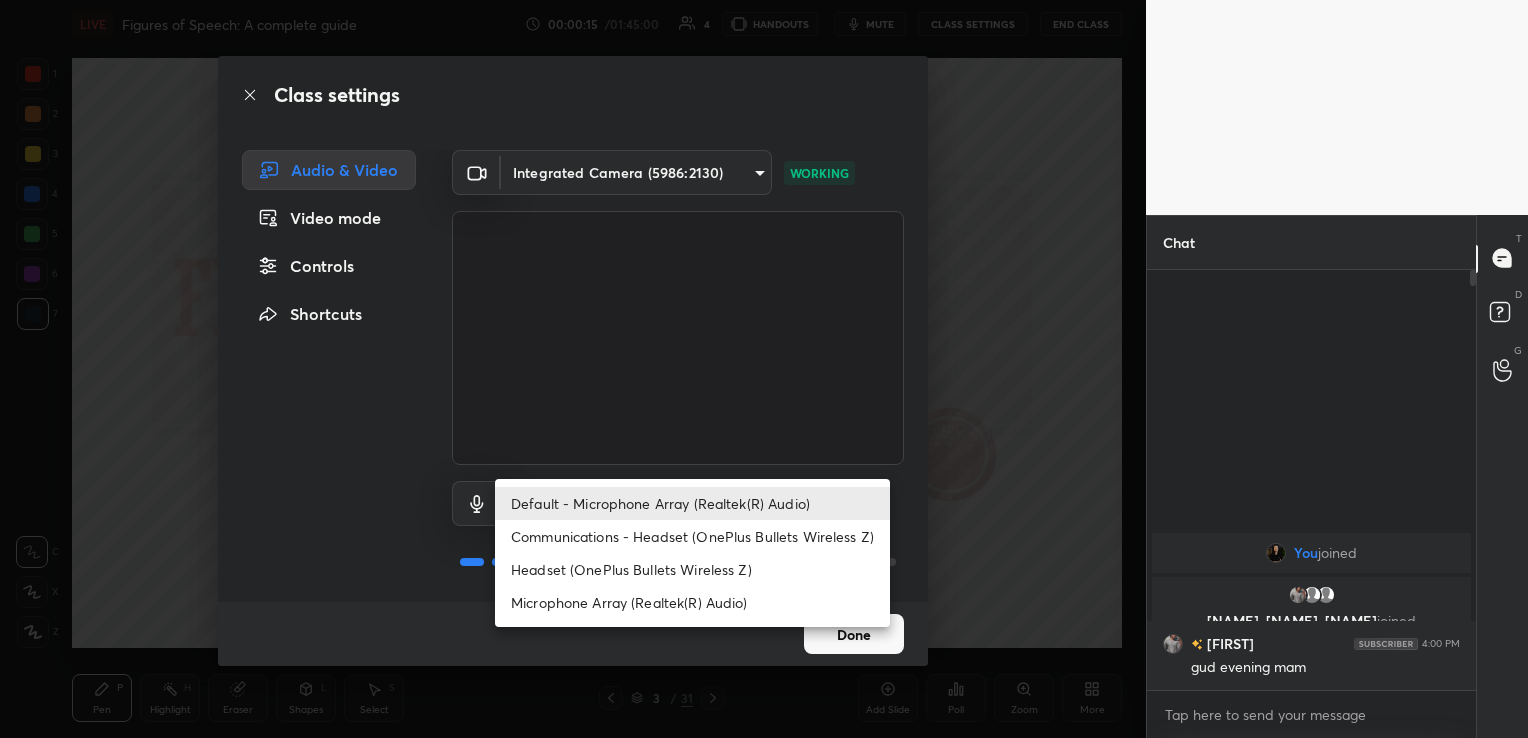 click on "Headset (OnePlus Bullets Wireless Z)" at bounding box center [692, 569] 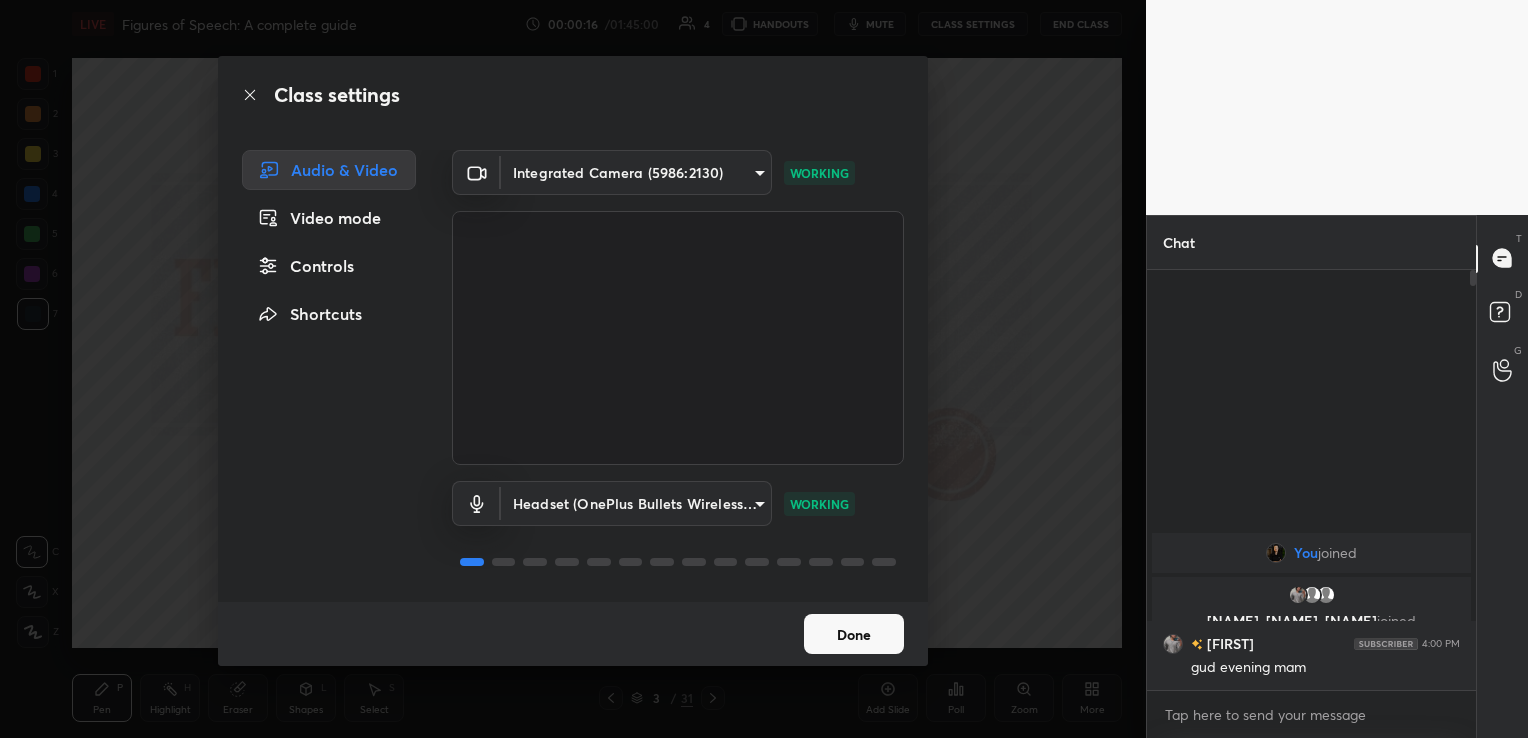 click on "Done" at bounding box center [854, 634] 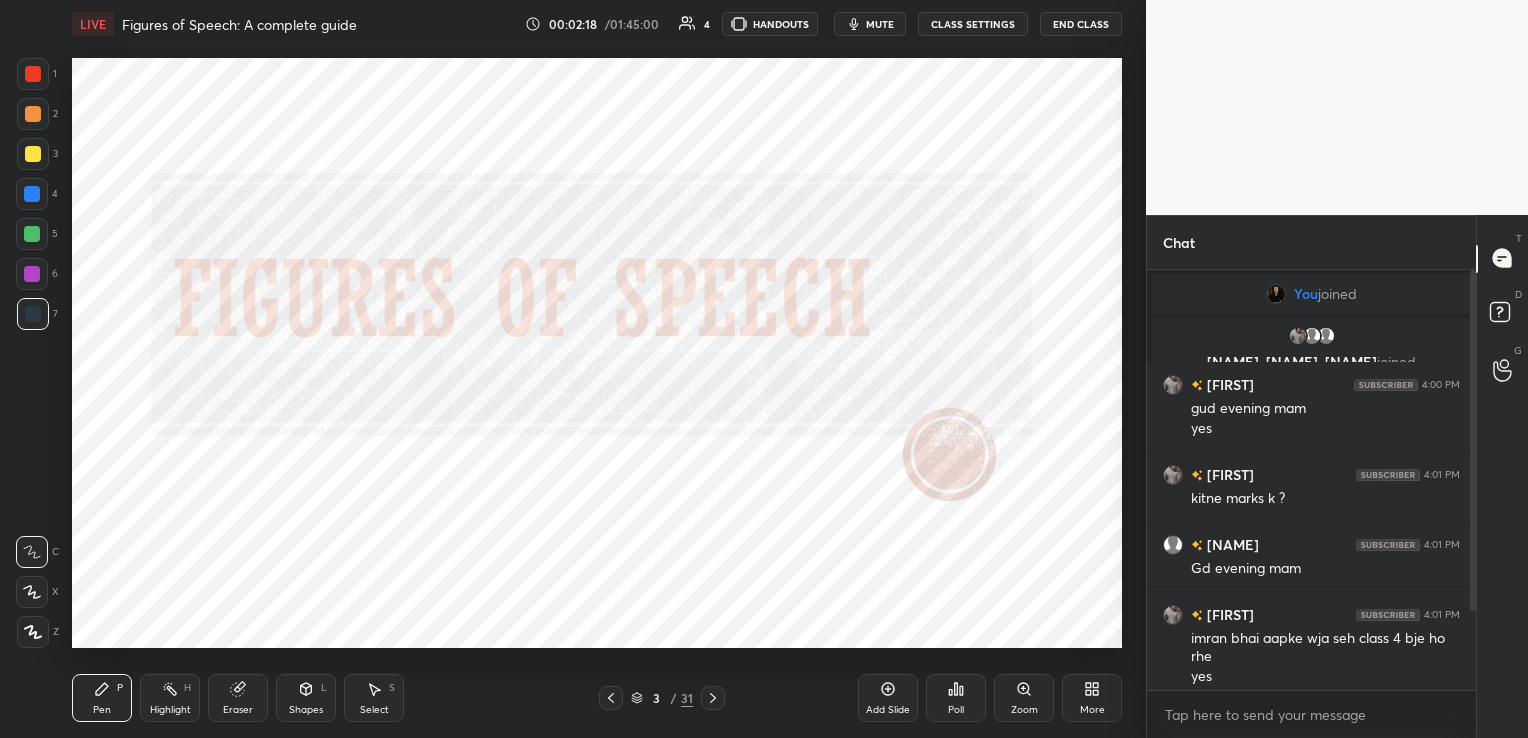 click at bounding box center [713, 698] 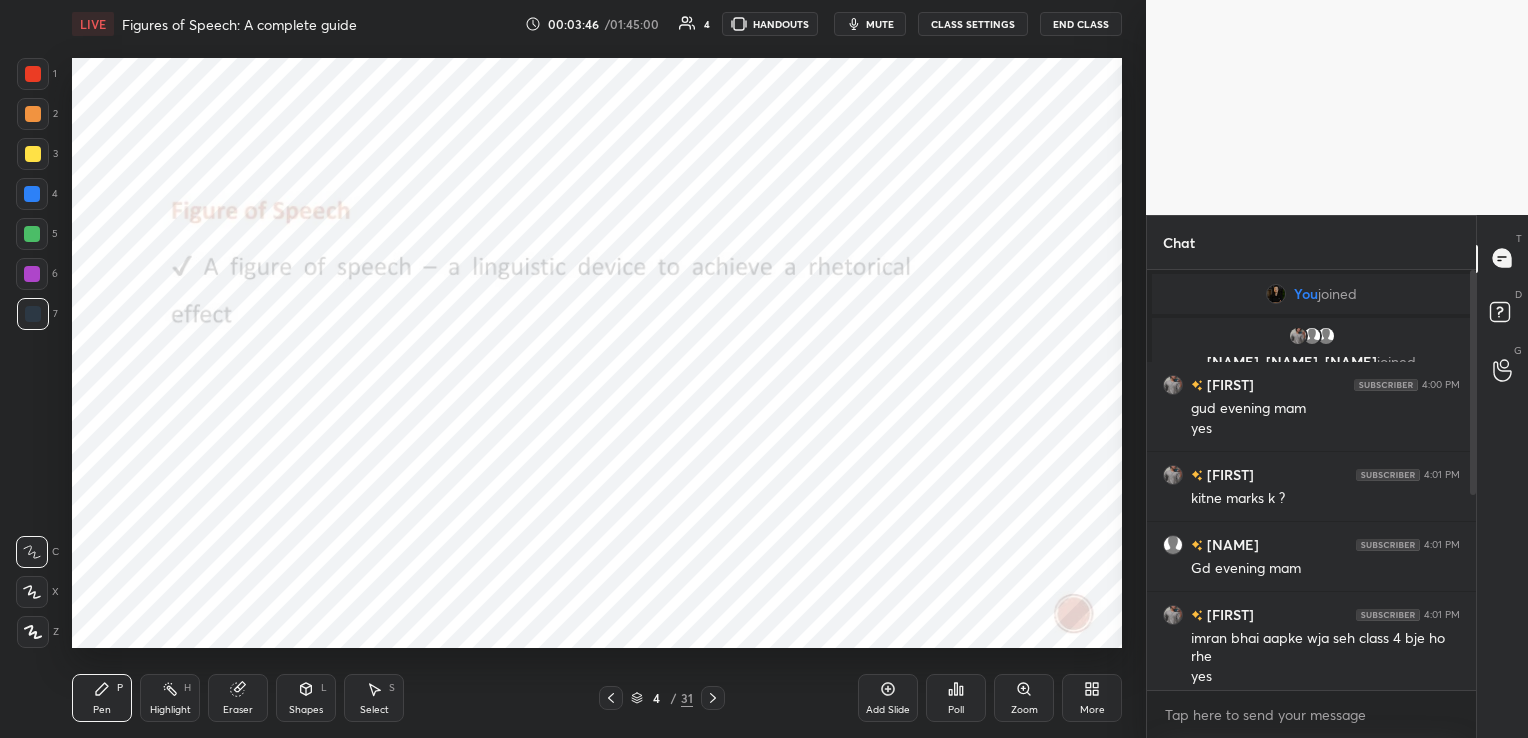 click 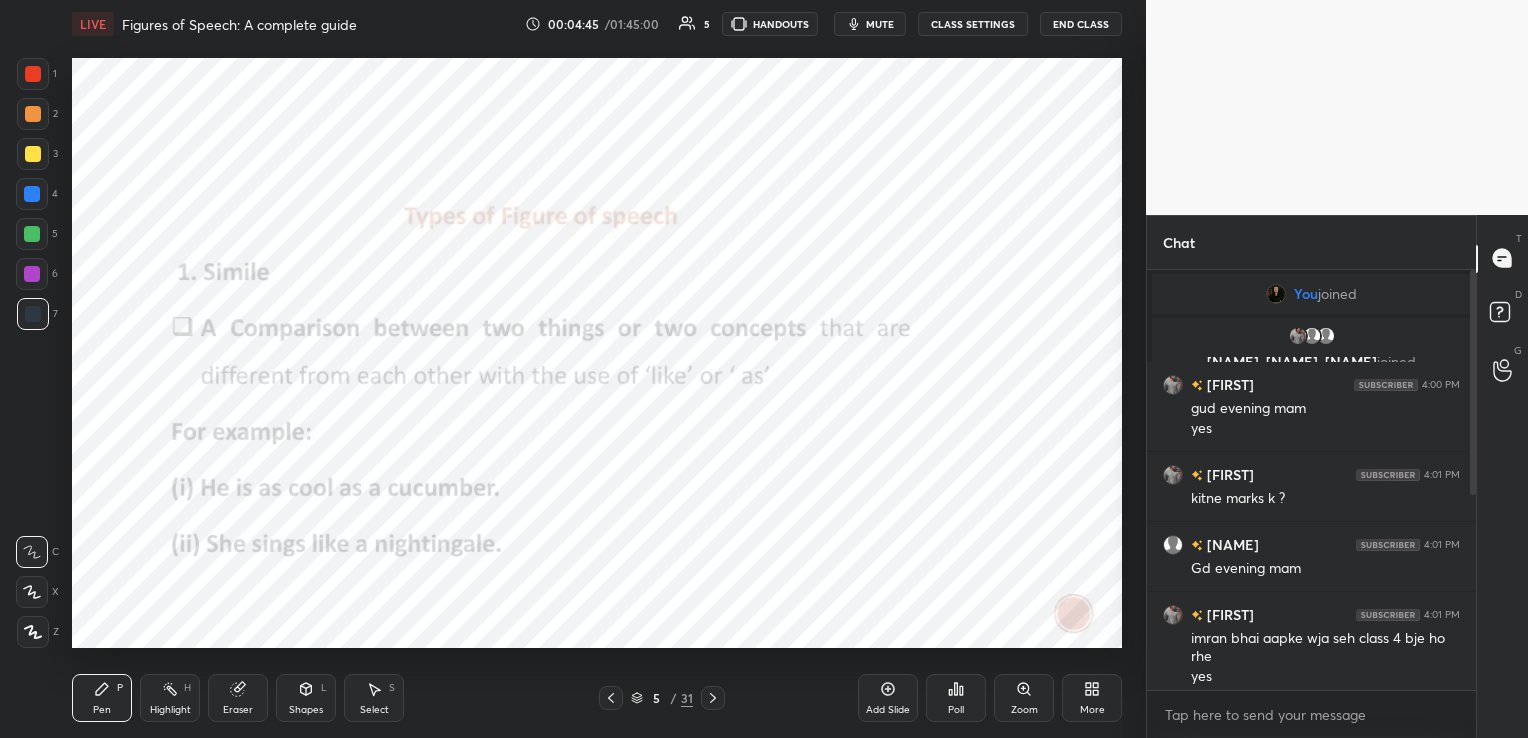 click 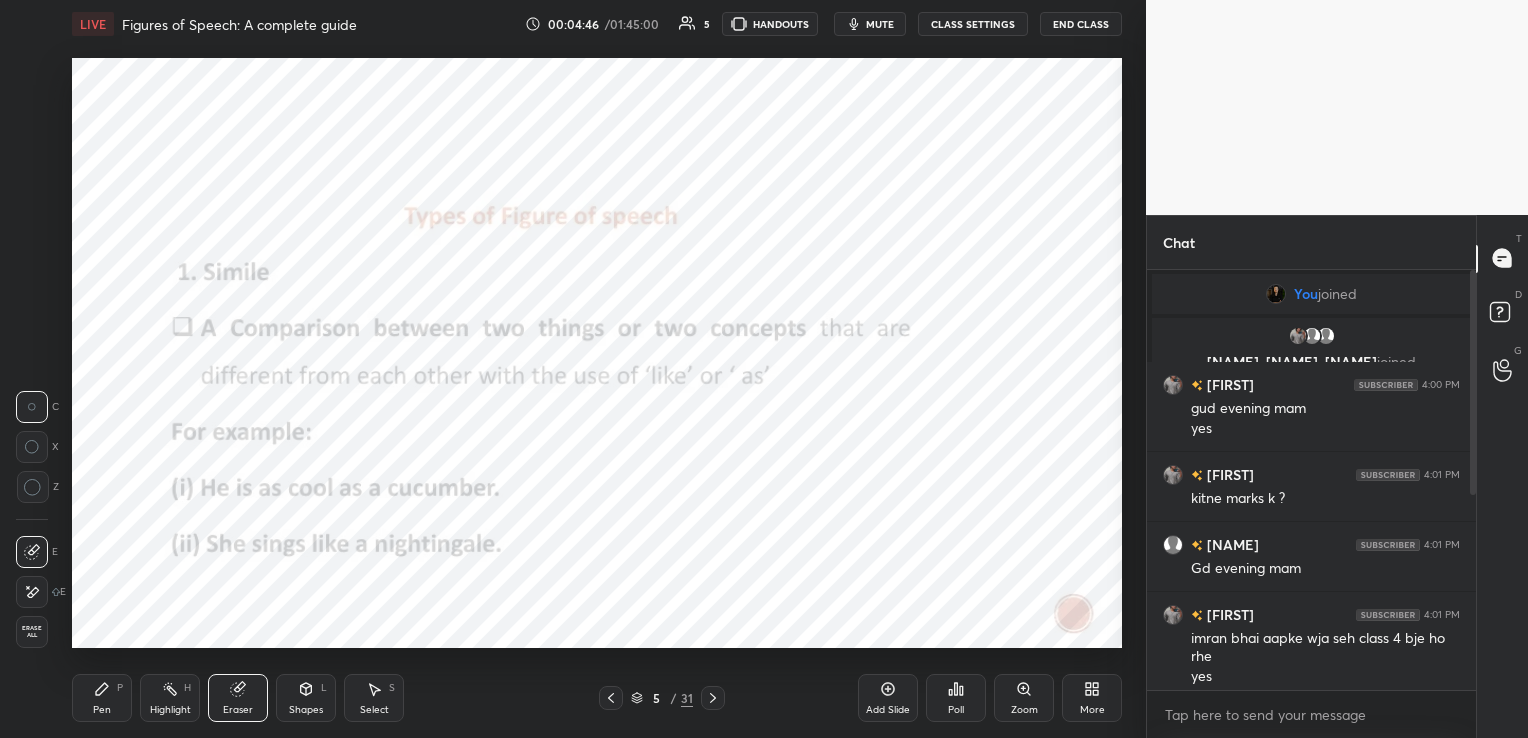 click on "Erase all" at bounding box center (32, 632) 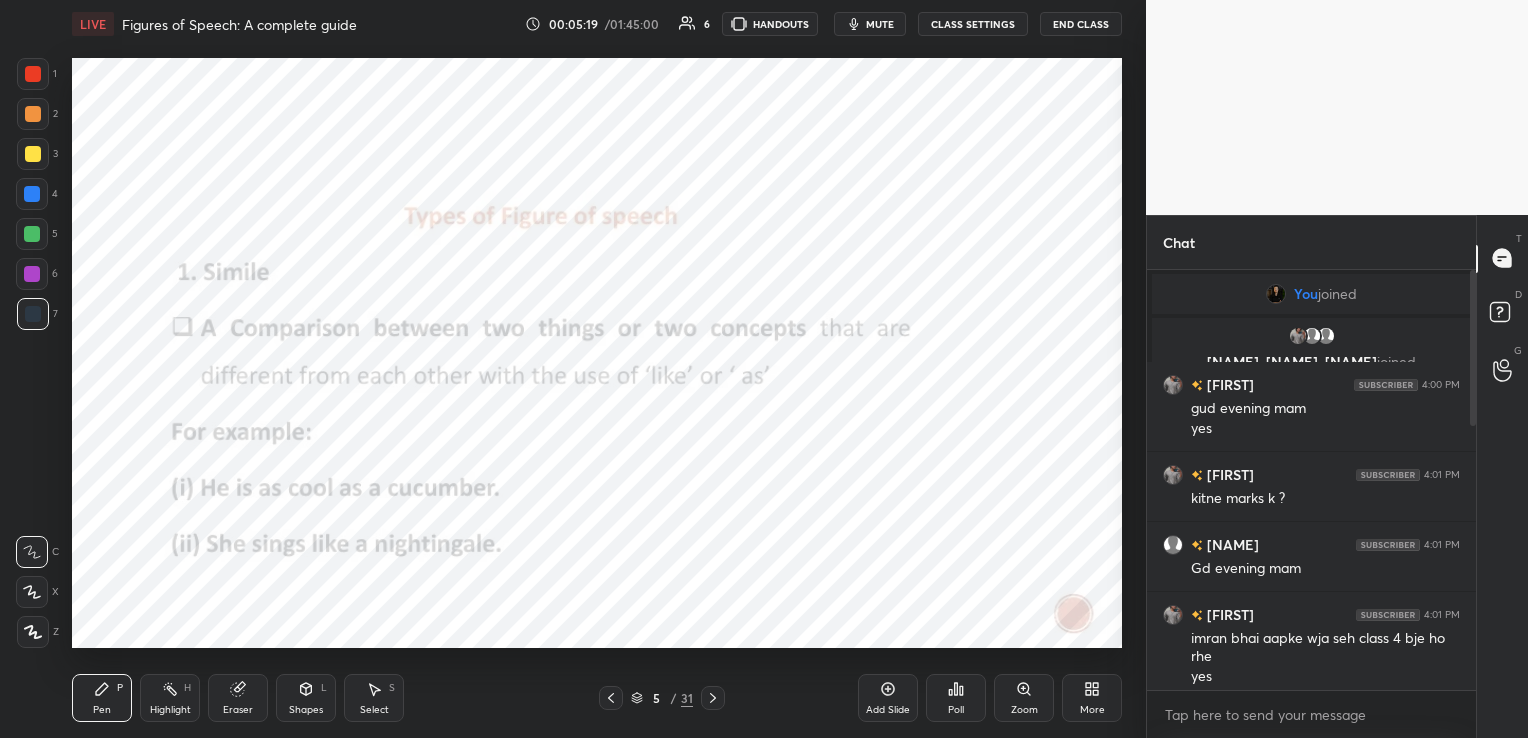 click on "mute" at bounding box center [880, 24] 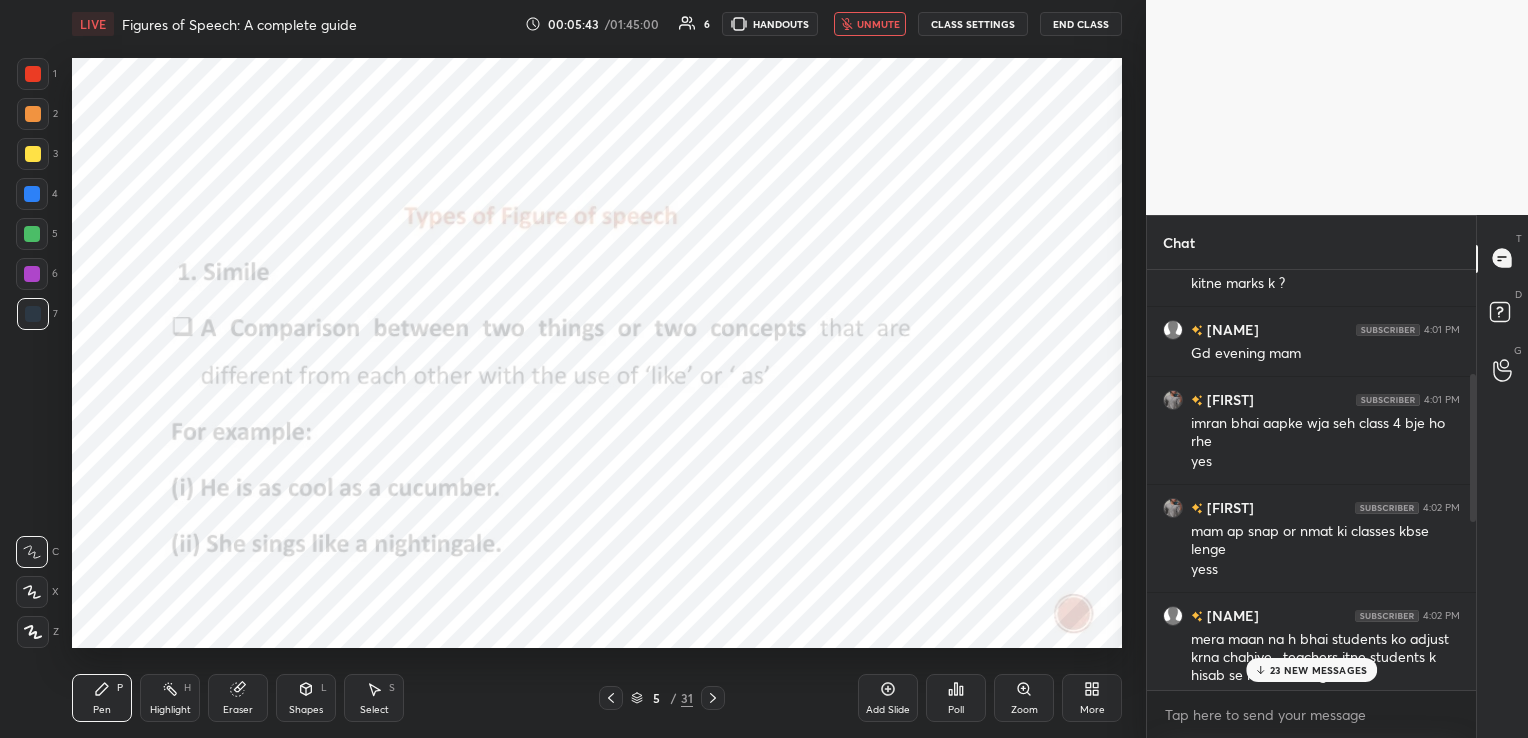 scroll, scrollTop: 200, scrollLeft: 0, axis: vertical 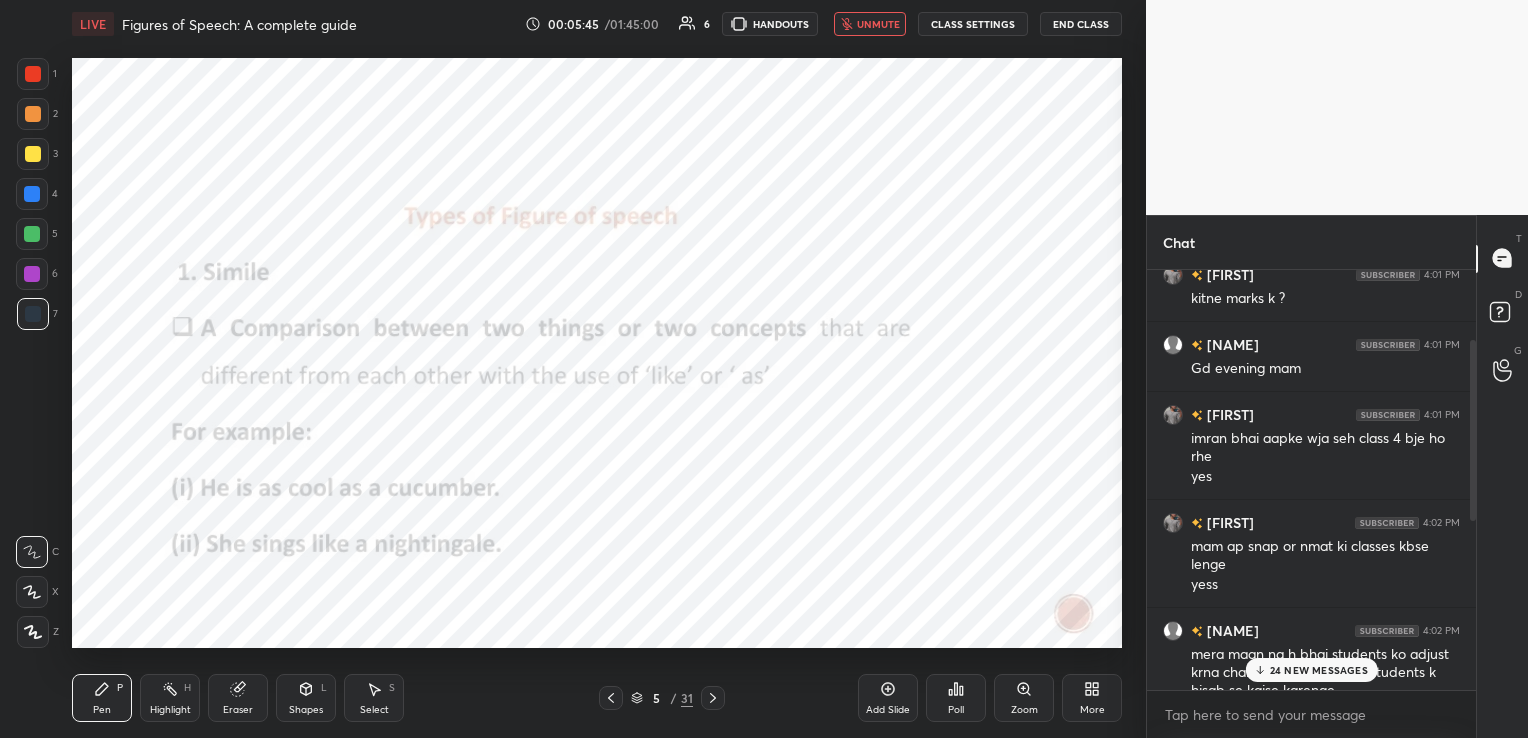 click 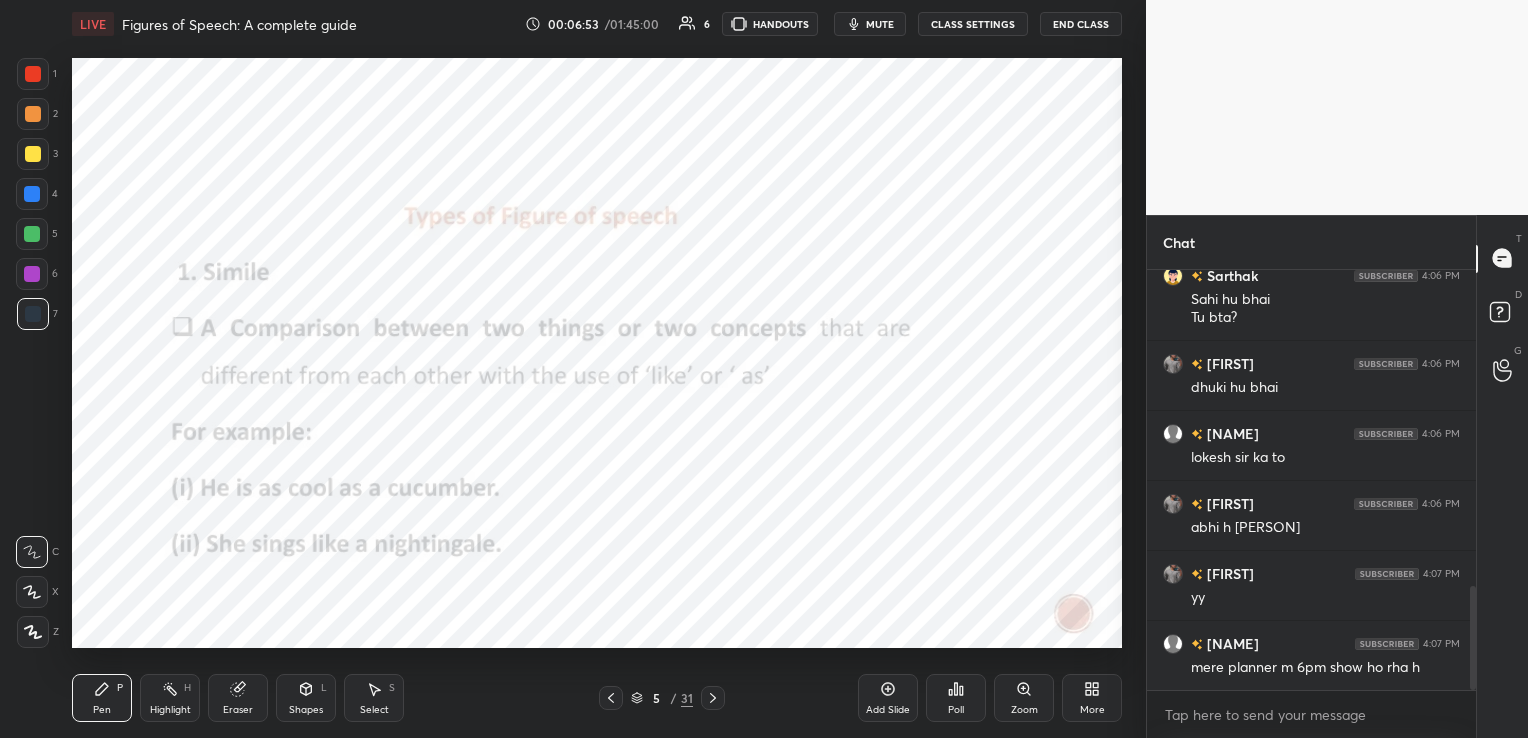 scroll, scrollTop: 1287, scrollLeft: 0, axis: vertical 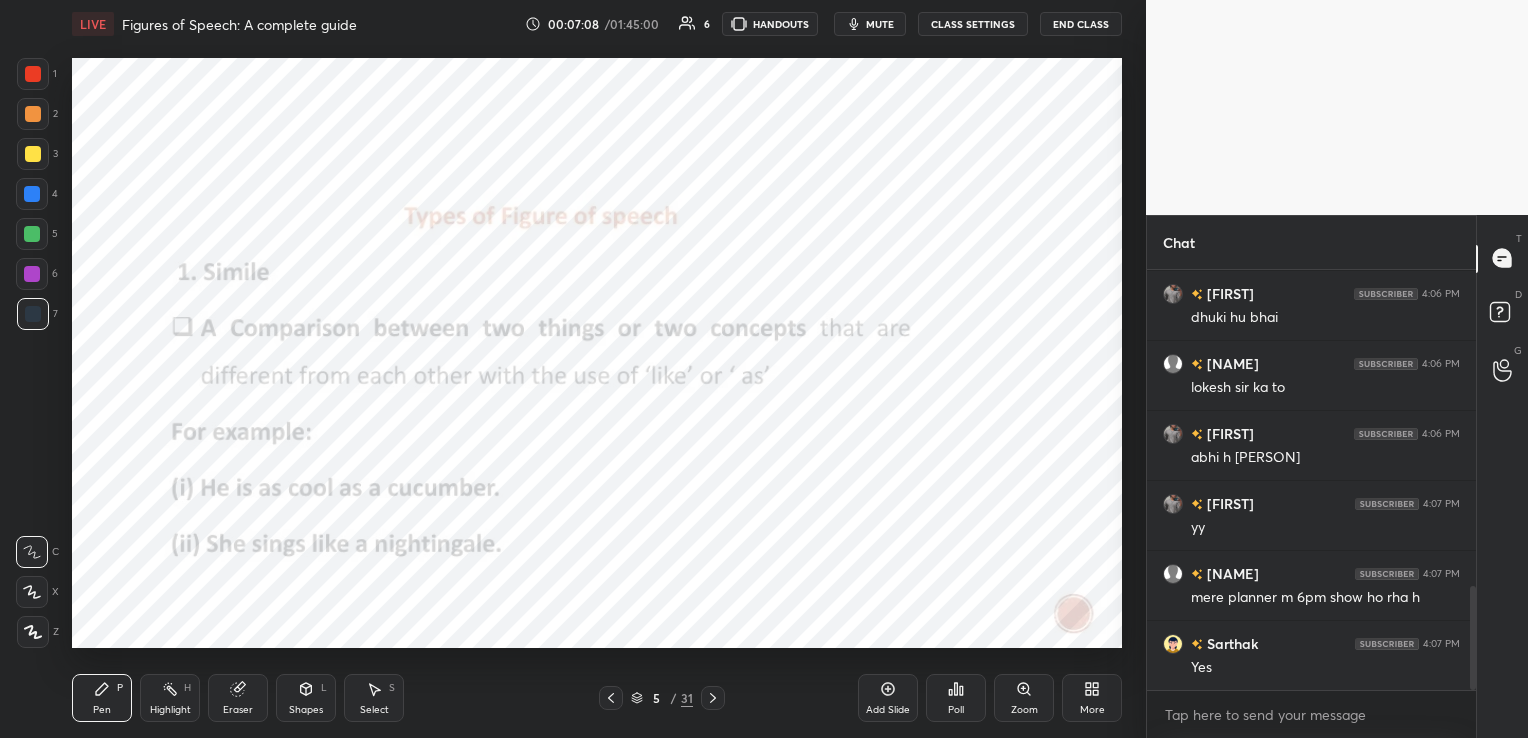 click 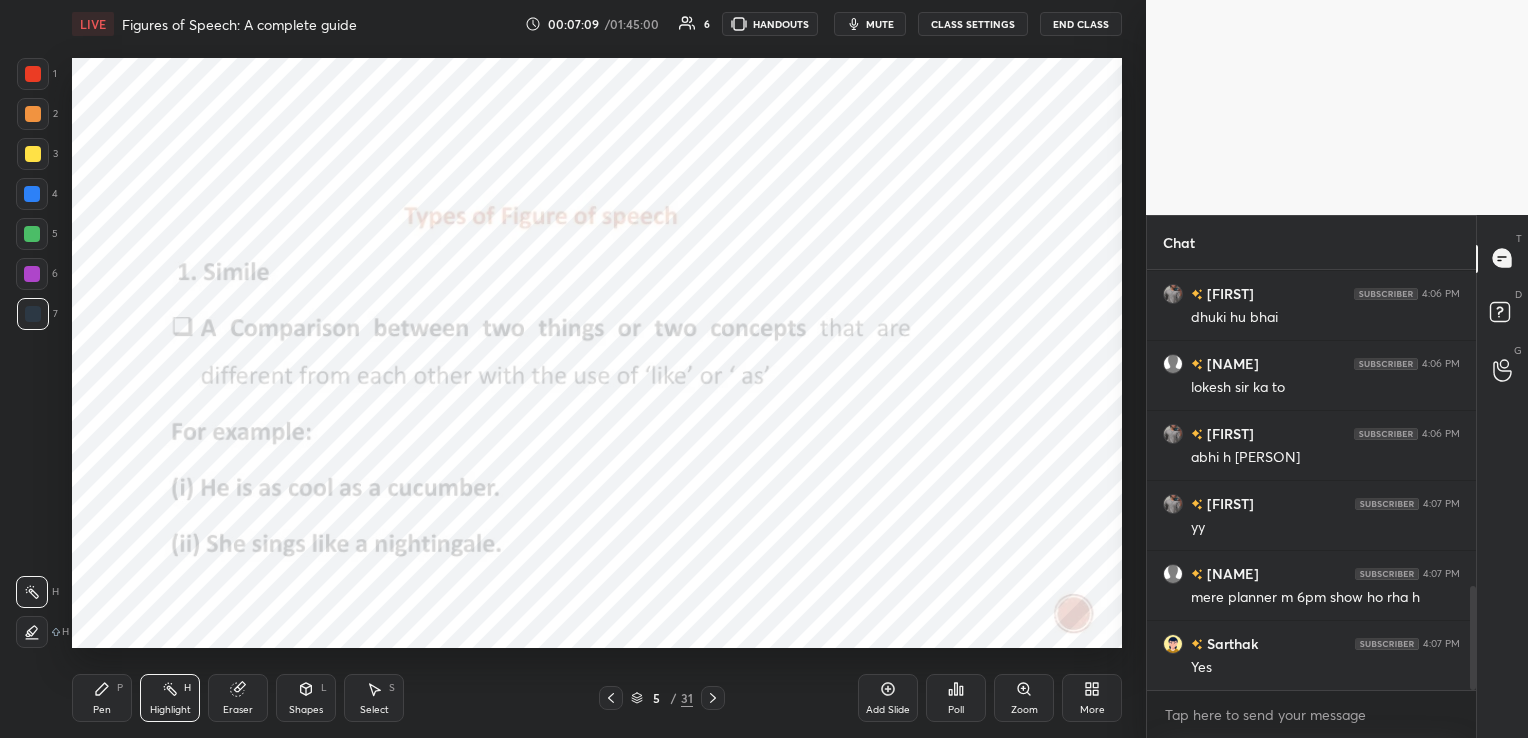 click 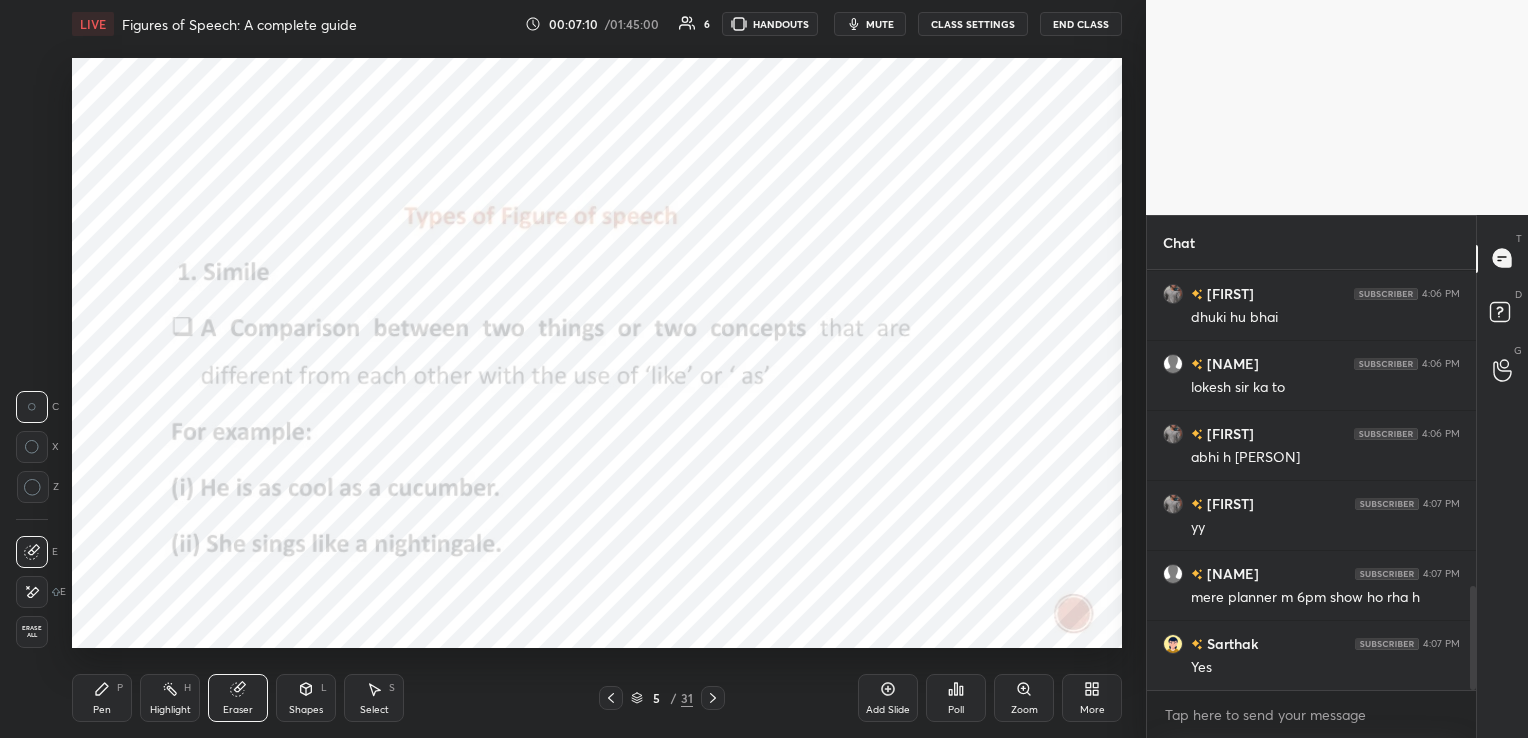 click on "Erase all" at bounding box center (32, 632) 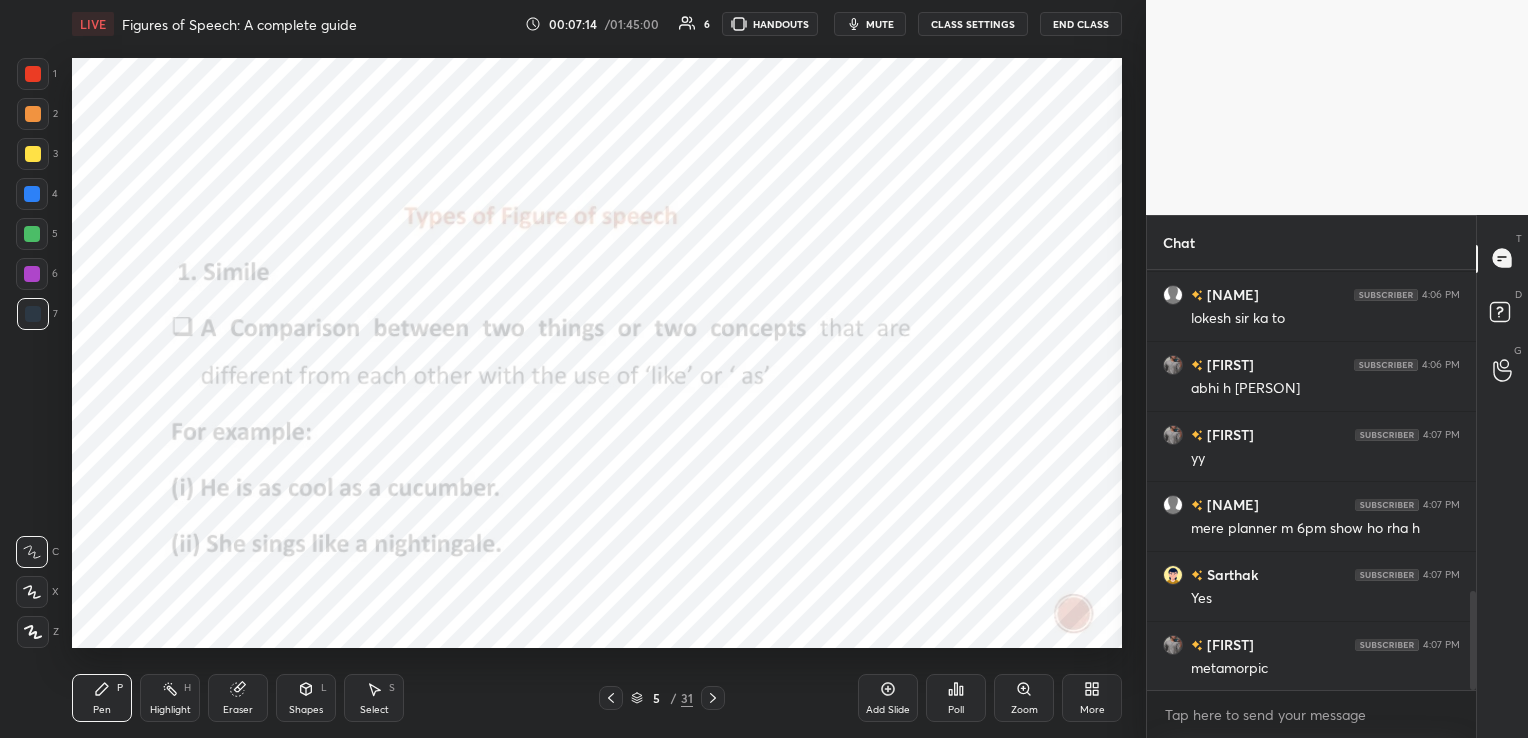 scroll, scrollTop: 1357, scrollLeft: 0, axis: vertical 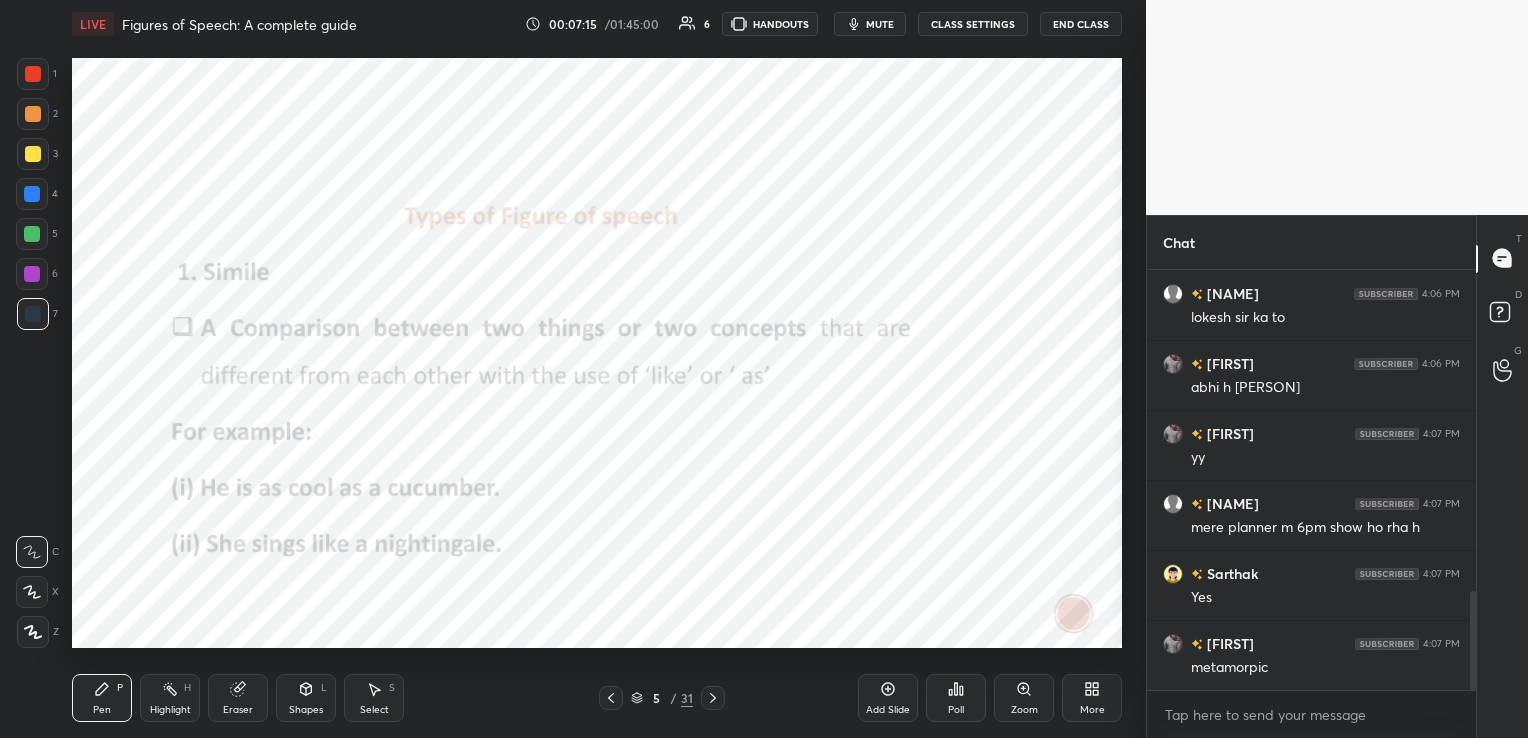 click 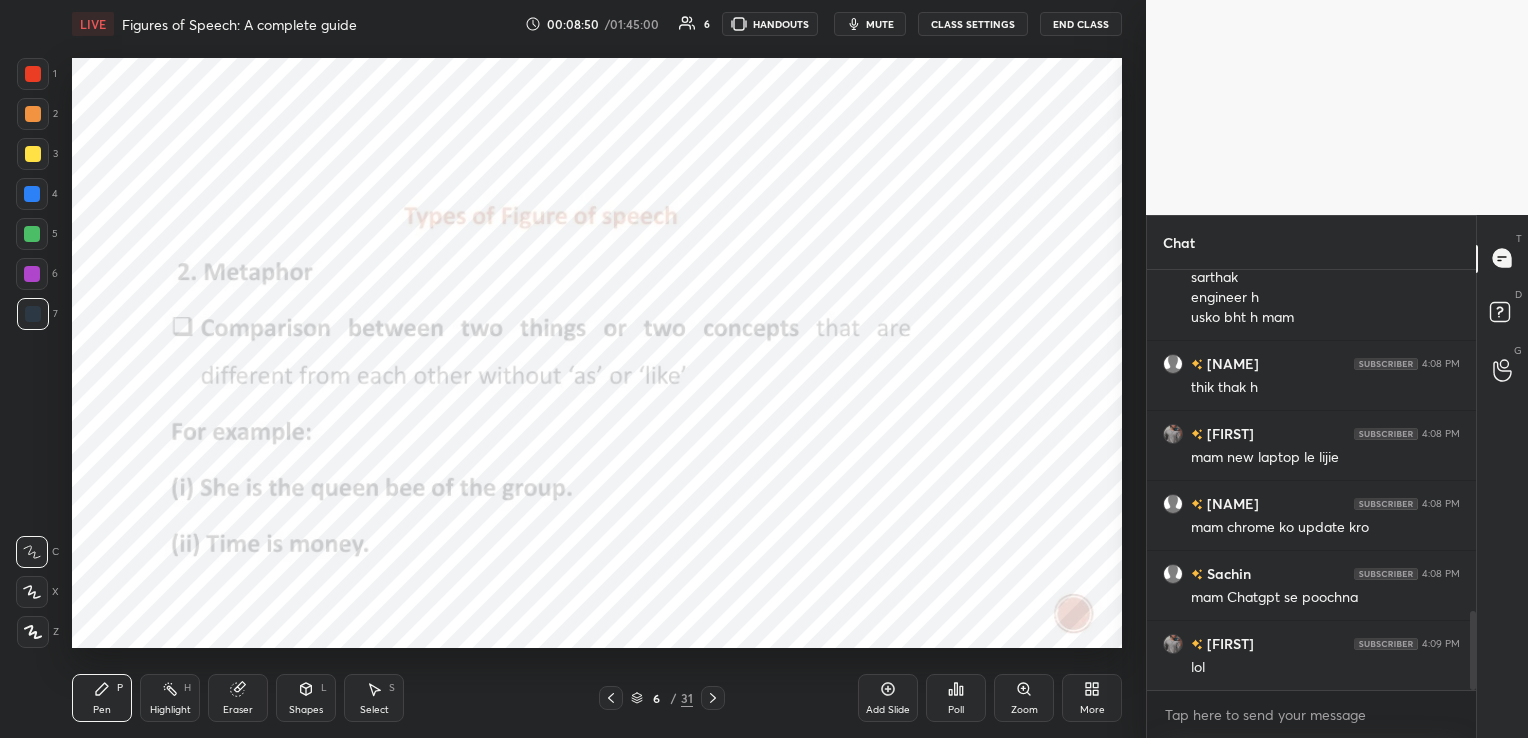 scroll, scrollTop: 1887, scrollLeft: 0, axis: vertical 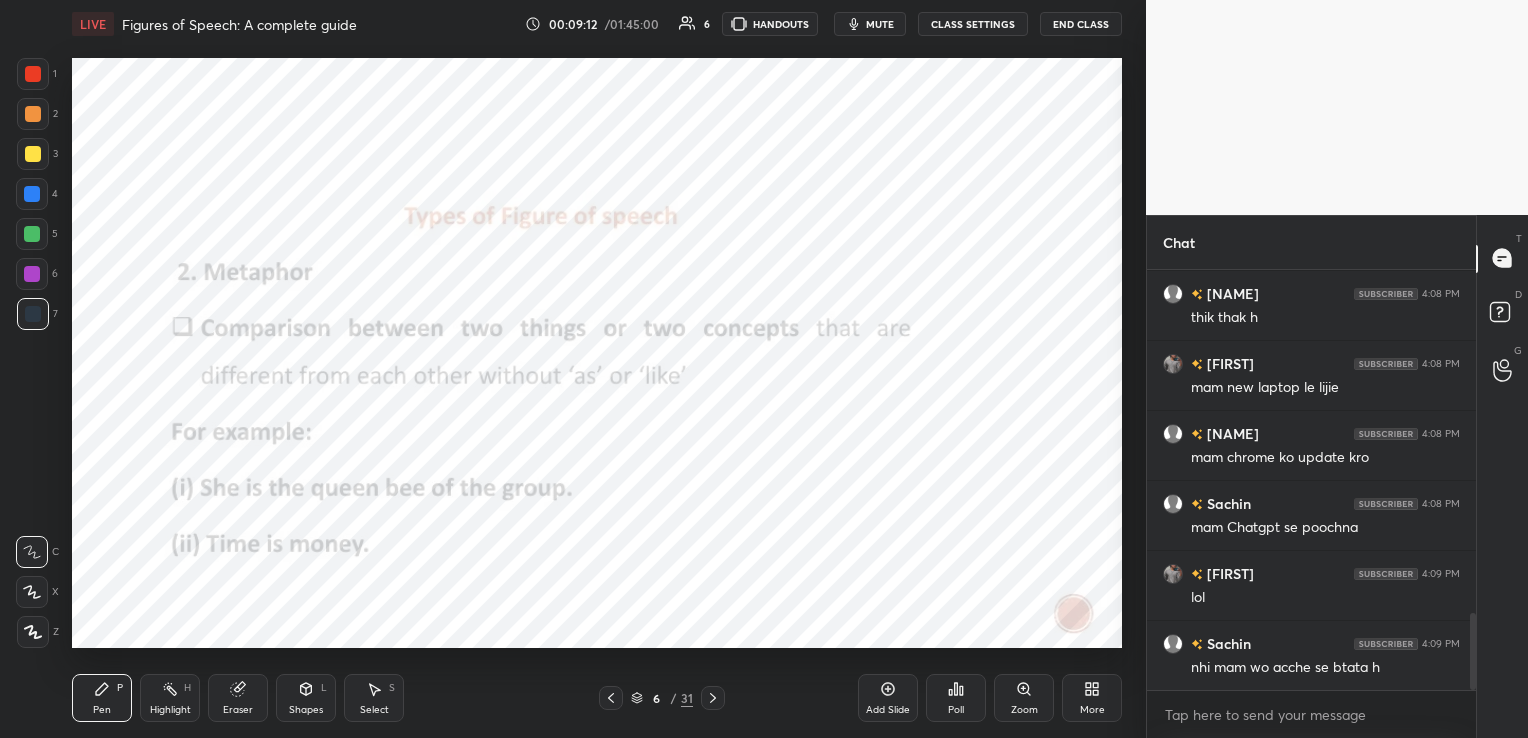 click 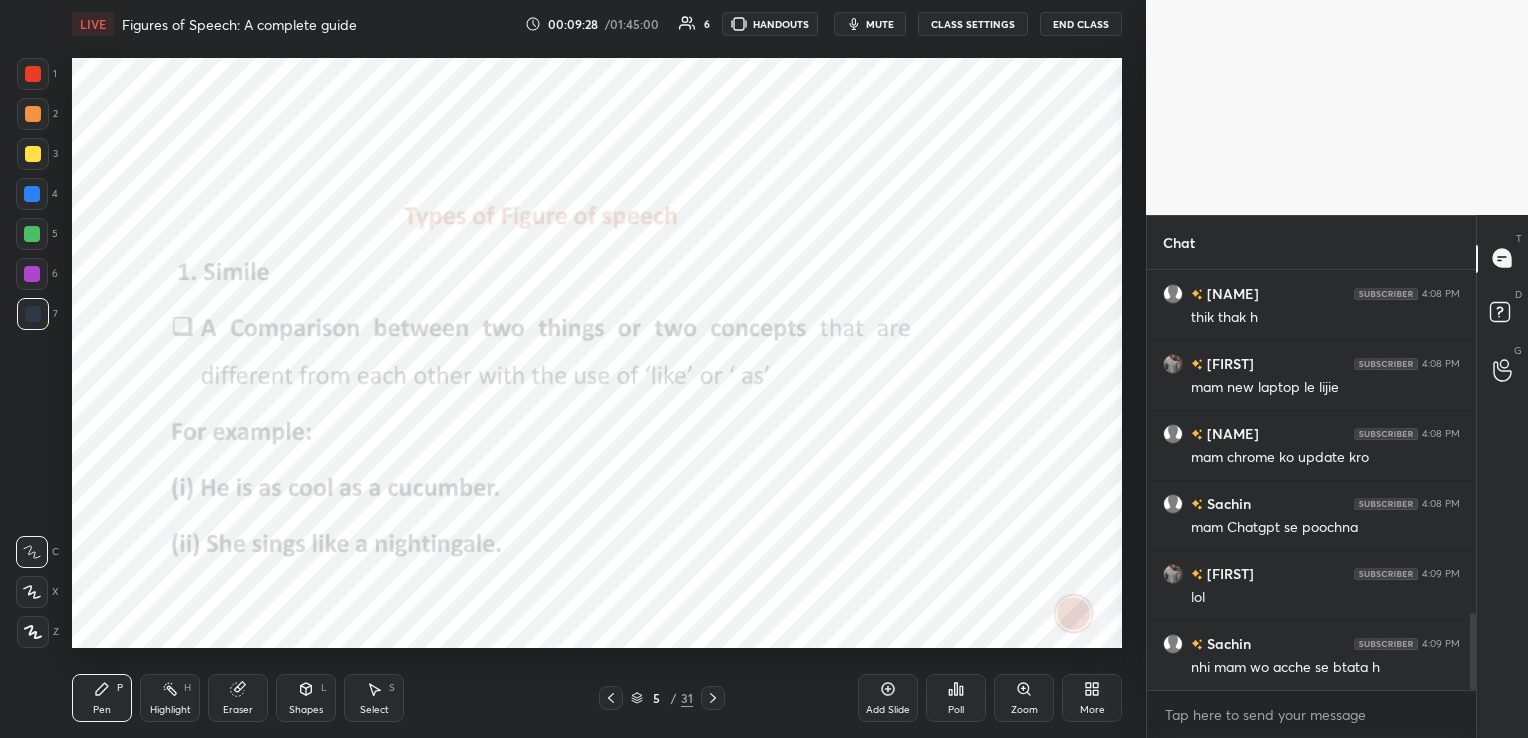 click on "Eraser" at bounding box center [238, 698] 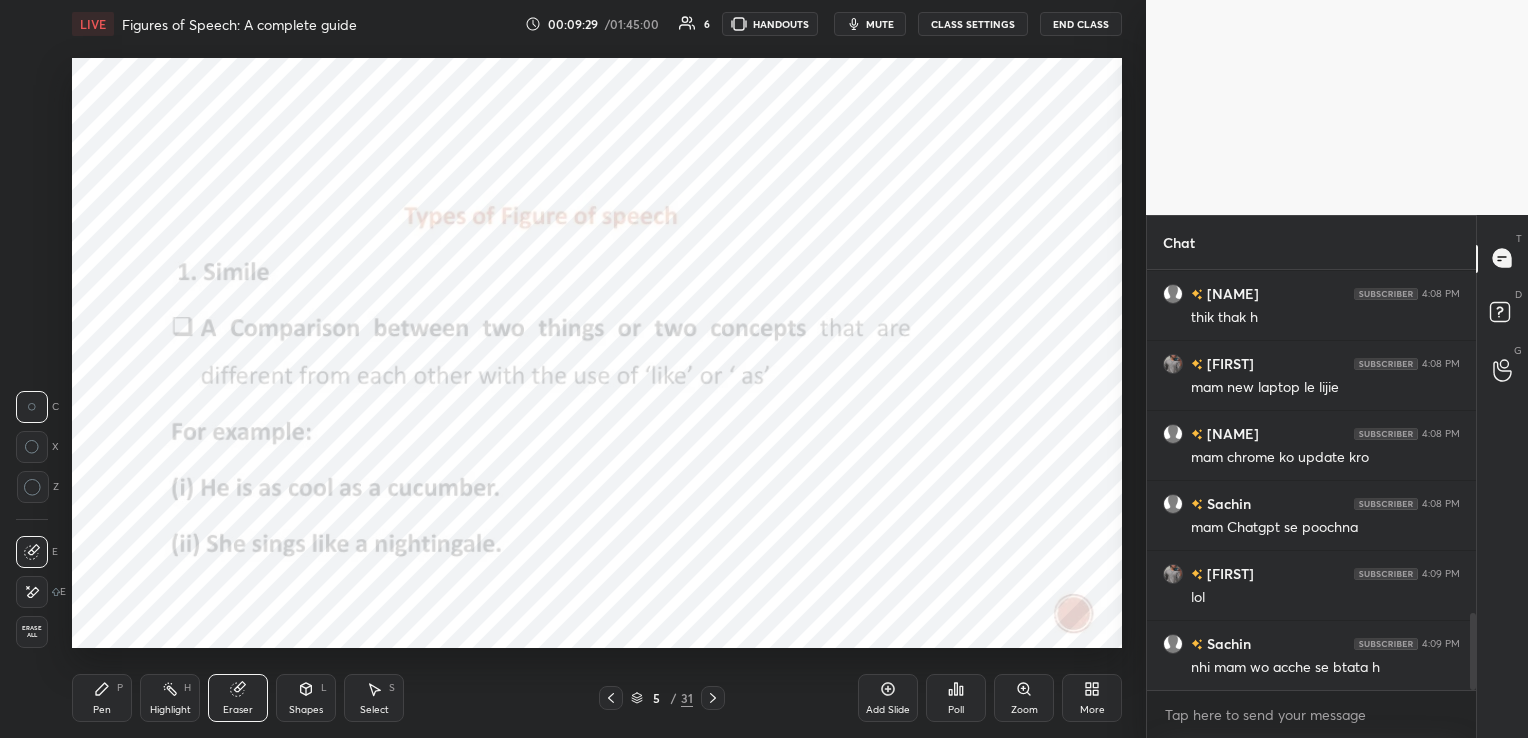 click on "Erase all" at bounding box center (32, 632) 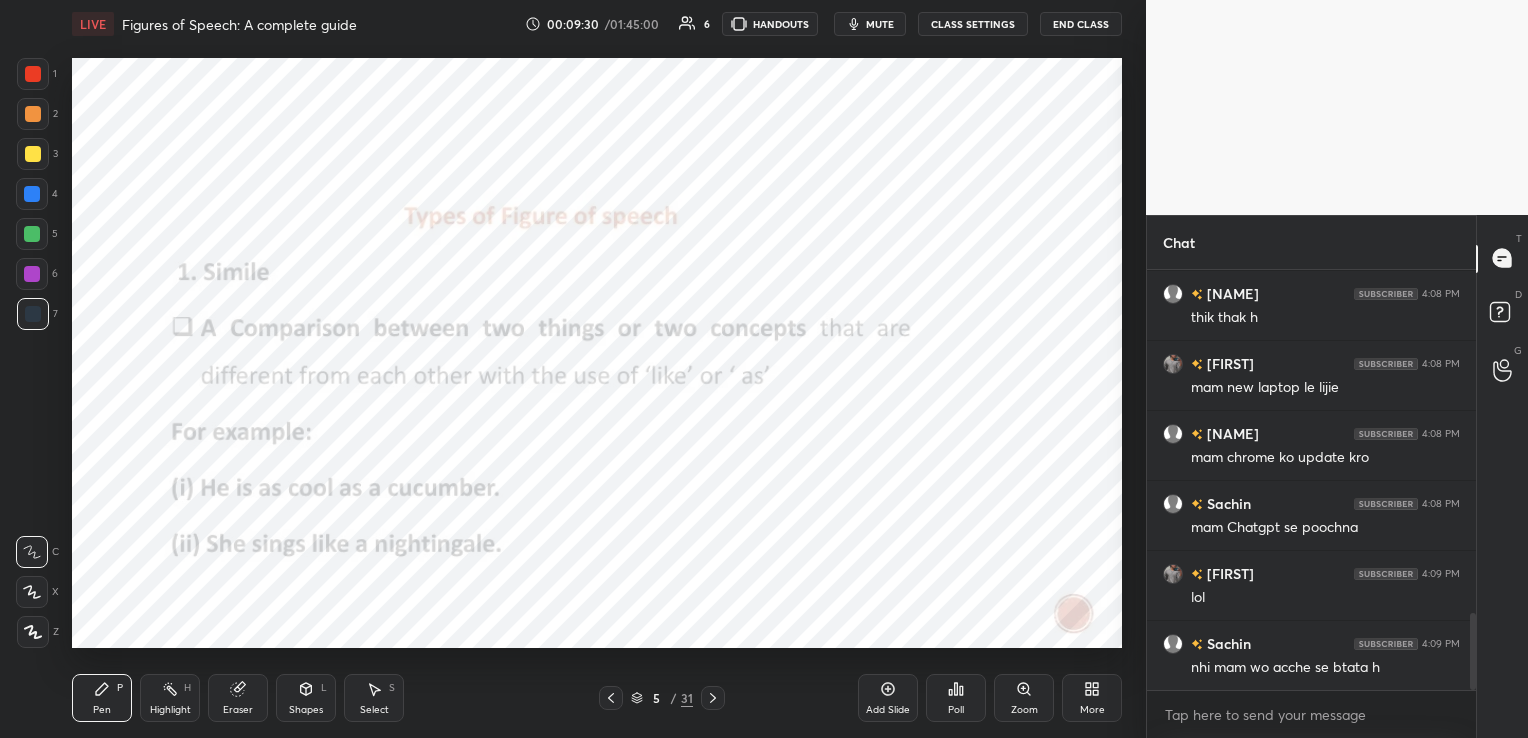 click on "Pen P Highlight H Eraser Shapes L Select S 5 / 31 Add Slide Poll Zoom More" at bounding box center (597, 698) 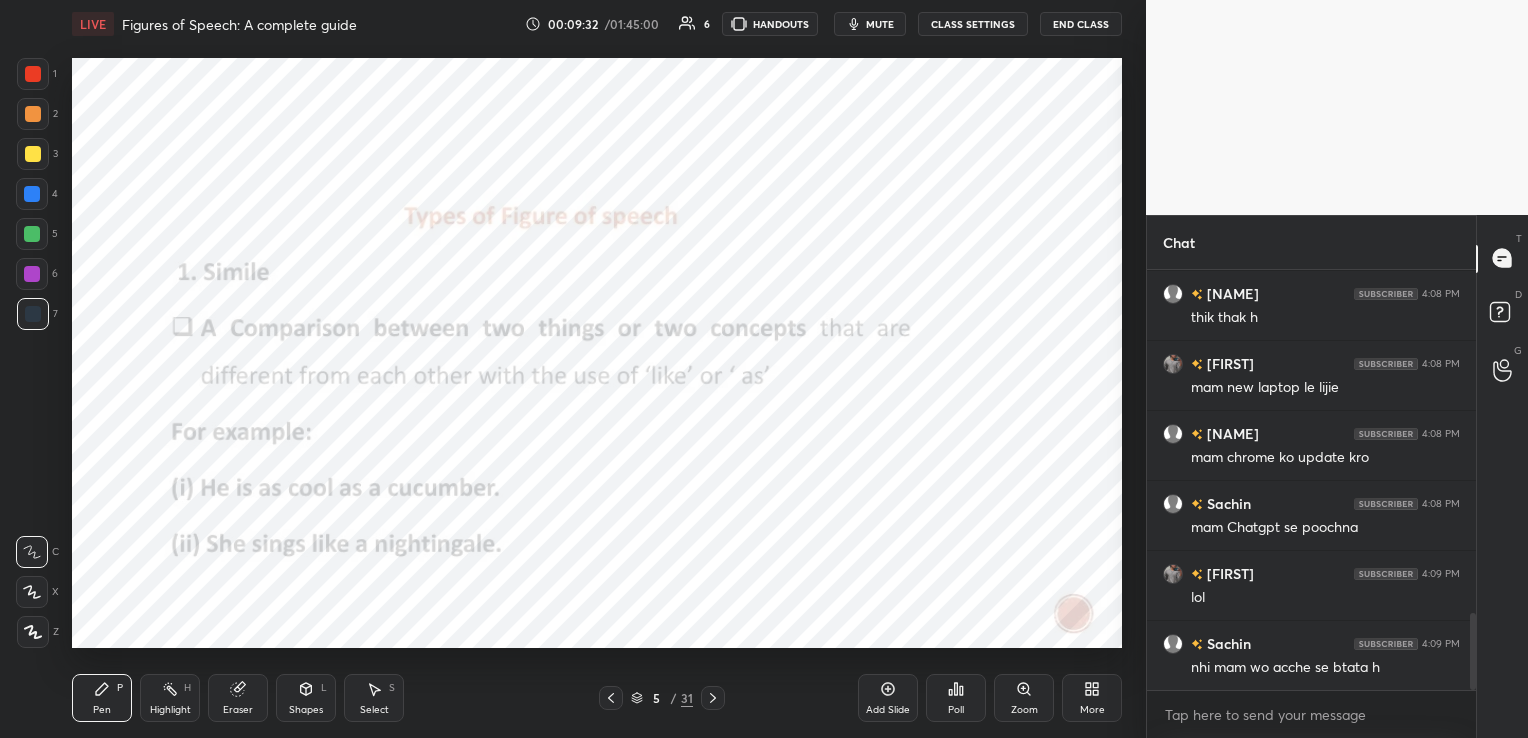 click 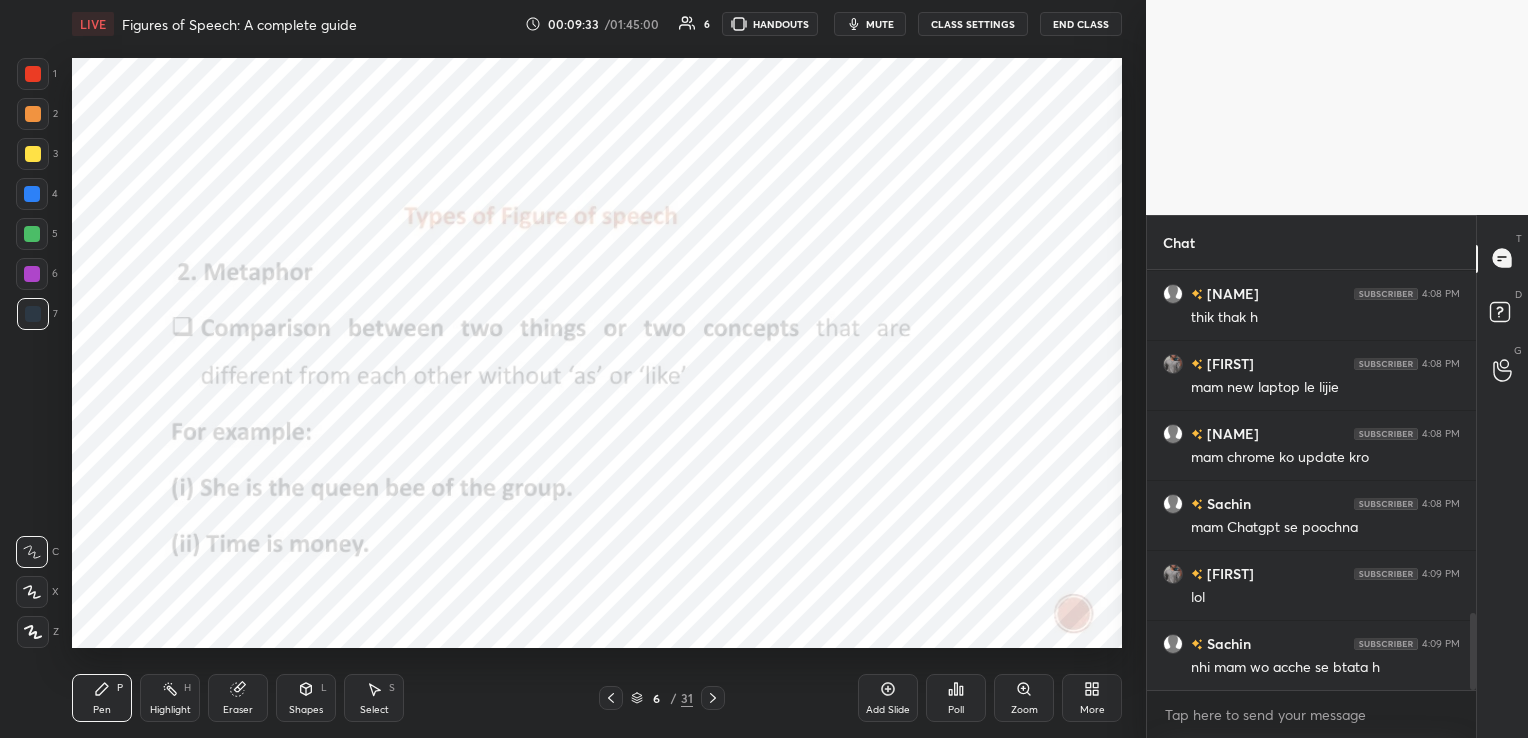 click on "Eraser" at bounding box center (238, 698) 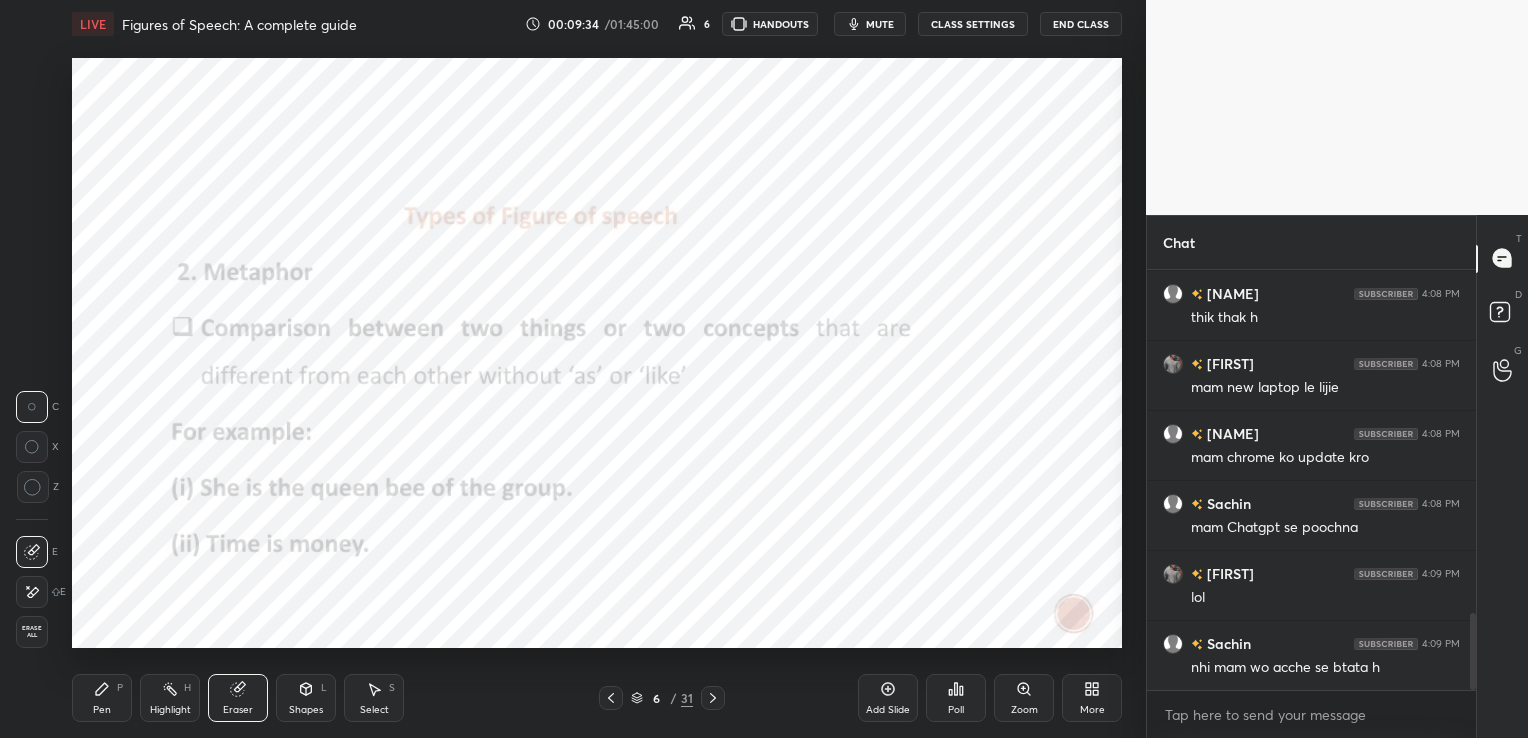 click on "Erase all" at bounding box center (32, 632) 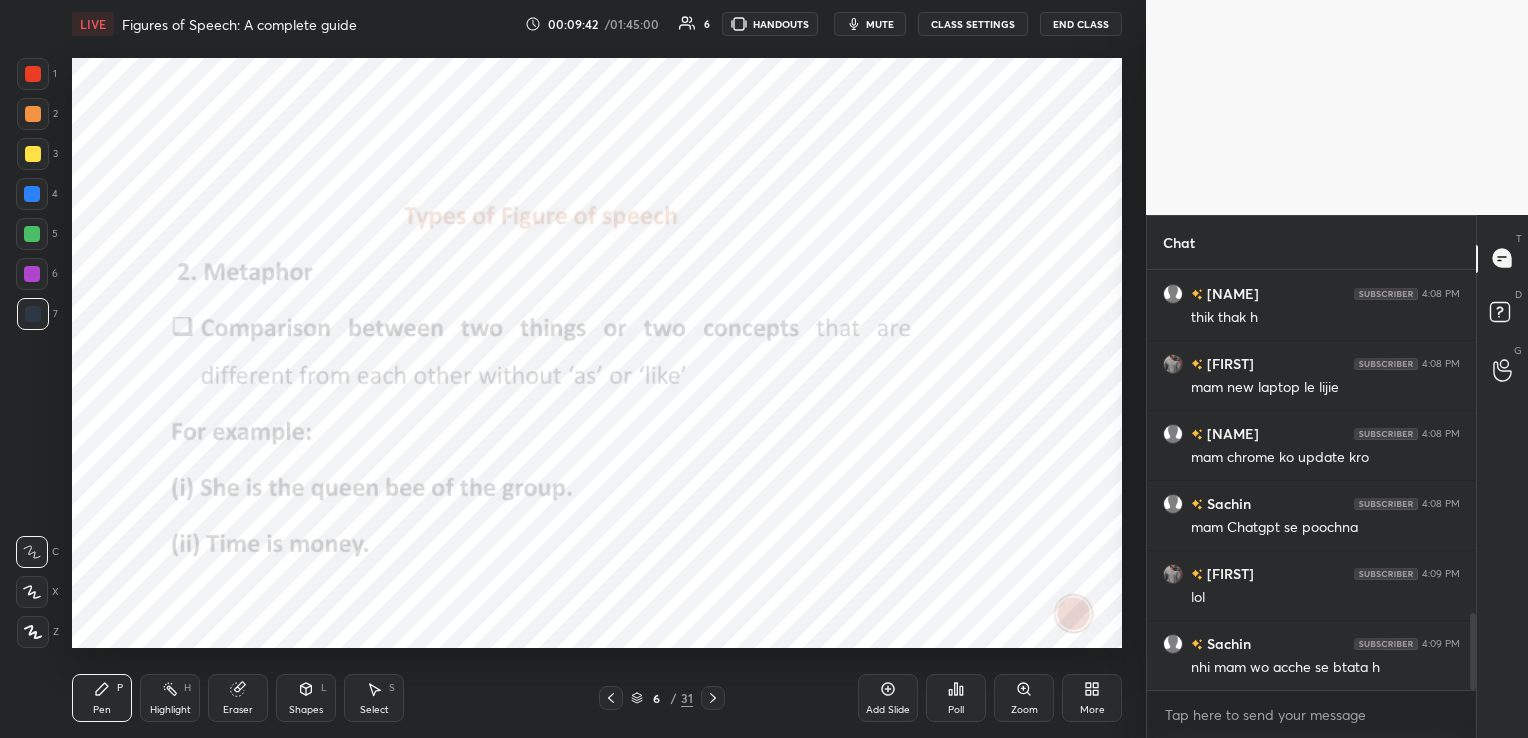 click 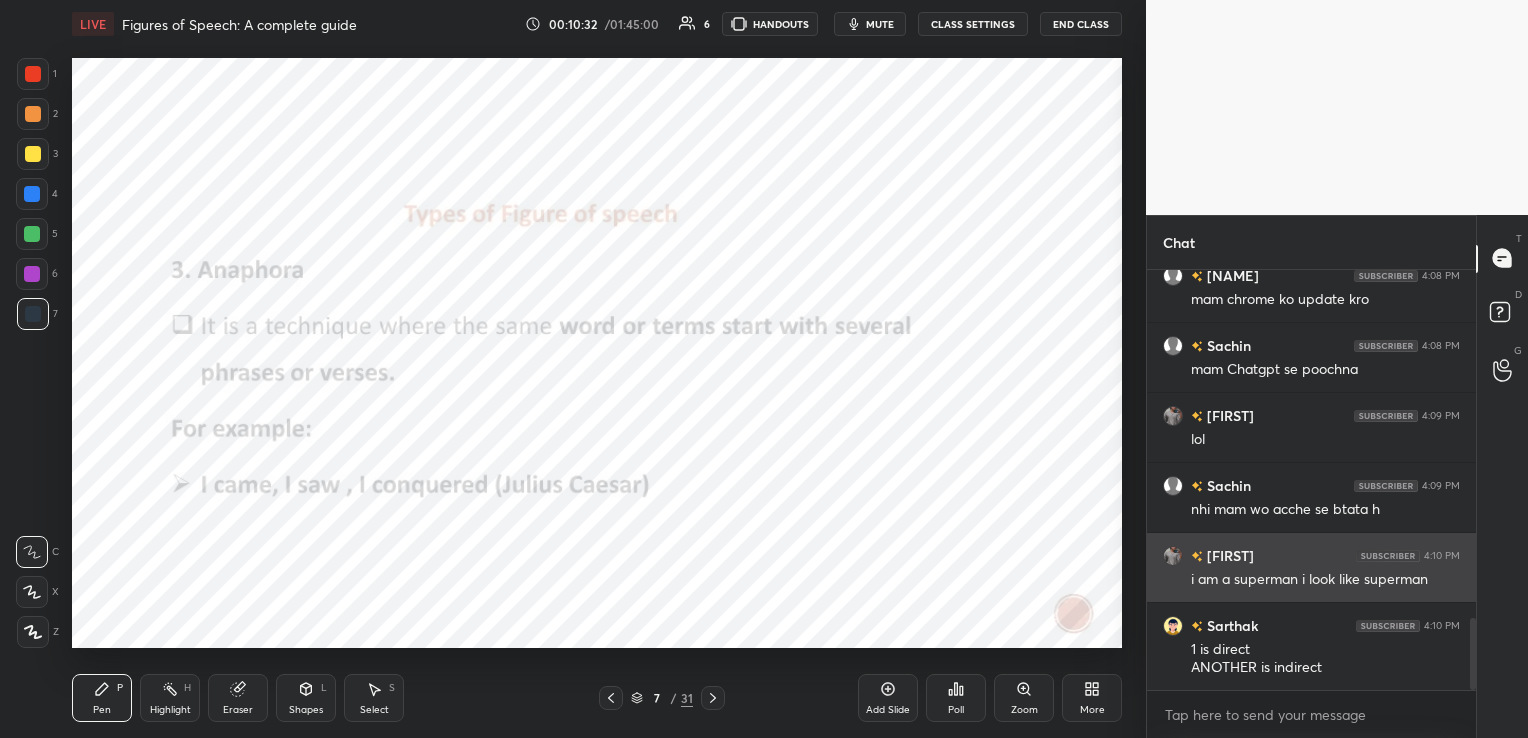 scroll, scrollTop: 2115, scrollLeft: 0, axis: vertical 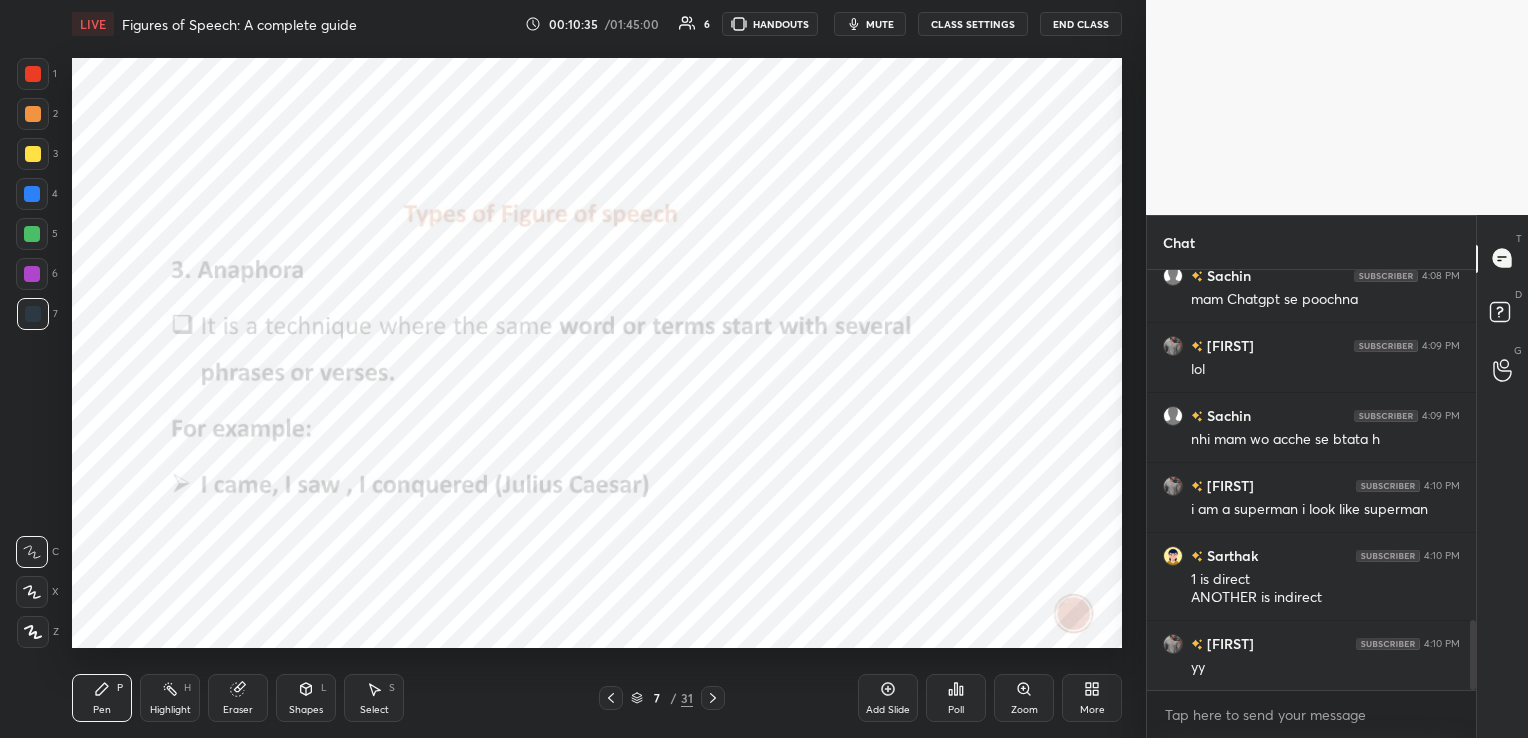 click on "Eraser" at bounding box center (238, 698) 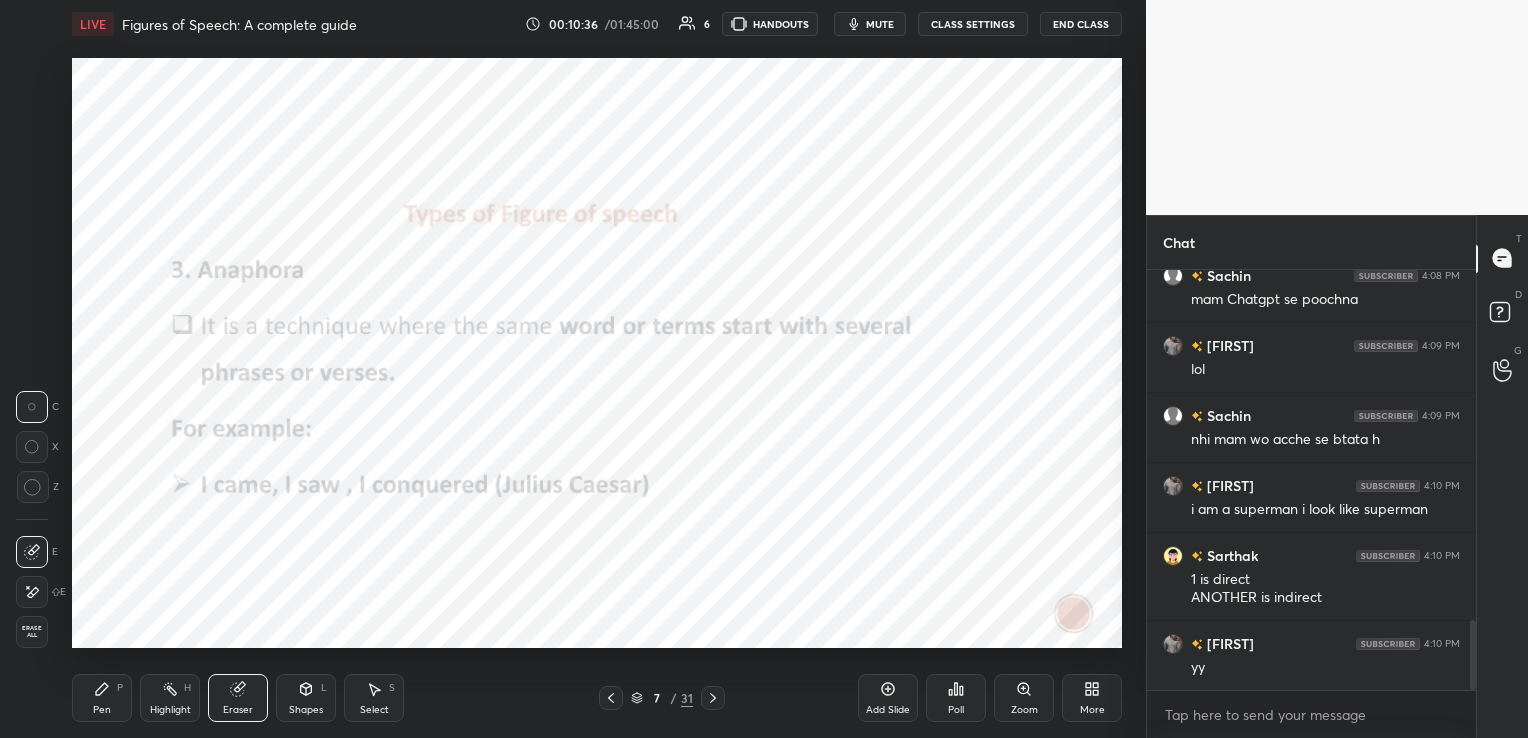 click on "Erase all" at bounding box center [32, 632] 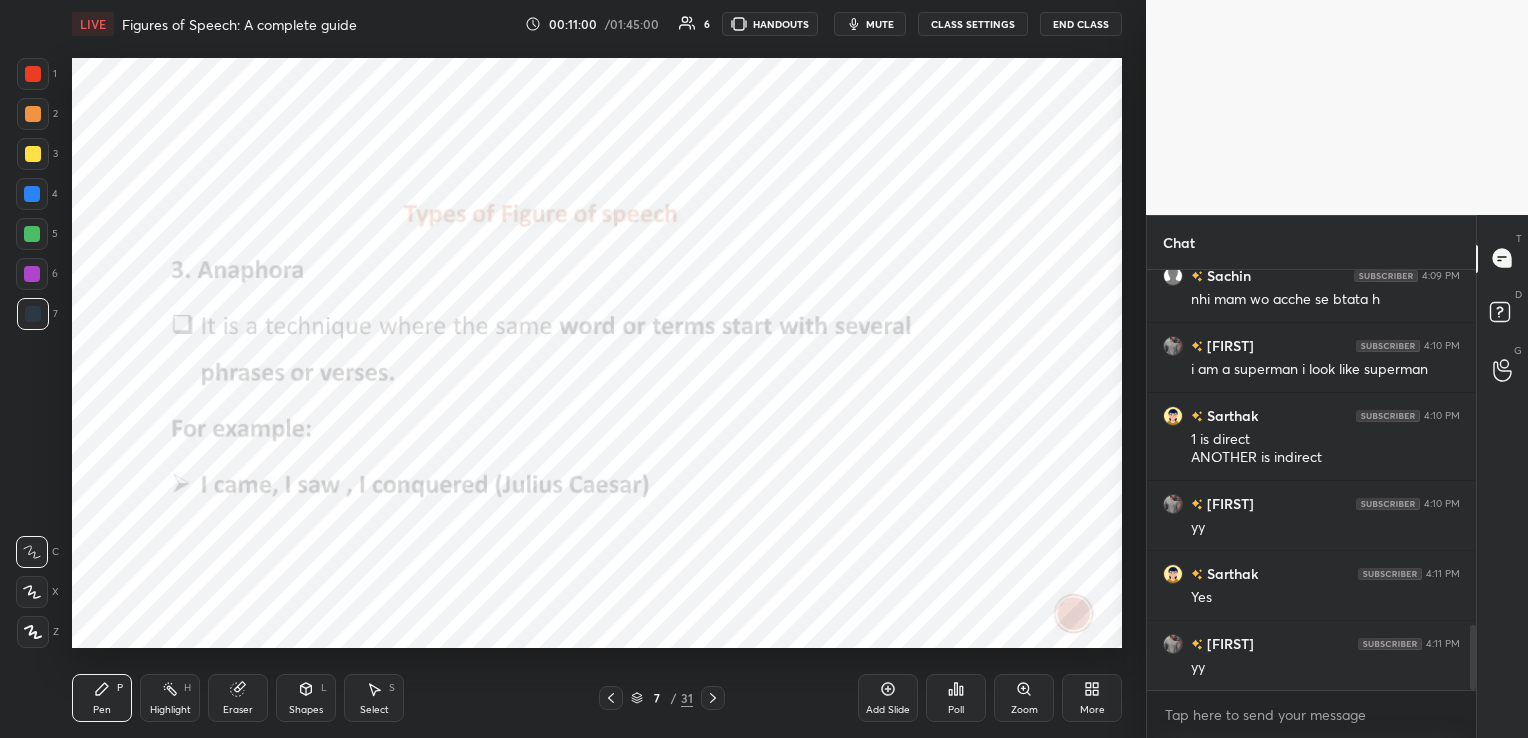 scroll, scrollTop: 2303, scrollLeft: 0, axis: vertical 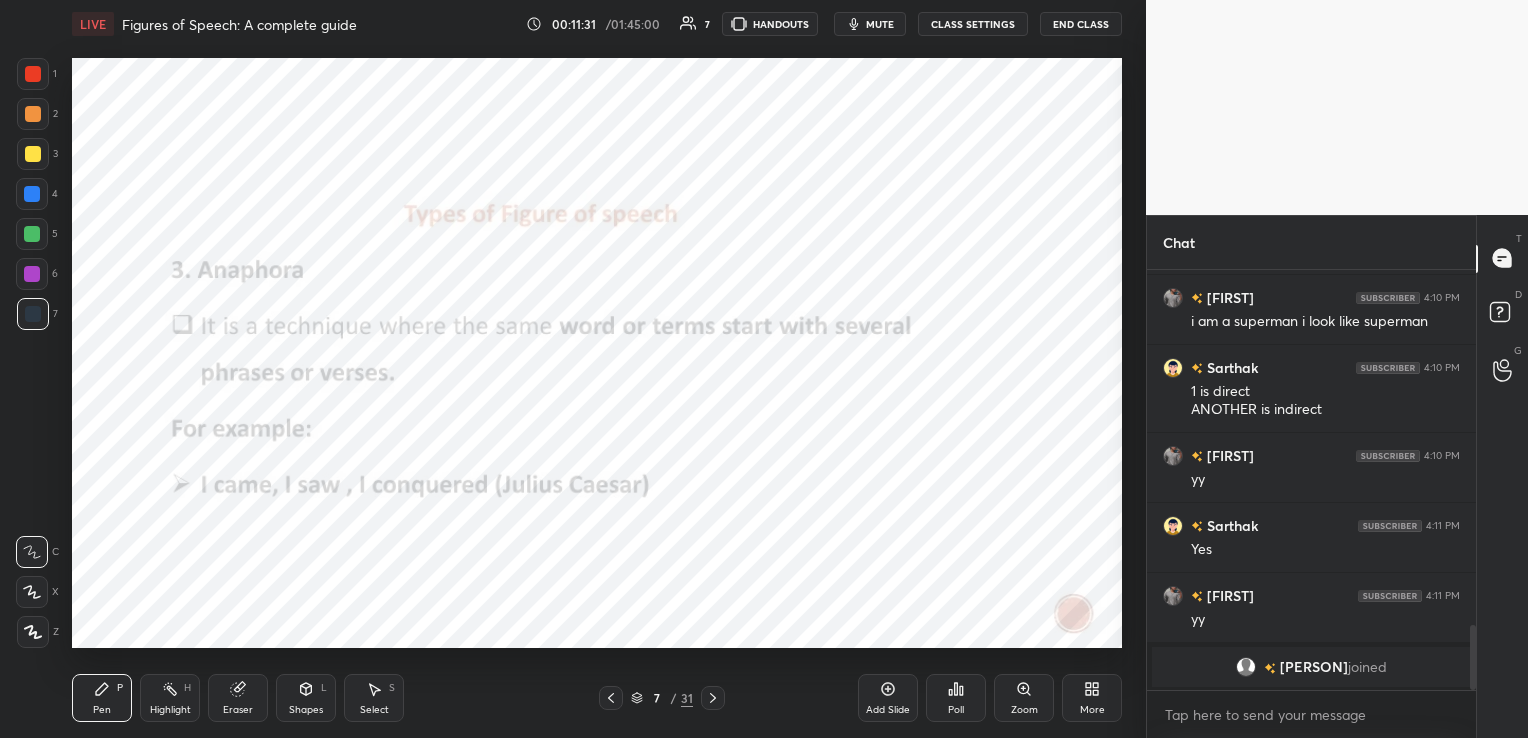 click 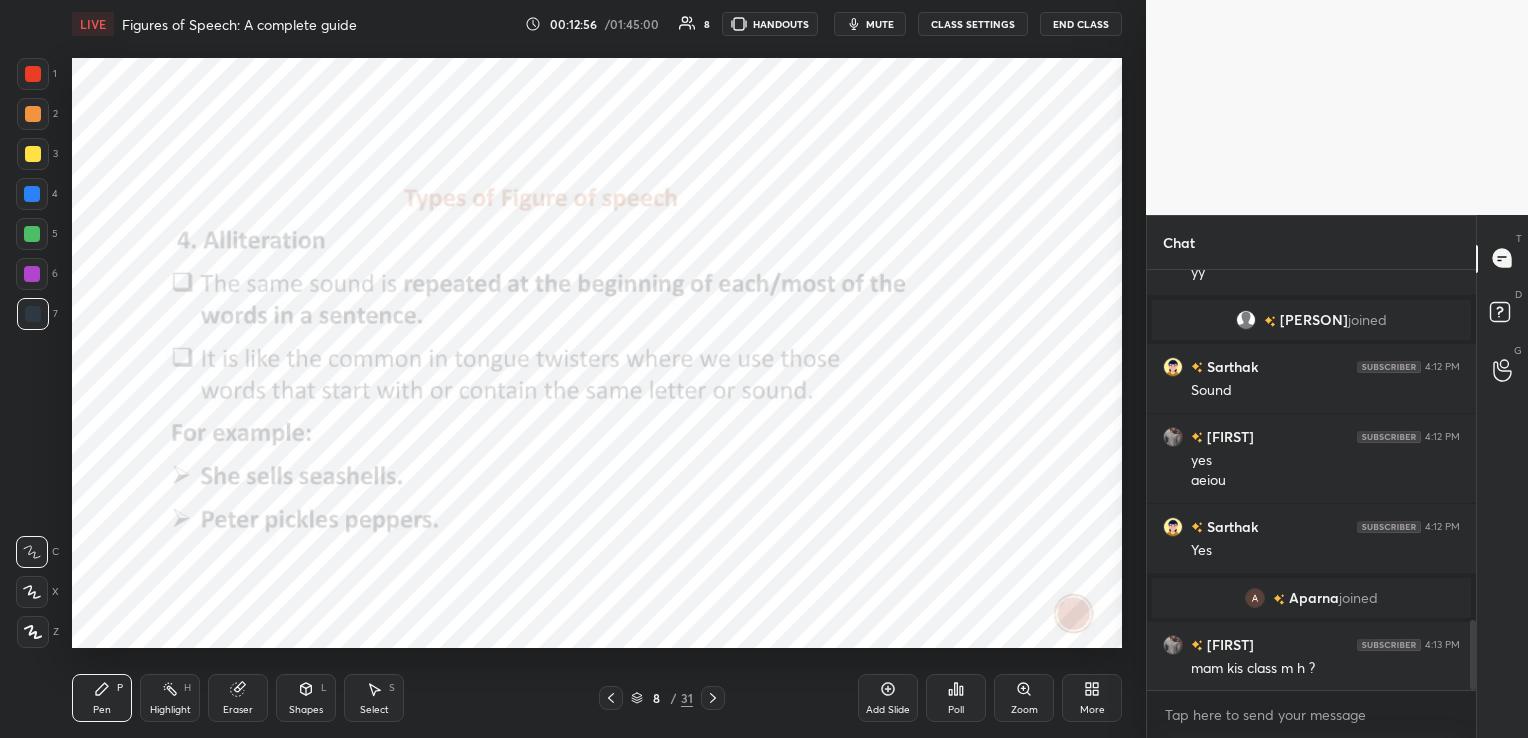 scroll, scrollTop: 2113, scrollLeft: 0, axis: vertical 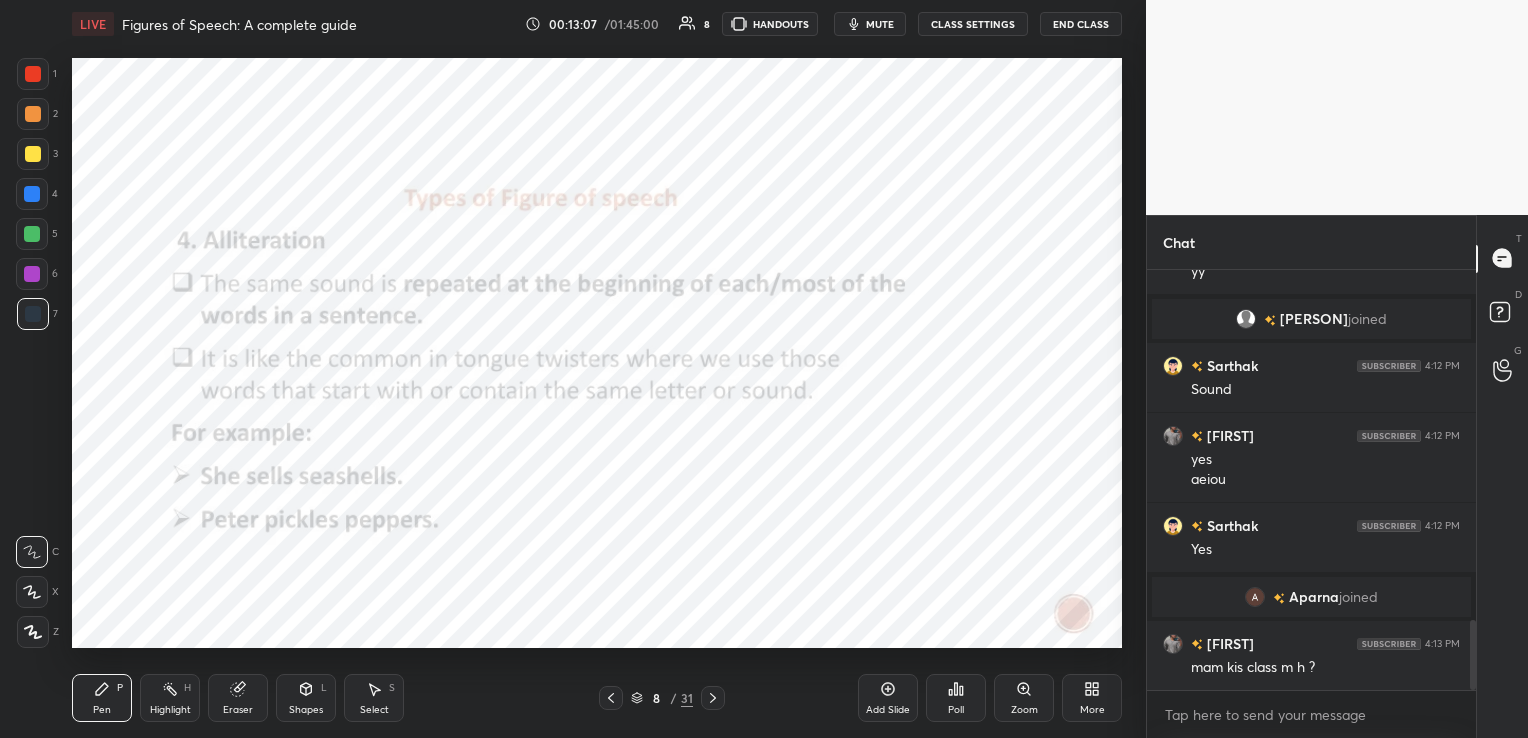 click on "Eraser" at bounding box center [238, 698] 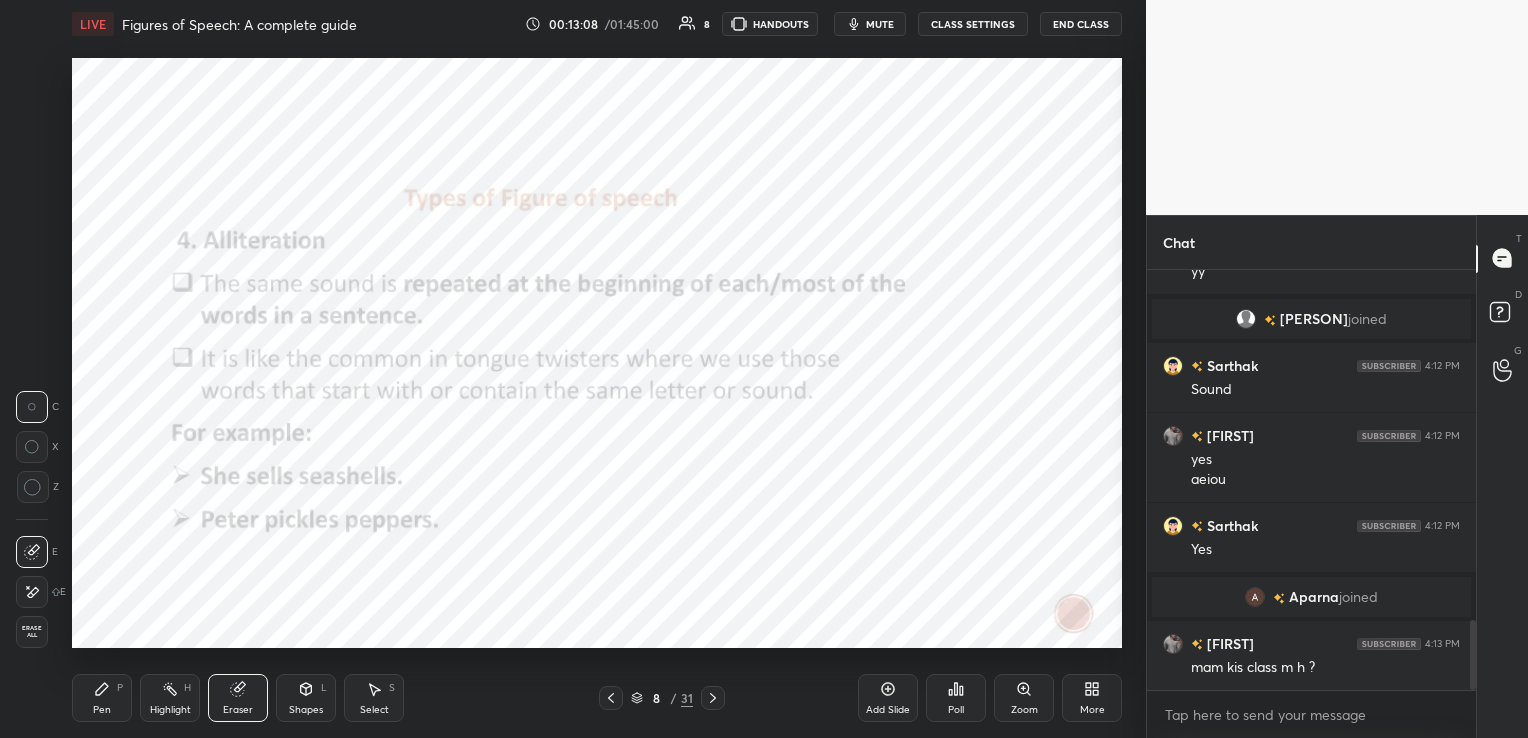 click on "Erase all" at bounding box center [32, 632] 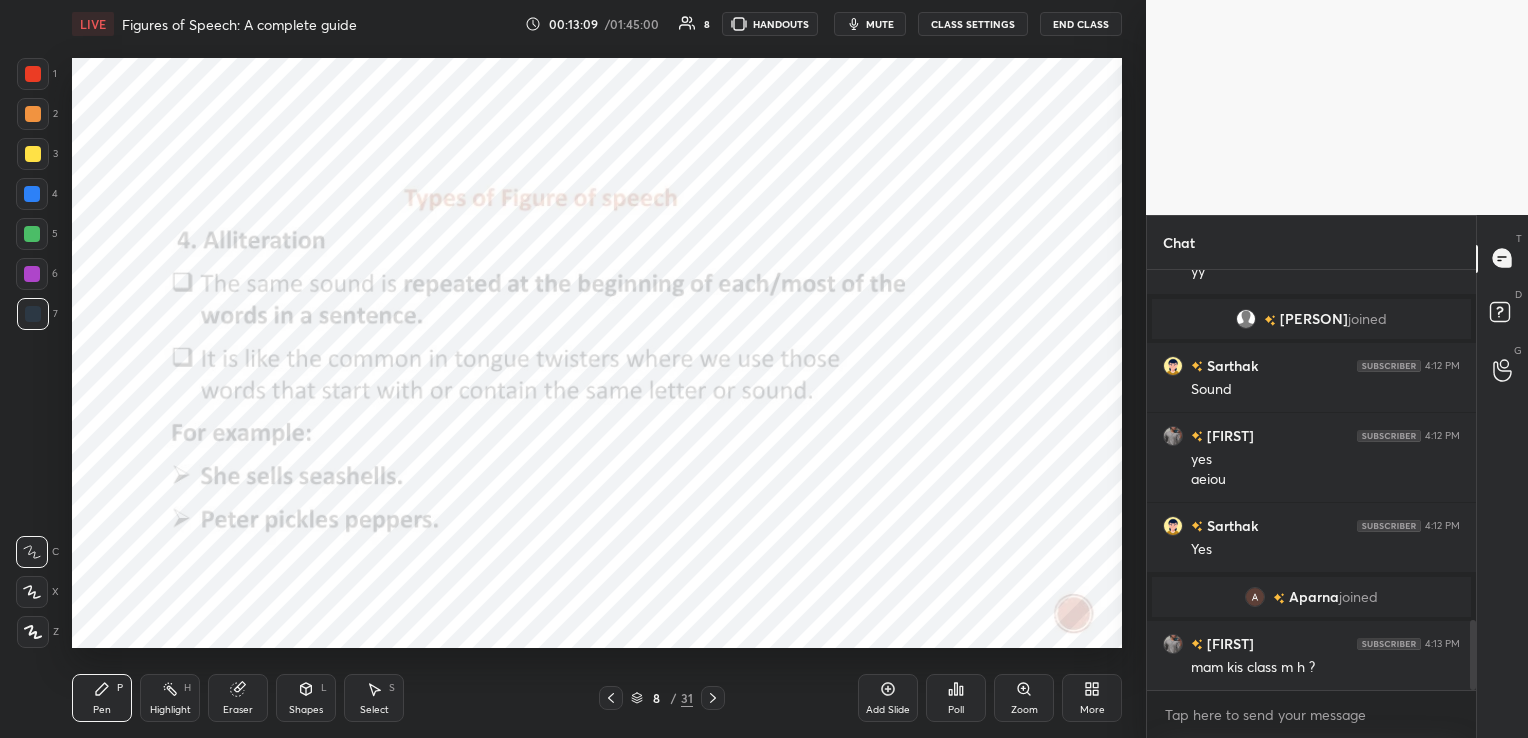 scroll, scrollTop: 2151, scrollLeft: 0, axis: vertical 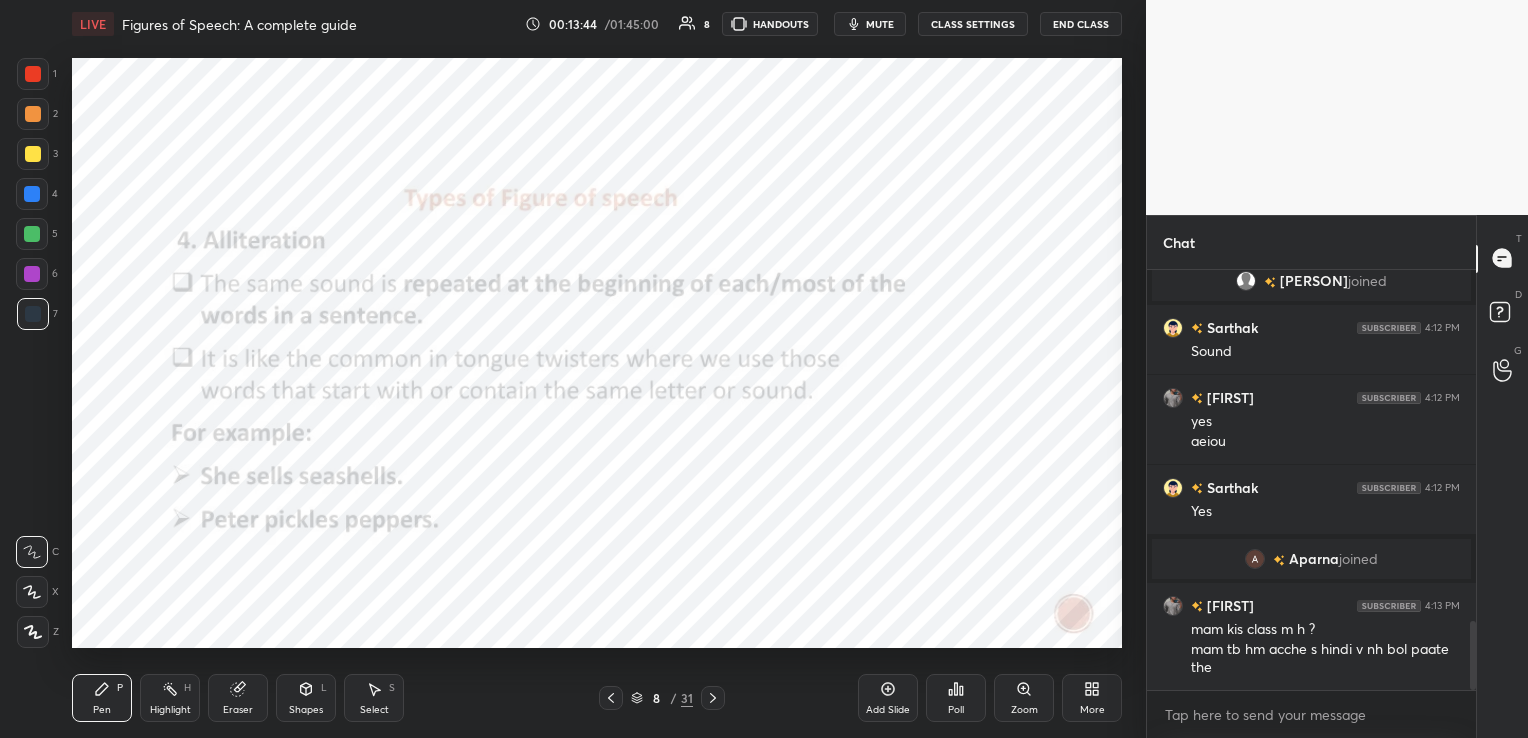click 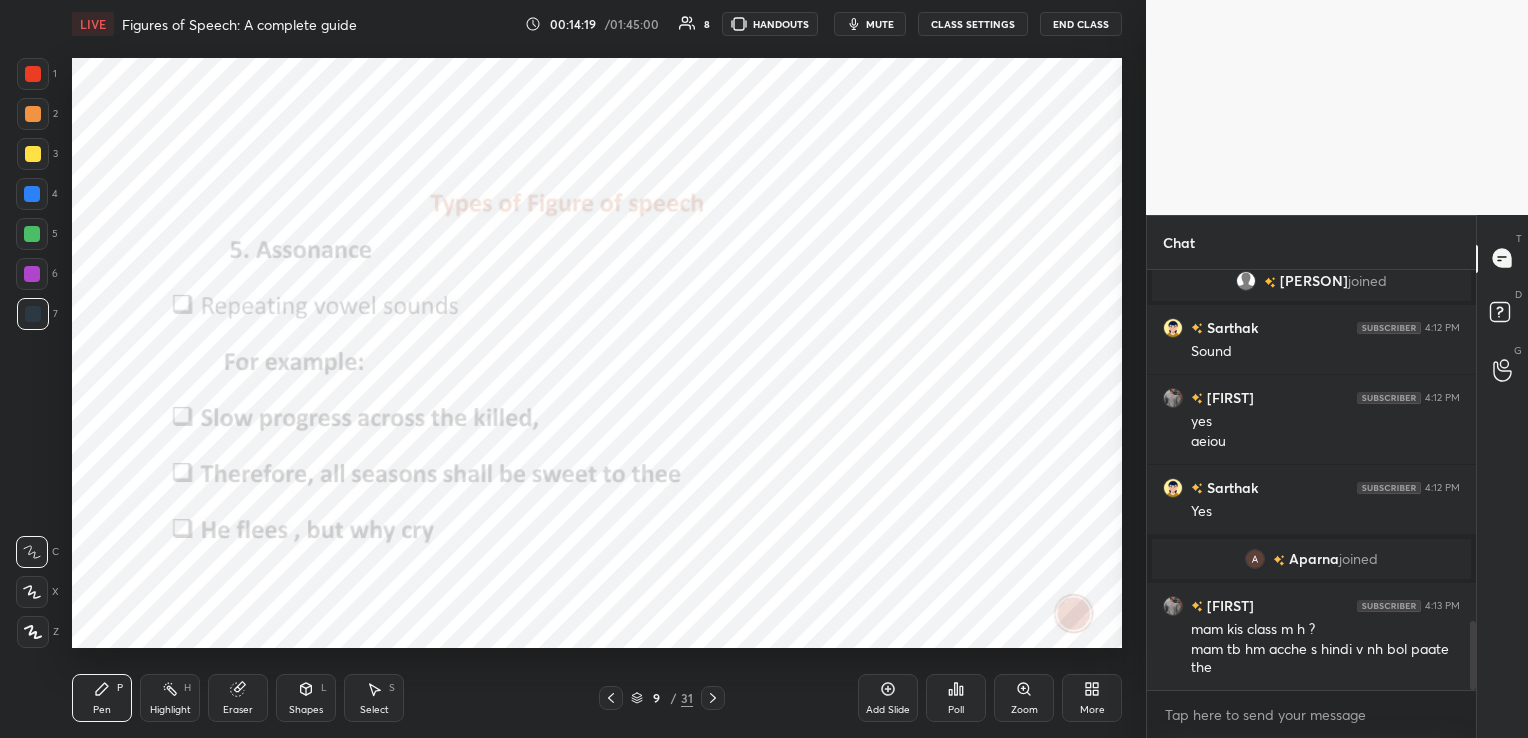 click at bounding box center [611, 698] 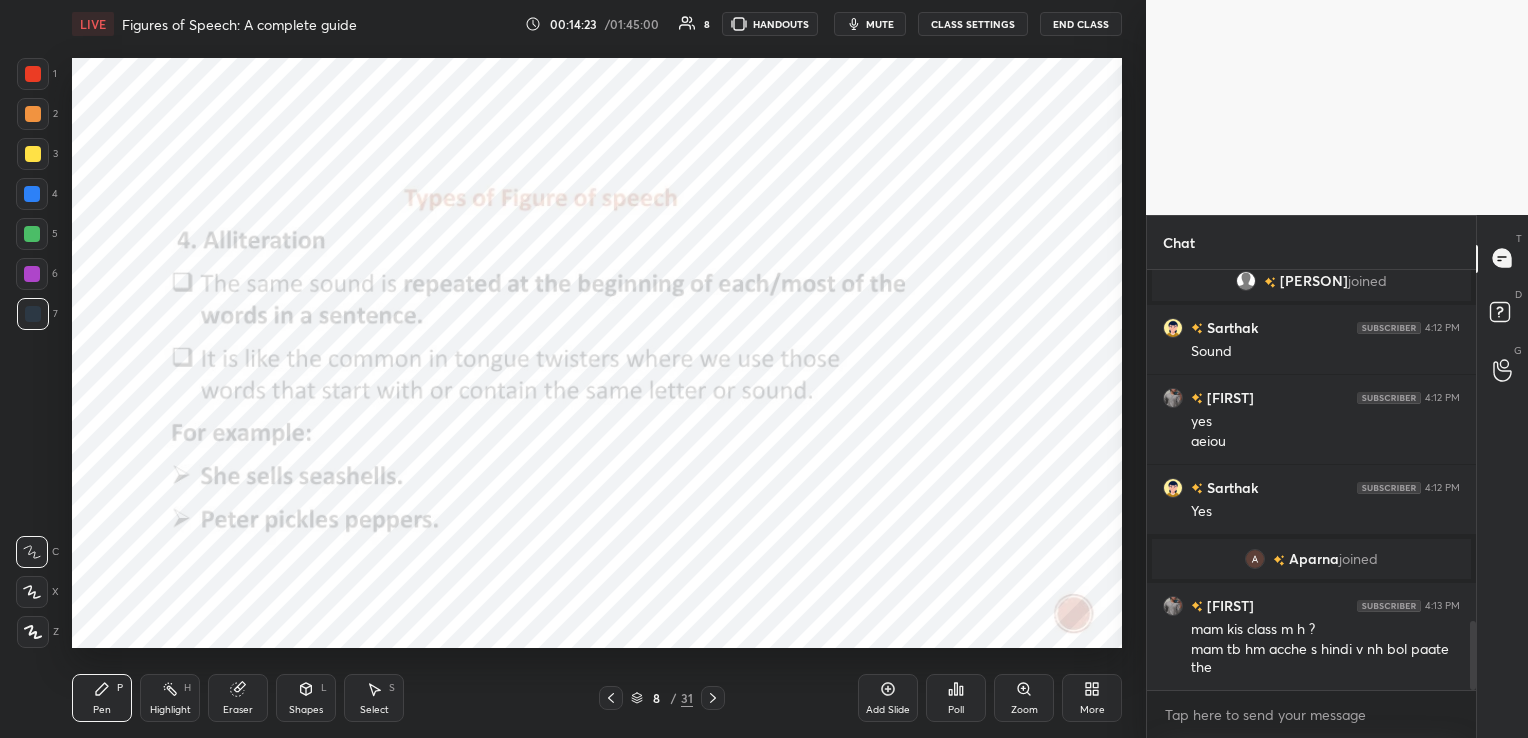 click 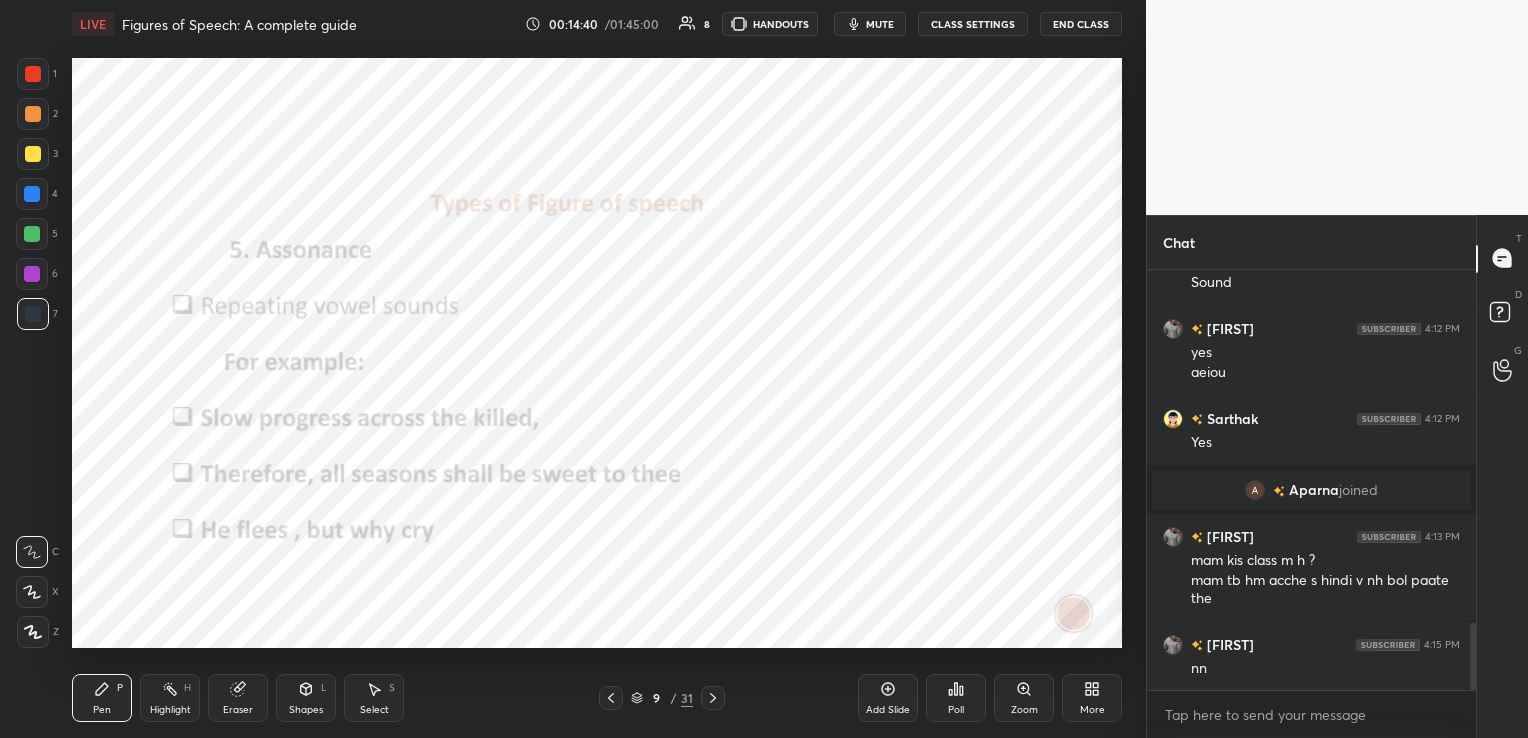 scroll, scrollTop: 2221, scrollLeft: 0, axis: vertical 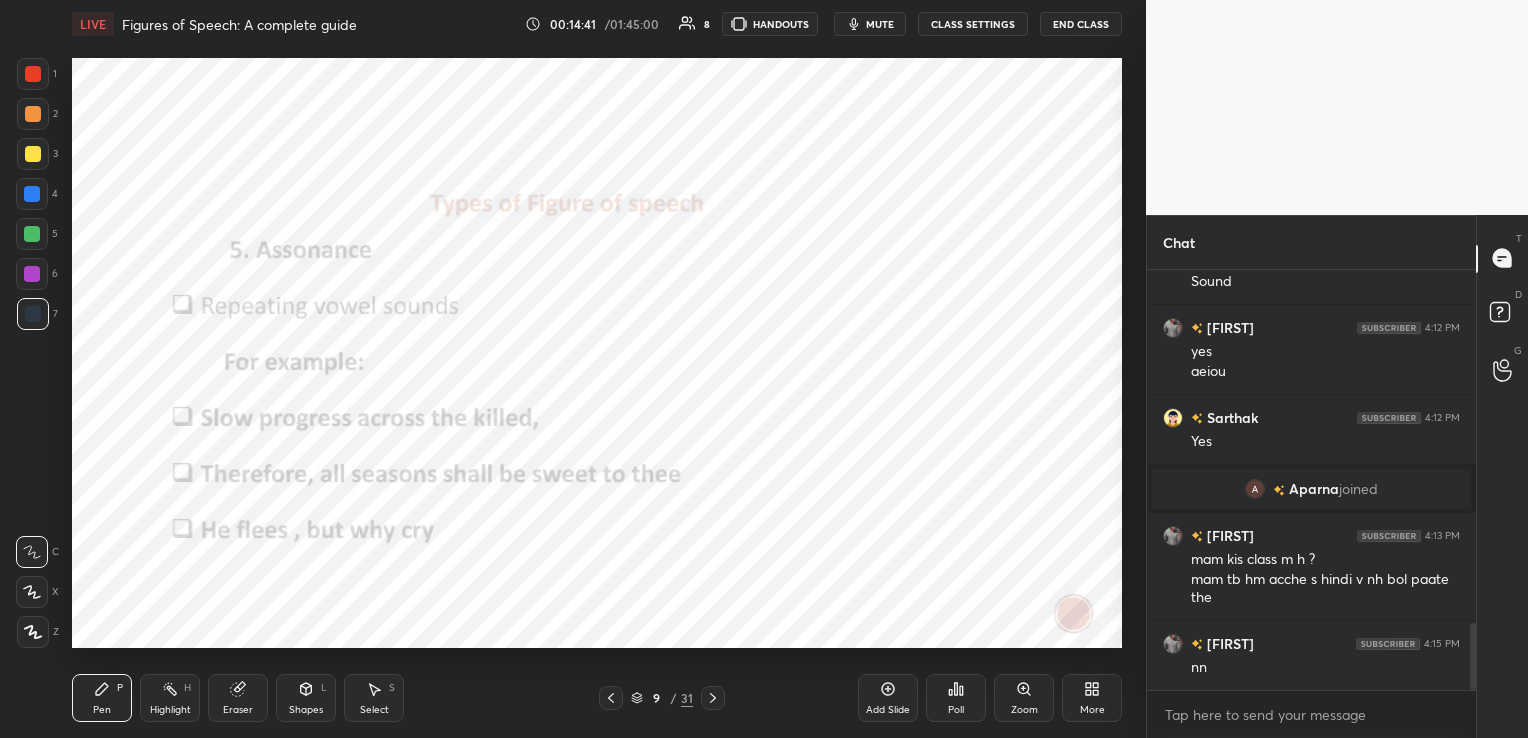 click on "Eraser" at bounding box center [238, 710] 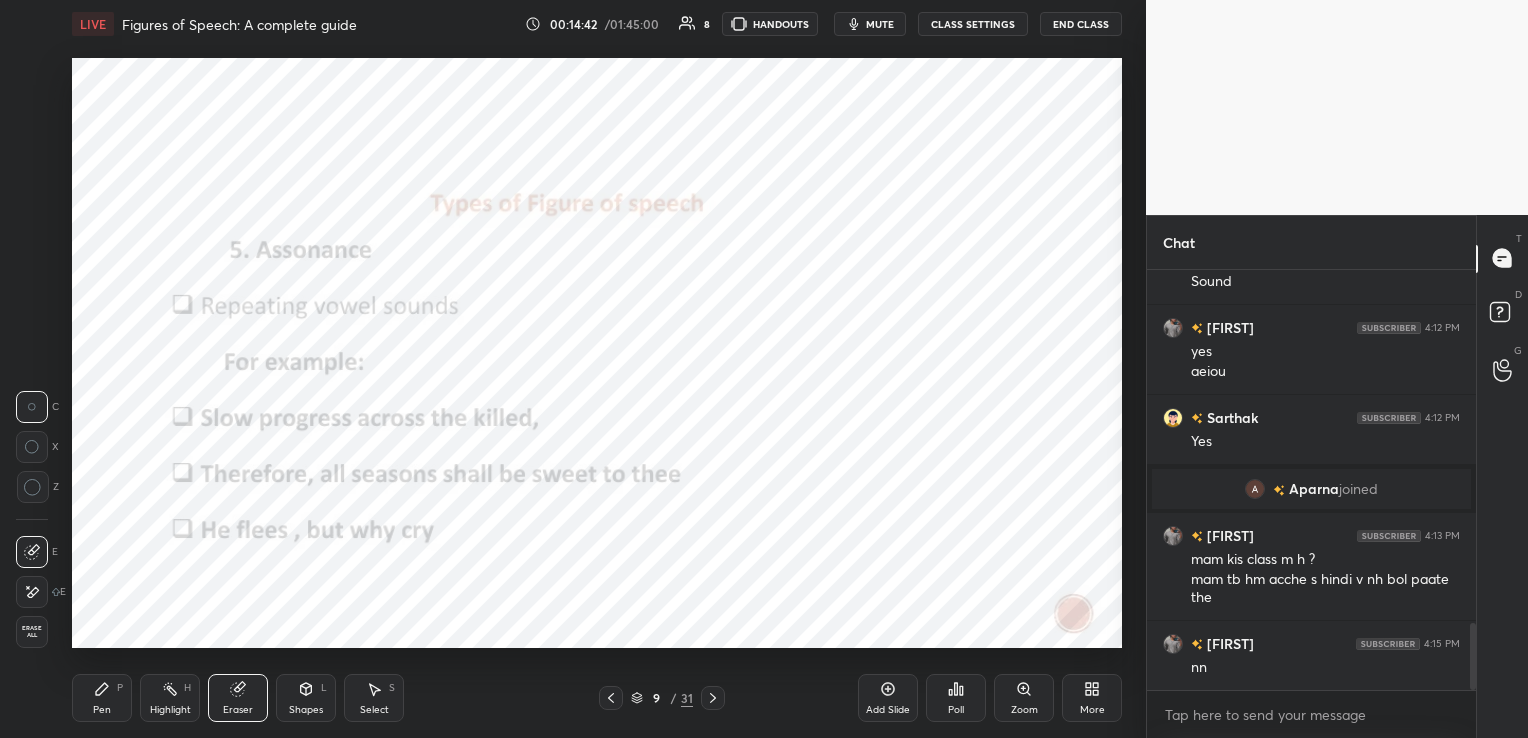 click on "Erase all" at bounding box center (32, 632) 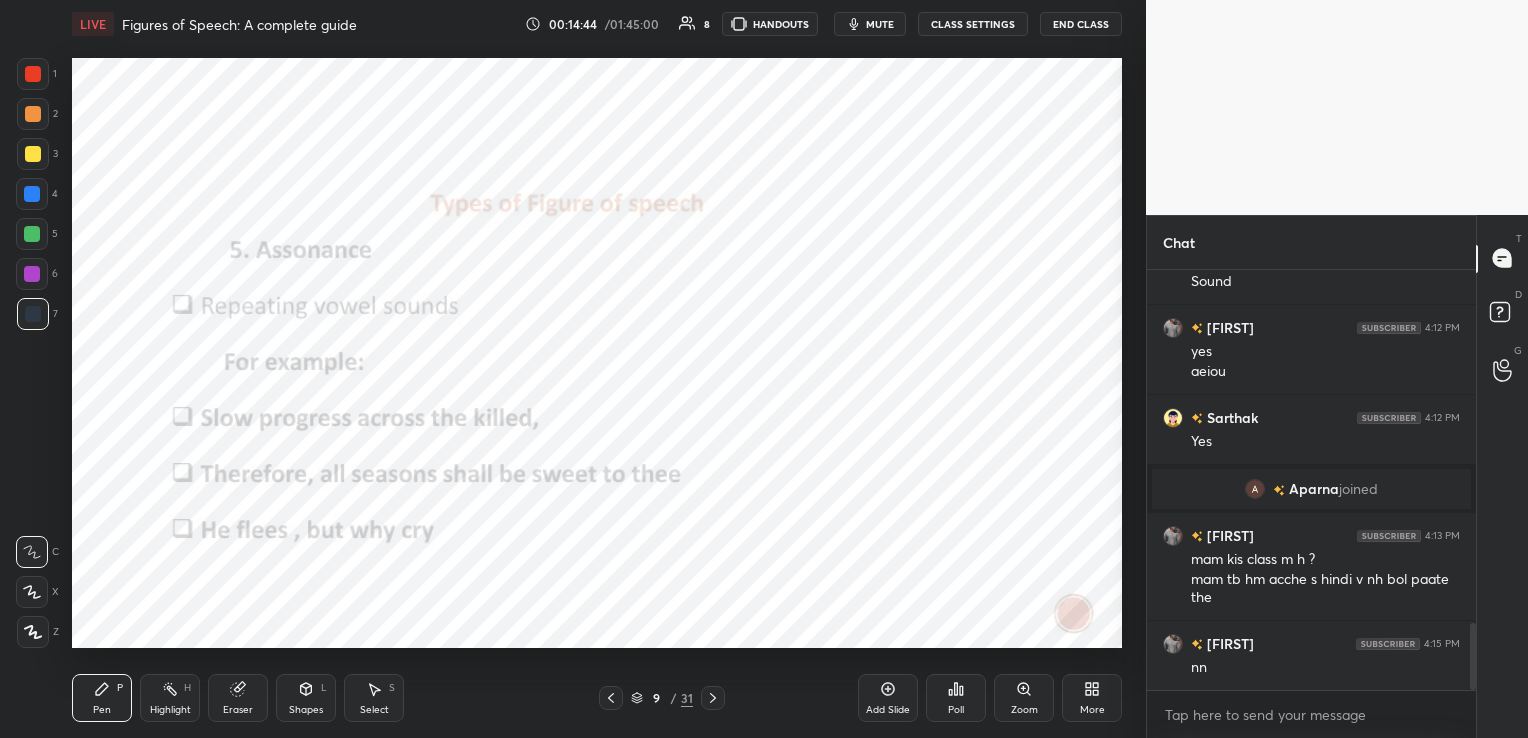 click at bounding box center (713, 698) 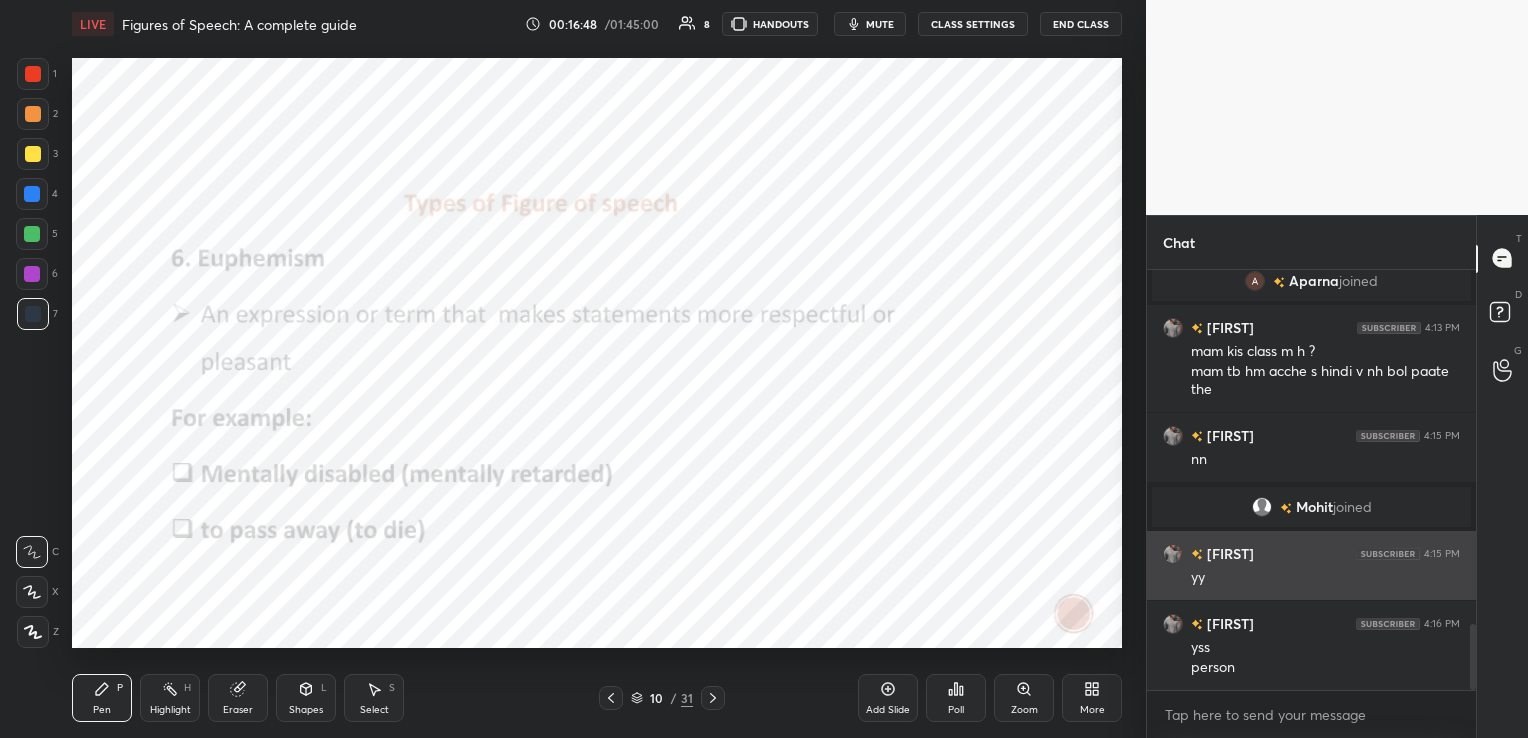 scroll, scrollTop: 2339, scrollLeft: 0, axis: vertical 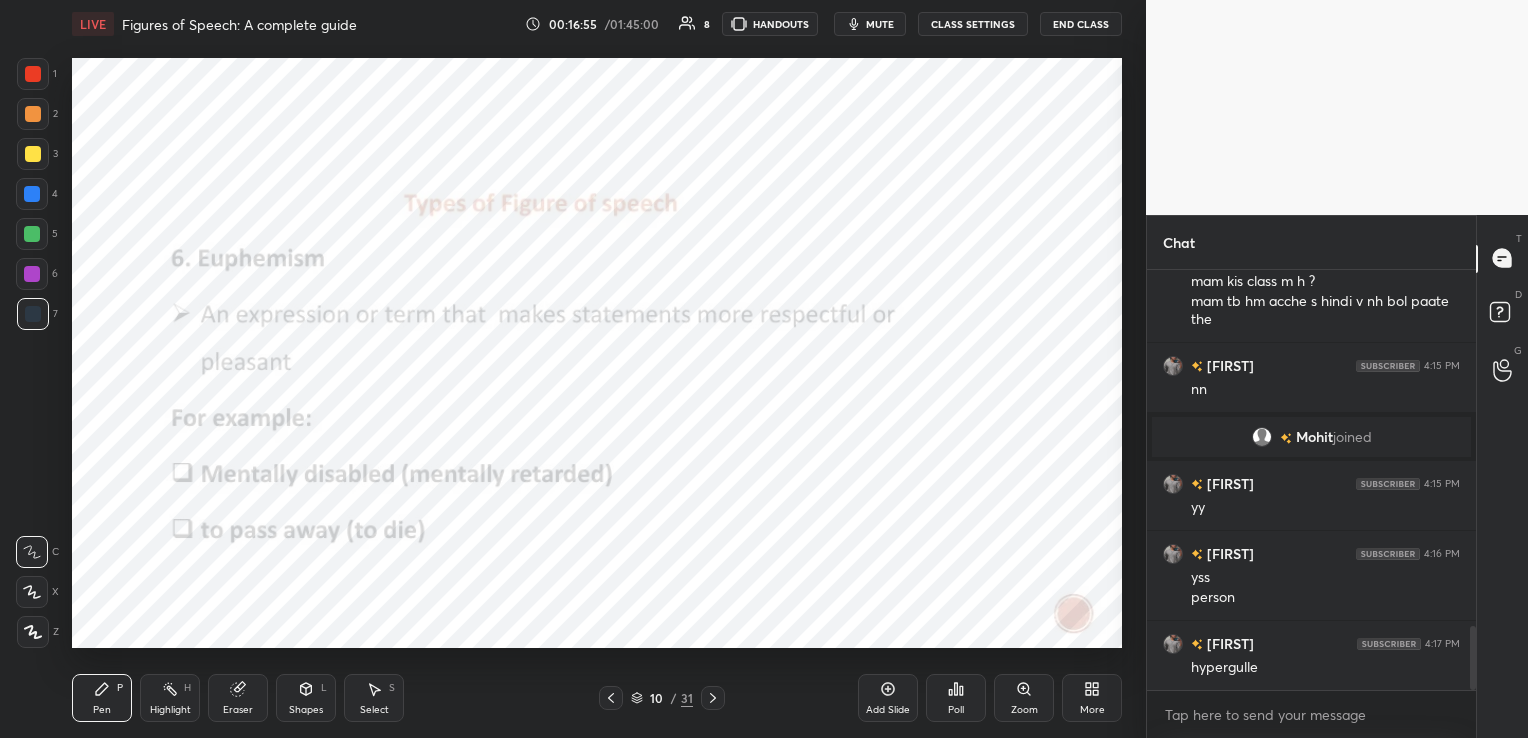 click on "Eraser" at bounding box center (238, 698) 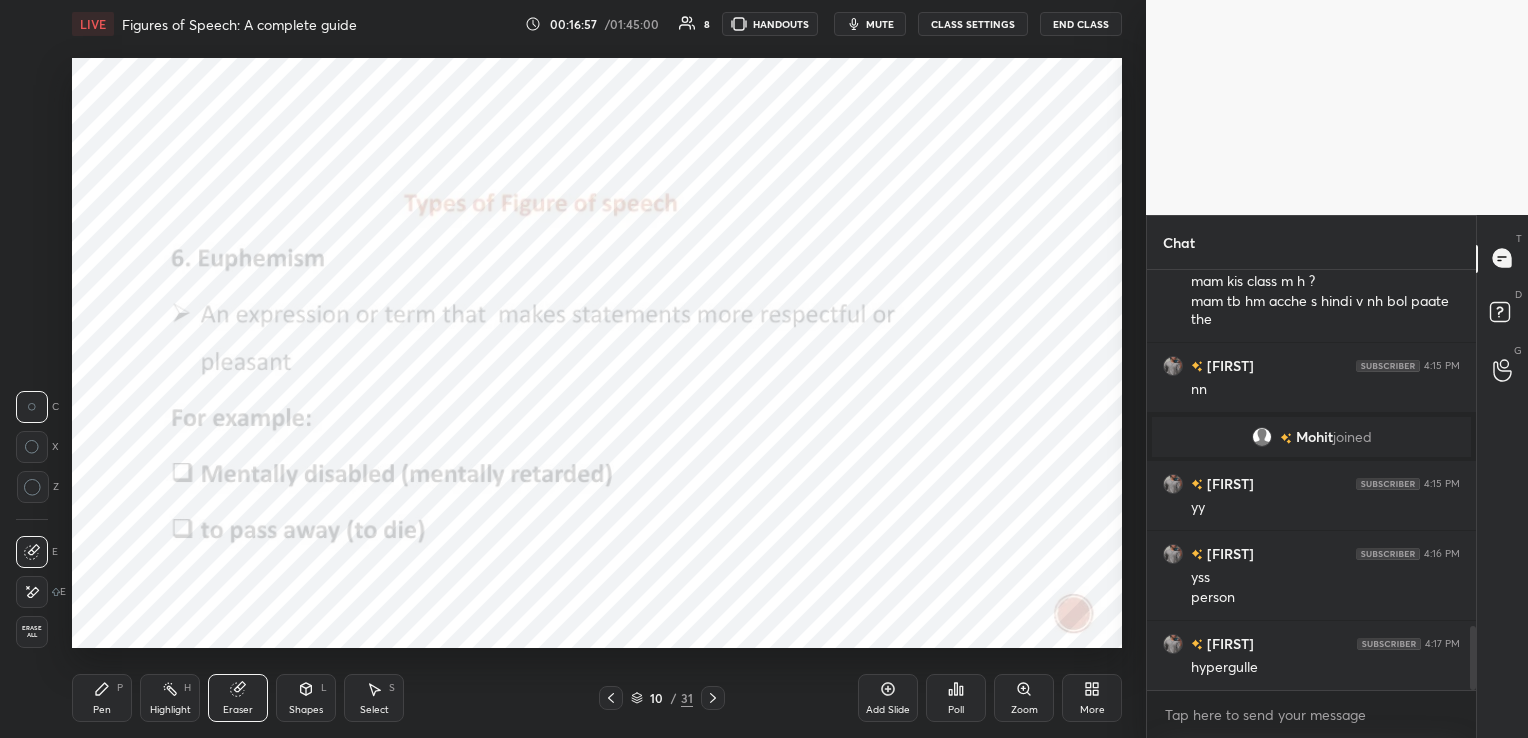click on "Erase all" at bounding box center [32, 632] 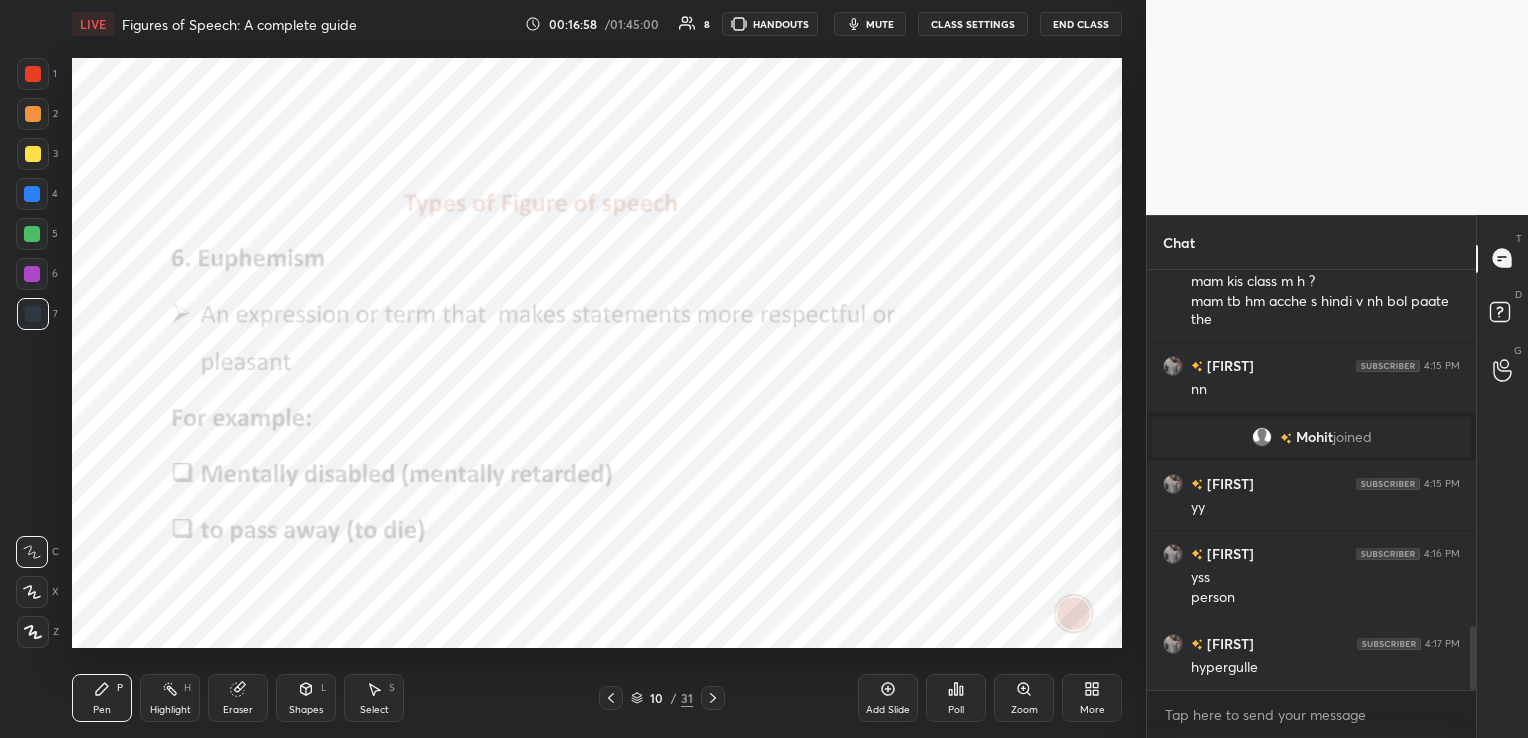 click 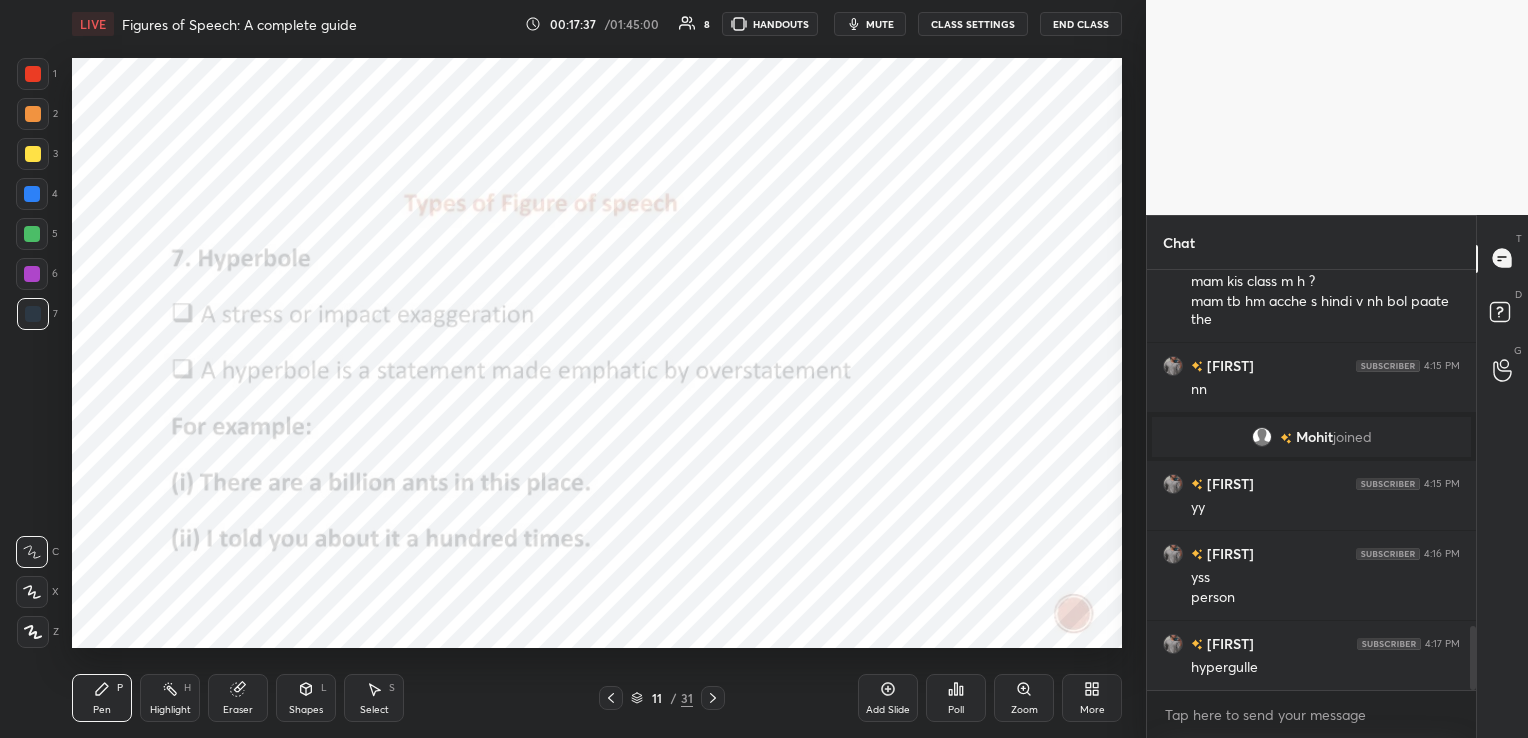 click 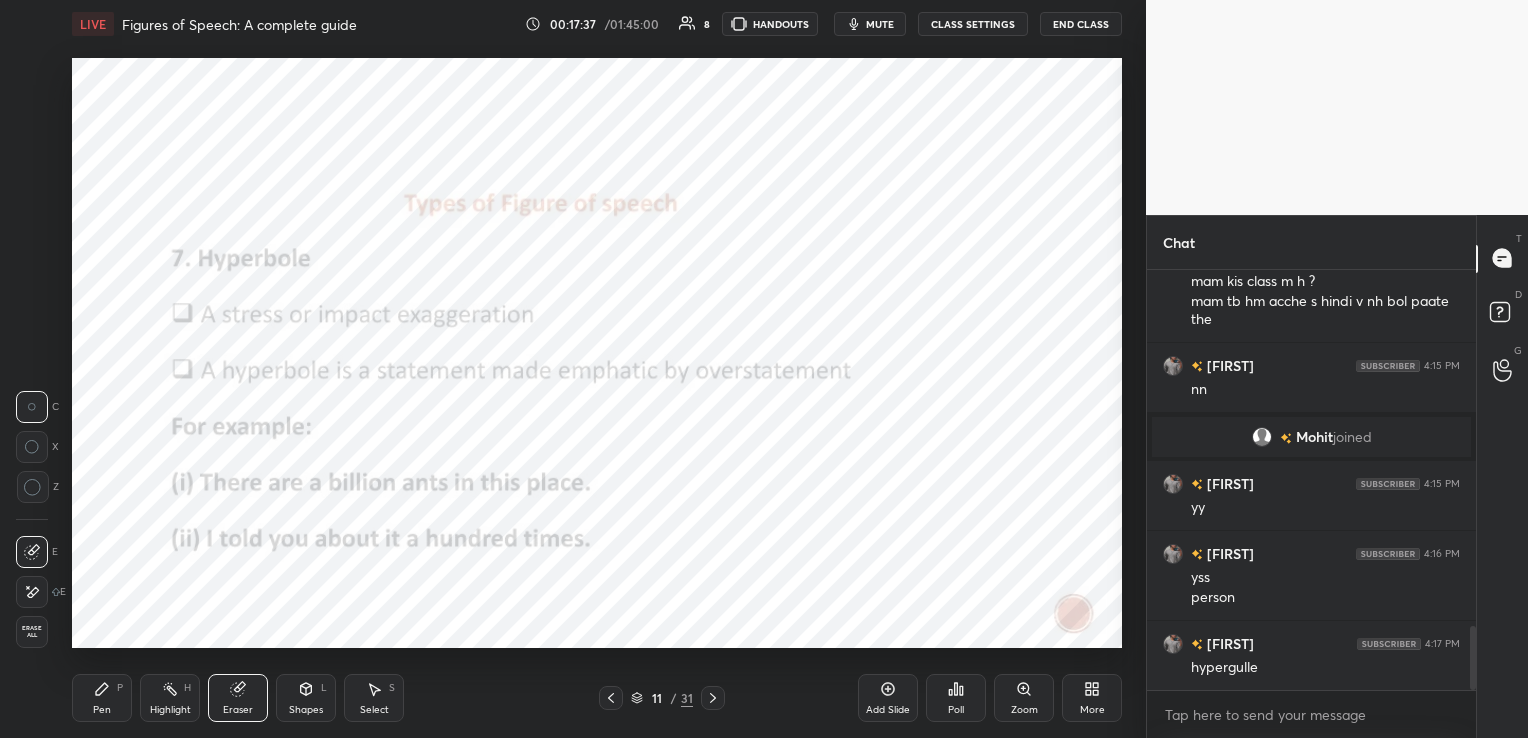 click on "Erase all" at bounding box center [32, 632] 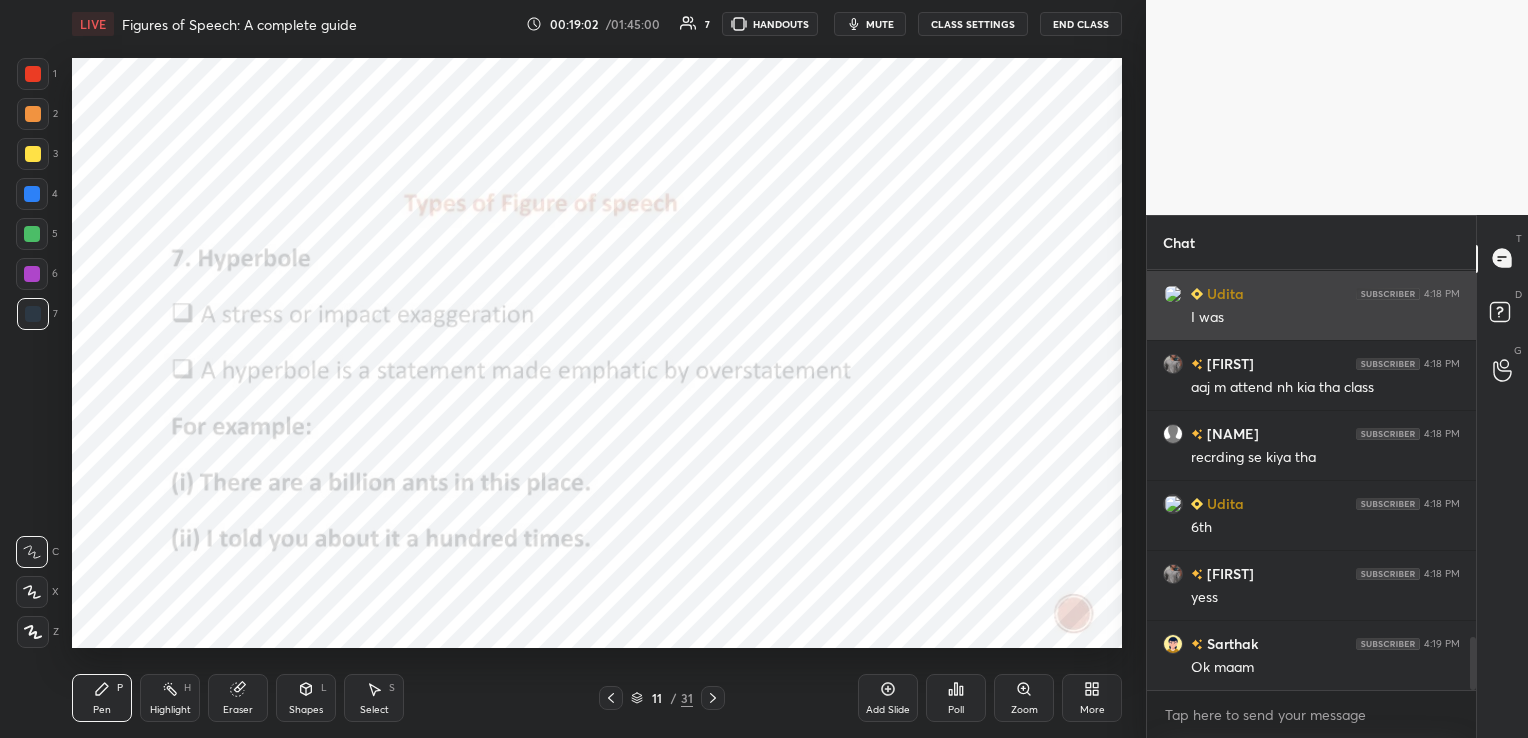scroll, scrollTop: 2919, scrollLeft: 0, axis: vertical 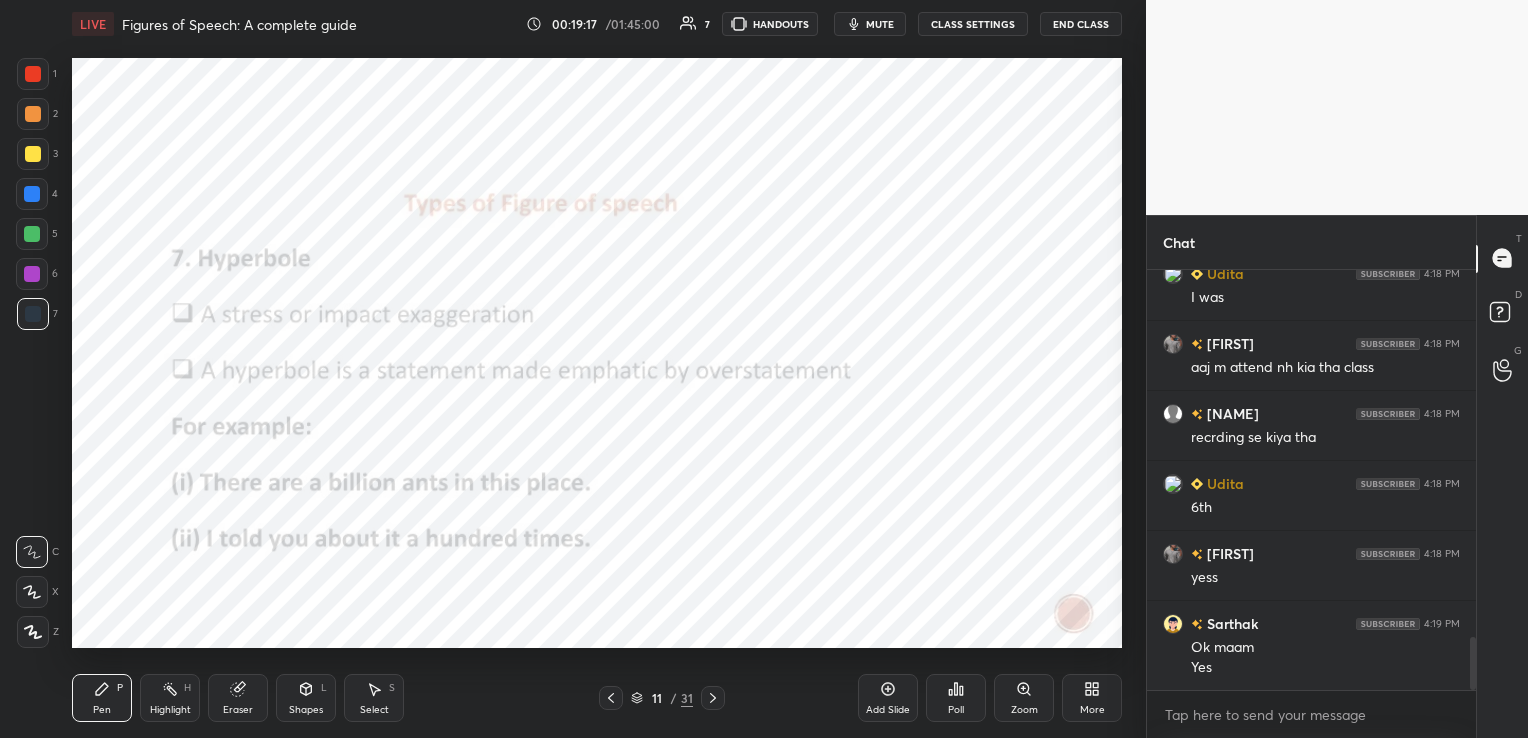 click on "Eraser" at bounding box center (238, 698) 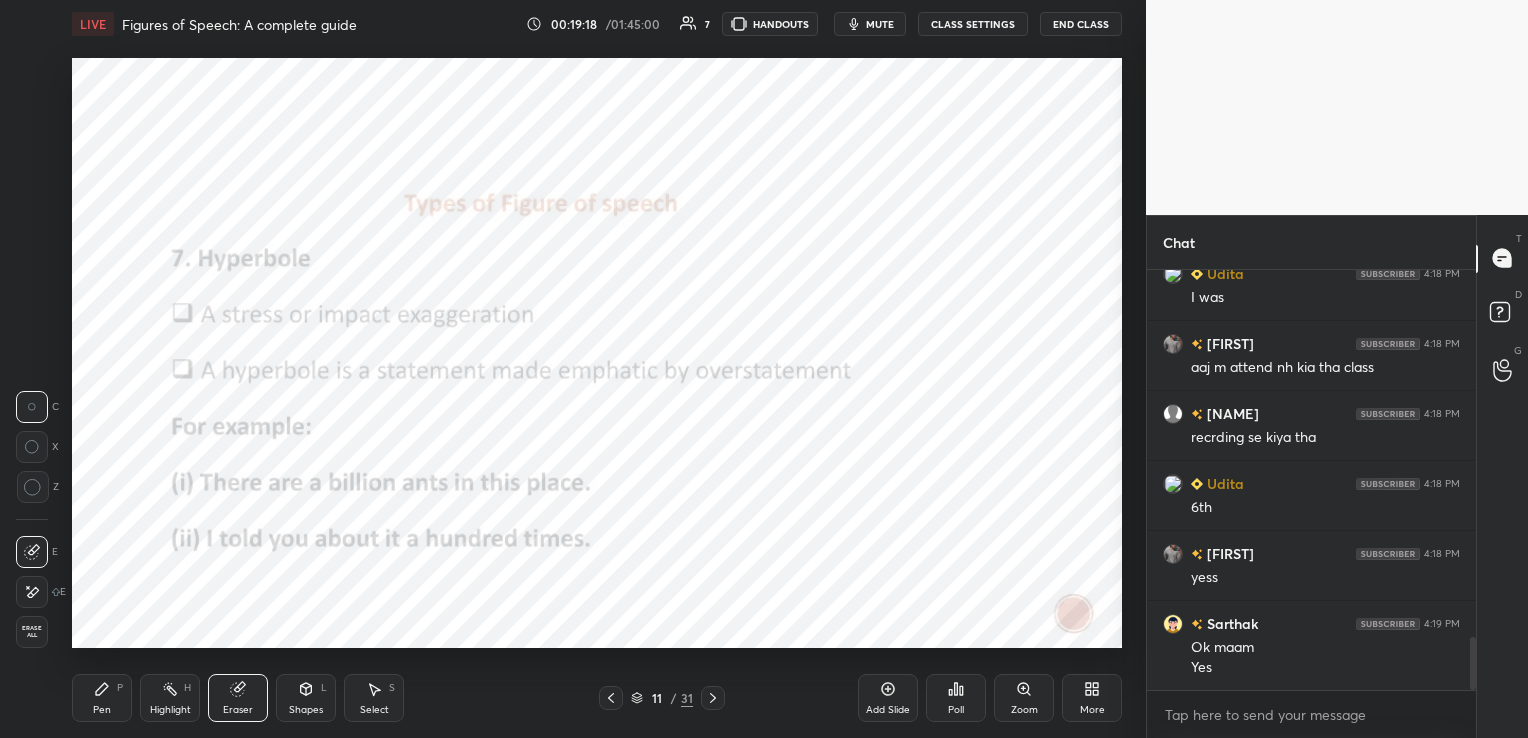 click on "Erase all" at bounding box center [32, 632] 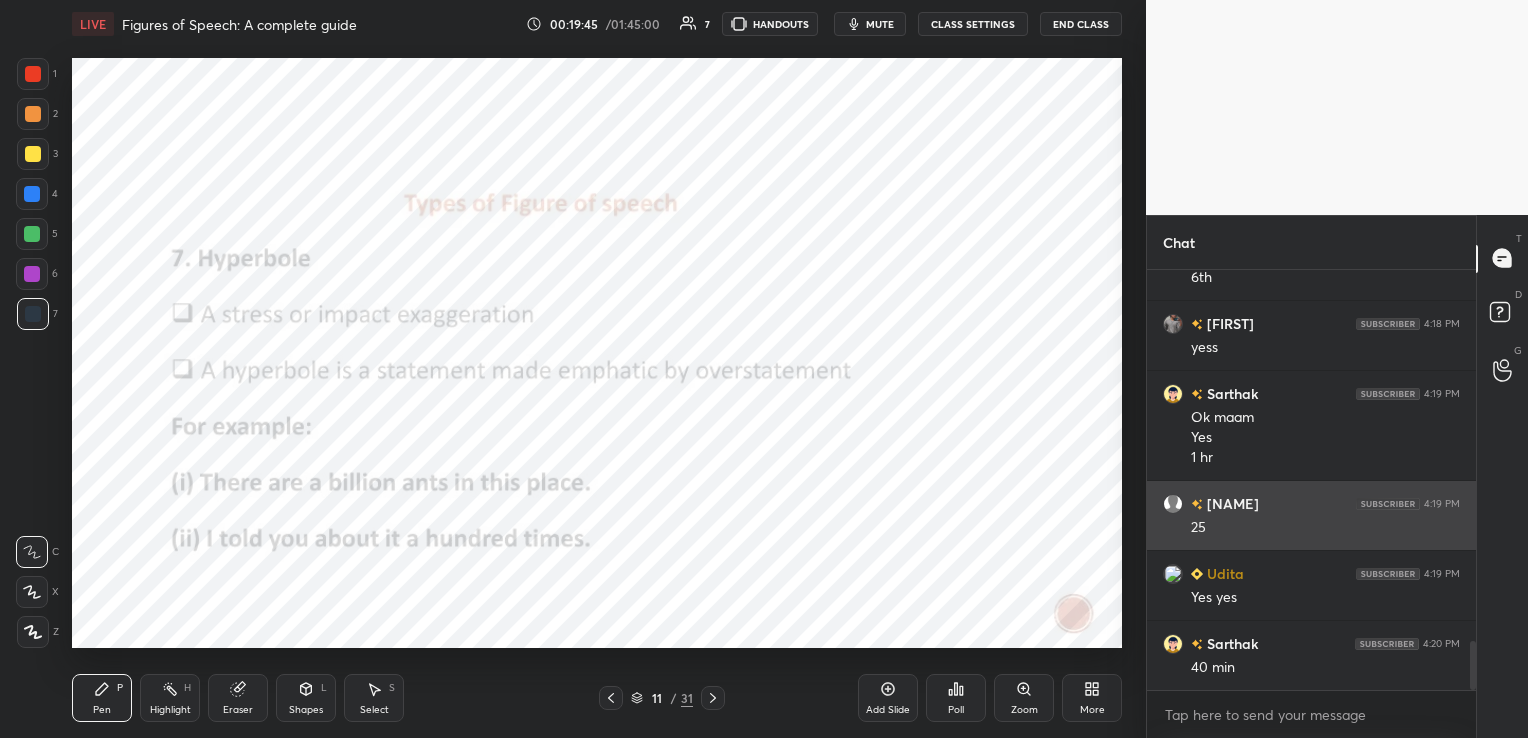 scroll, scrollTop: 3255, scrollLeft: 0, axis: vertical 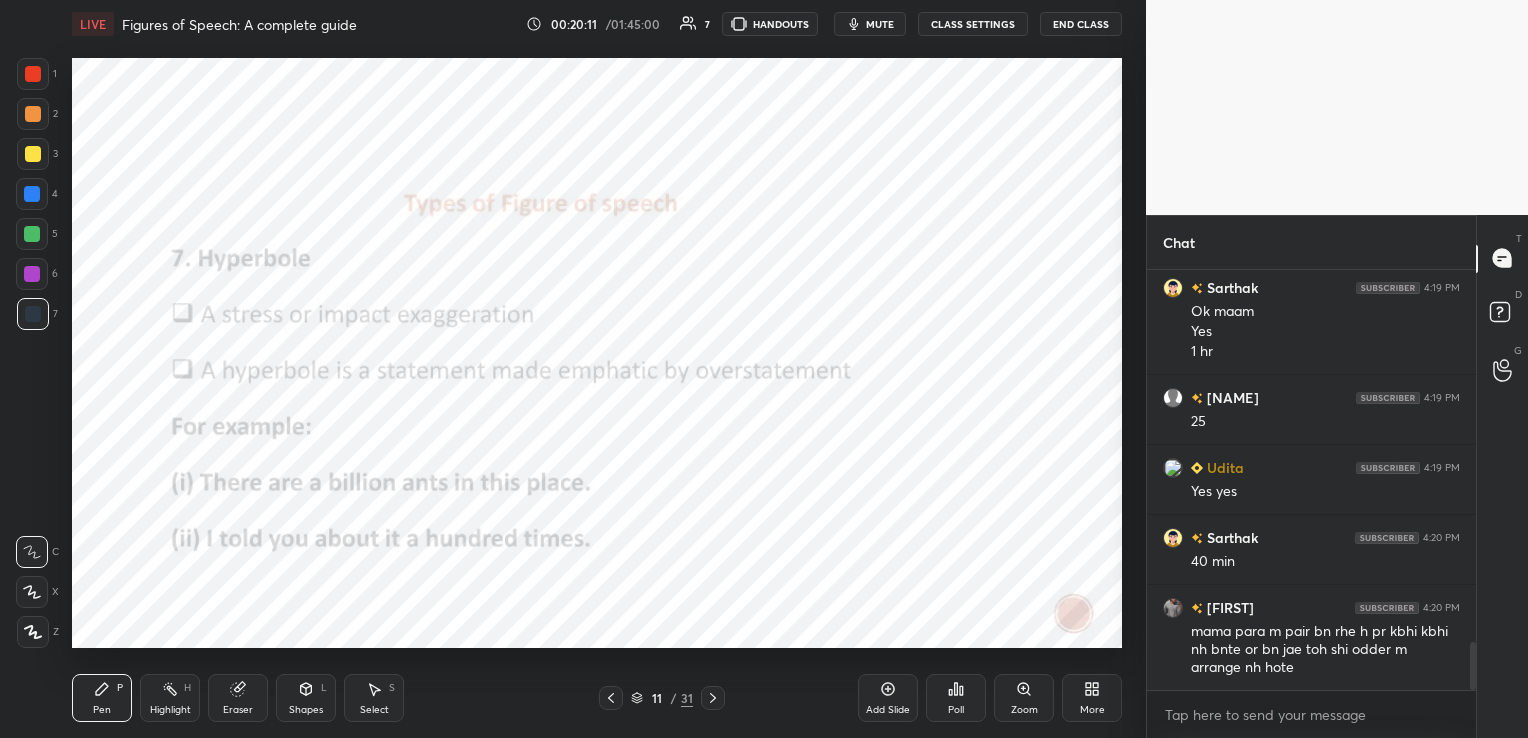 click on "Eraser" at bounding box center (238, 698) 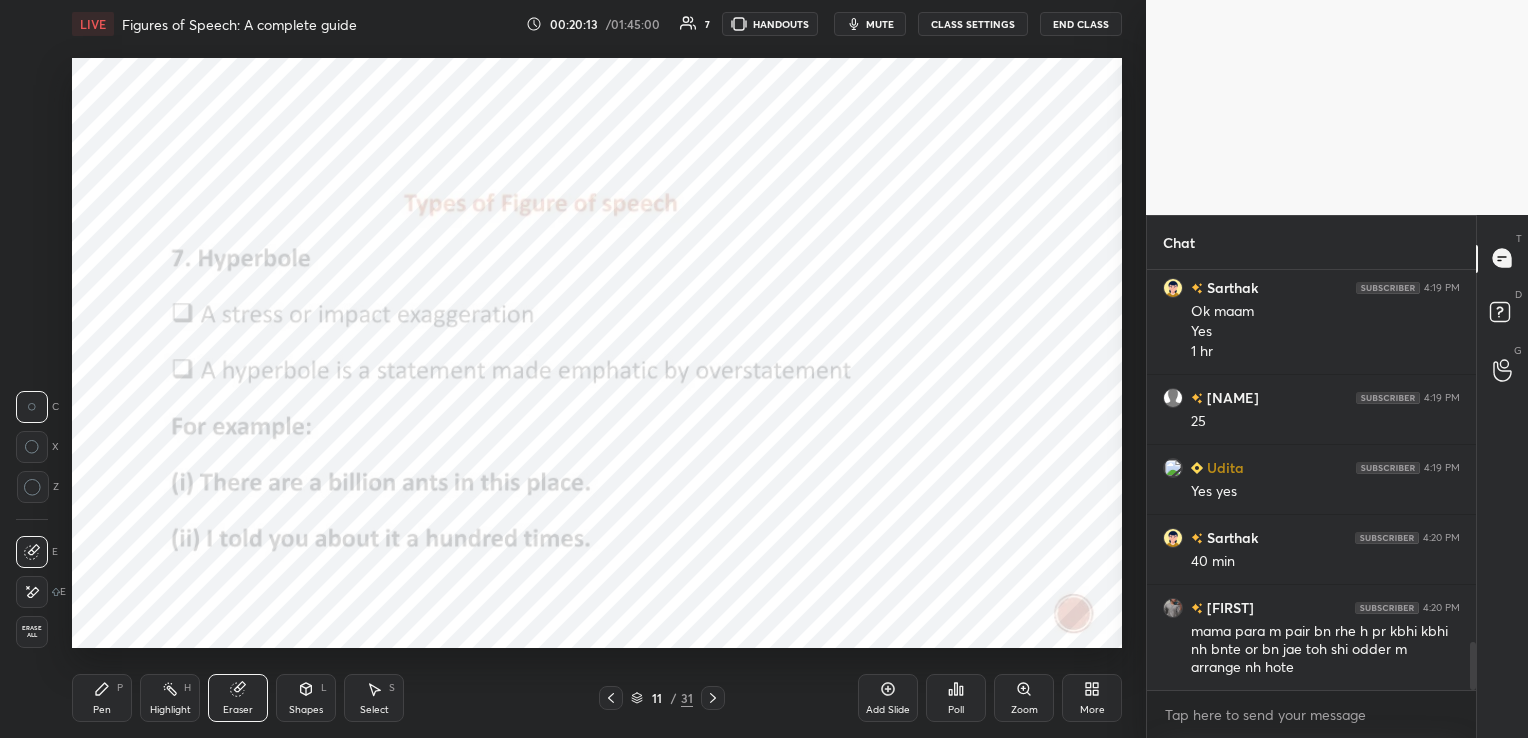 click on "Erase all" at bounding box center (32, 632) 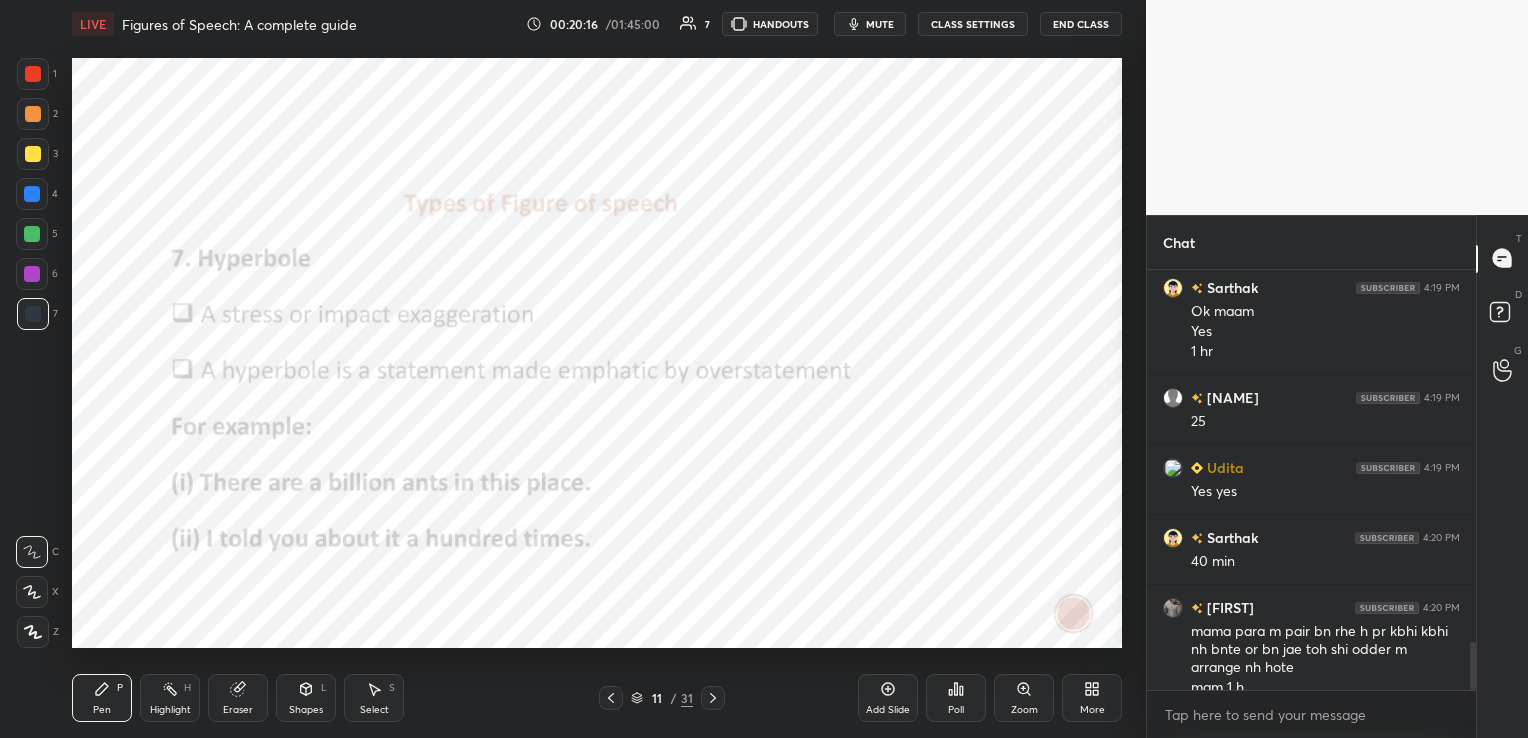 scroll, scrollTop: 3275, scrollLeft: 0, axis: vertical 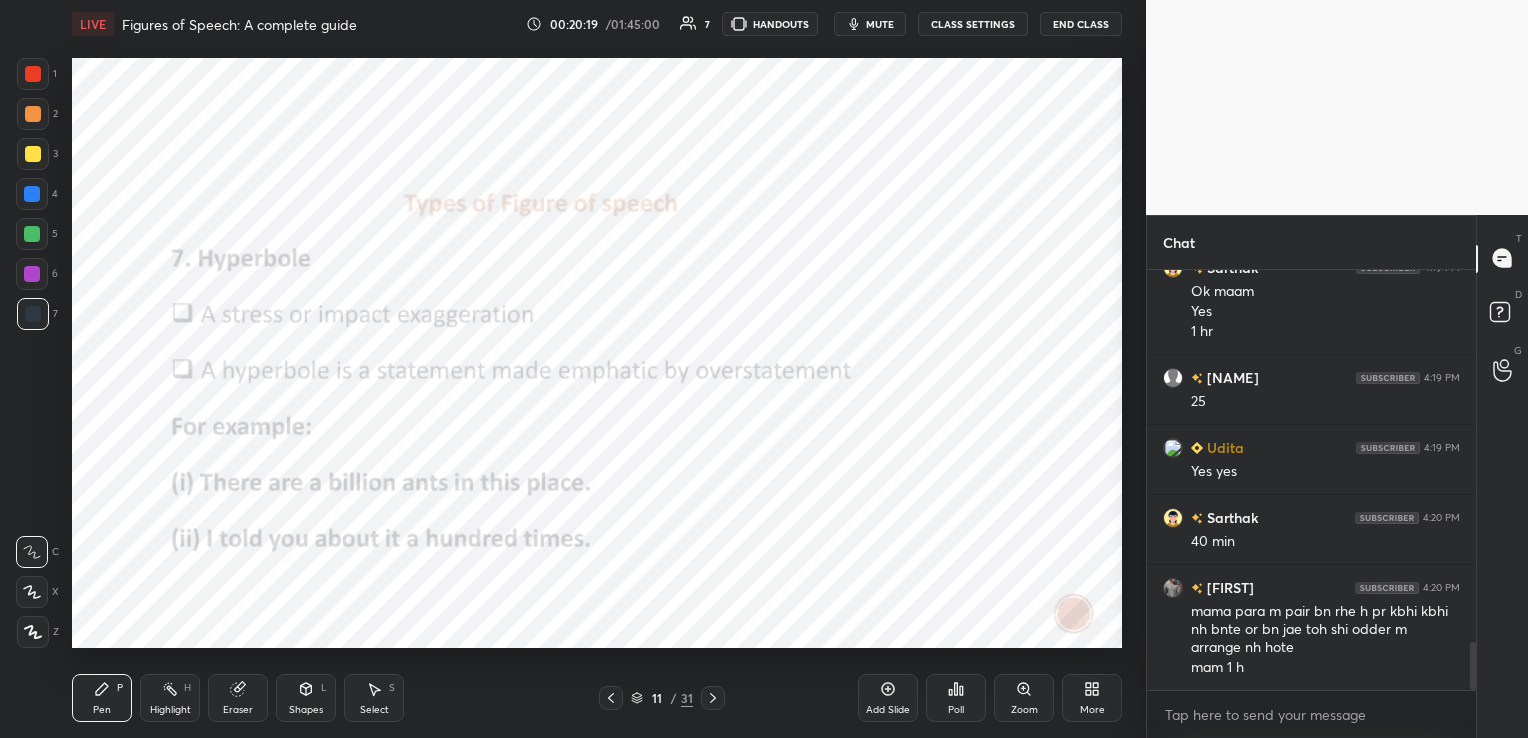 click 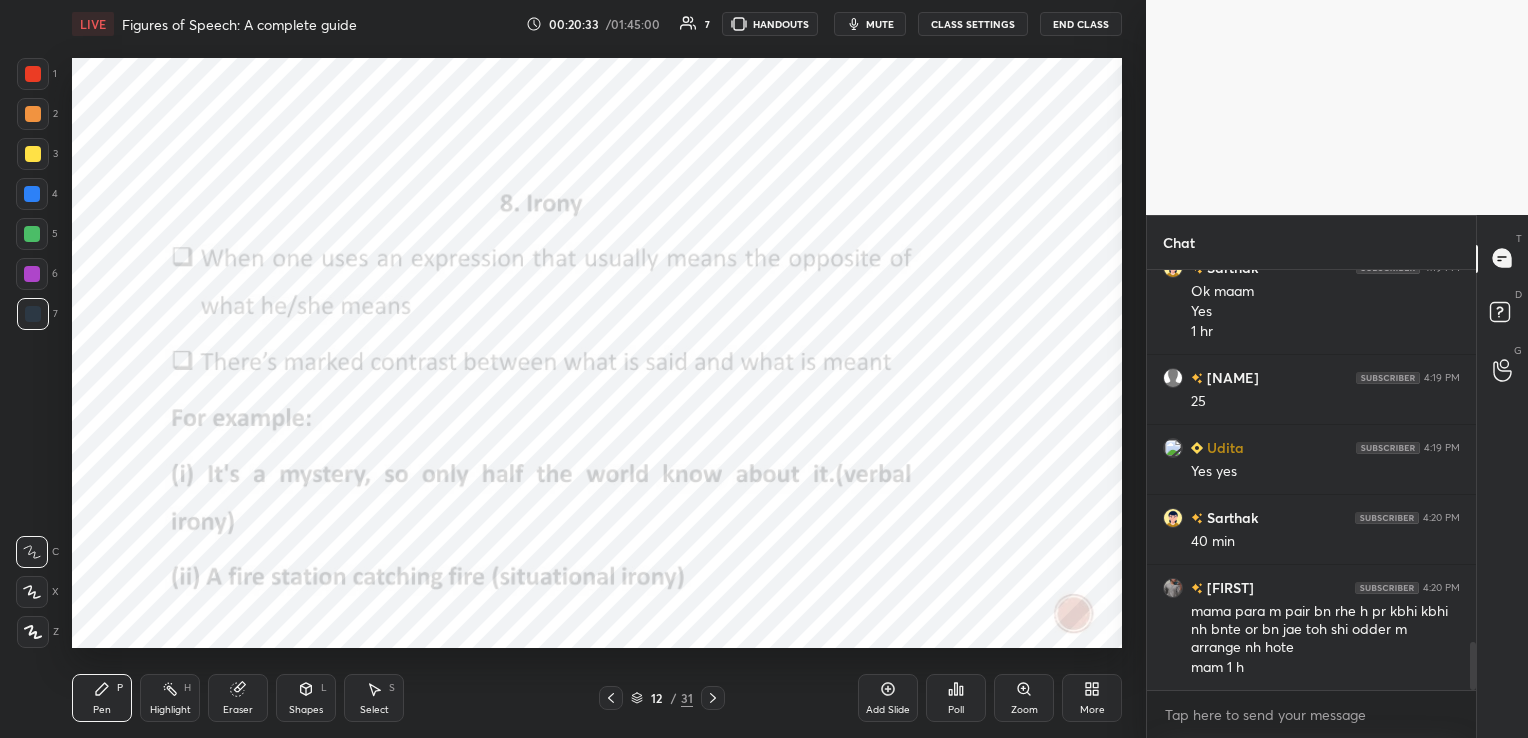 click at bounding box center (611, 698) 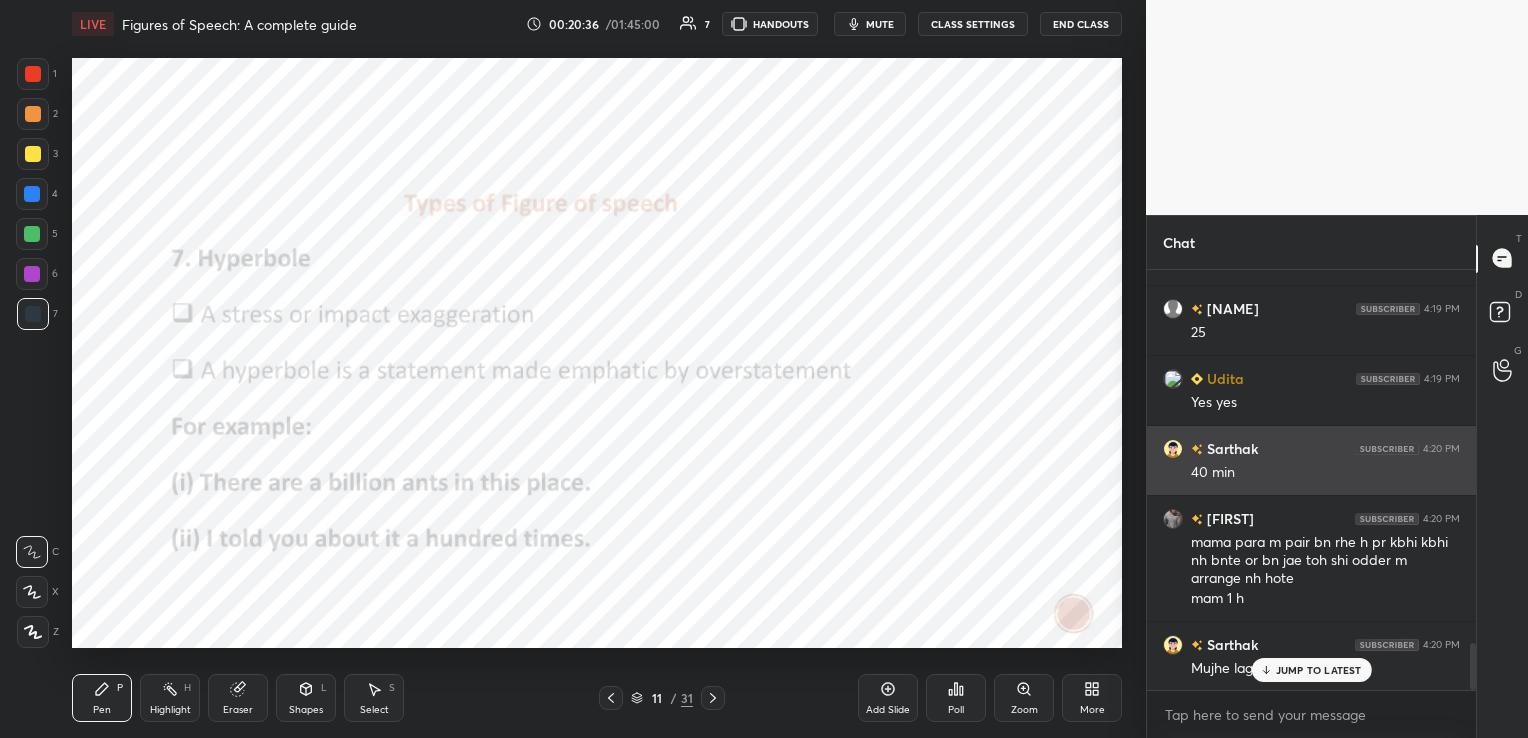 scroll, scrollTop: 3345, scrollLeft: 0, axis: vertical 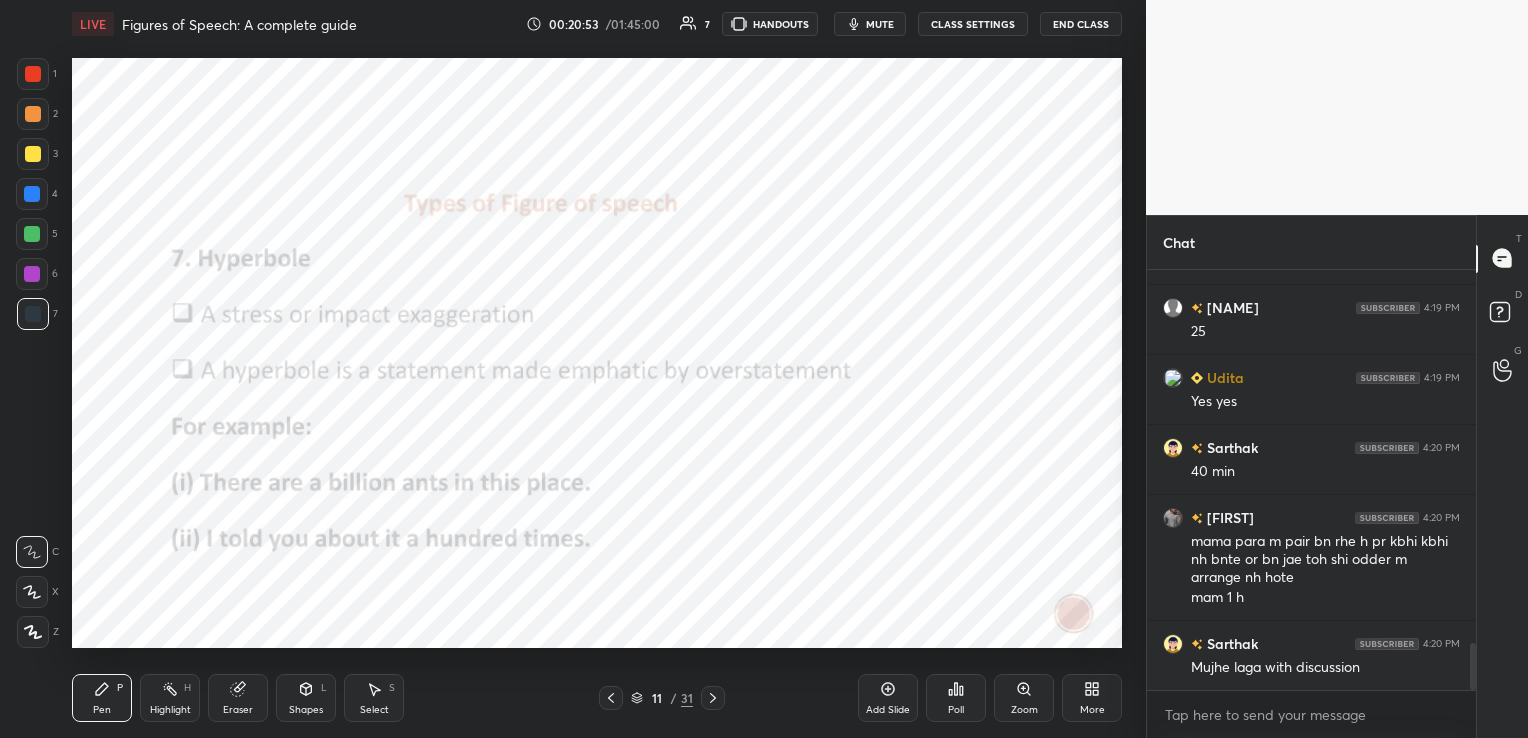 click 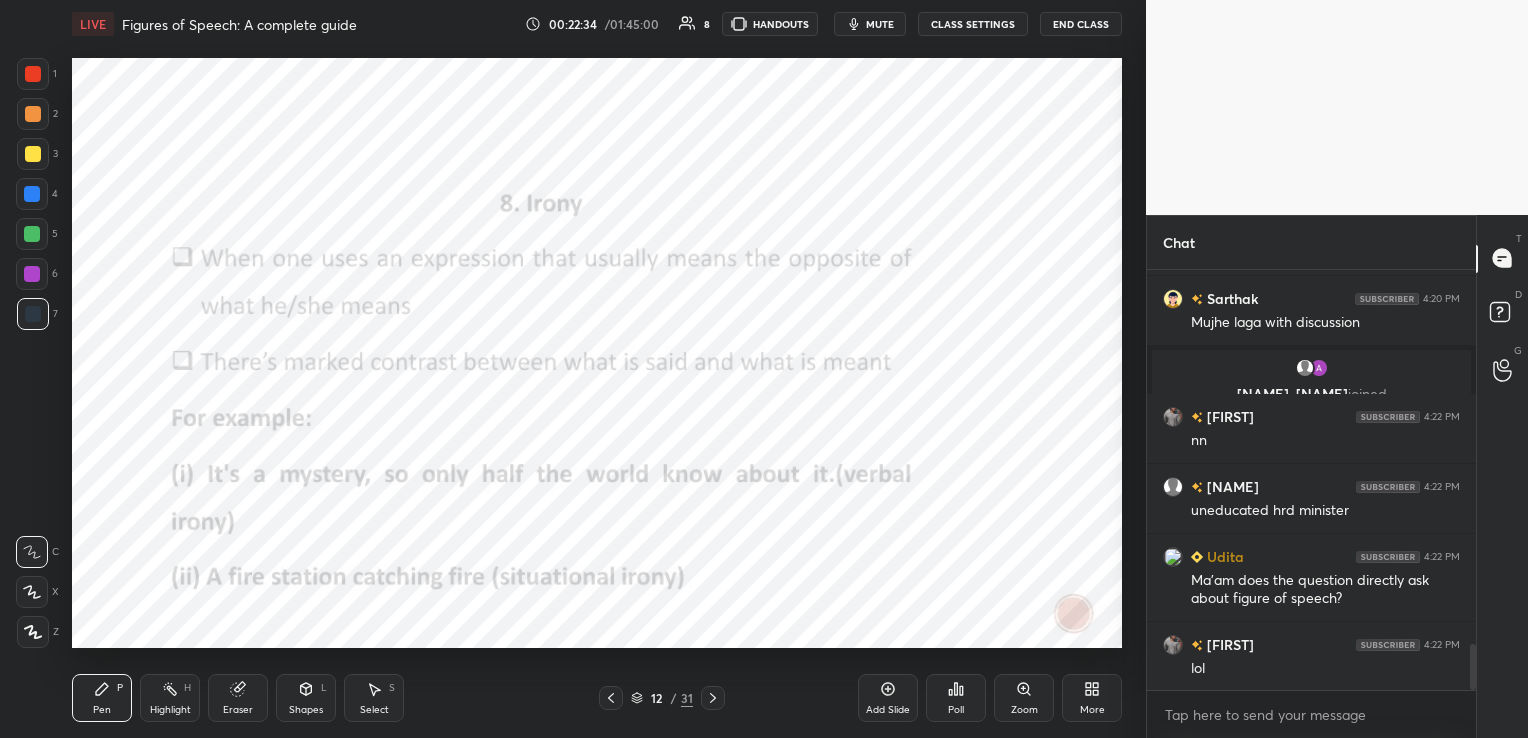 scroll, scrollTop: 3411, scrollLeft: 0, axis: vertical 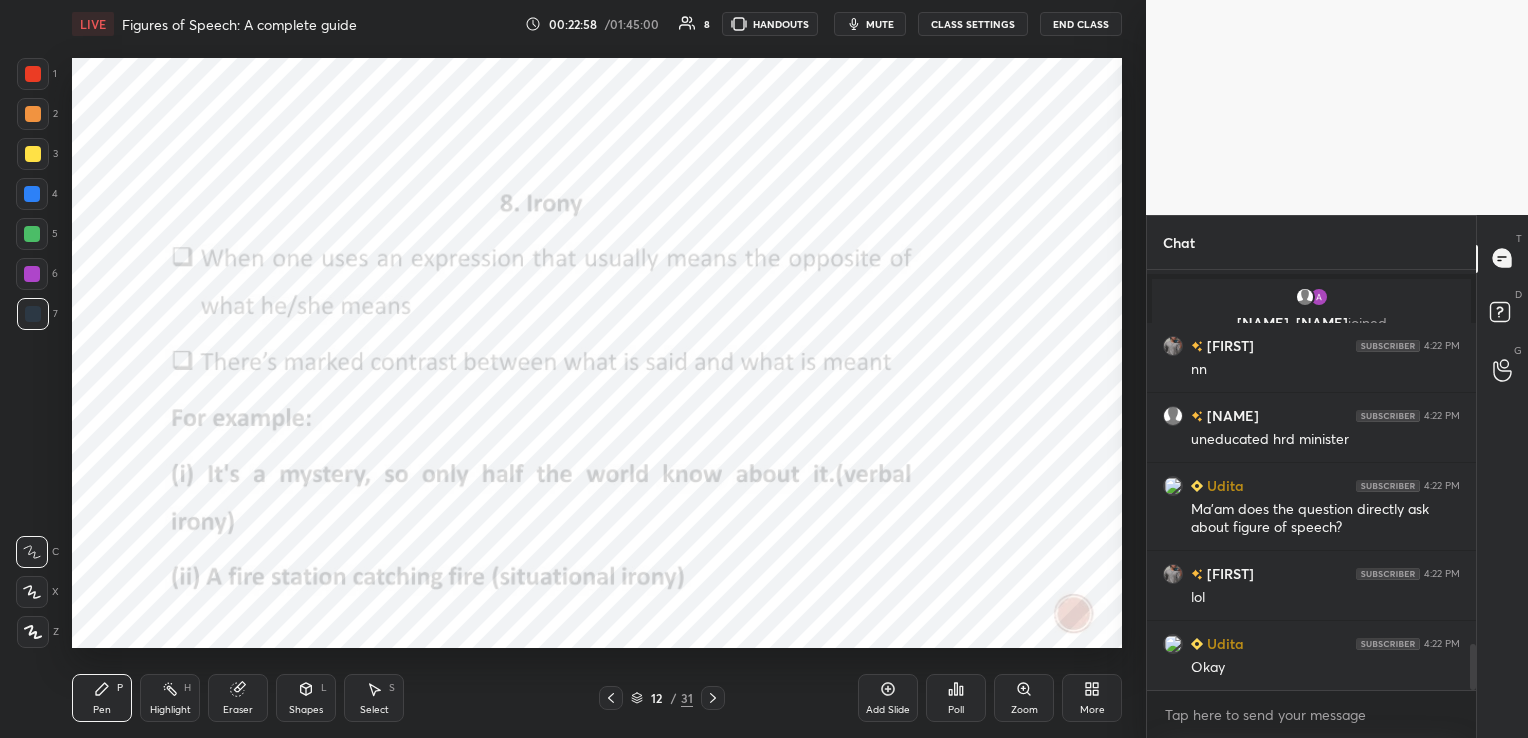 click on "Eraser" at bounding box center [238, 698] 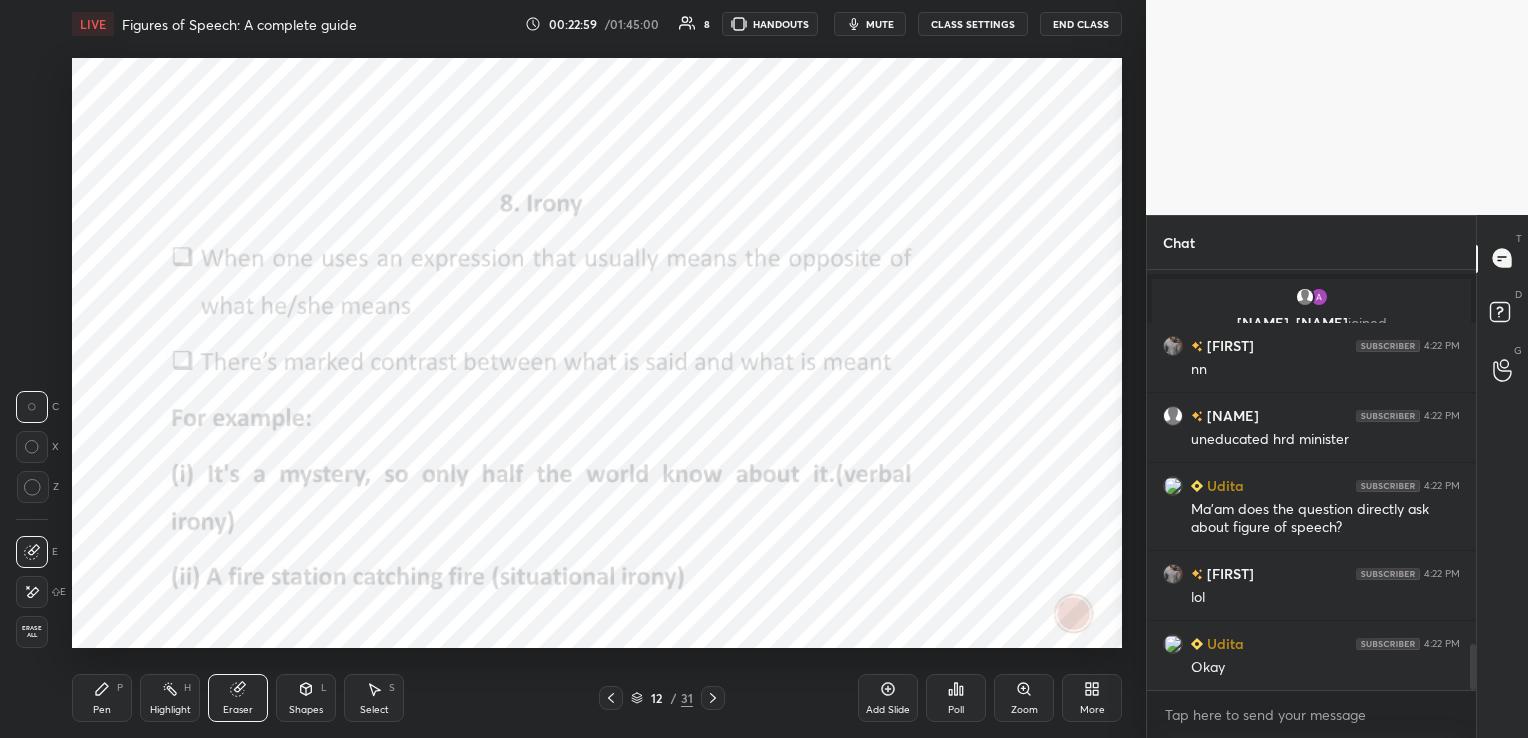 click on "Erase all" at bounding box center [32, 632] 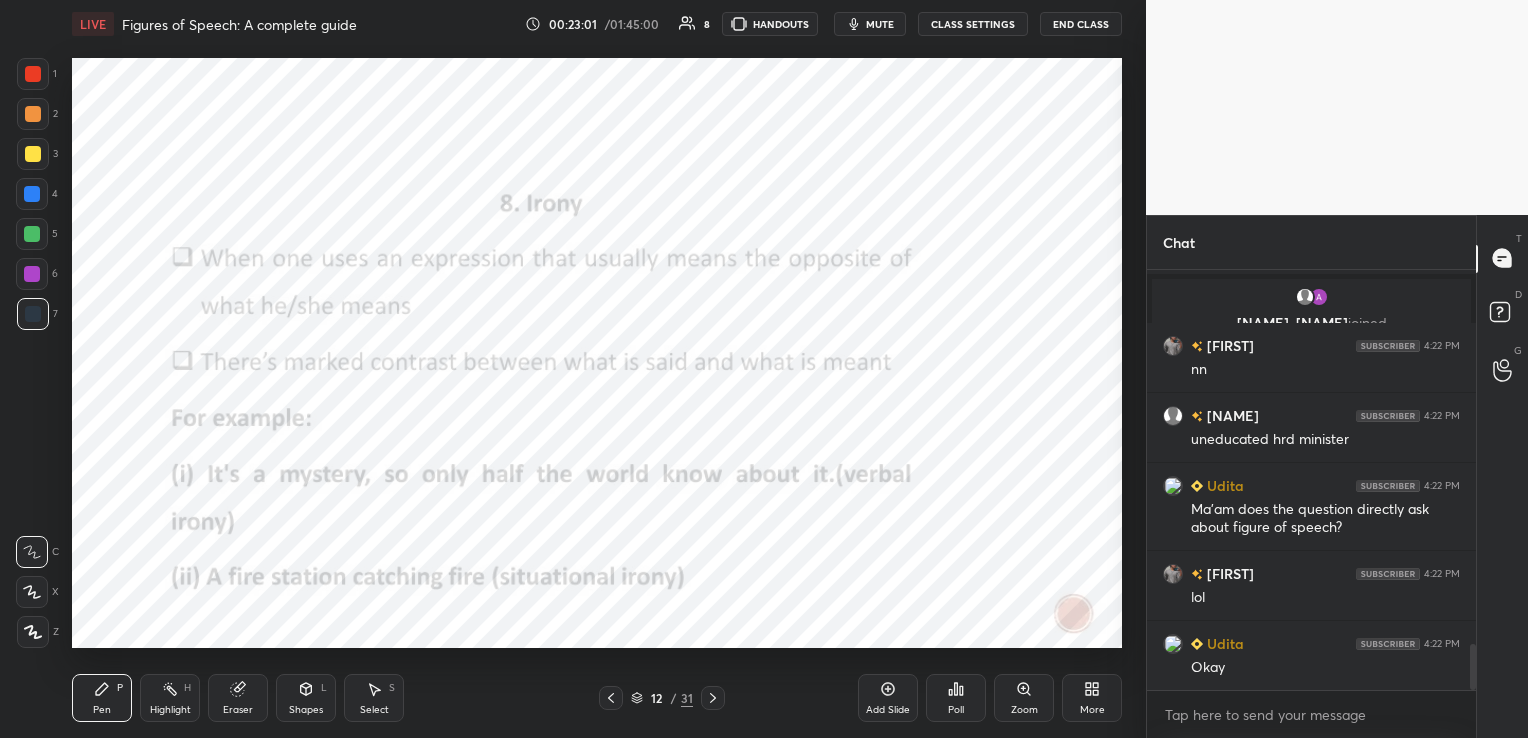 click 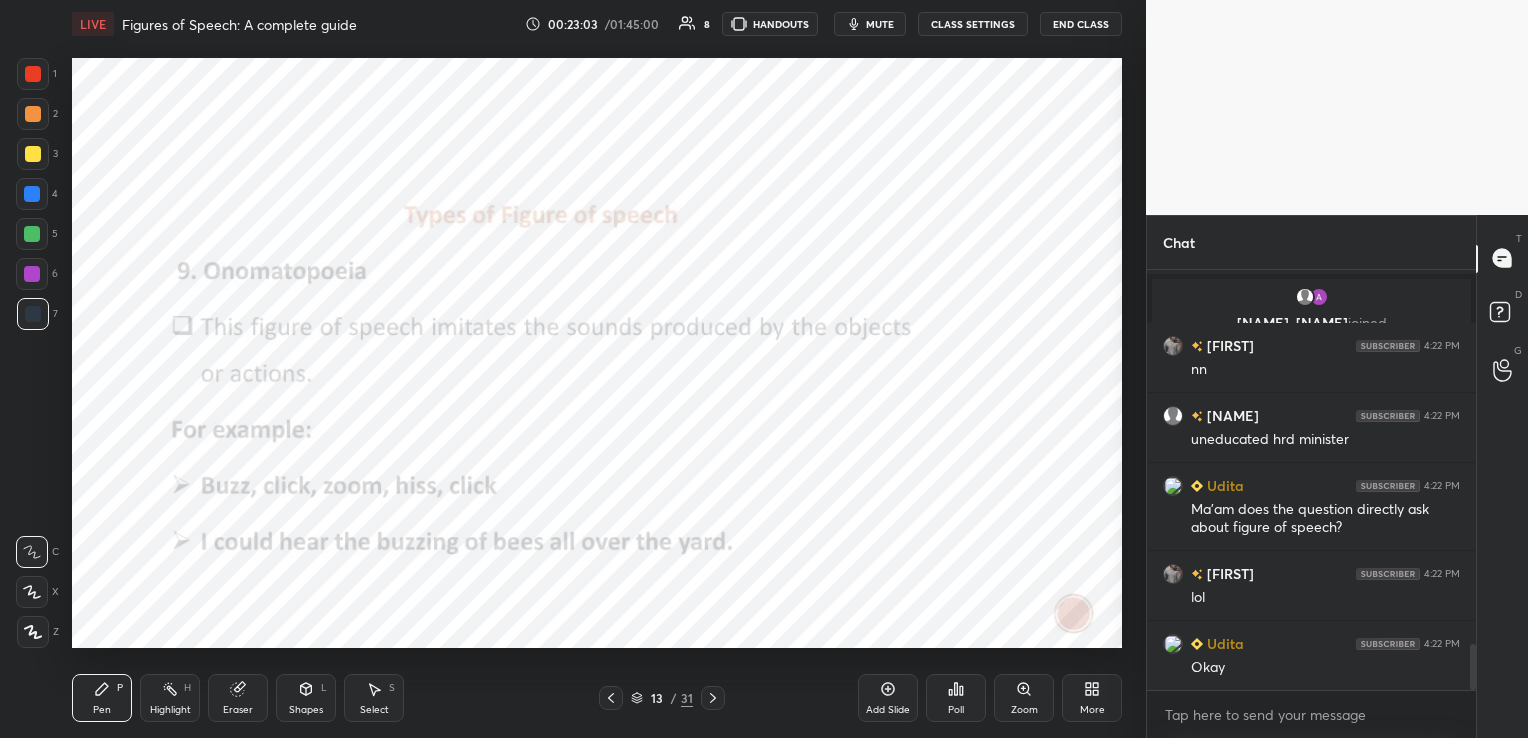 click 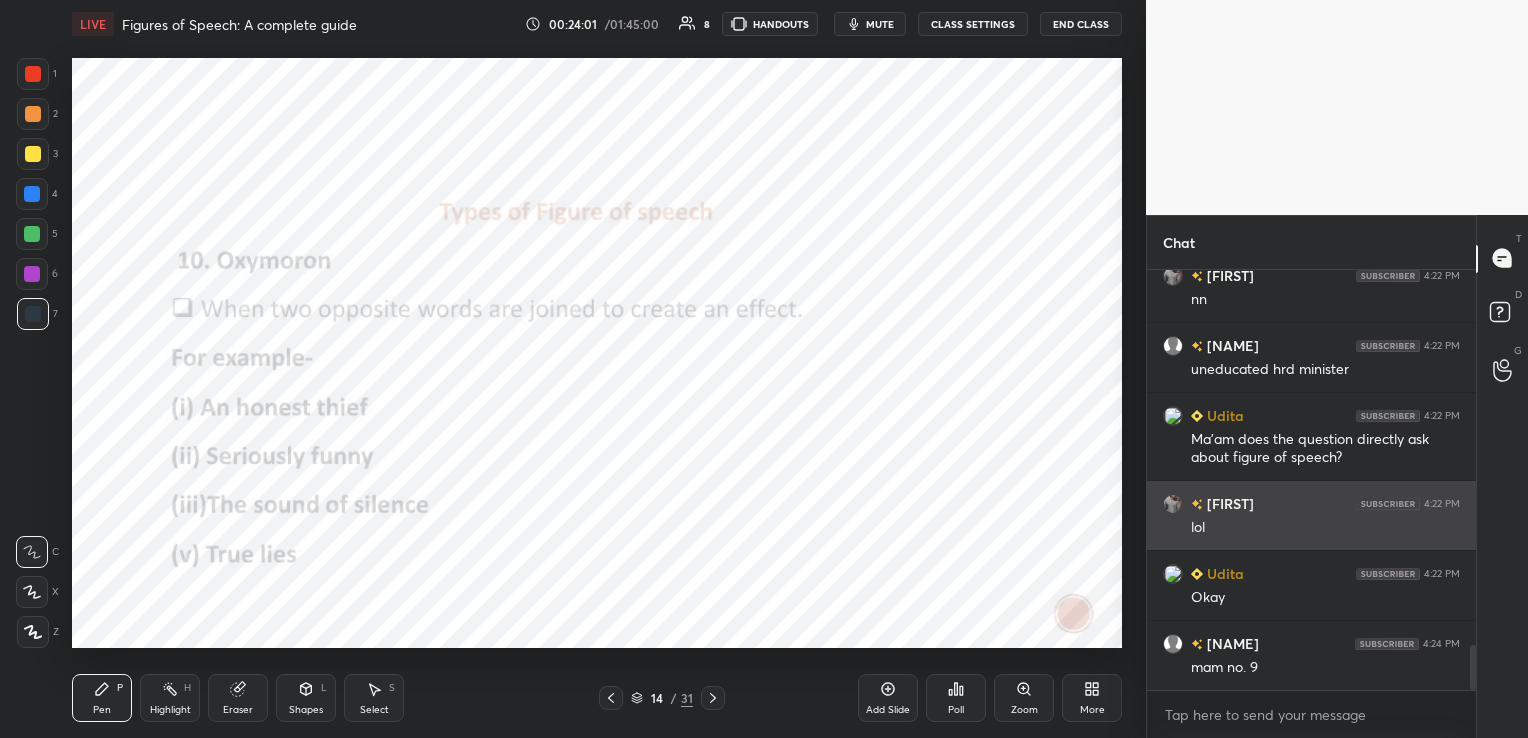 scroll, scrollTop: 3551, scrollLeft: 0, axis: vertical 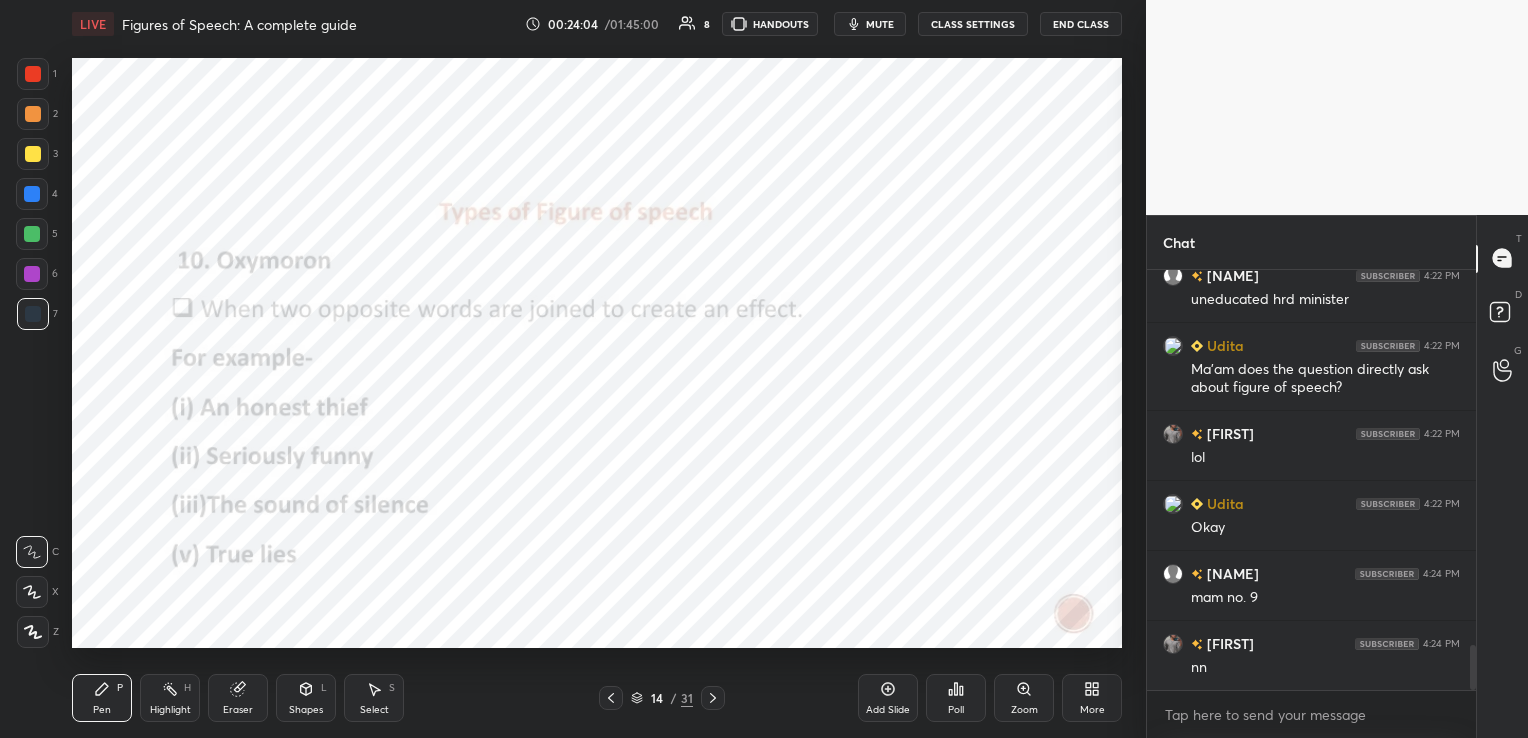 click 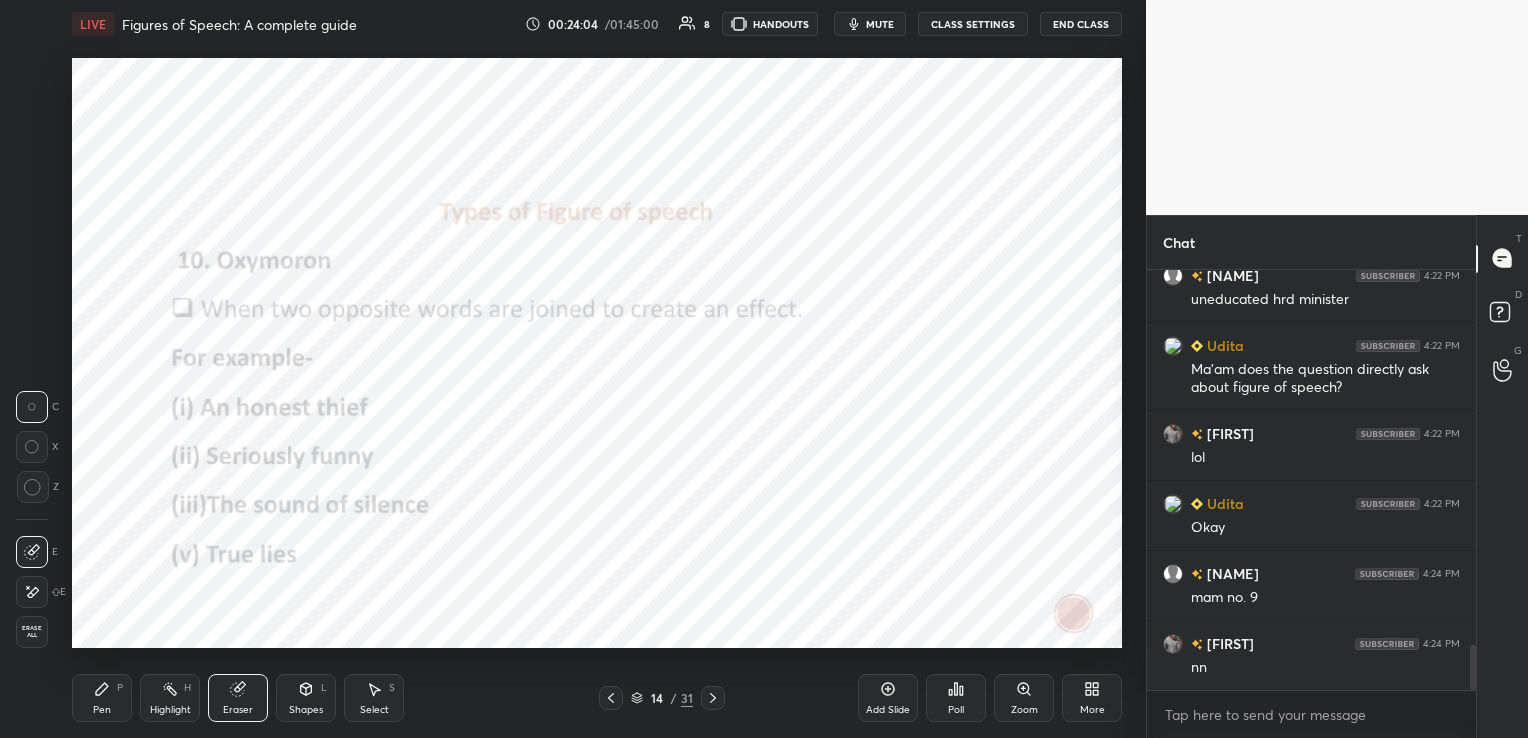 click on "Erase all" at bounding box center [32, 632] 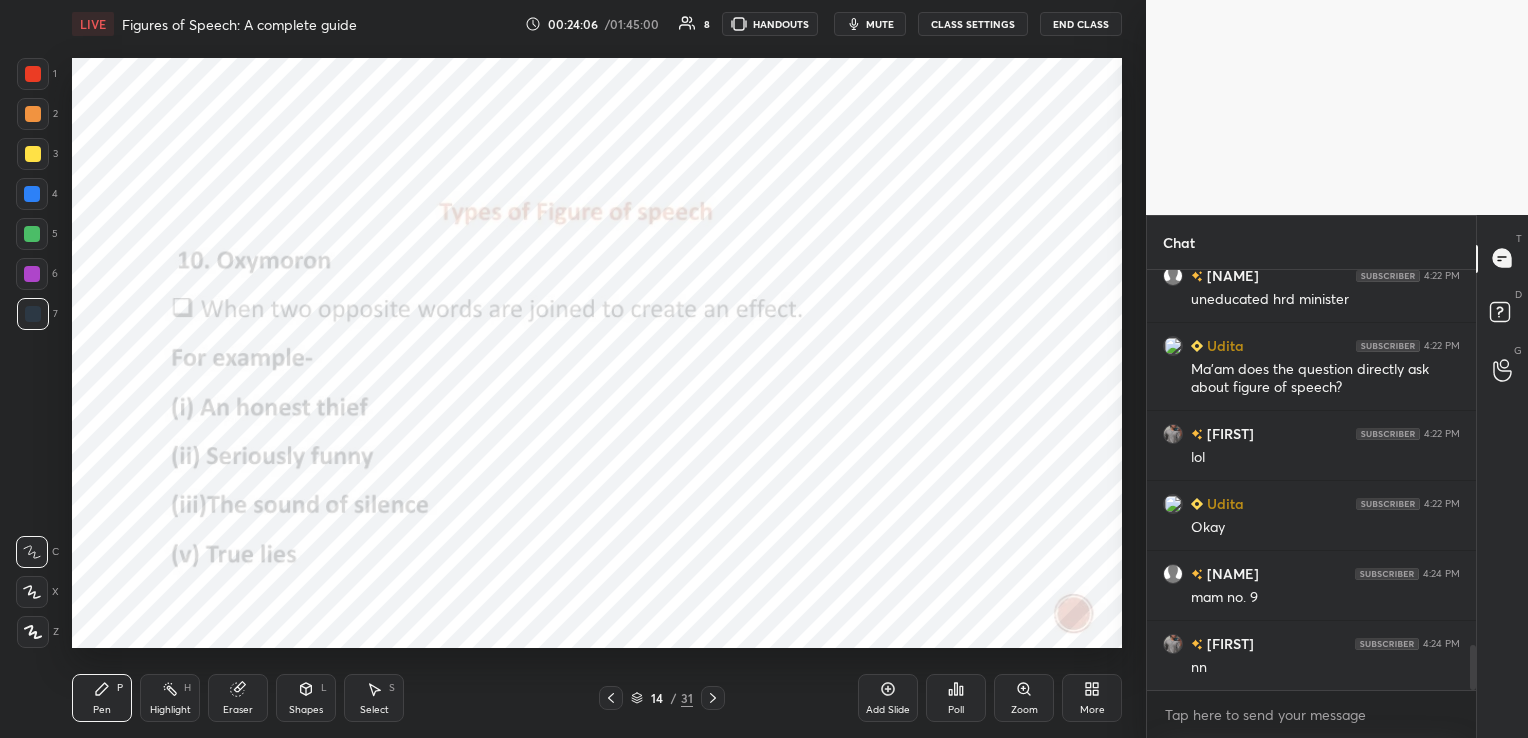 click 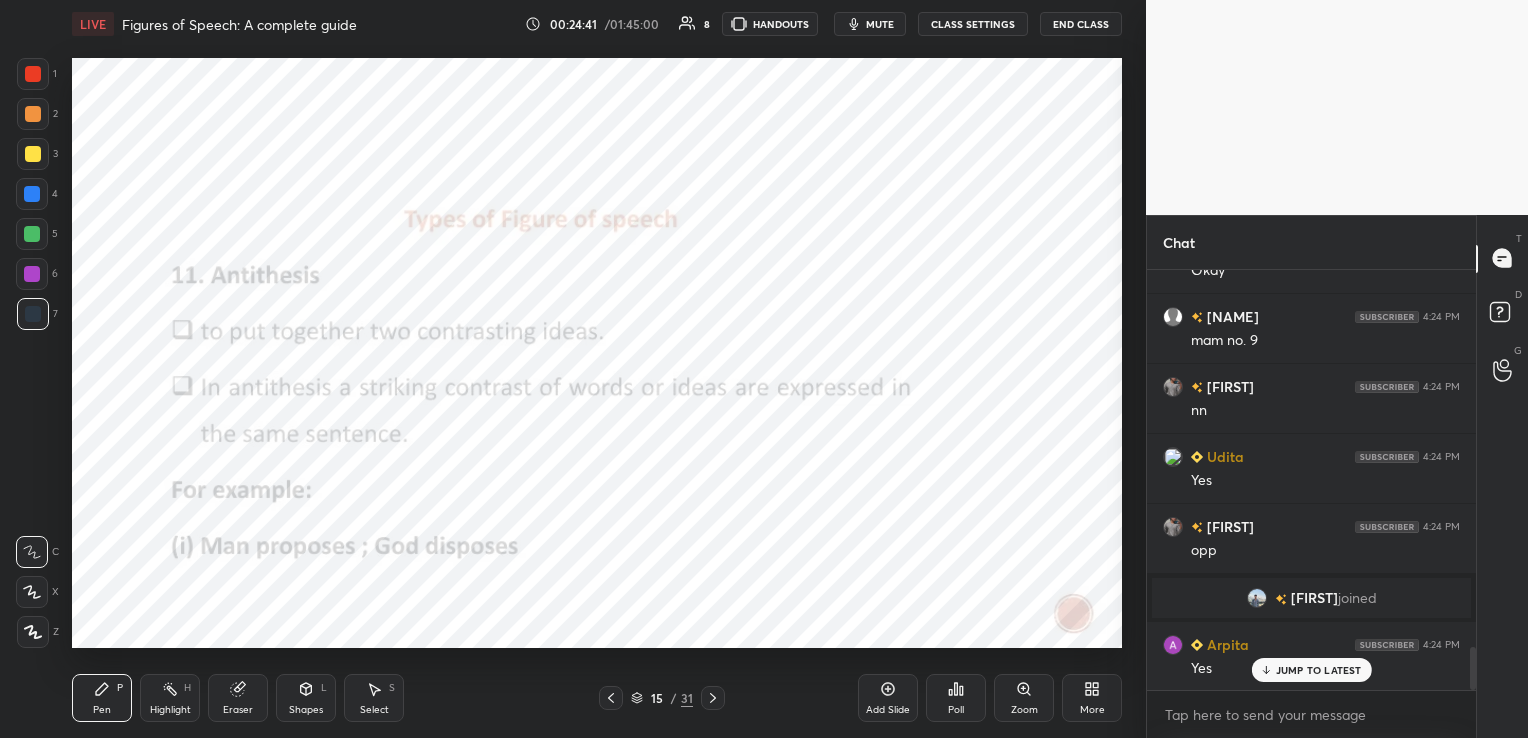 scroll, scrollTop: 3763, scrollLeft: 0, axis: vertical 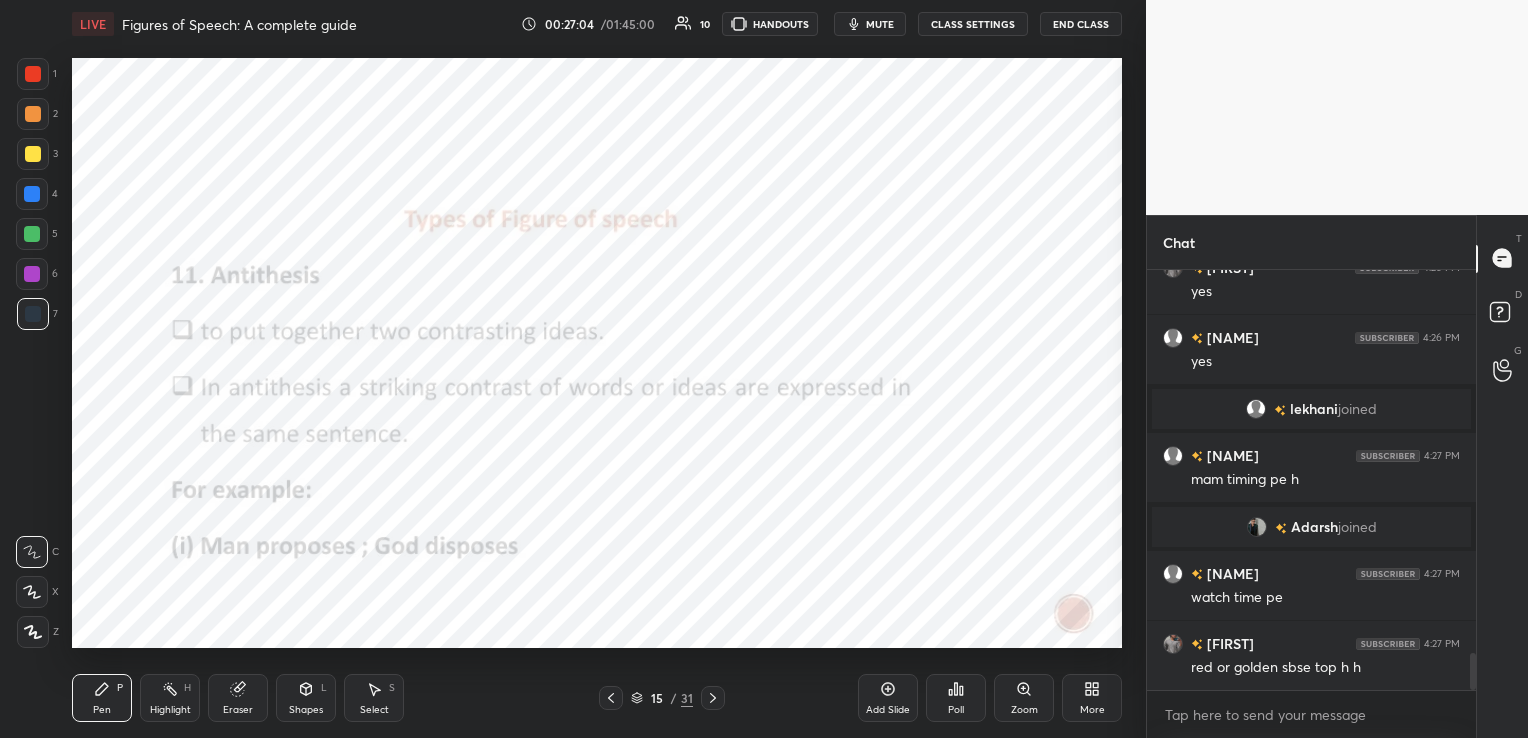 click 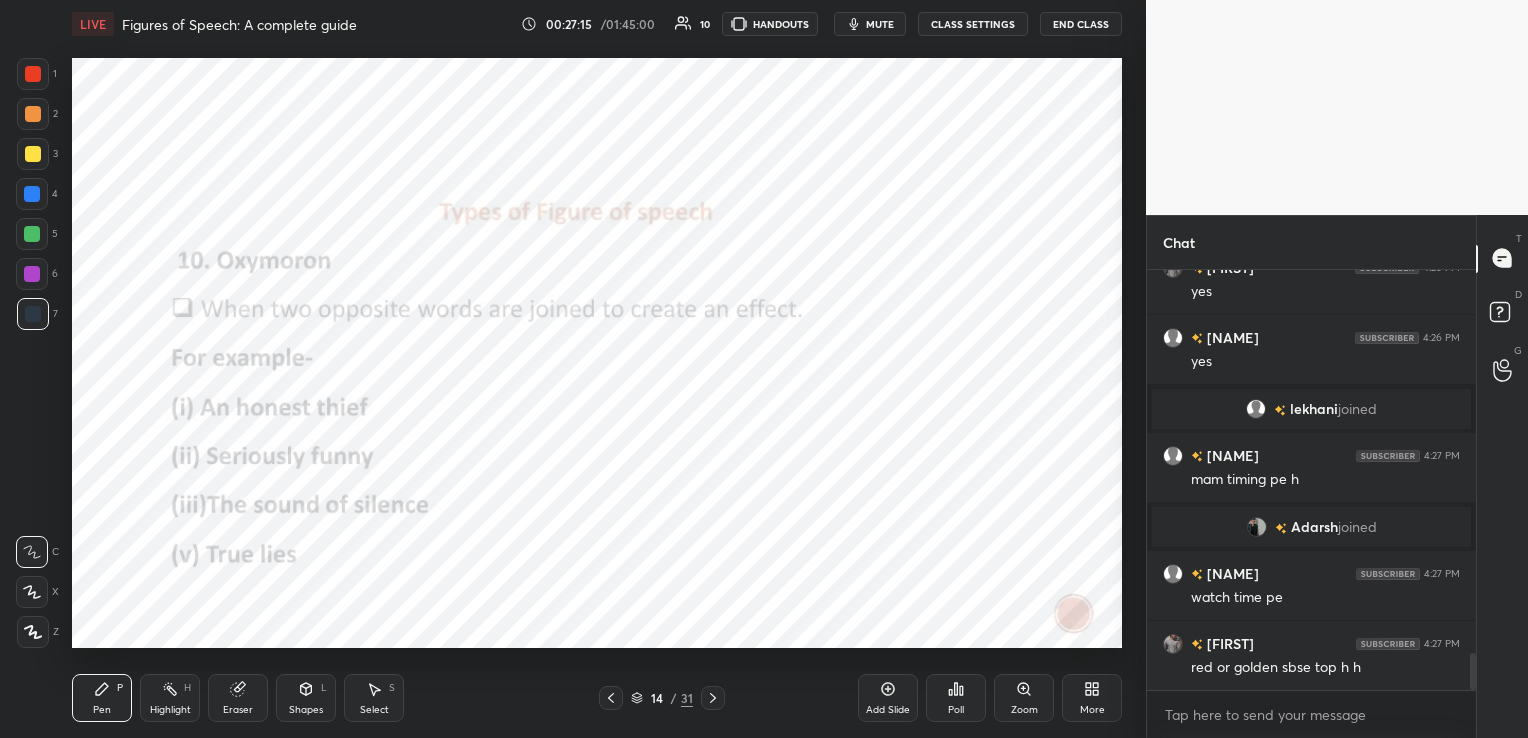 click on "Eraser" at bounding box center [238, 698] 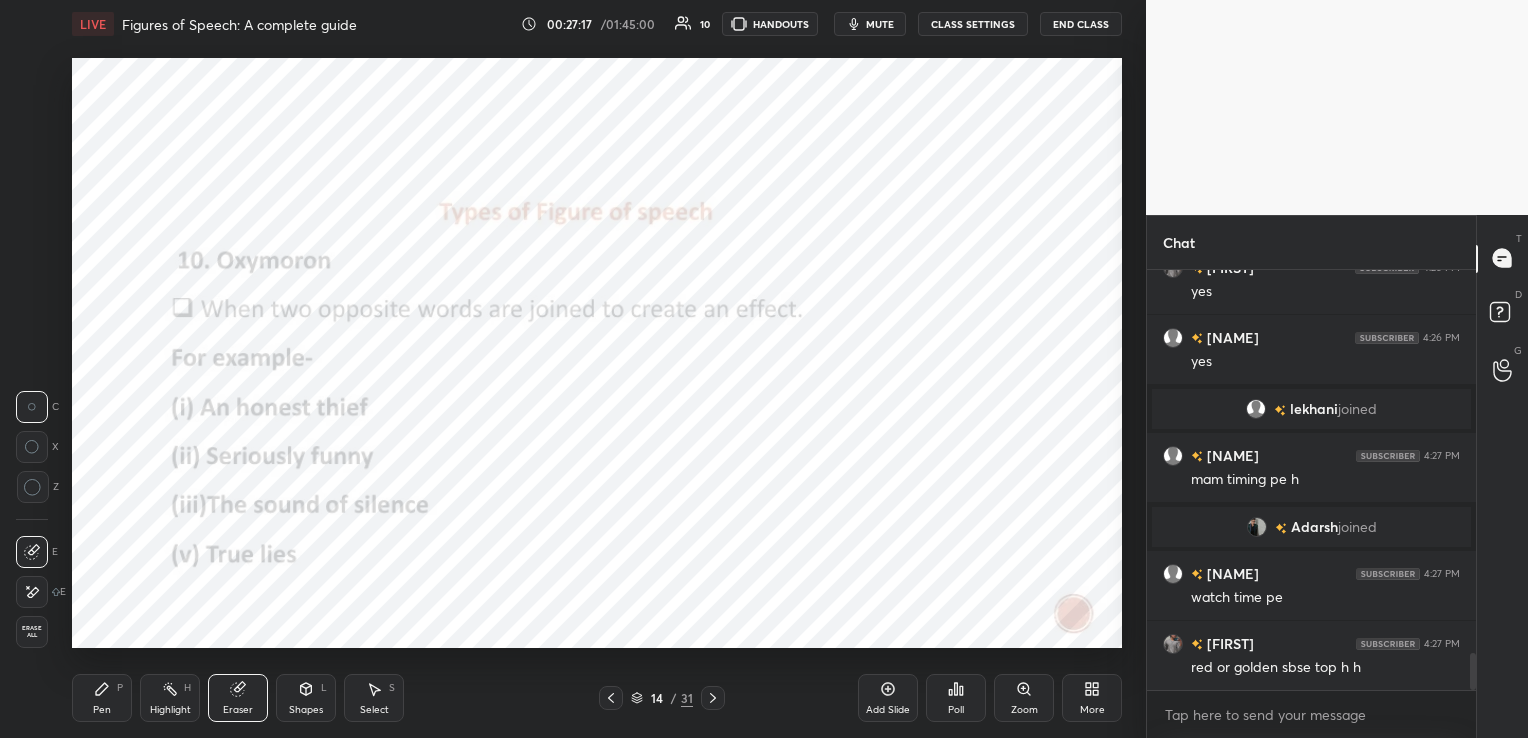 click on "Erase all" at bounding box center [32, 632] 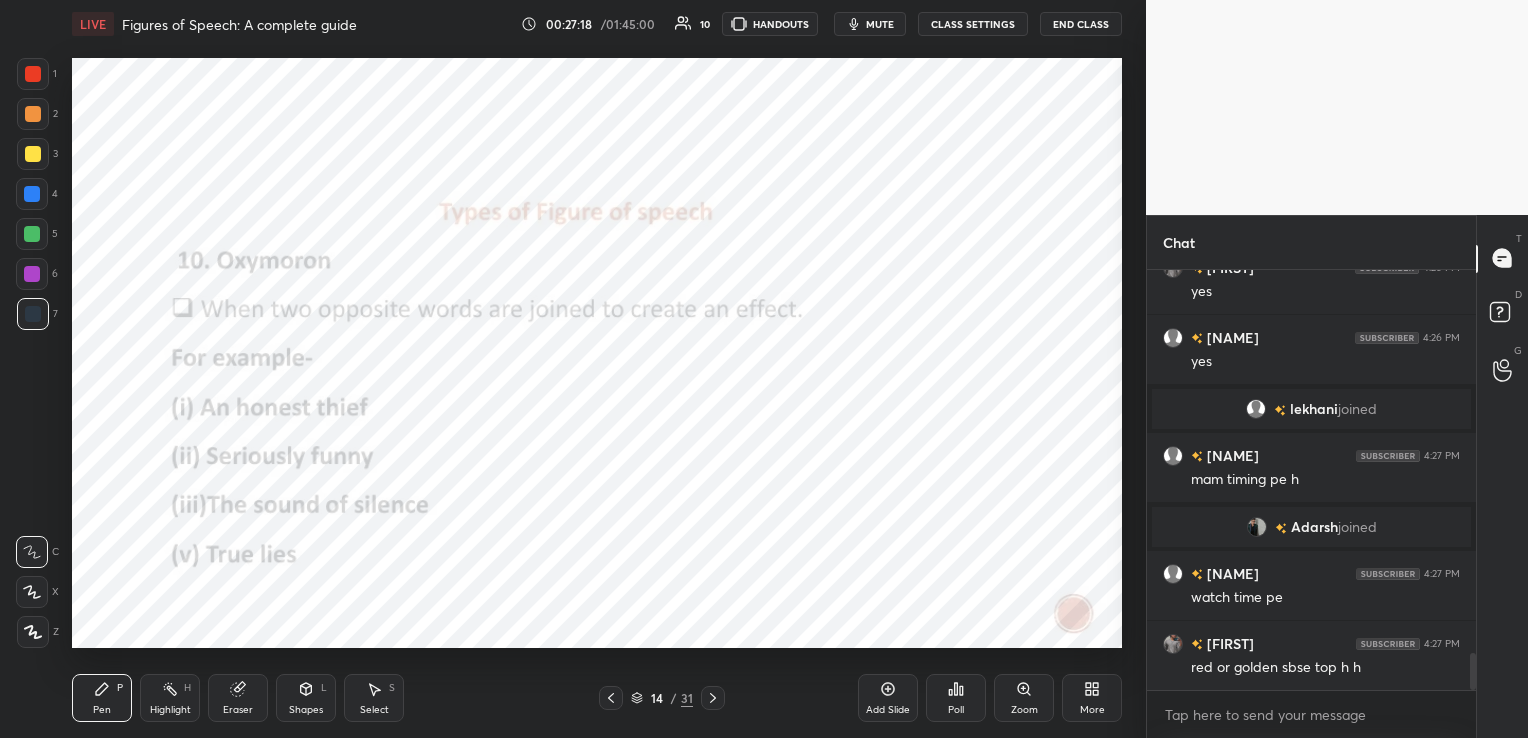click 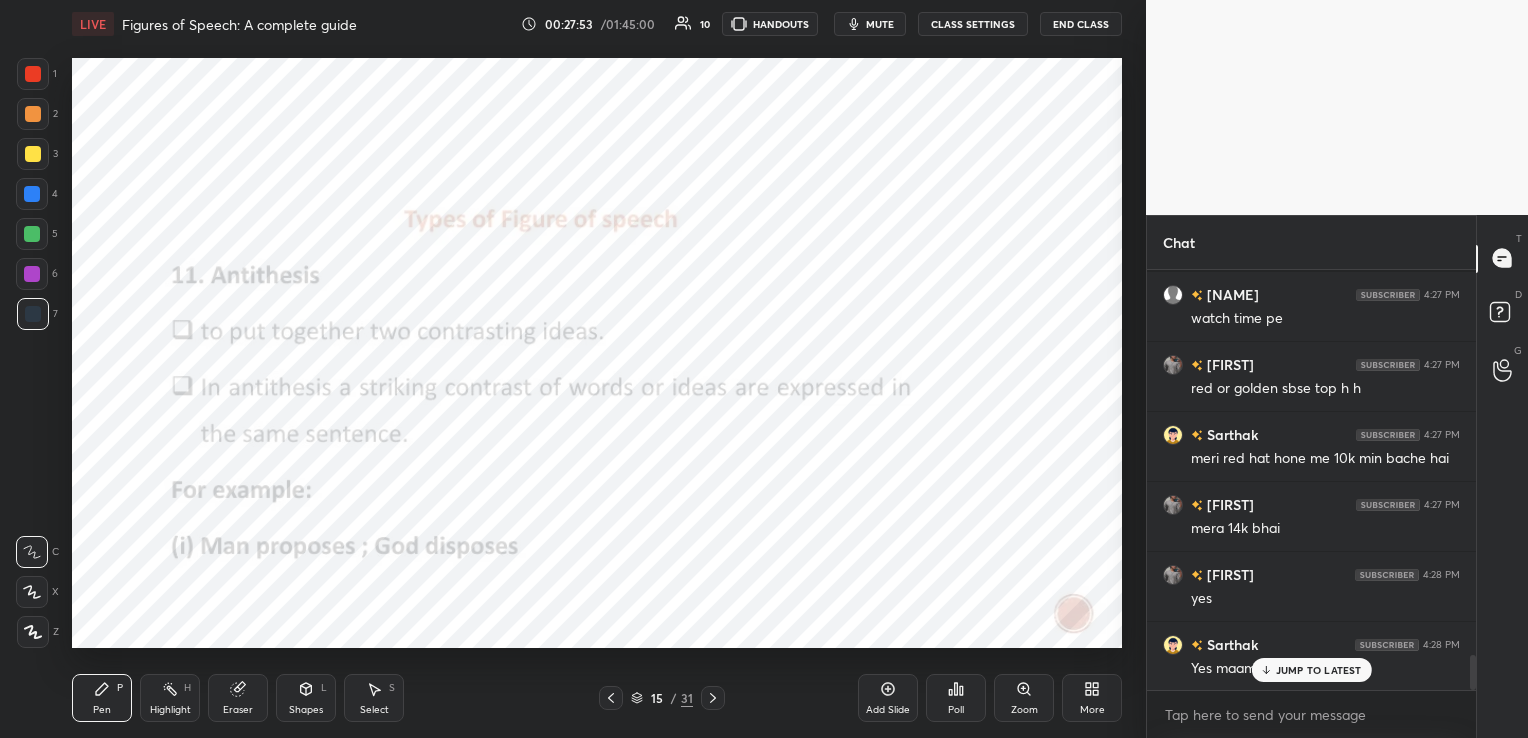 scroll, scrollTop: 4613, scrollLeft: 0, axis: vertical 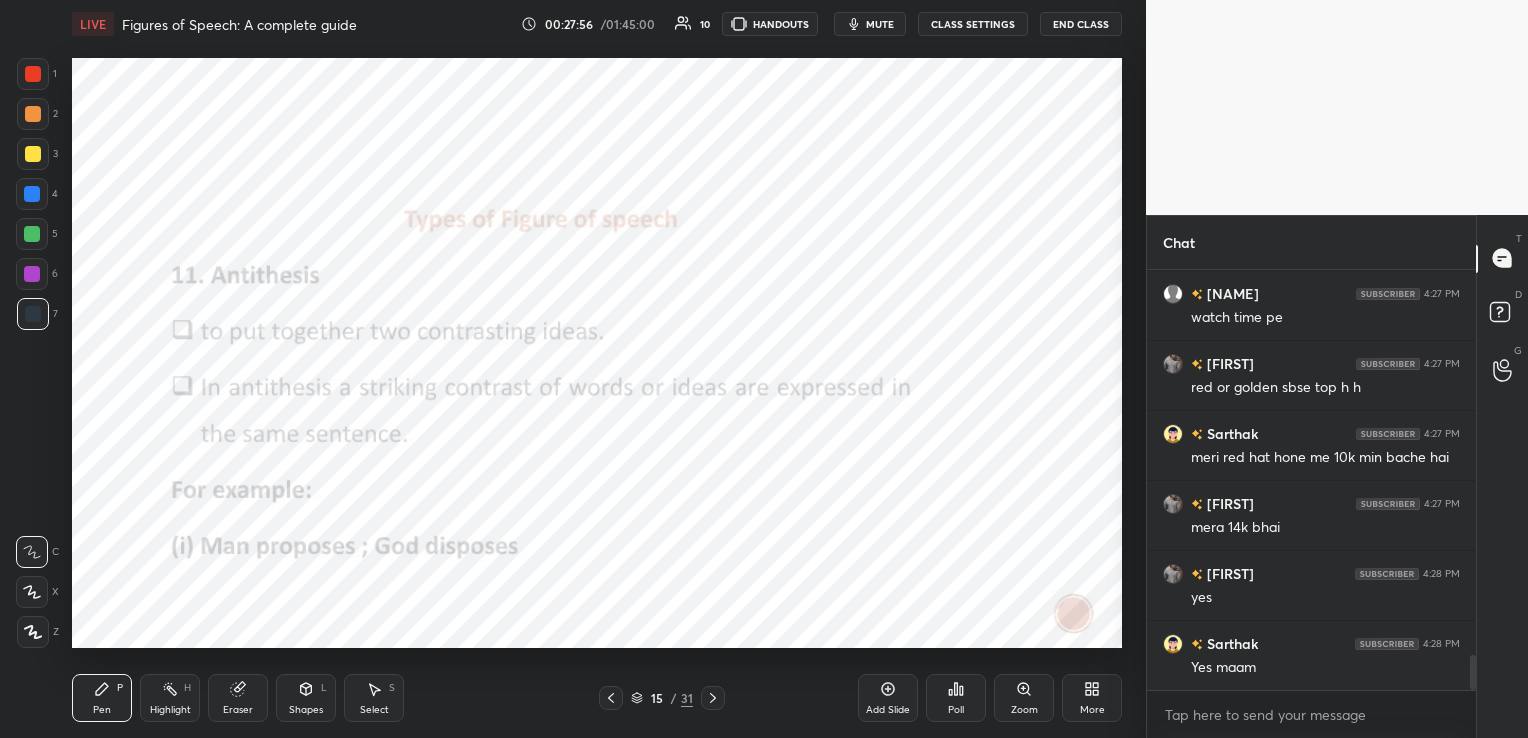 click on "Eraser" at bounding box center [238, 698] 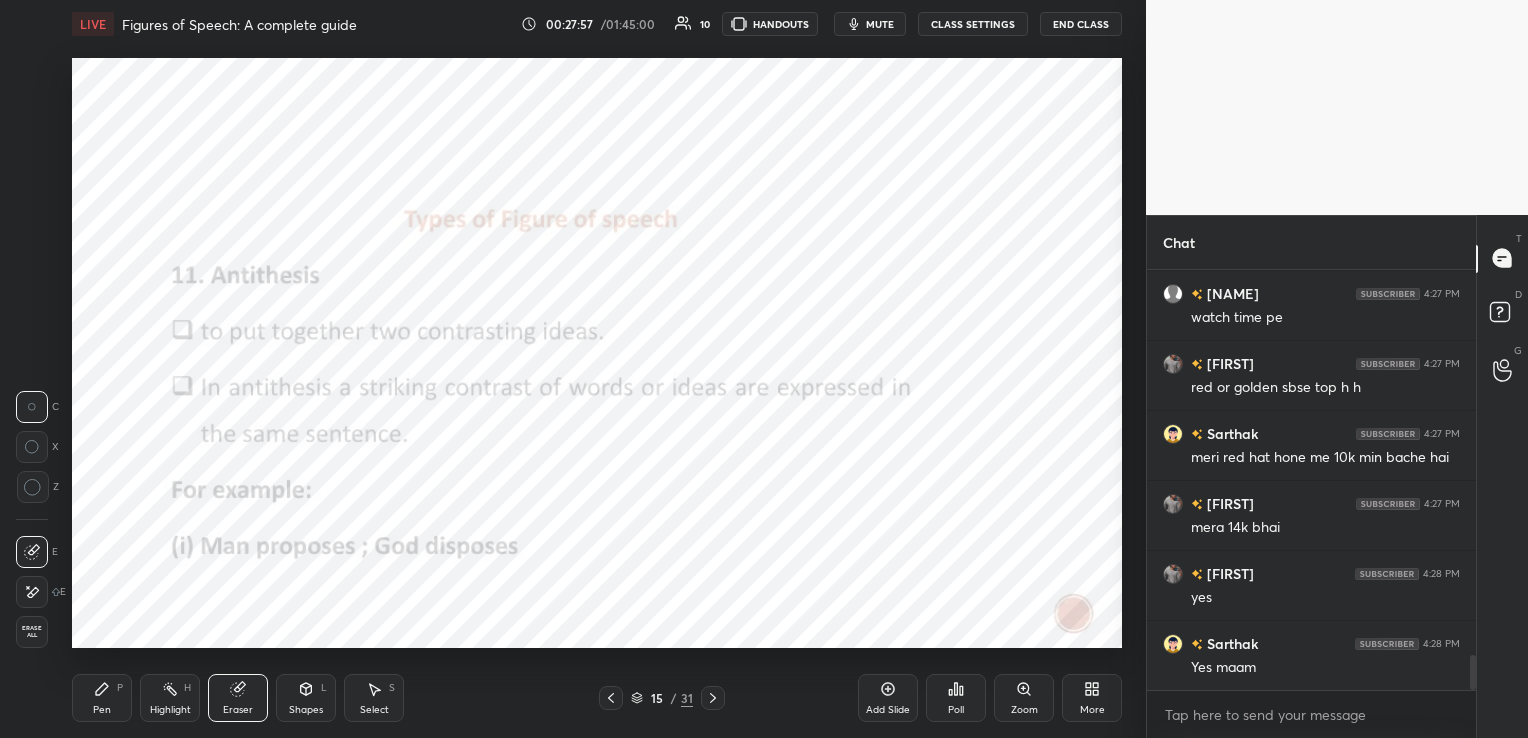 scroll, scrollTop: 4683, scrollLeft: 0, axis: vertical 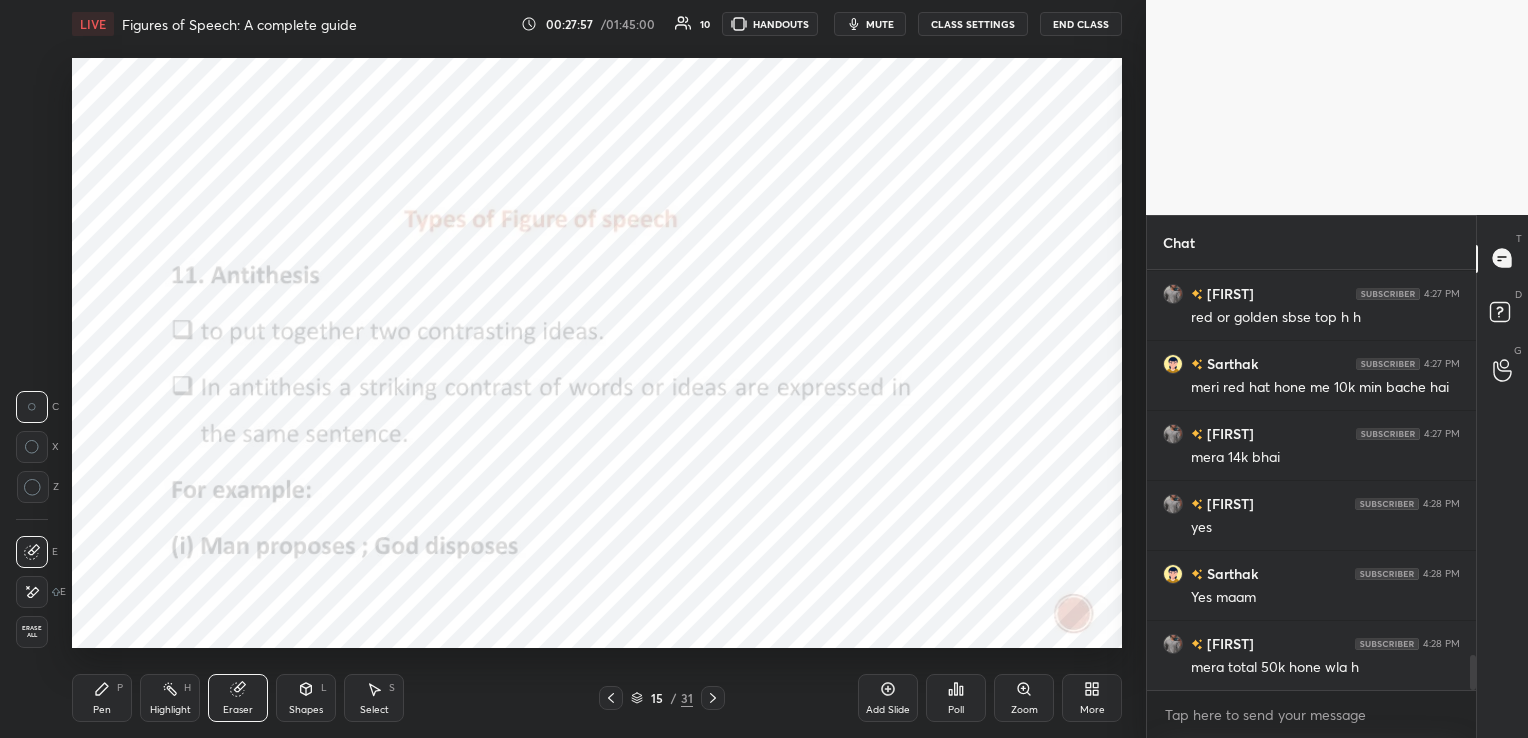click on "Erase all" at bounding box center (32, 632) 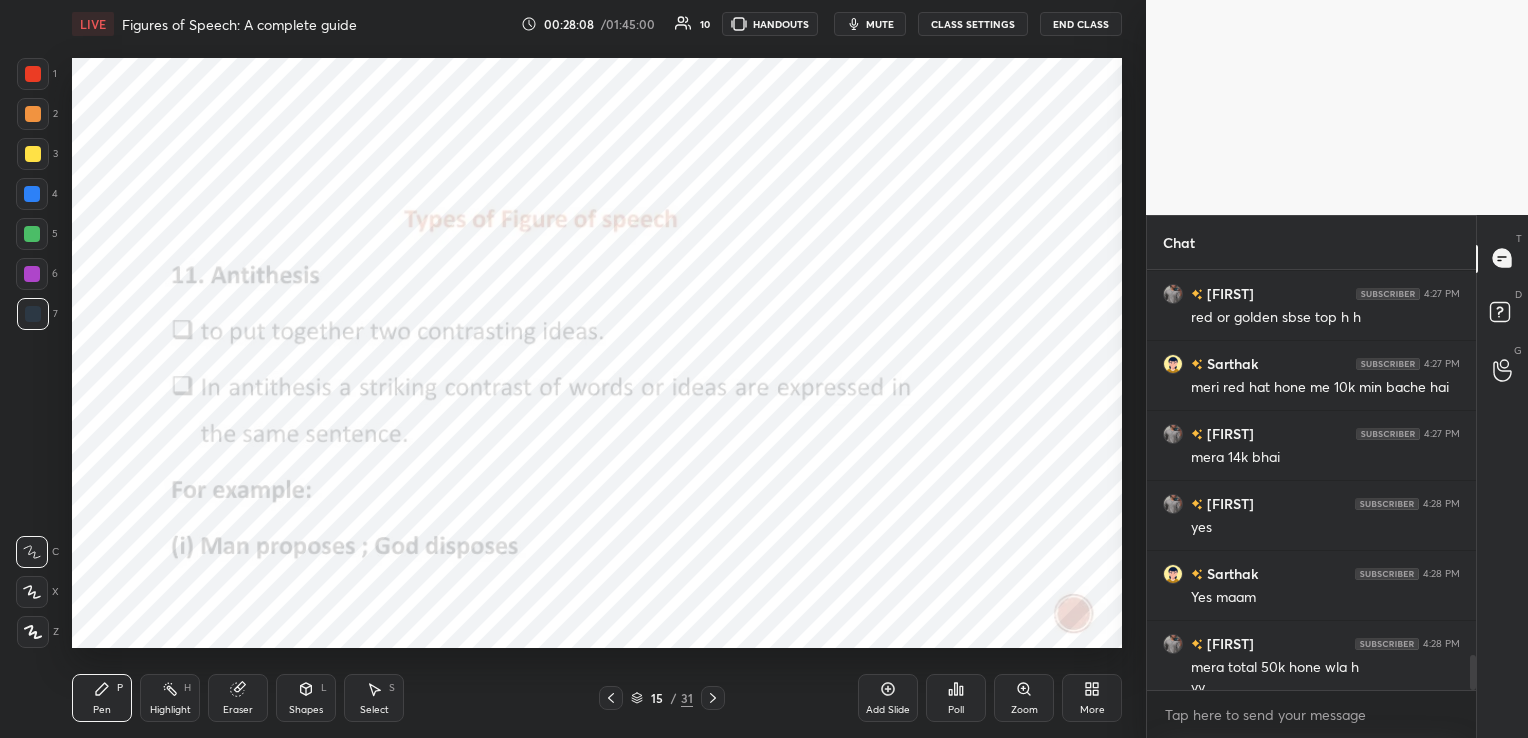 scroll, scrollTop: 4703, scrollLeft: 0, axis: vertical 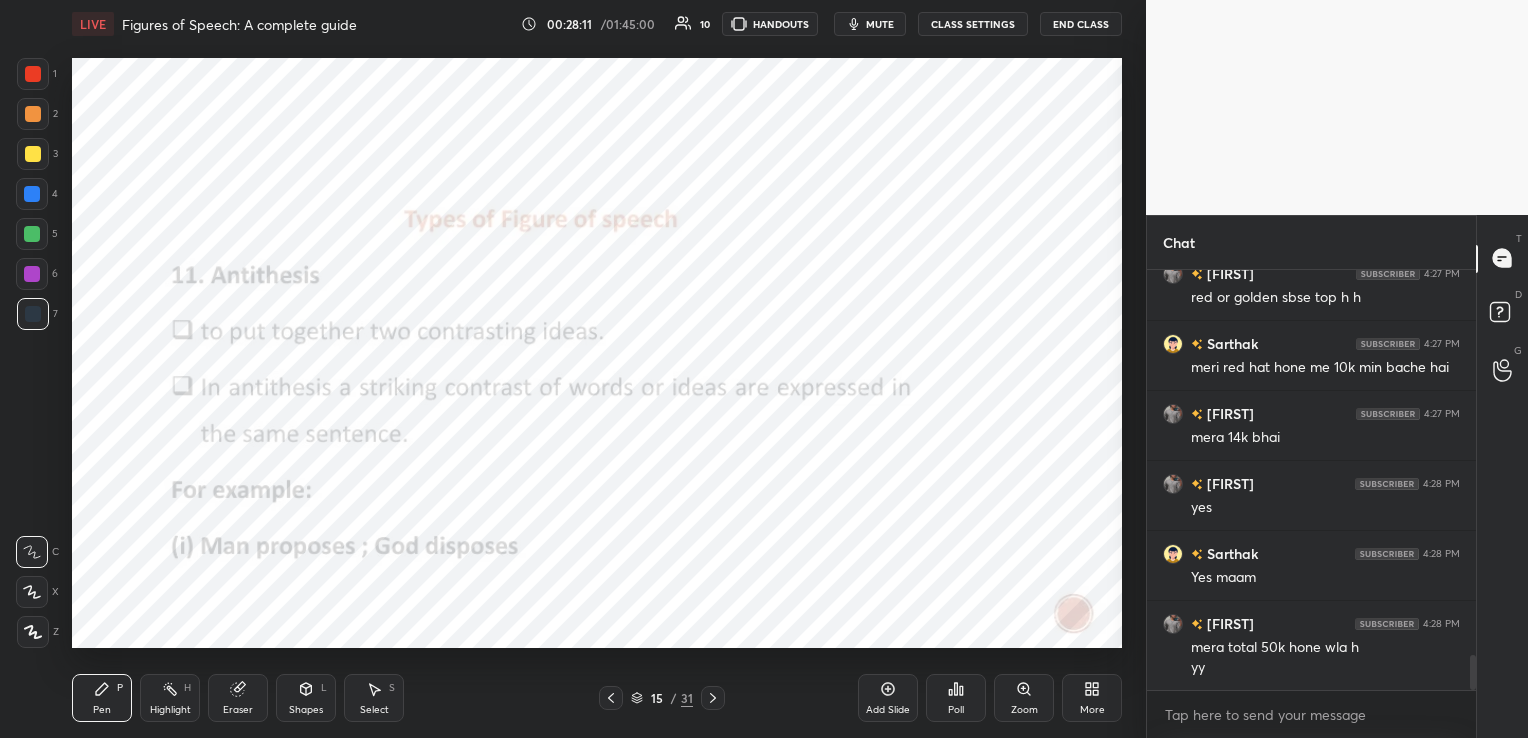 click 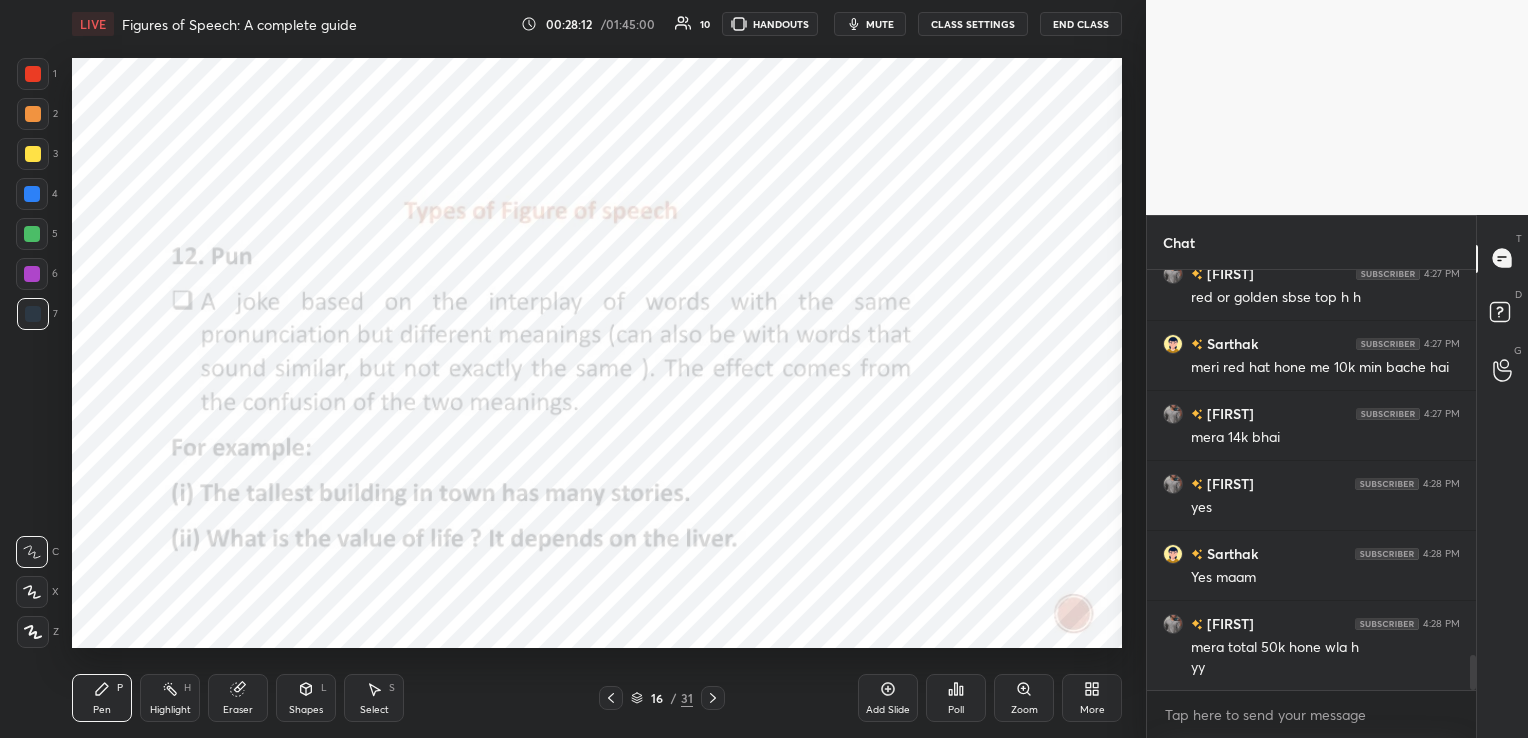 click 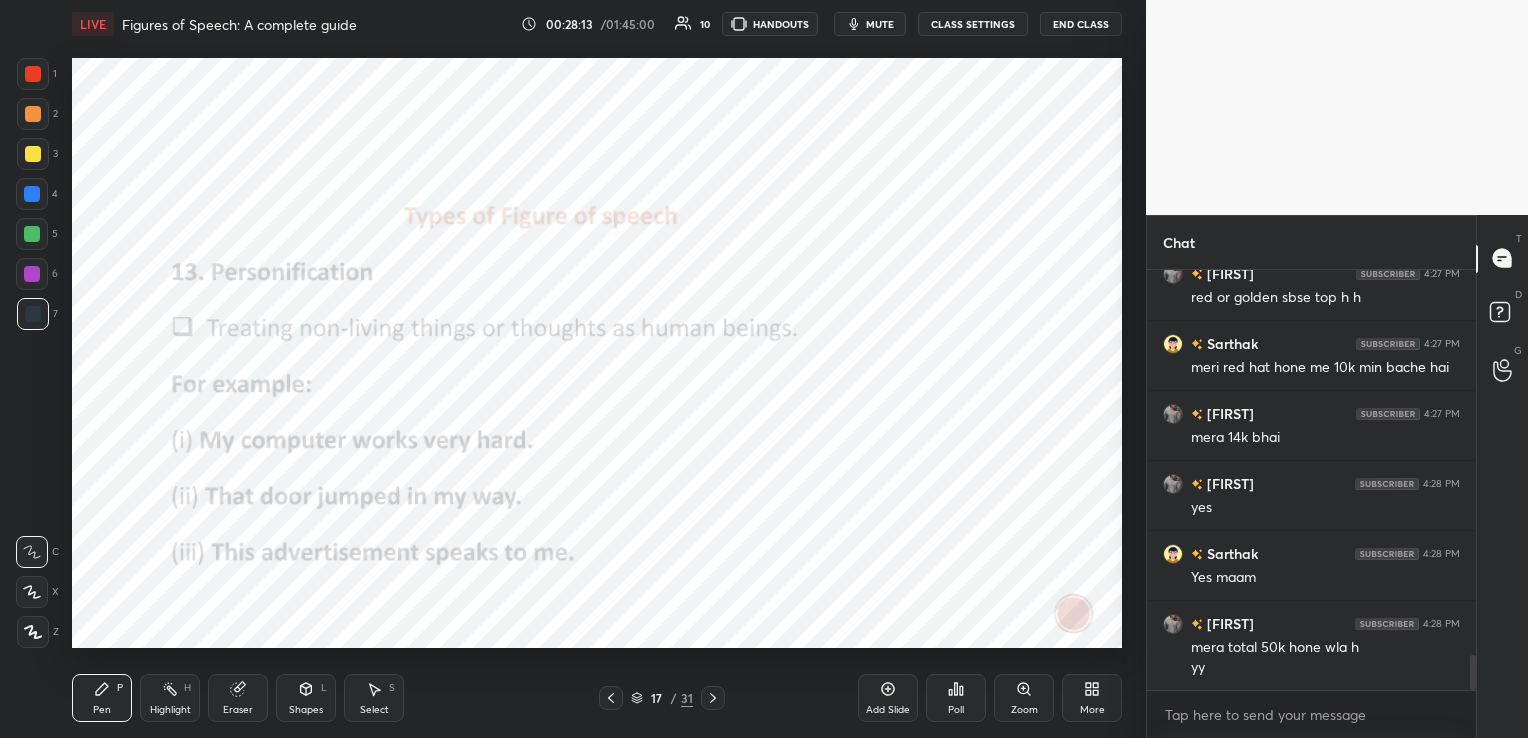 click 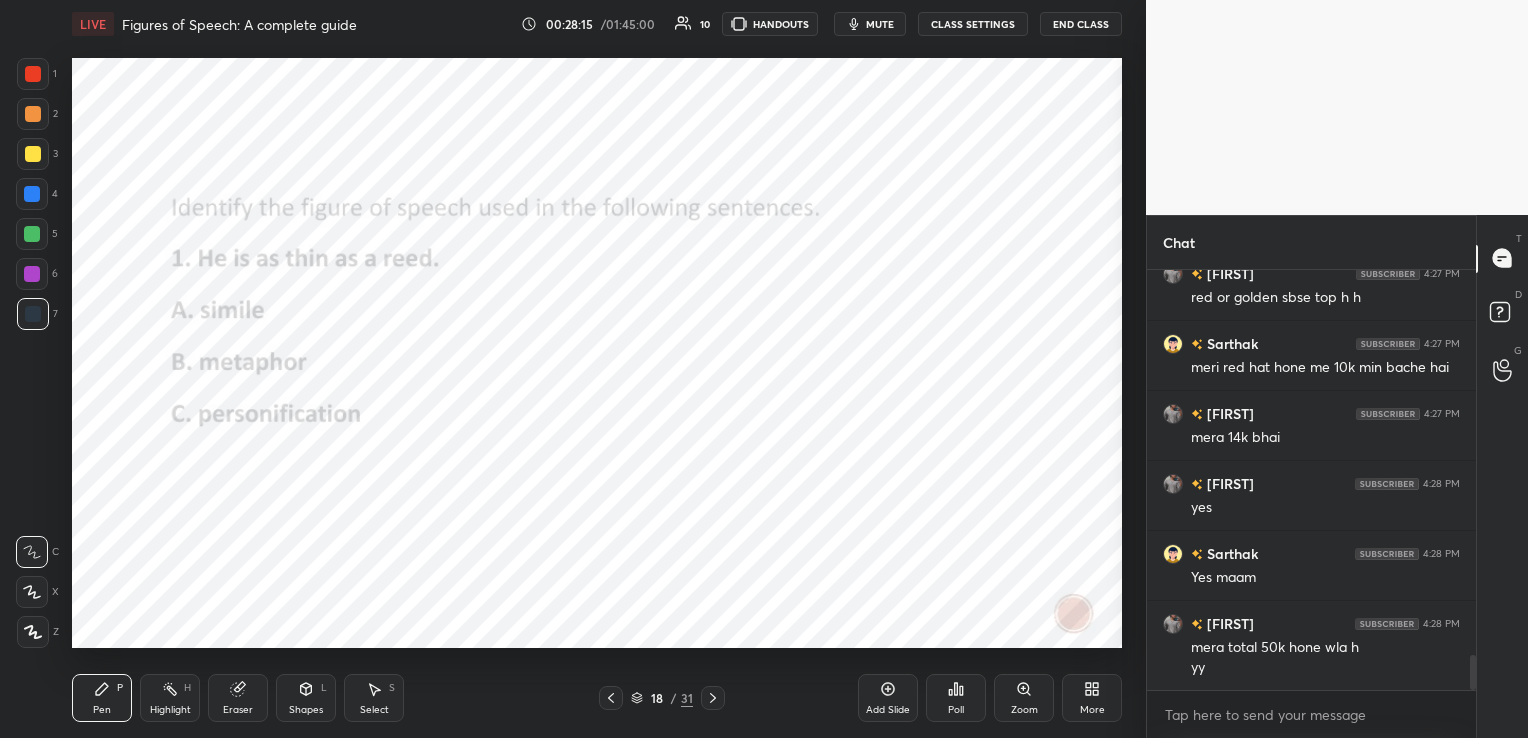click 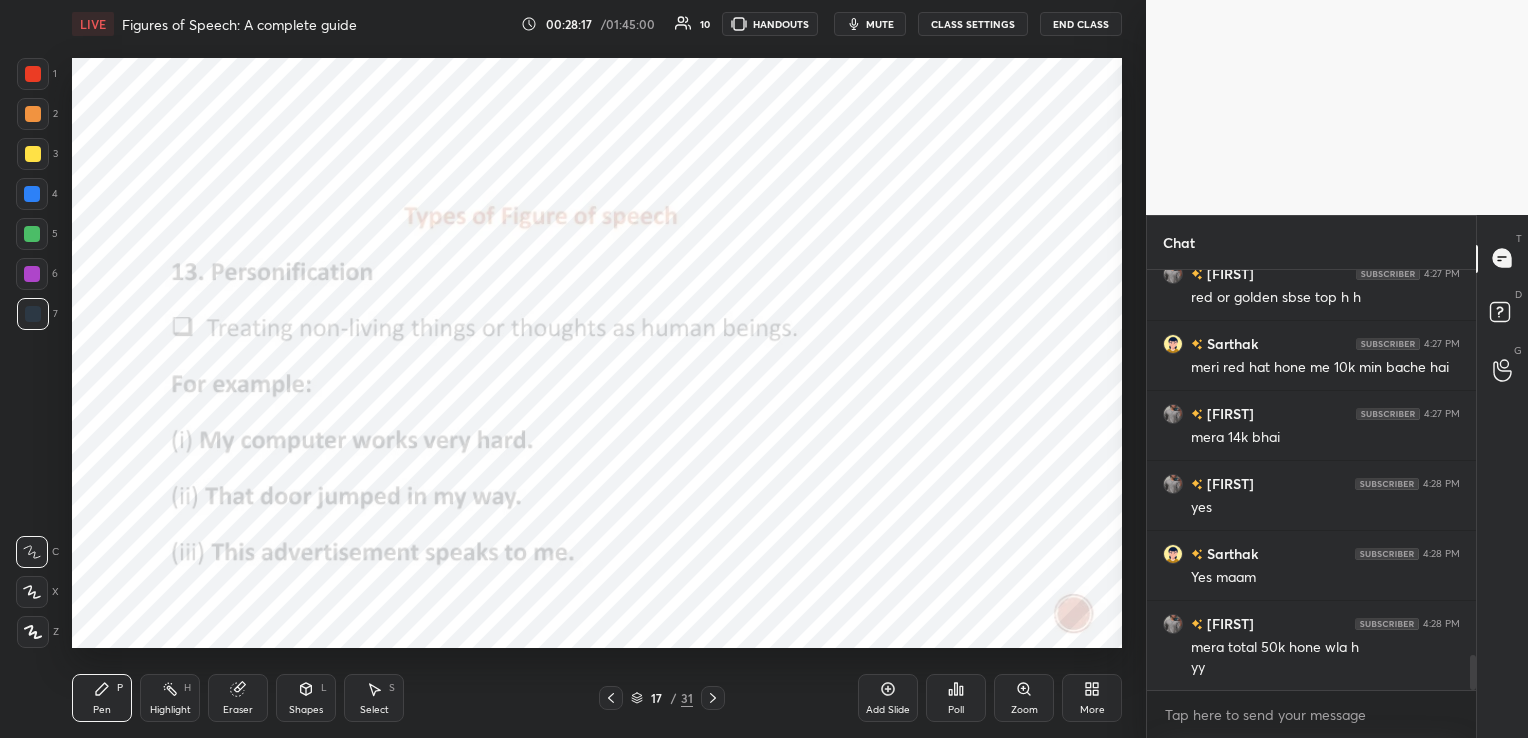 click on "Add Slide" at bounding box center [888, 698] 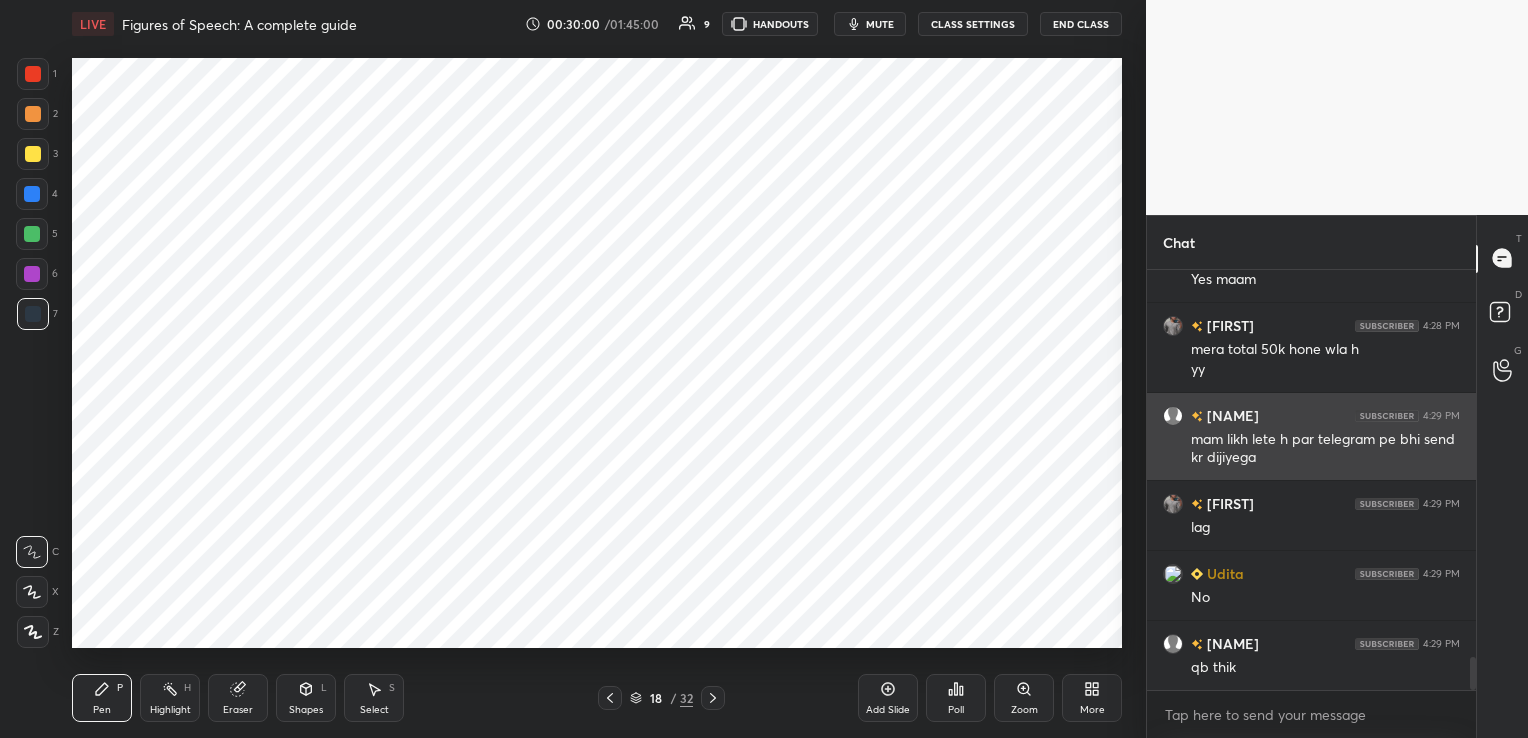 scroll, scrollTop: 5071, scrollLeft: 0, axis: vertical 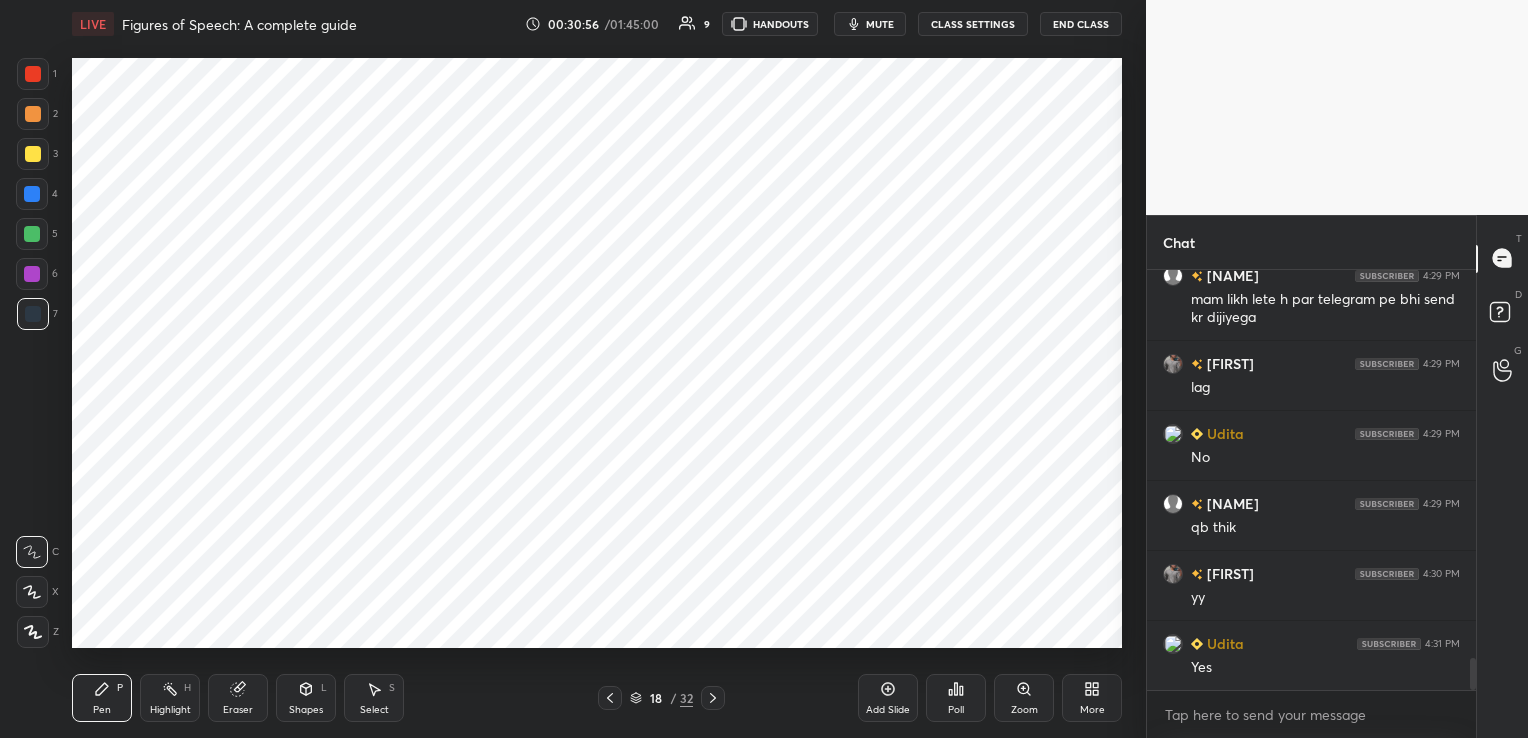 click 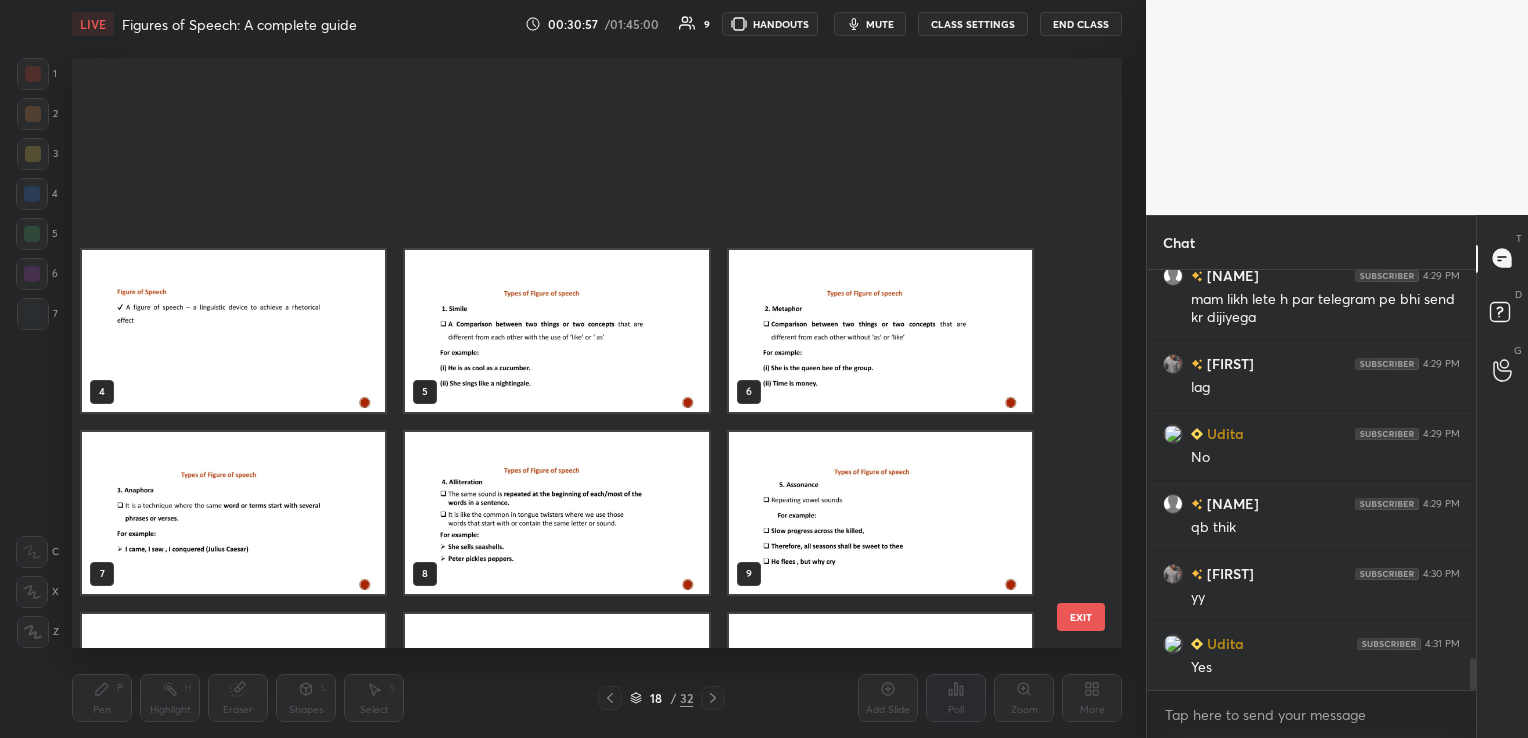 scroll, scrollTop: 500, scrollLeft: 0, axis: vertical 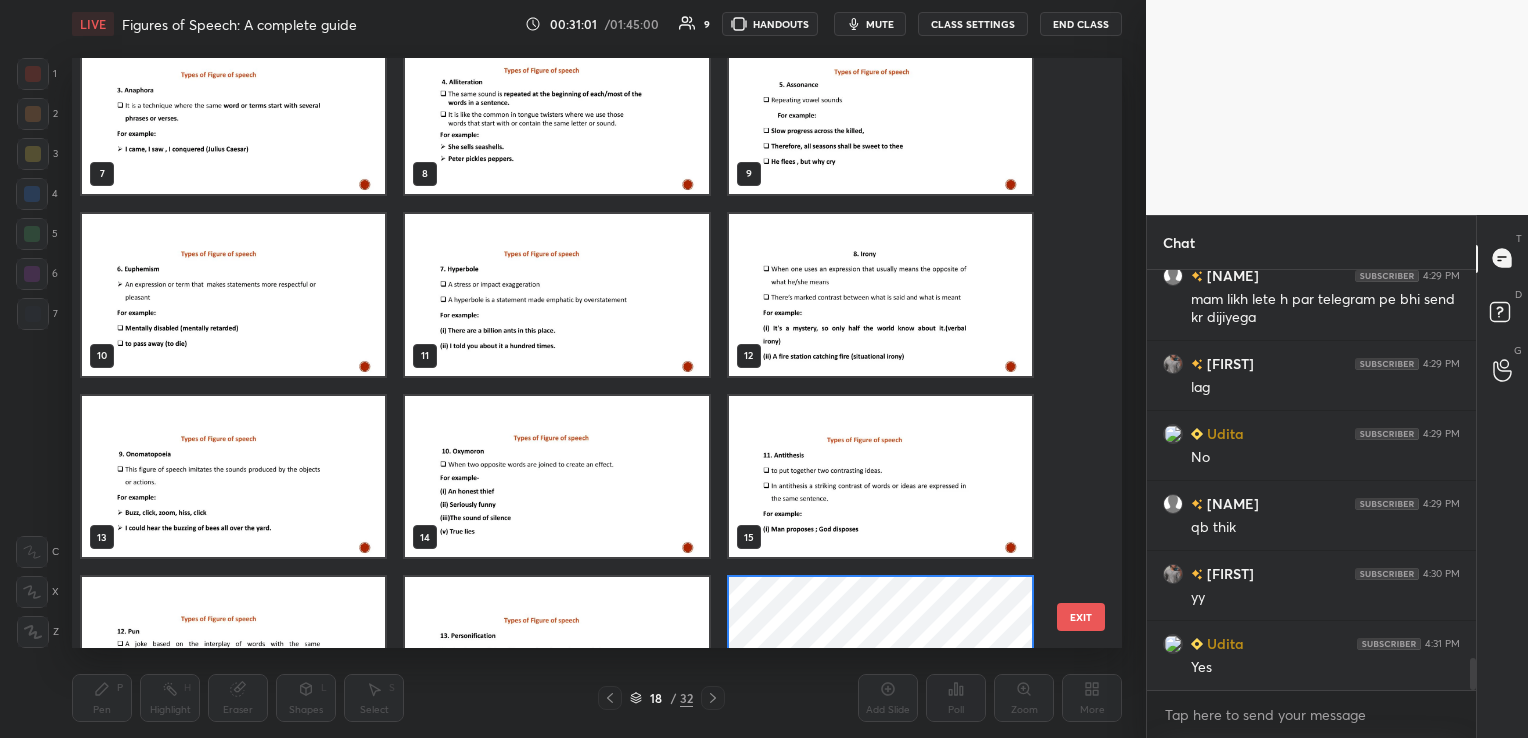 click at bounding box center [233, 476] 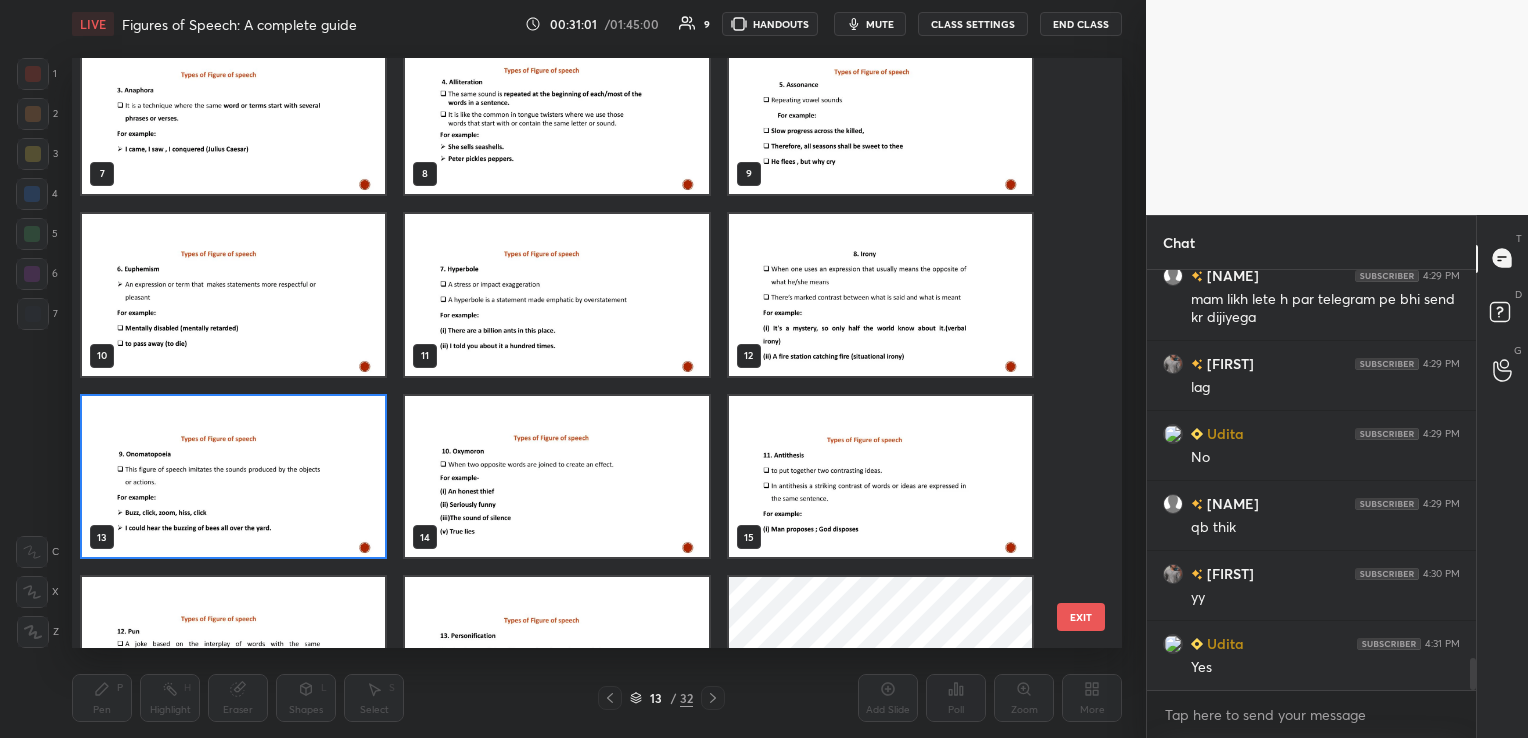 click at bounding box center [233, 476] 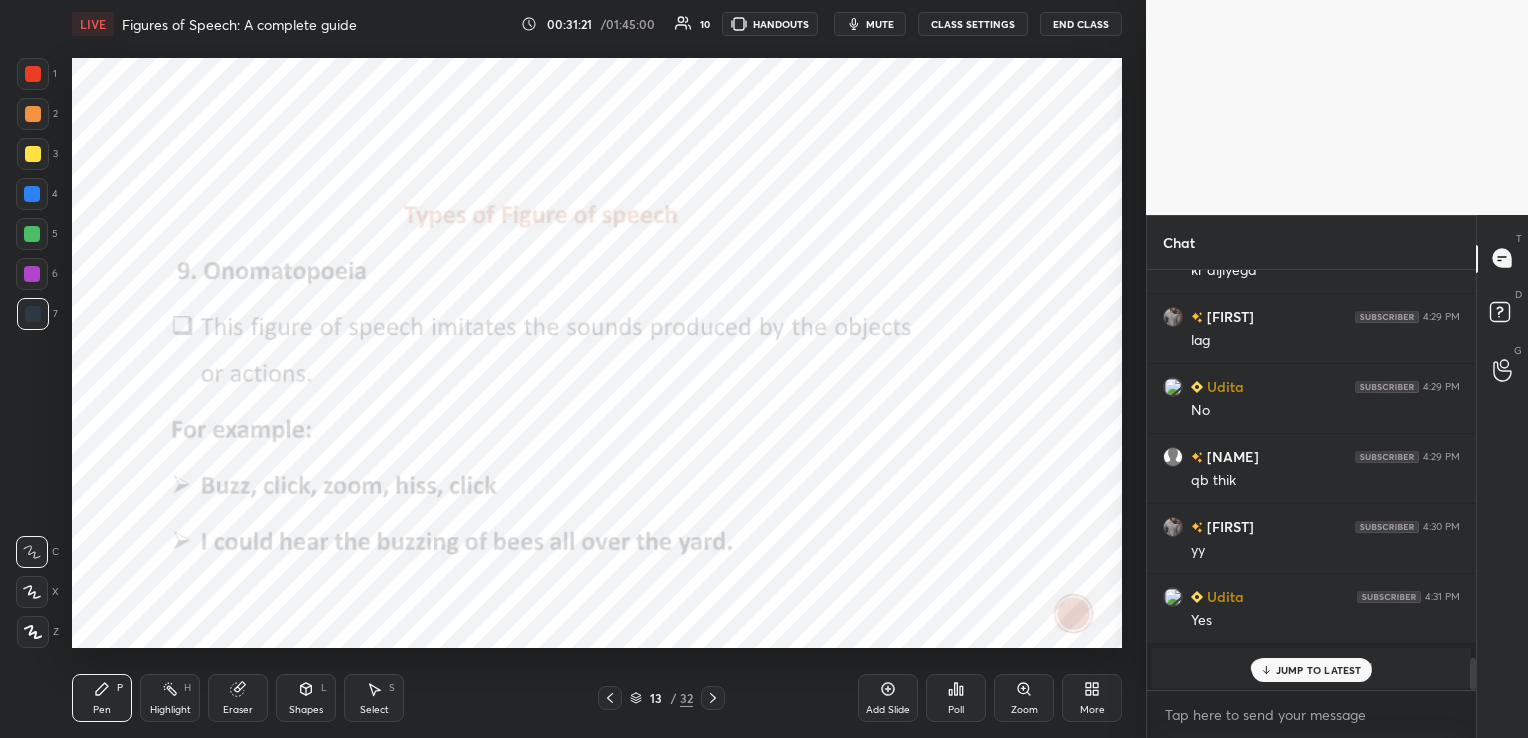 scroll, scrollTop: 5189, scrollLeft: 0, axis: vertical 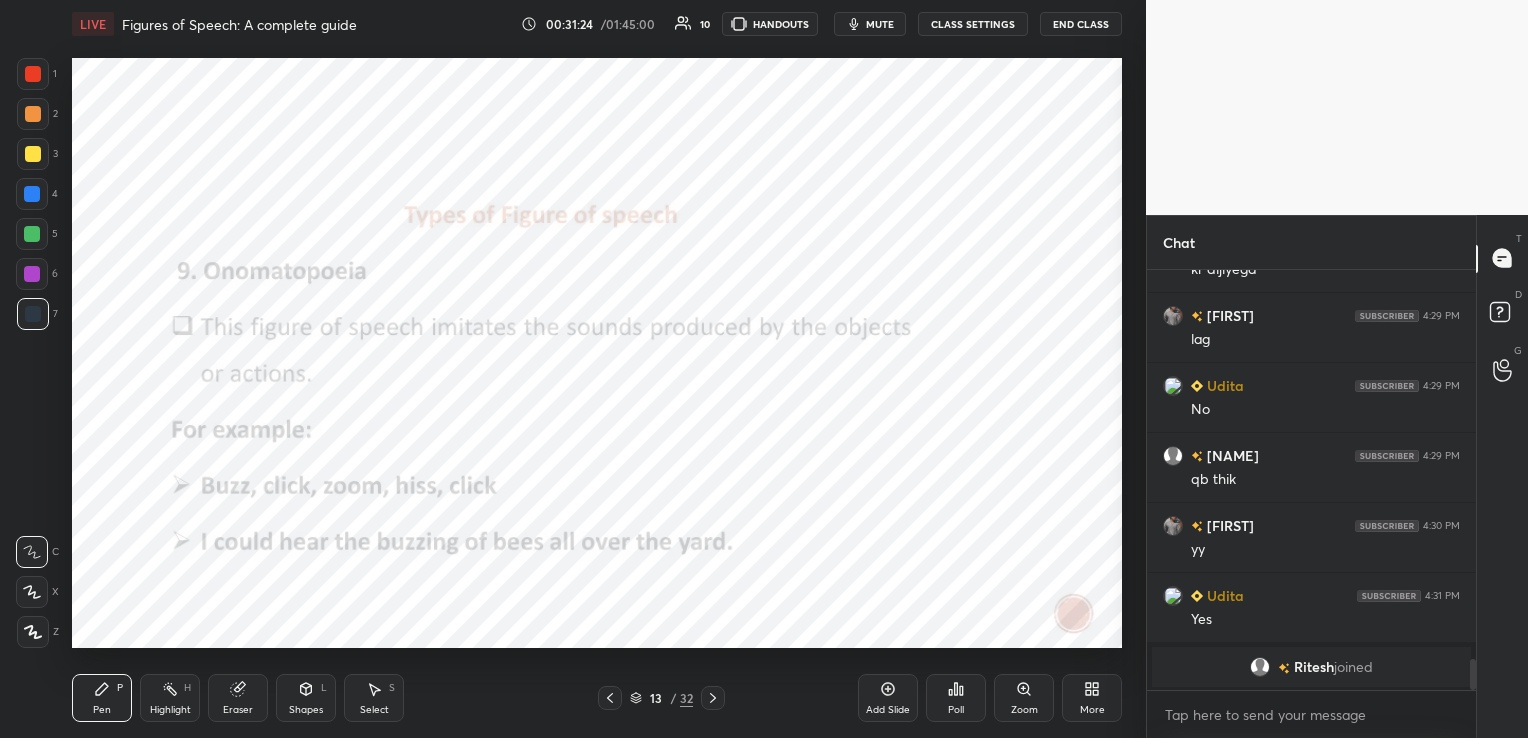 click on "Eraser" at bounding box center (238, 698) 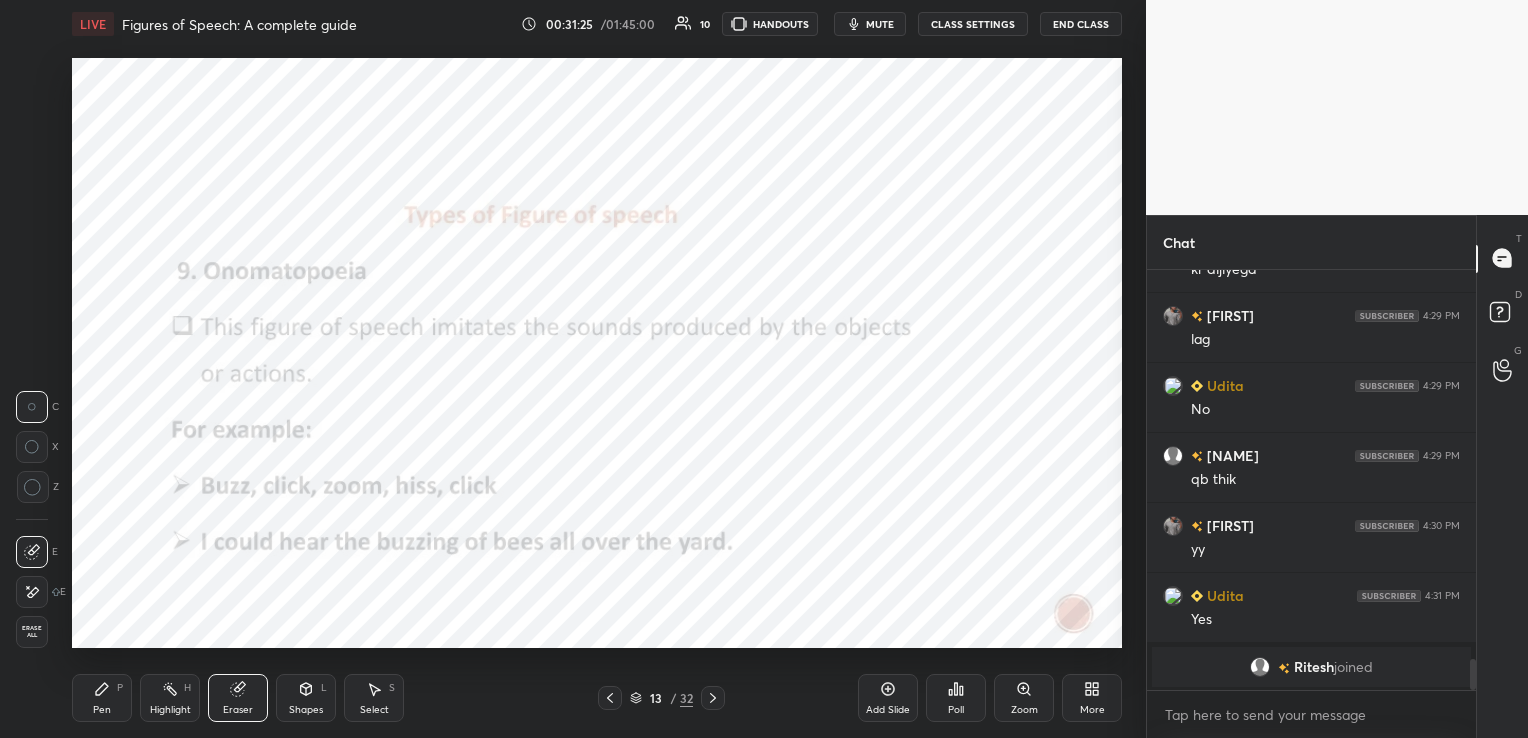 click on "Erase all" at bounding box center [32, 632] 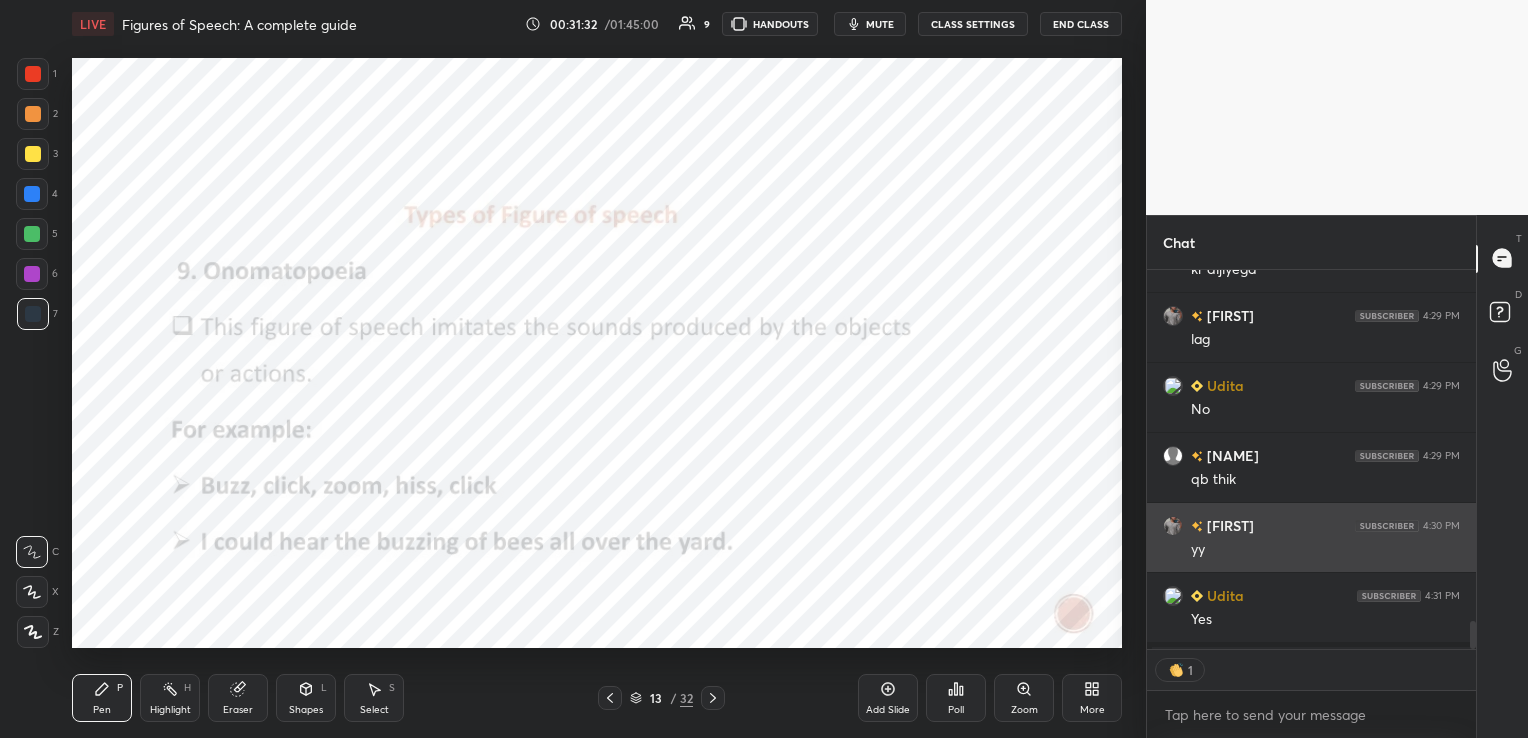 scroll, scrollTop: 373, scrollLeft: 323, axis: both 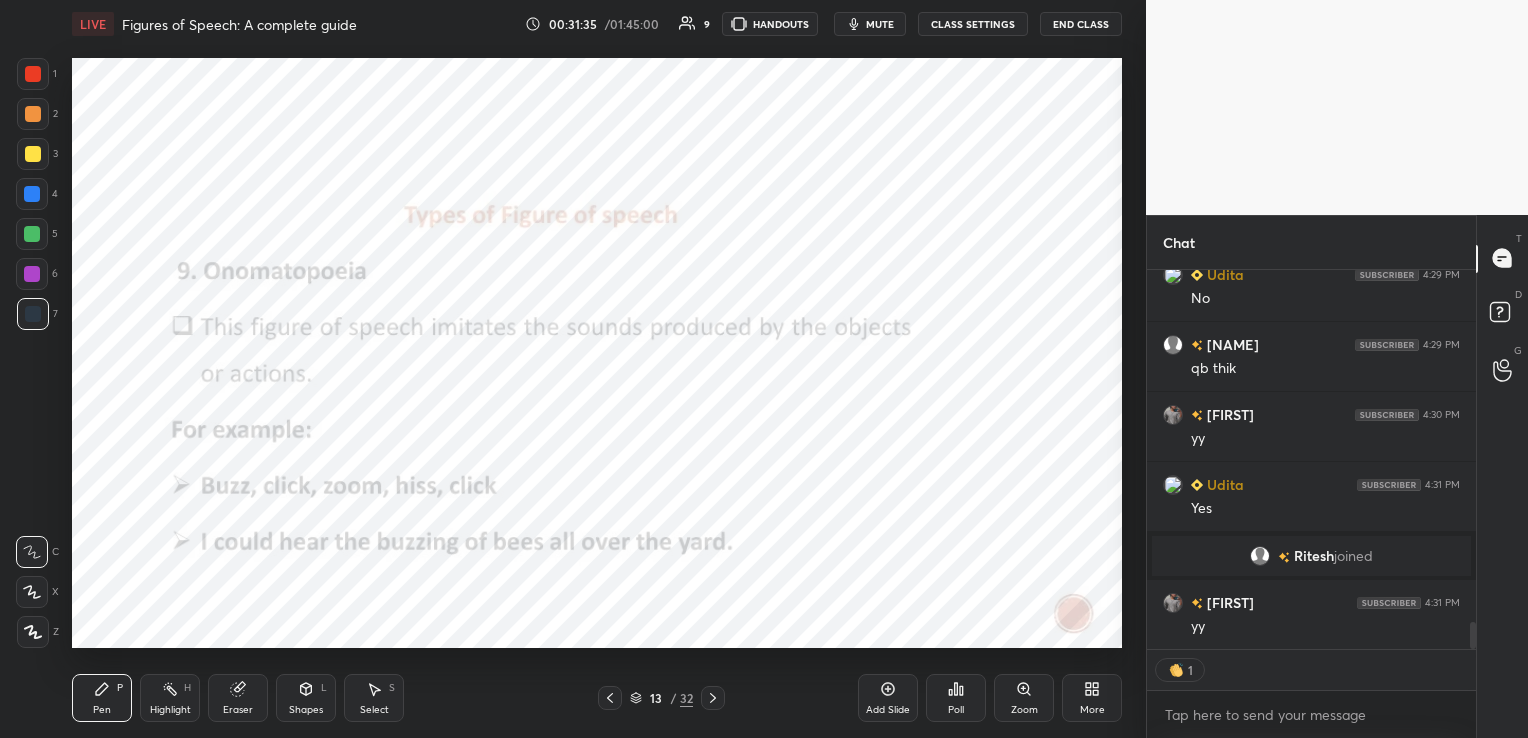 click 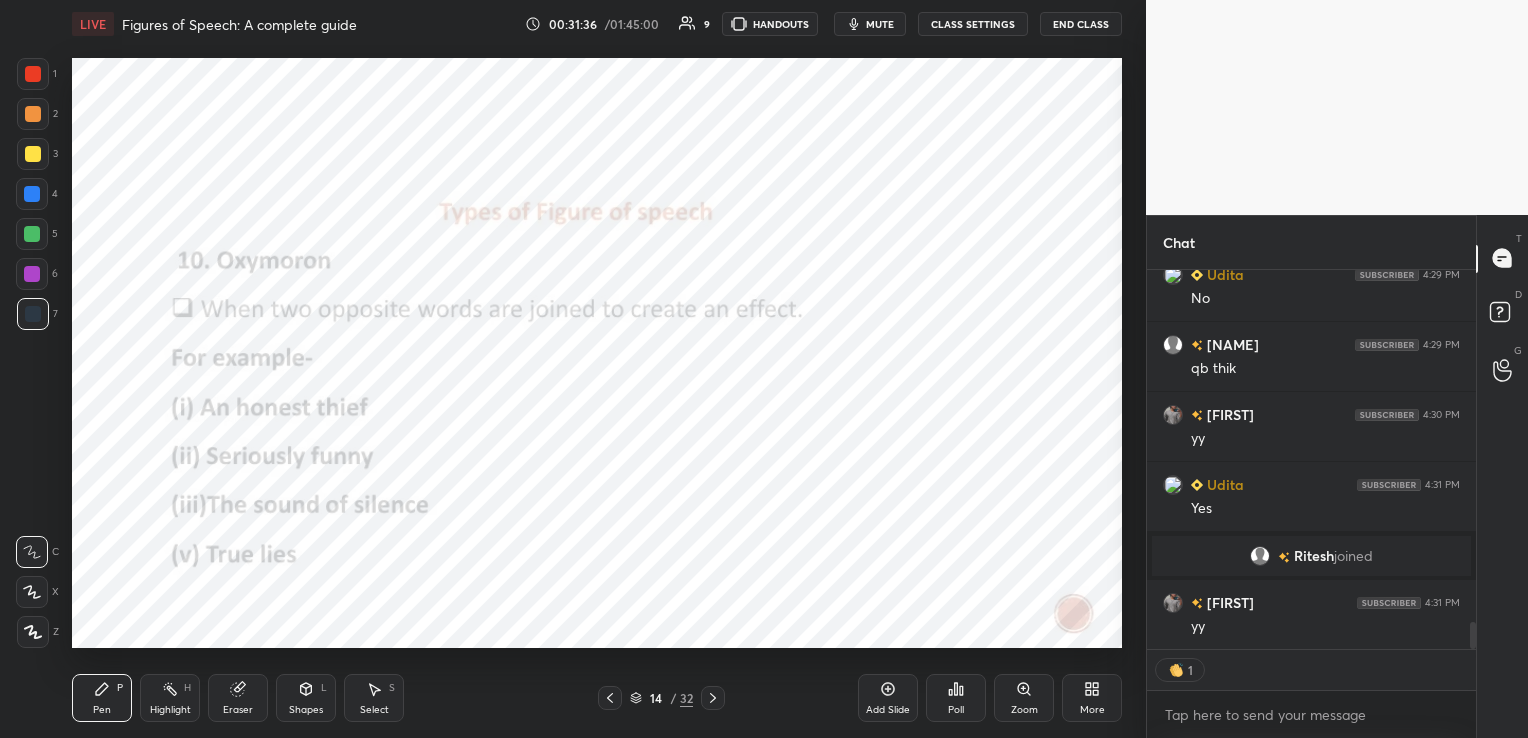 click 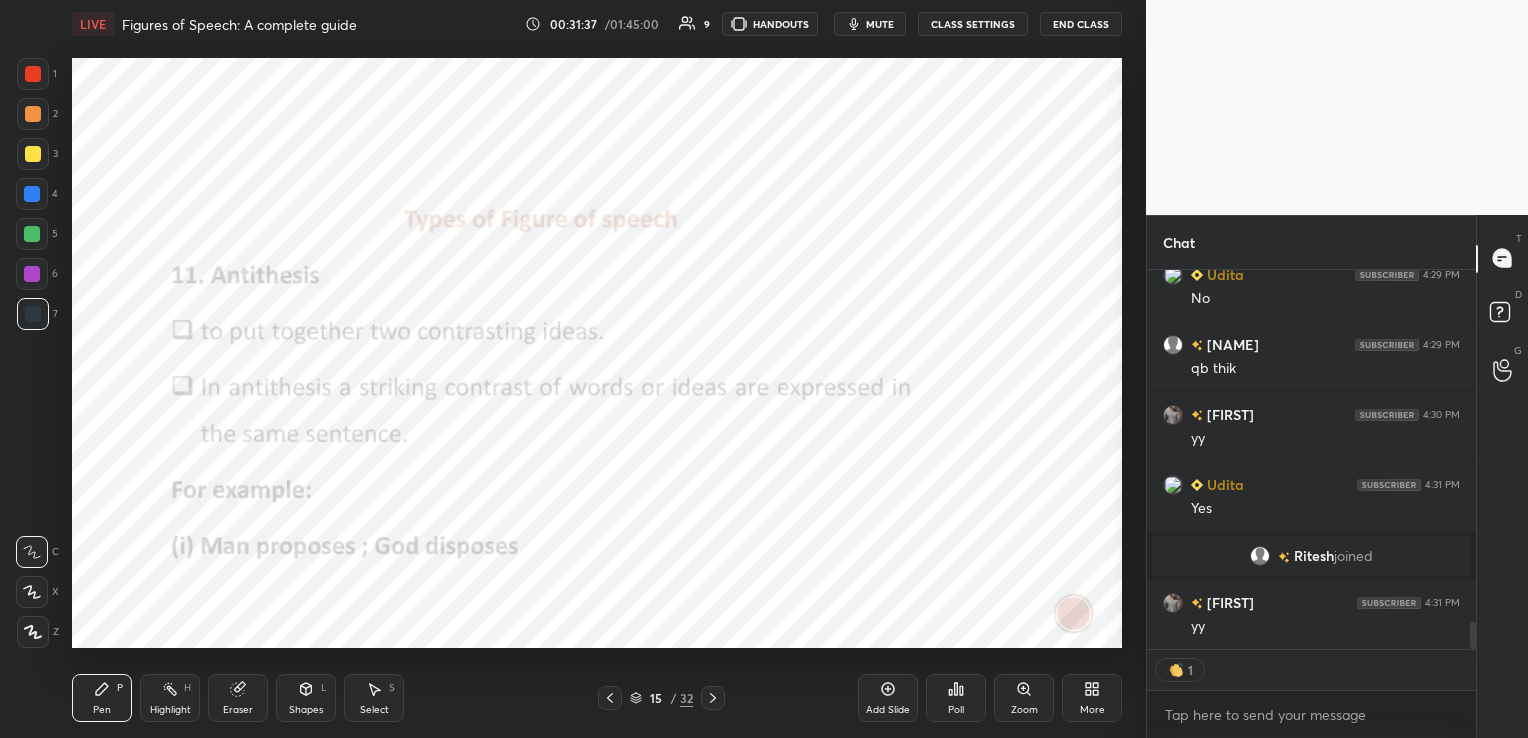 click 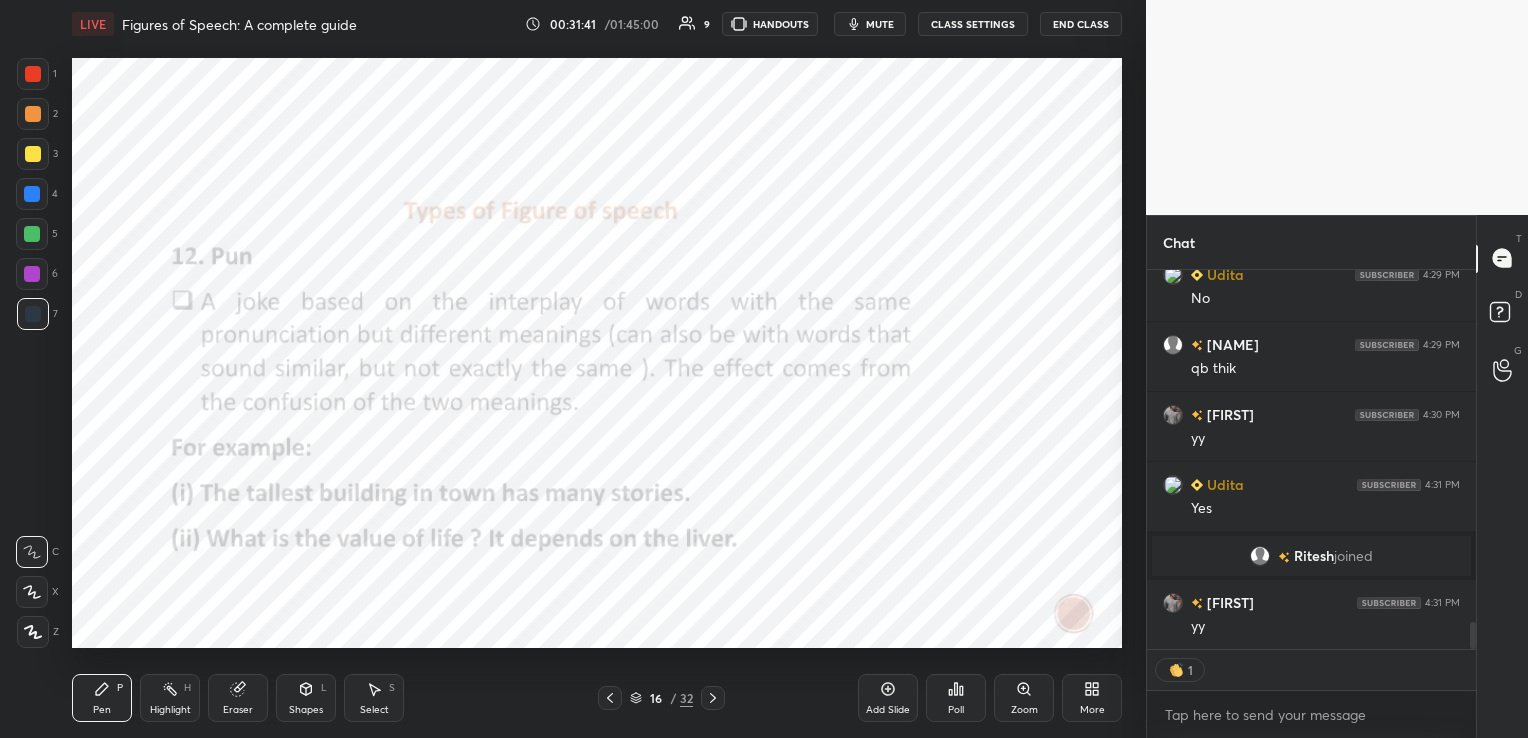 type on "x" 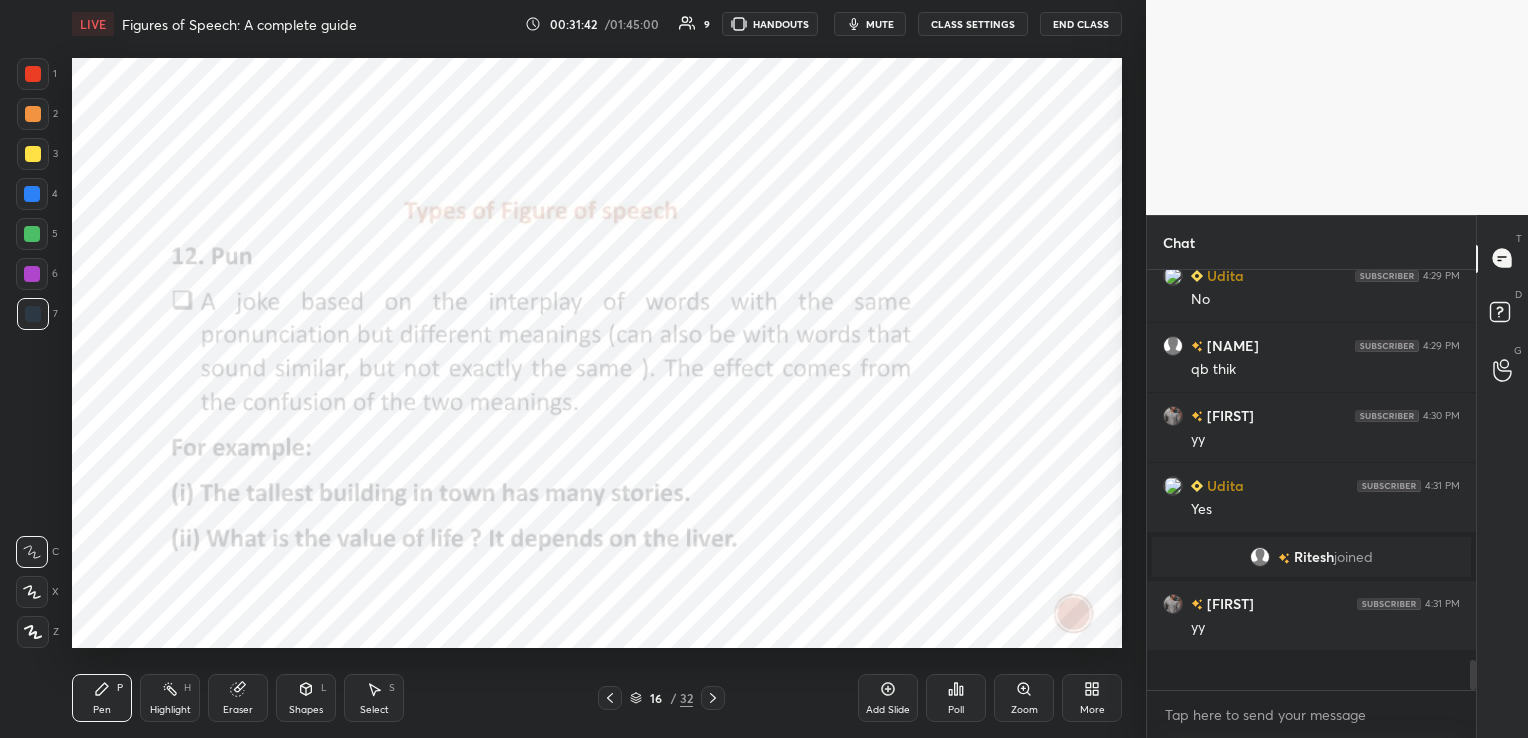 scroll, scrollTop: 7, scrollLeft: 6, axis: both 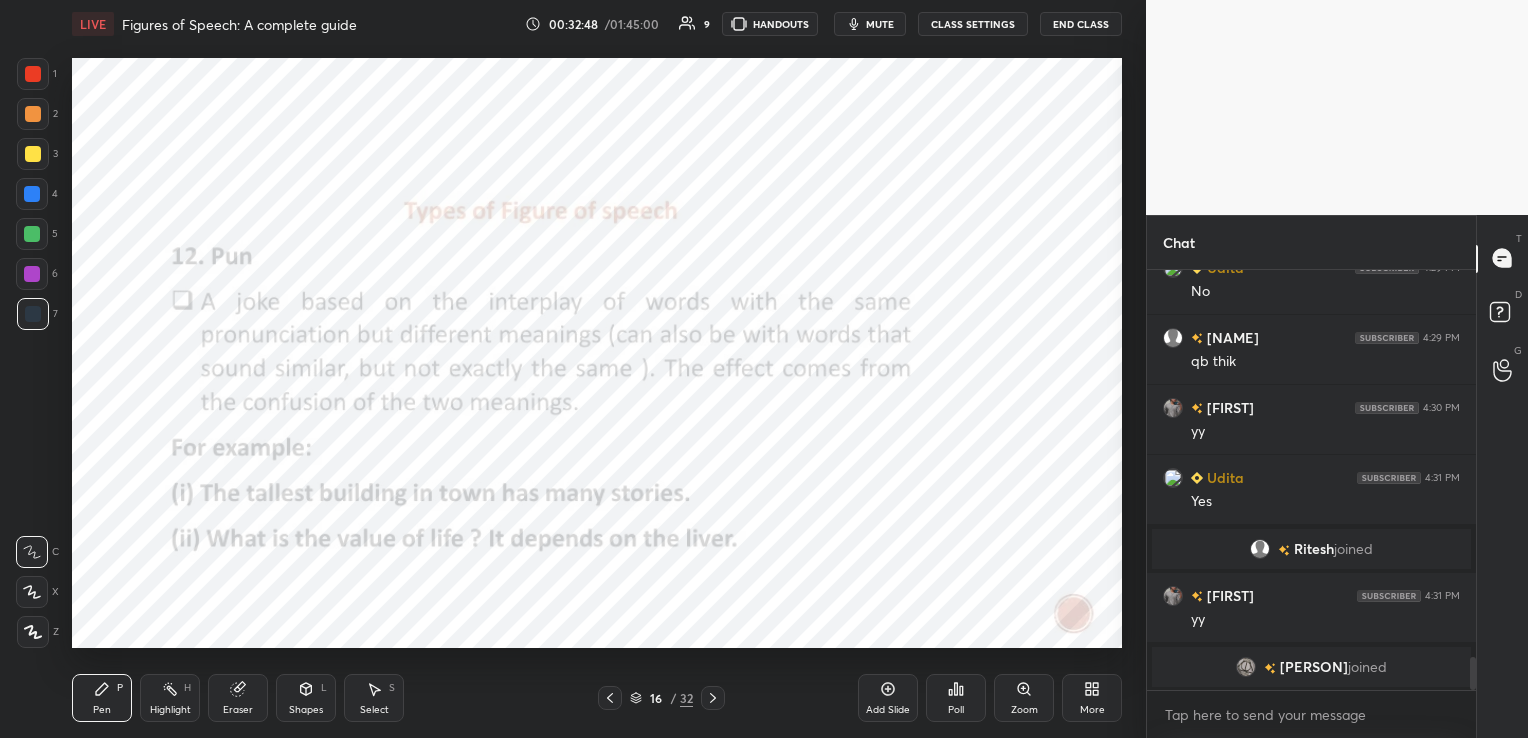 click on "Eraser" at bounding box center [238, 698] 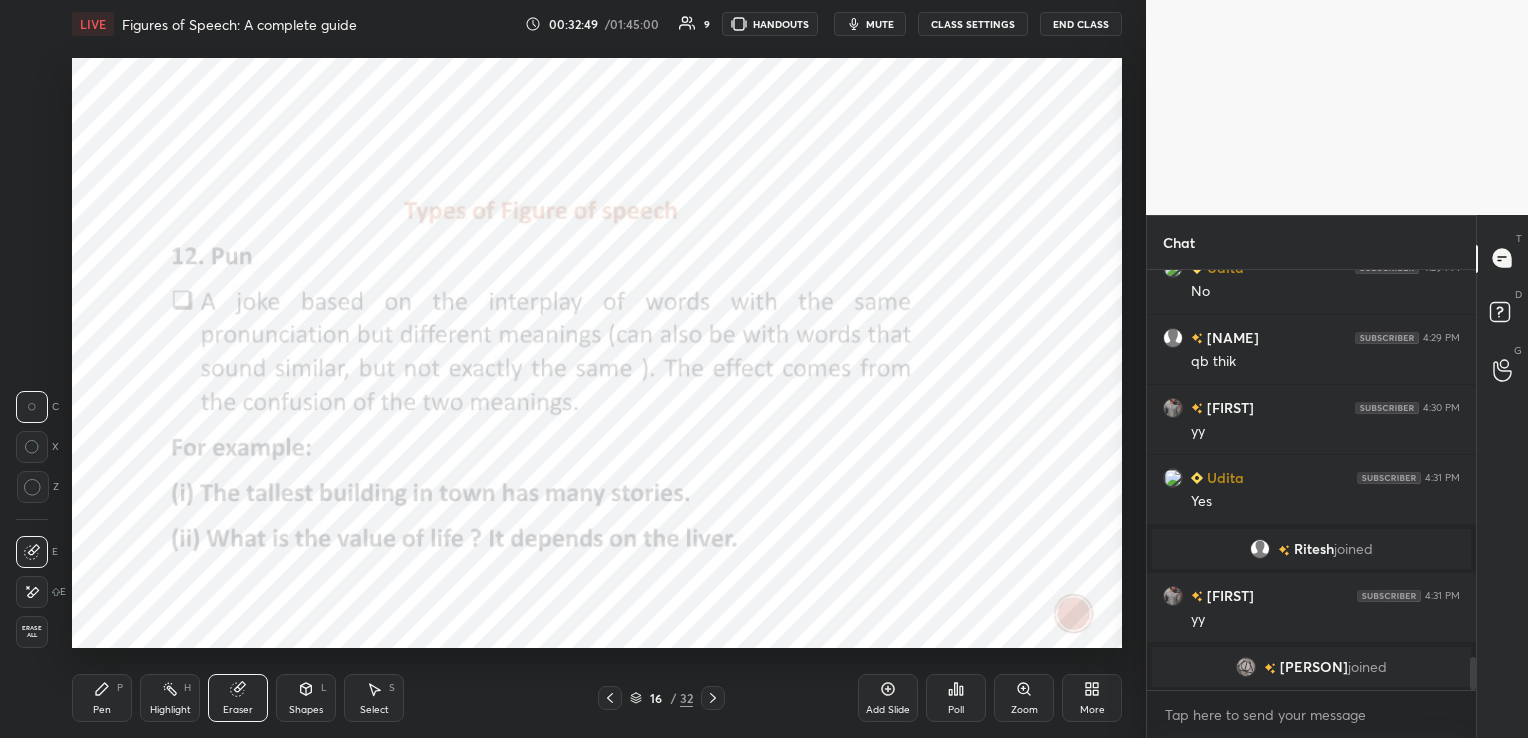 click on "Erase all" at bounding box center [32, 632] 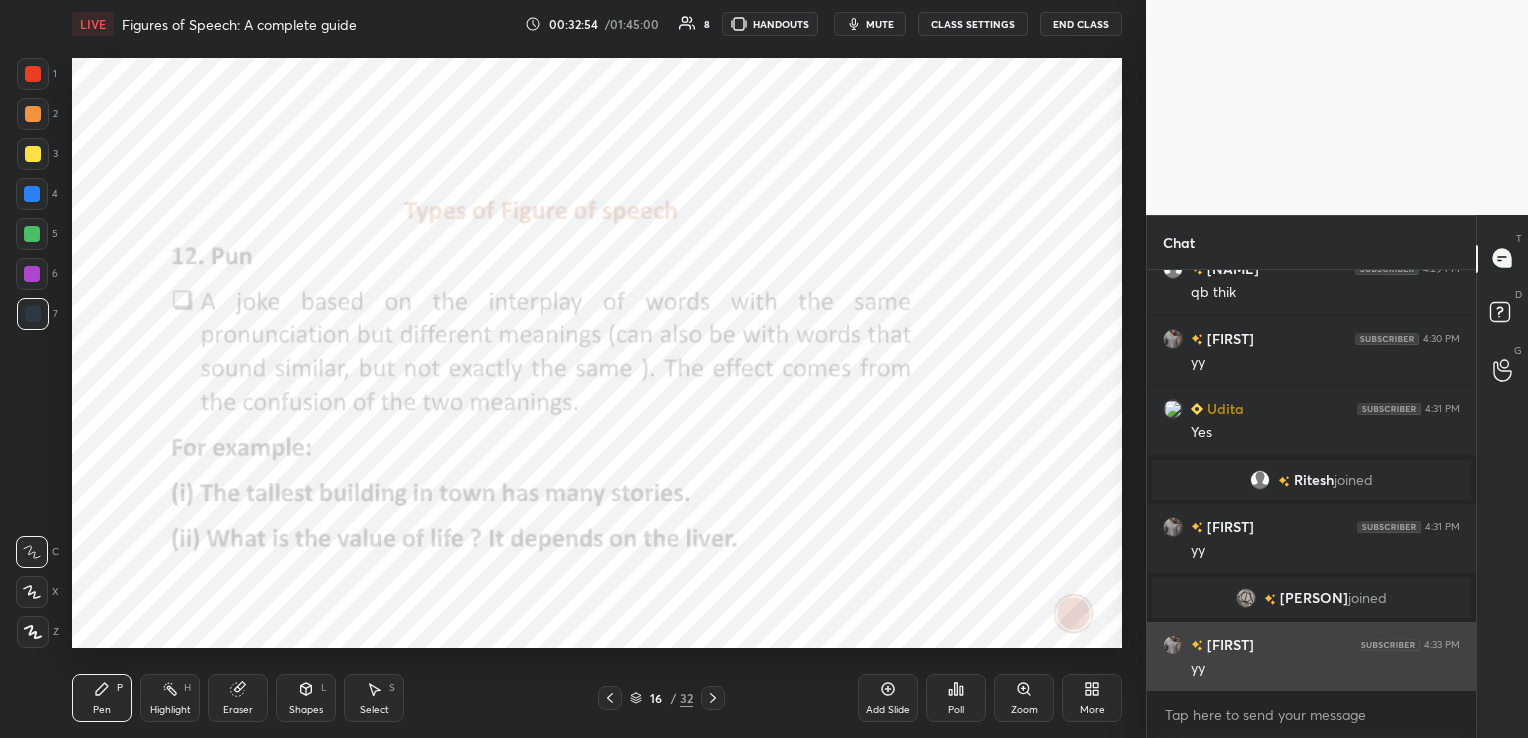 scroll, scrollTop: 5151, scrollLeft: 0, axis: vertical 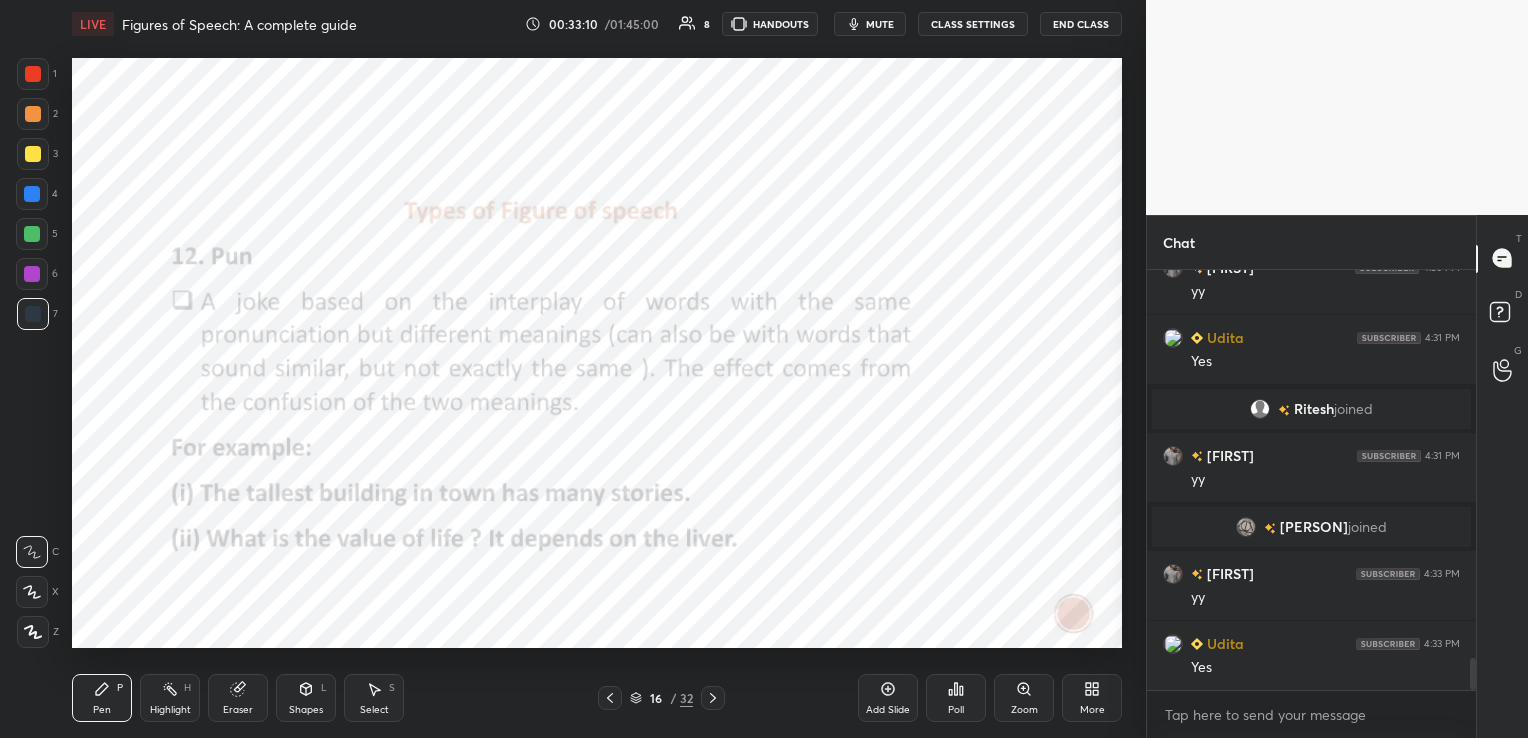 click 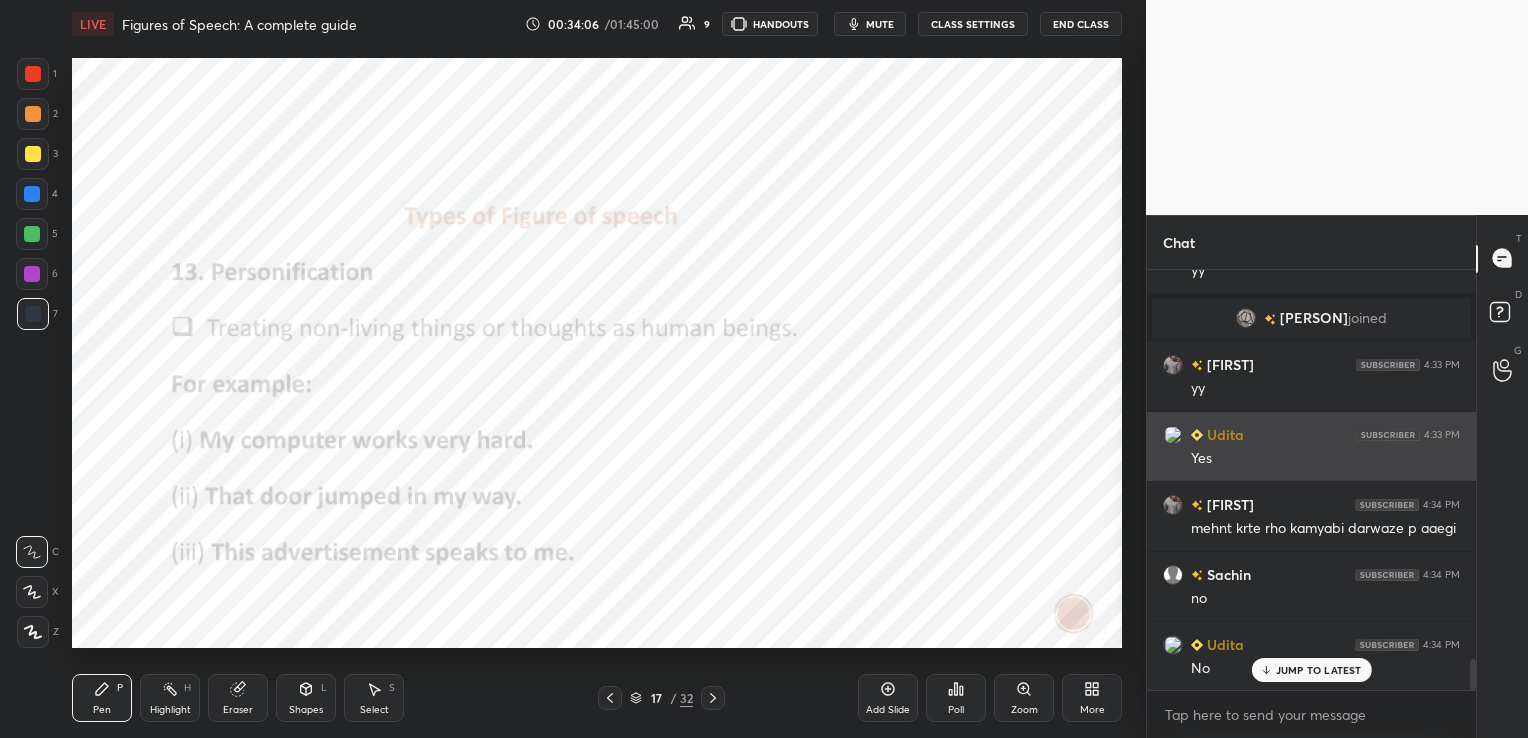 scroll, scrollTop: 5431, scrollLeft: 0, axis: vertical 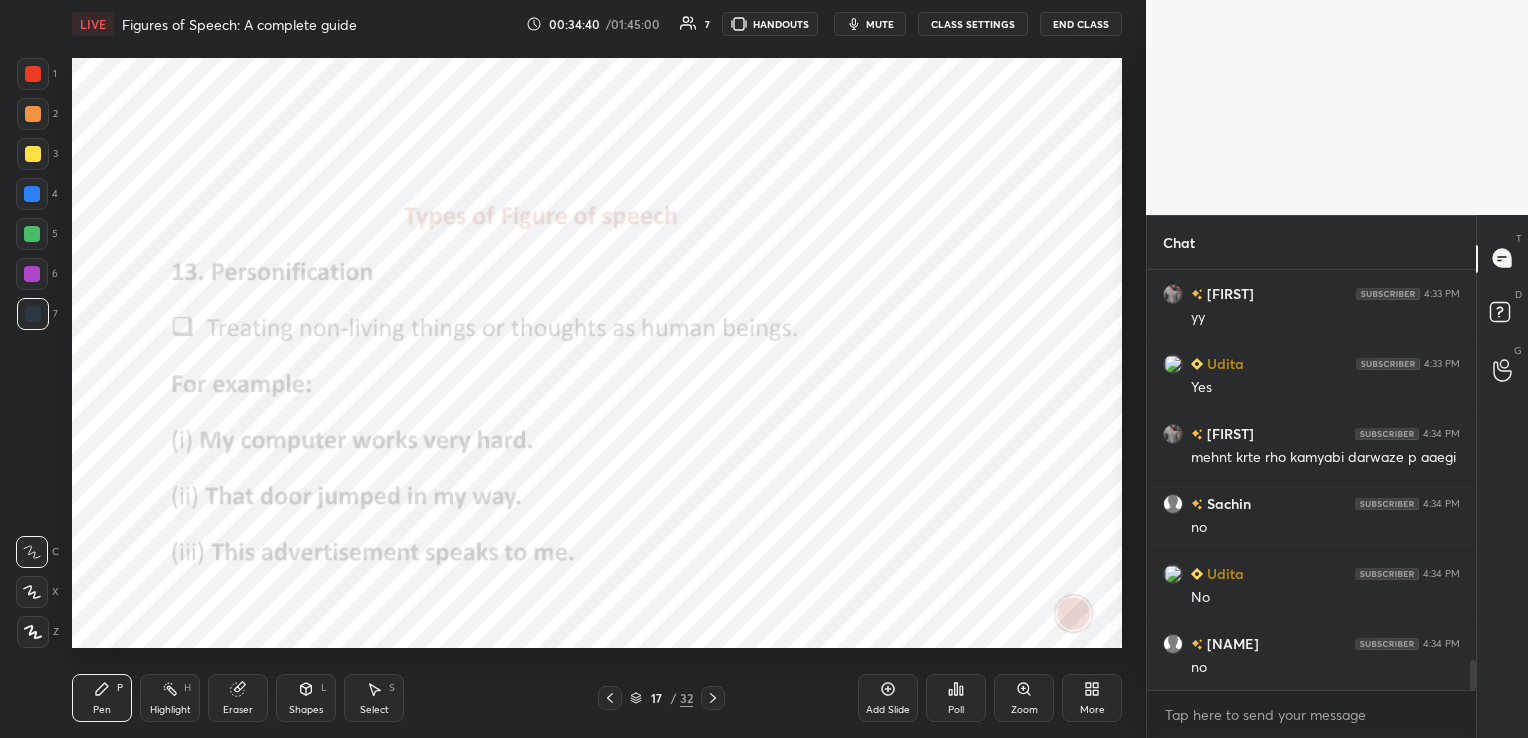 click 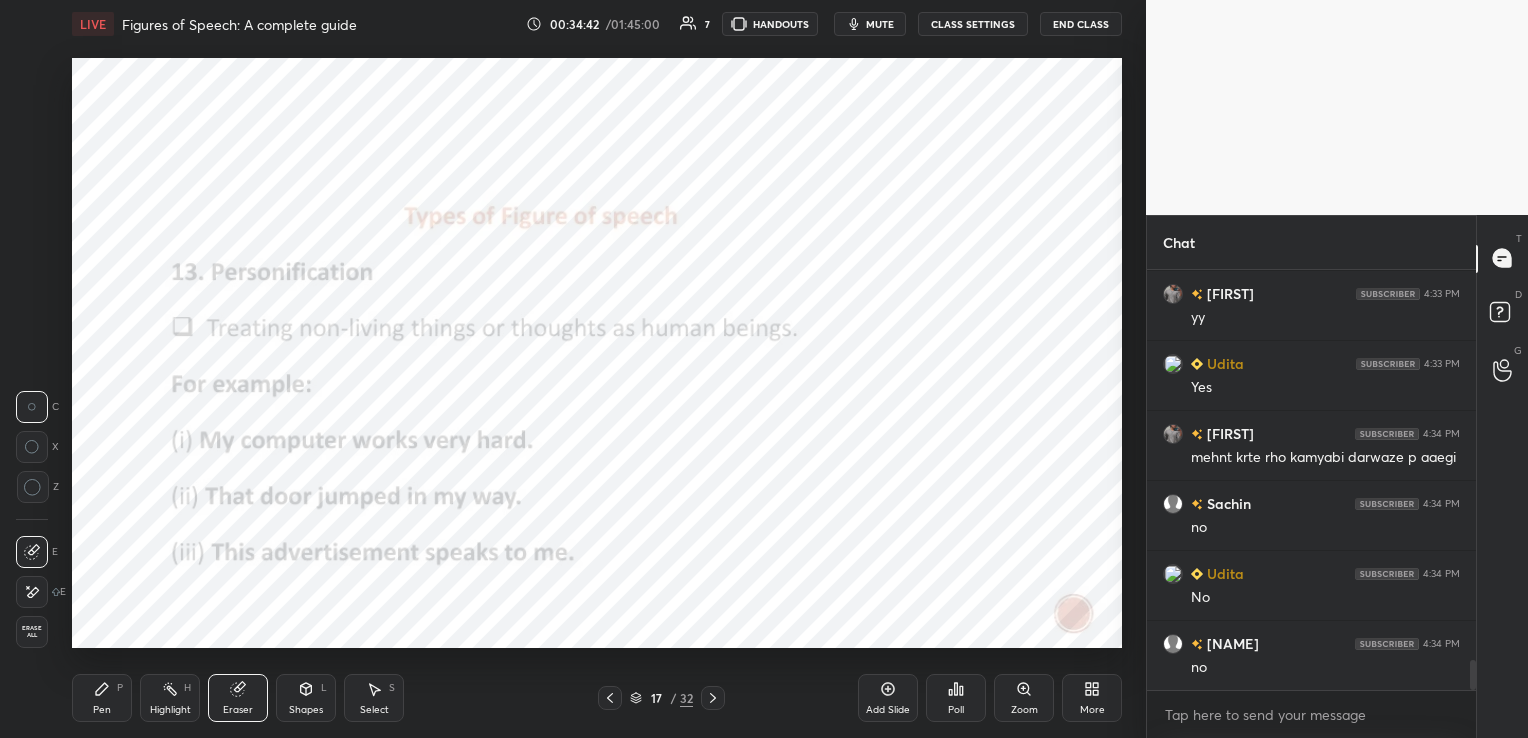 click on "Erase all" at bounding box center (32, 632) 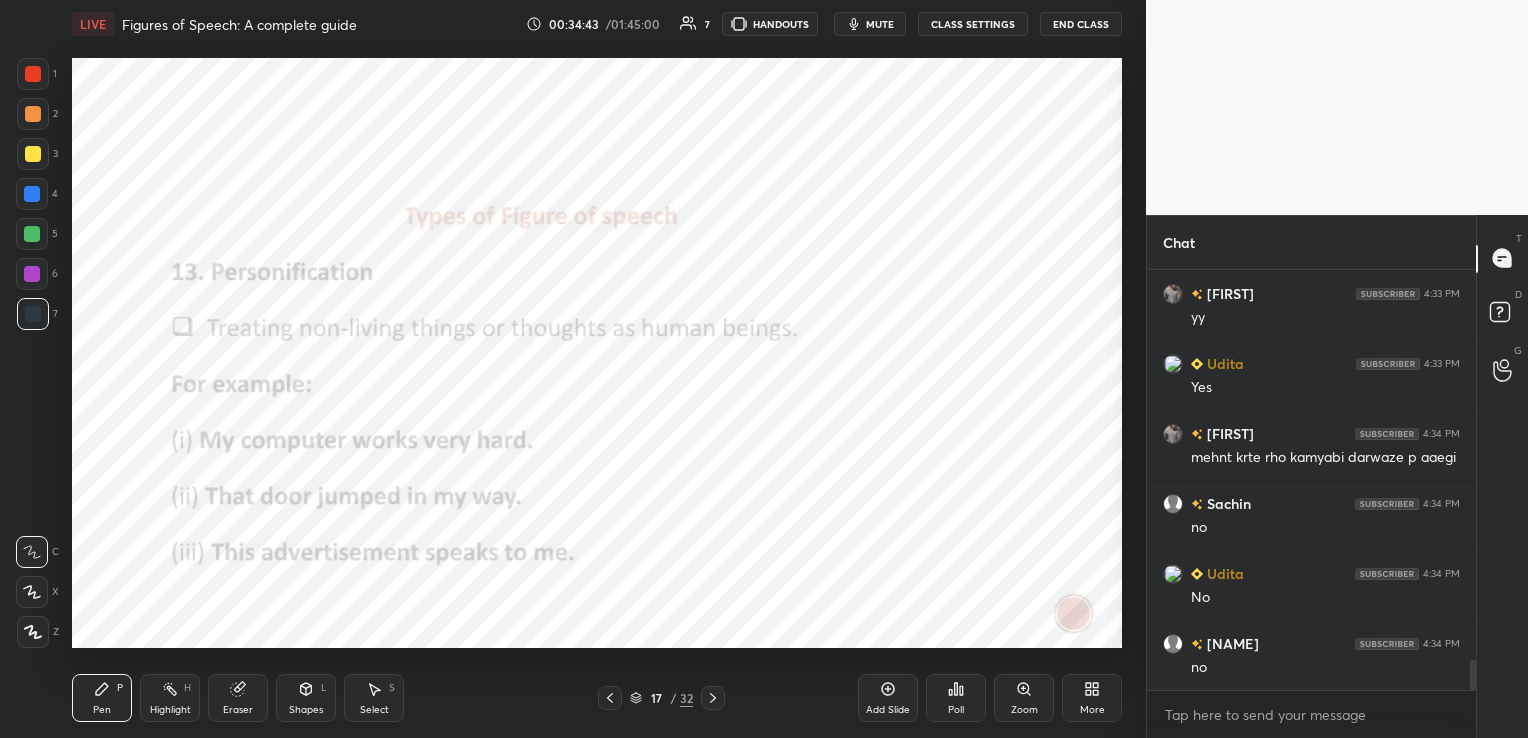 click at bounding box center (713, 698) 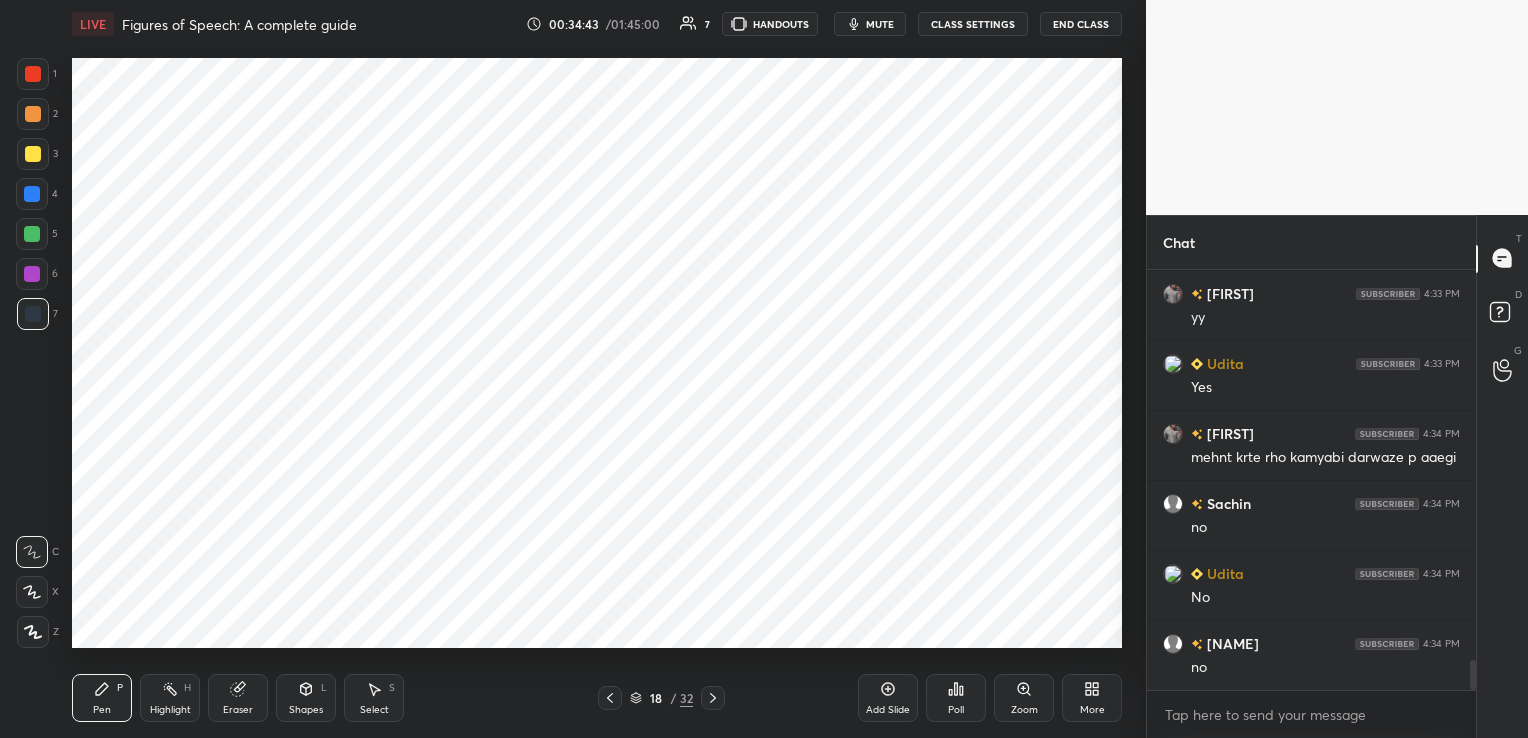 scroll, scrollTop: 5500, scrollLeft: 0, axis: vertical 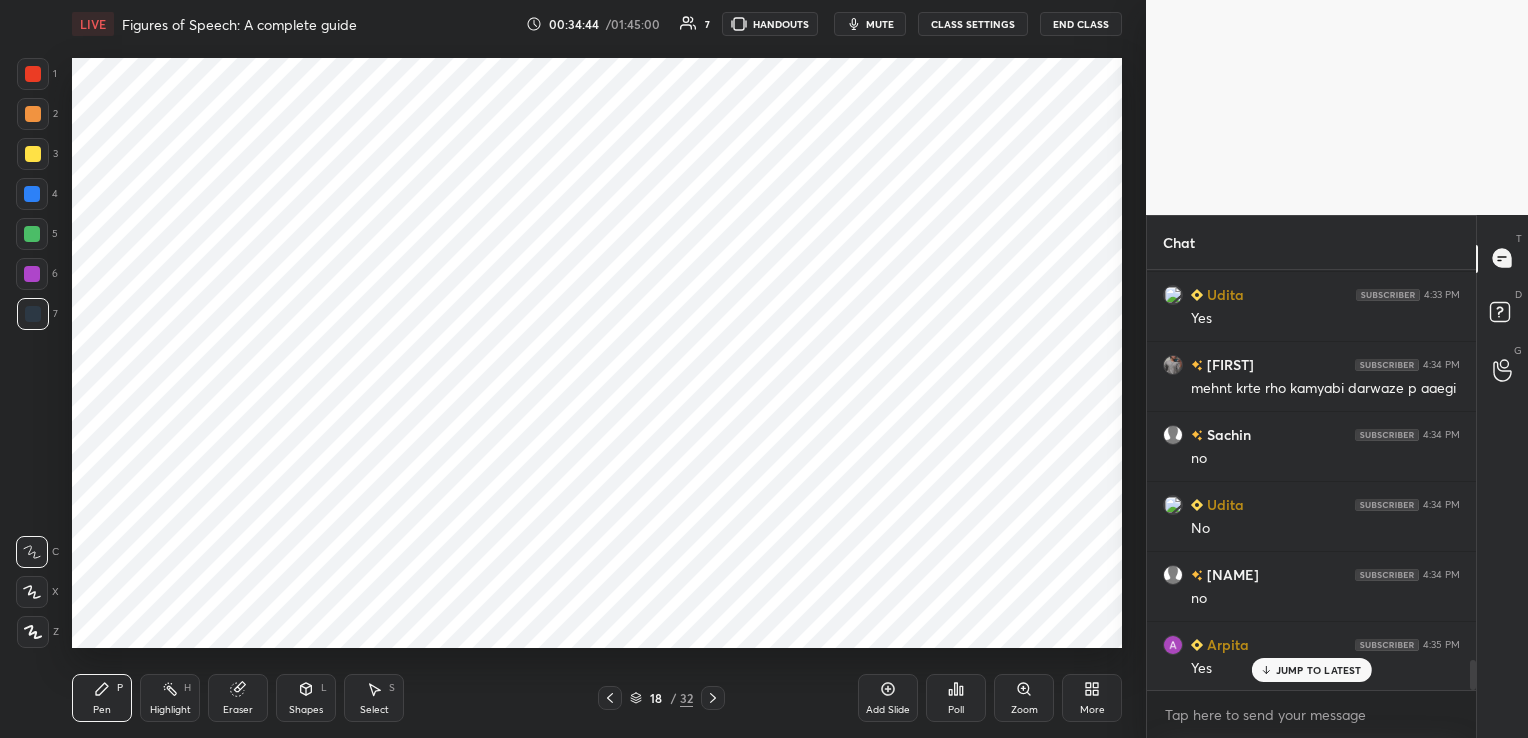 click at bounding box center [713, 698] 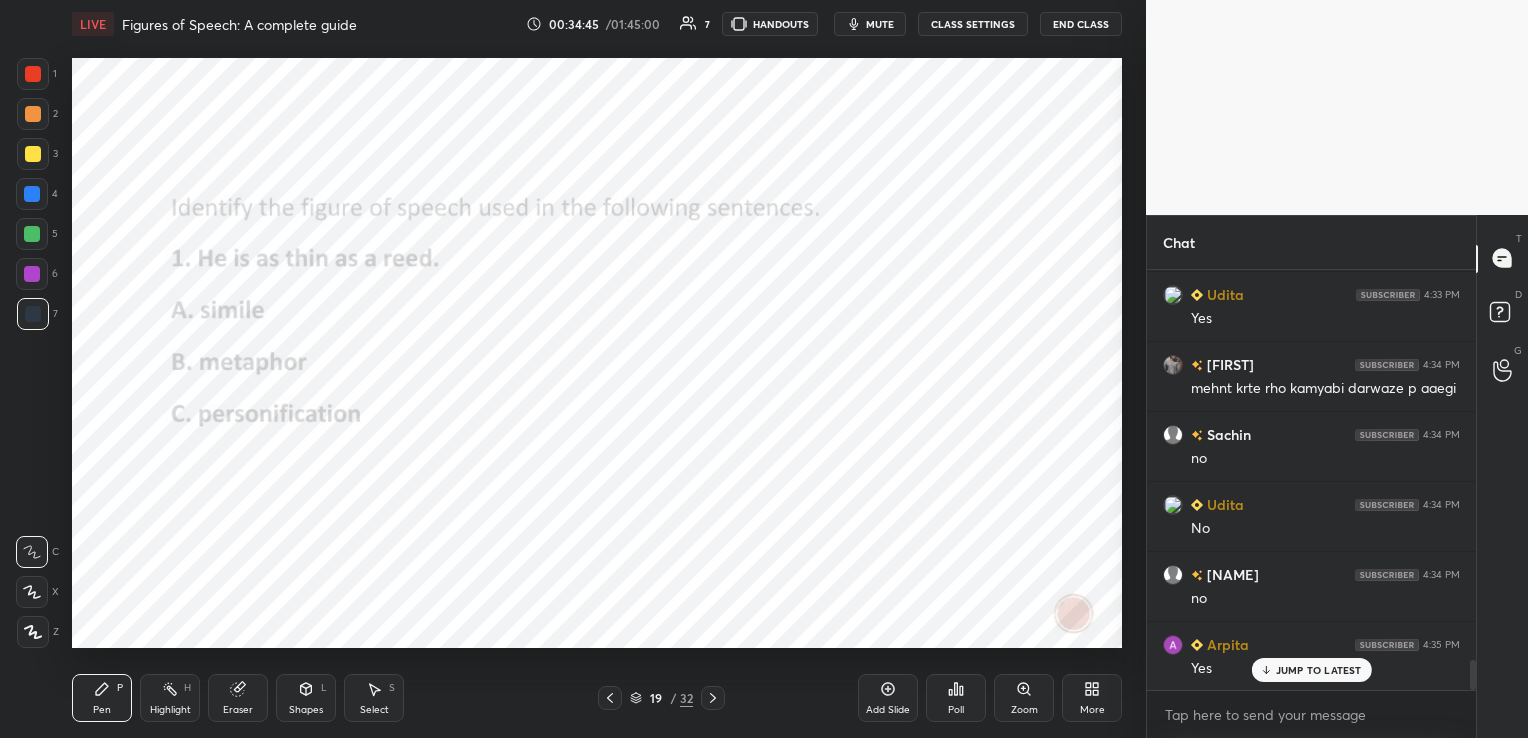 click 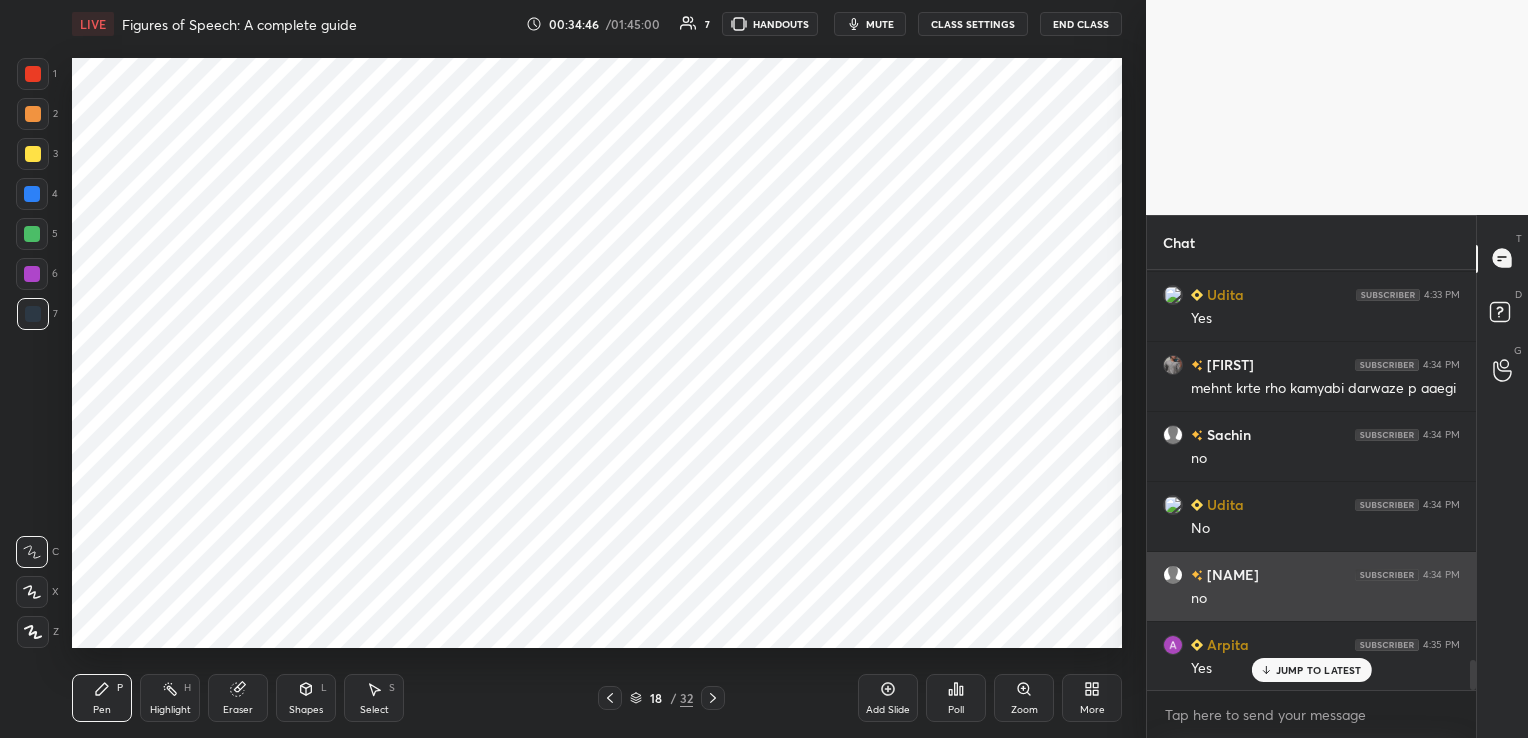scroll, scrollTop: 5501, scrollLeft: 0, axis: vertical 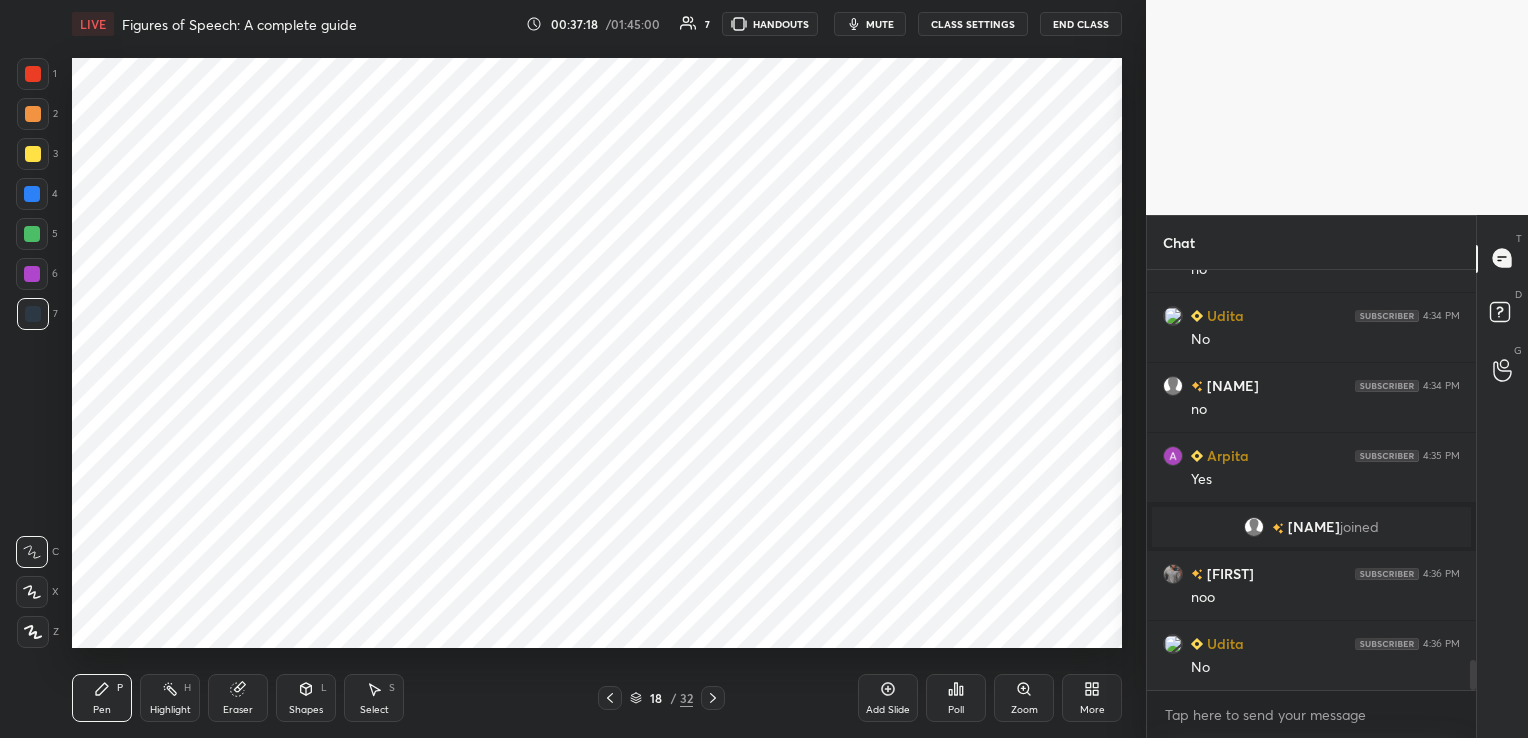 click at bounding box center (33, 74) 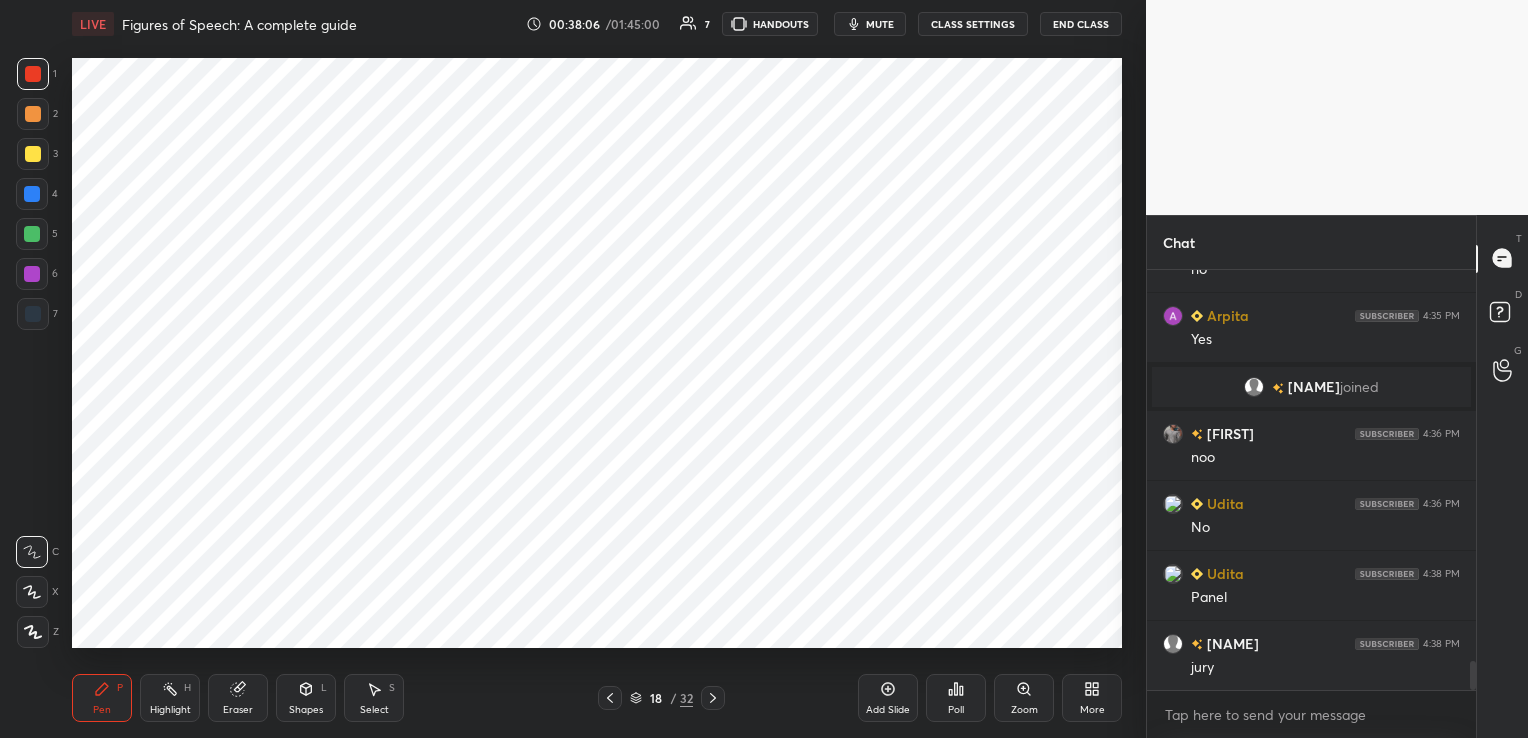 scroll, scrollTop: 5720, scrollLeft: 0, axis: vertical 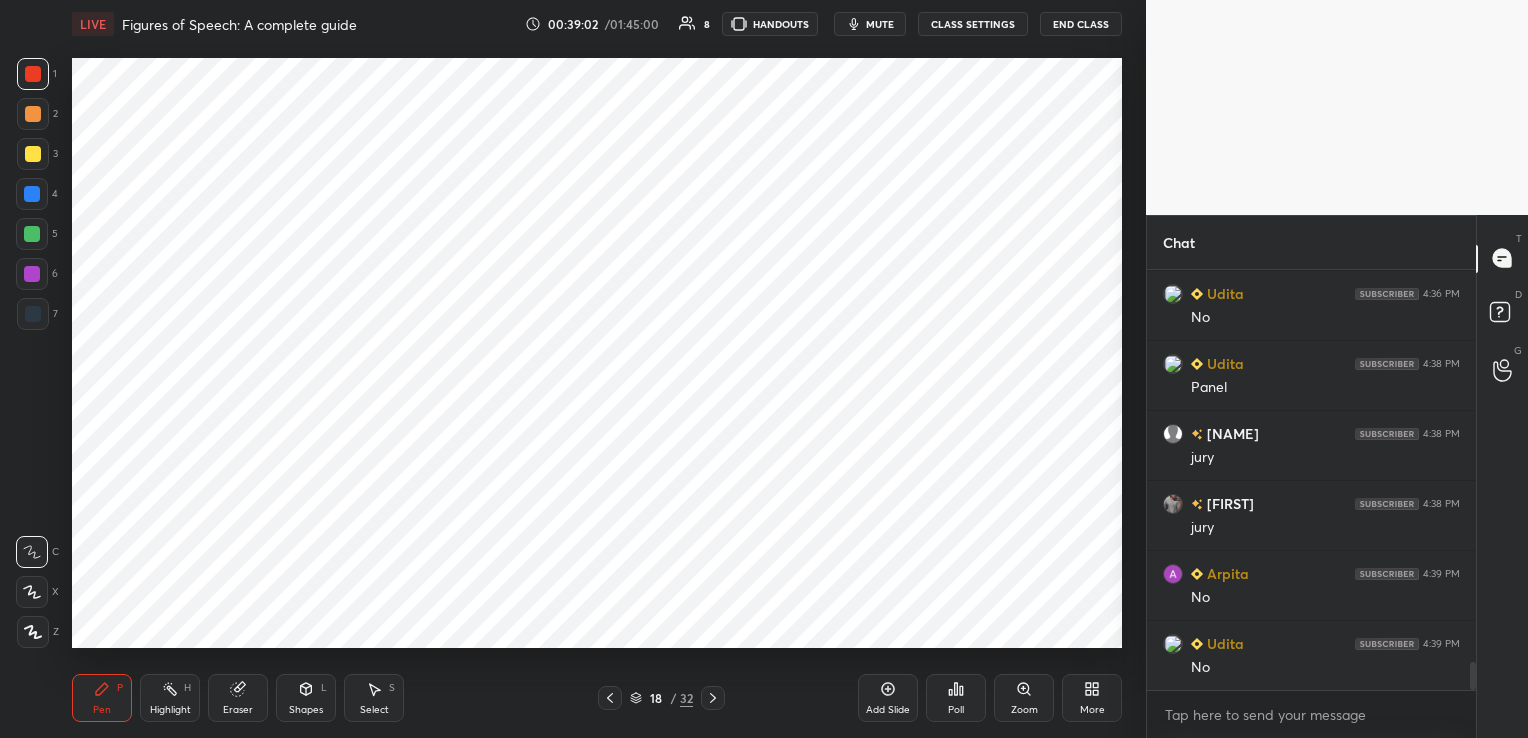 click on "Eraser" at bounding box center (238, 698) 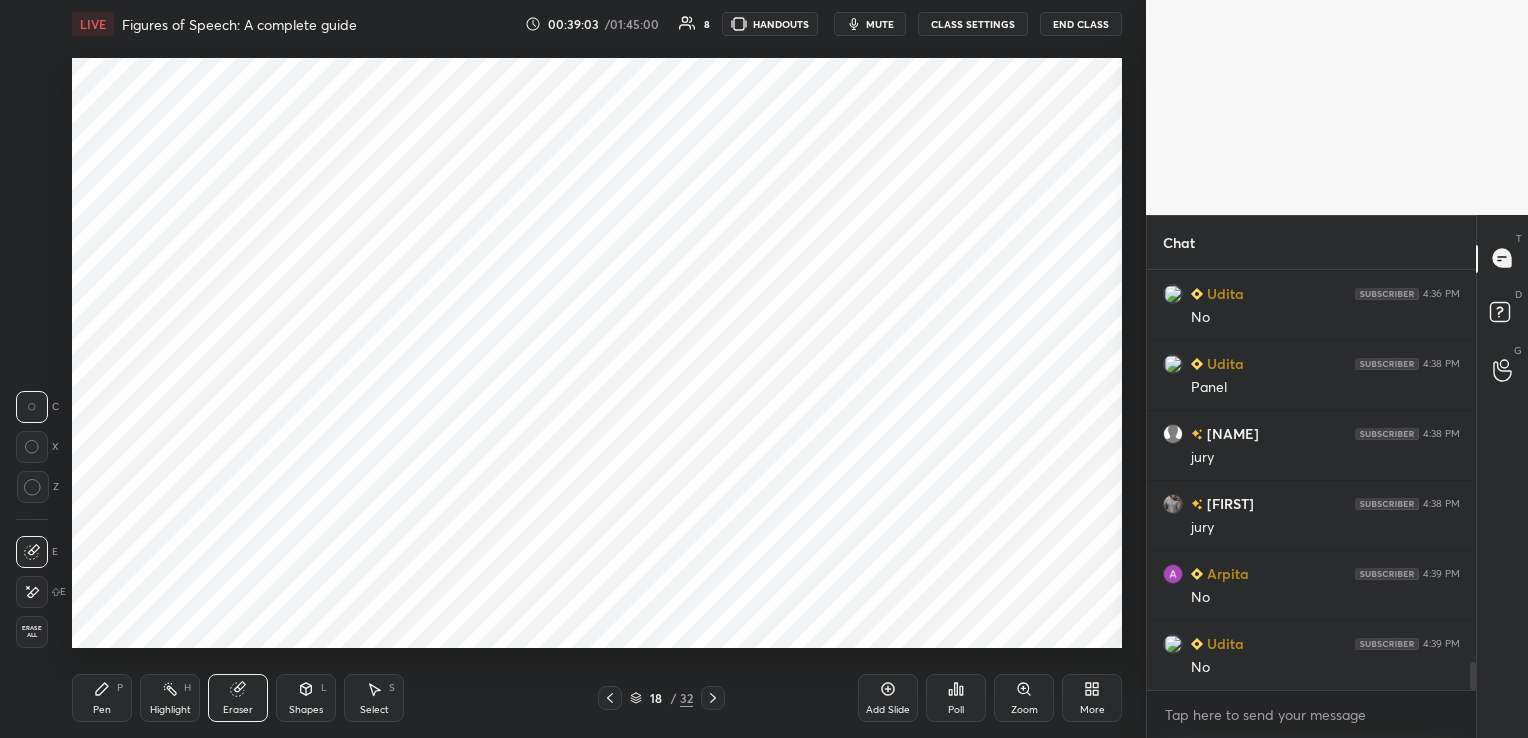click on "Erase all" at bounding box center (32, 632) 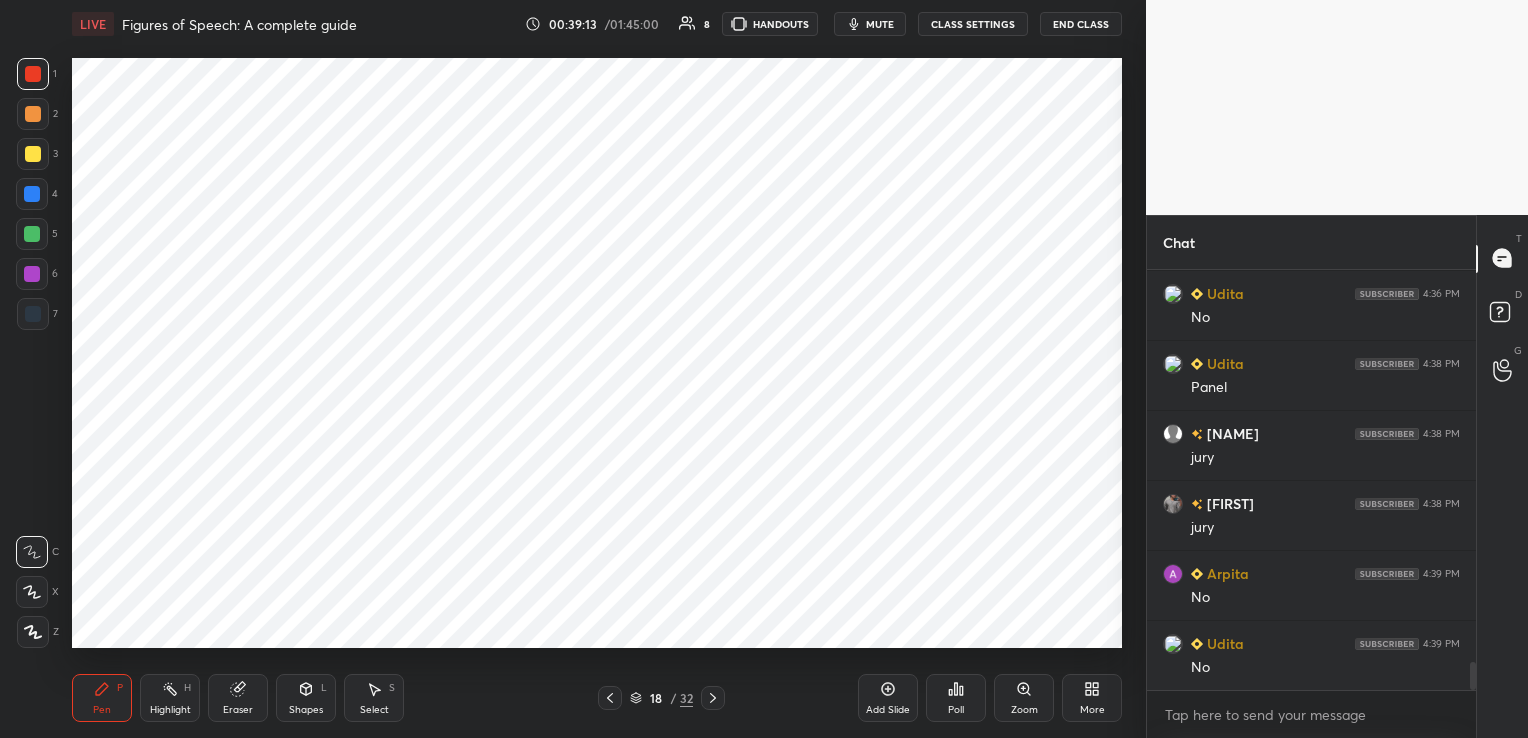 click on "mute" at bounding box center (870, 24) 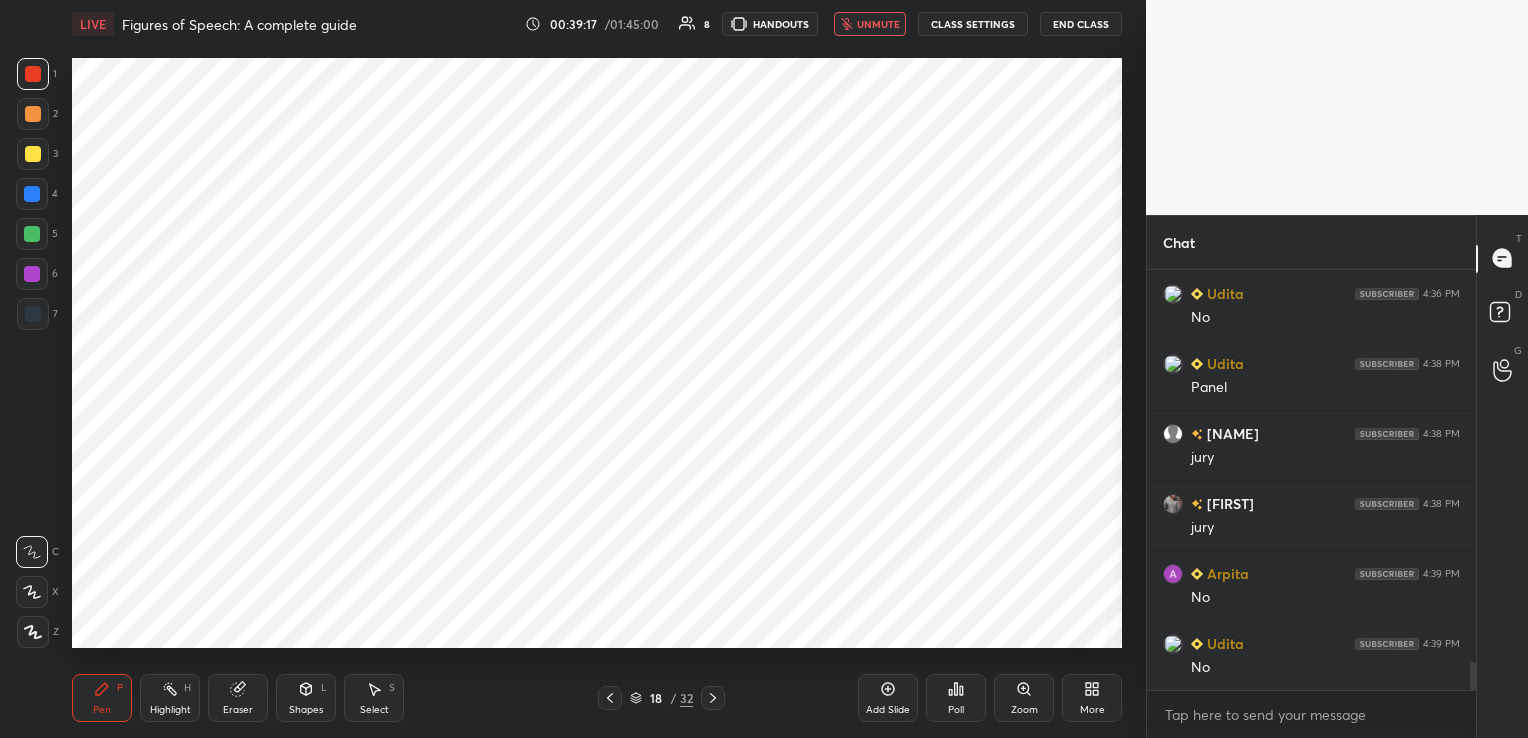 click on "unmute" at bounding box center [870, 24] 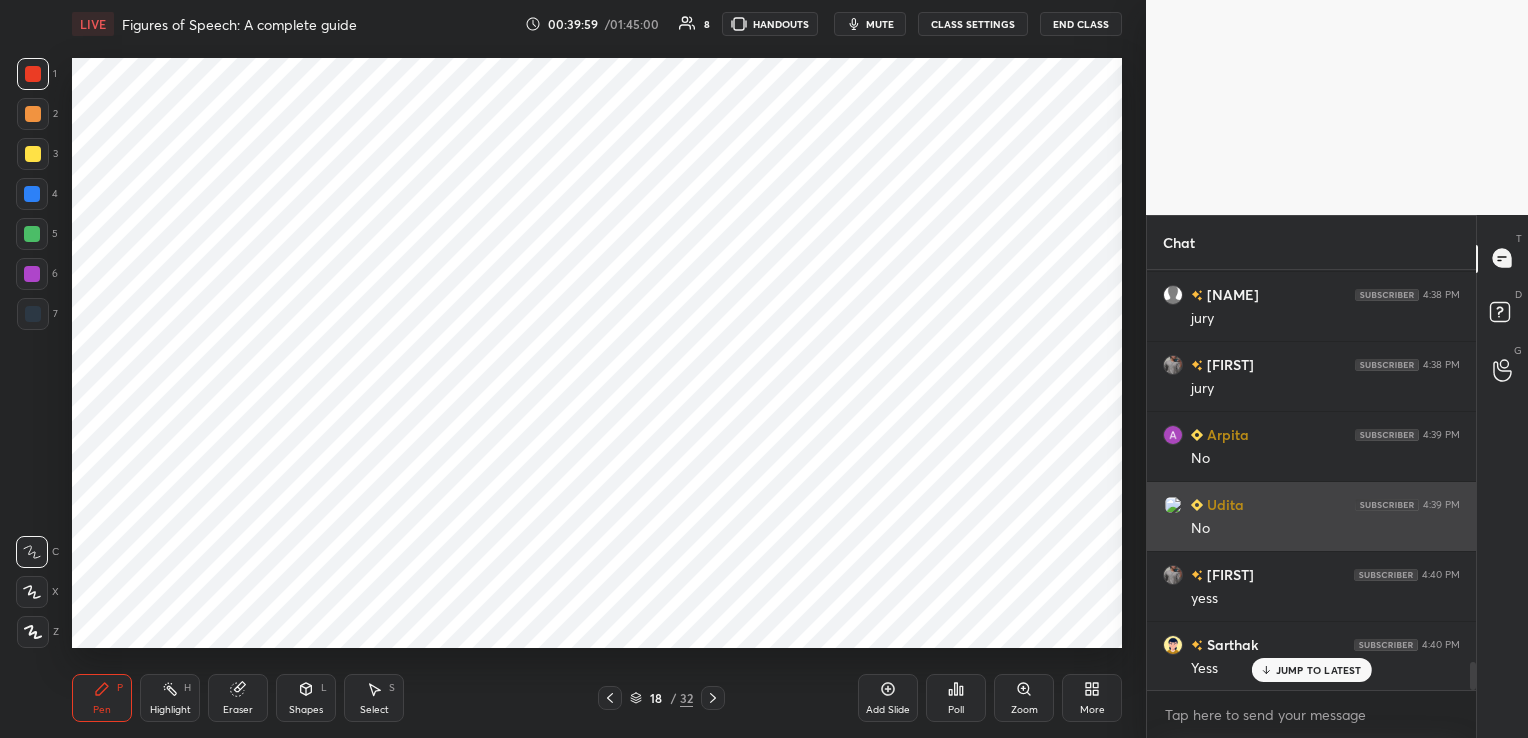scroll, scrollTop: 6001, scrollLeft: 0, axis: vertical 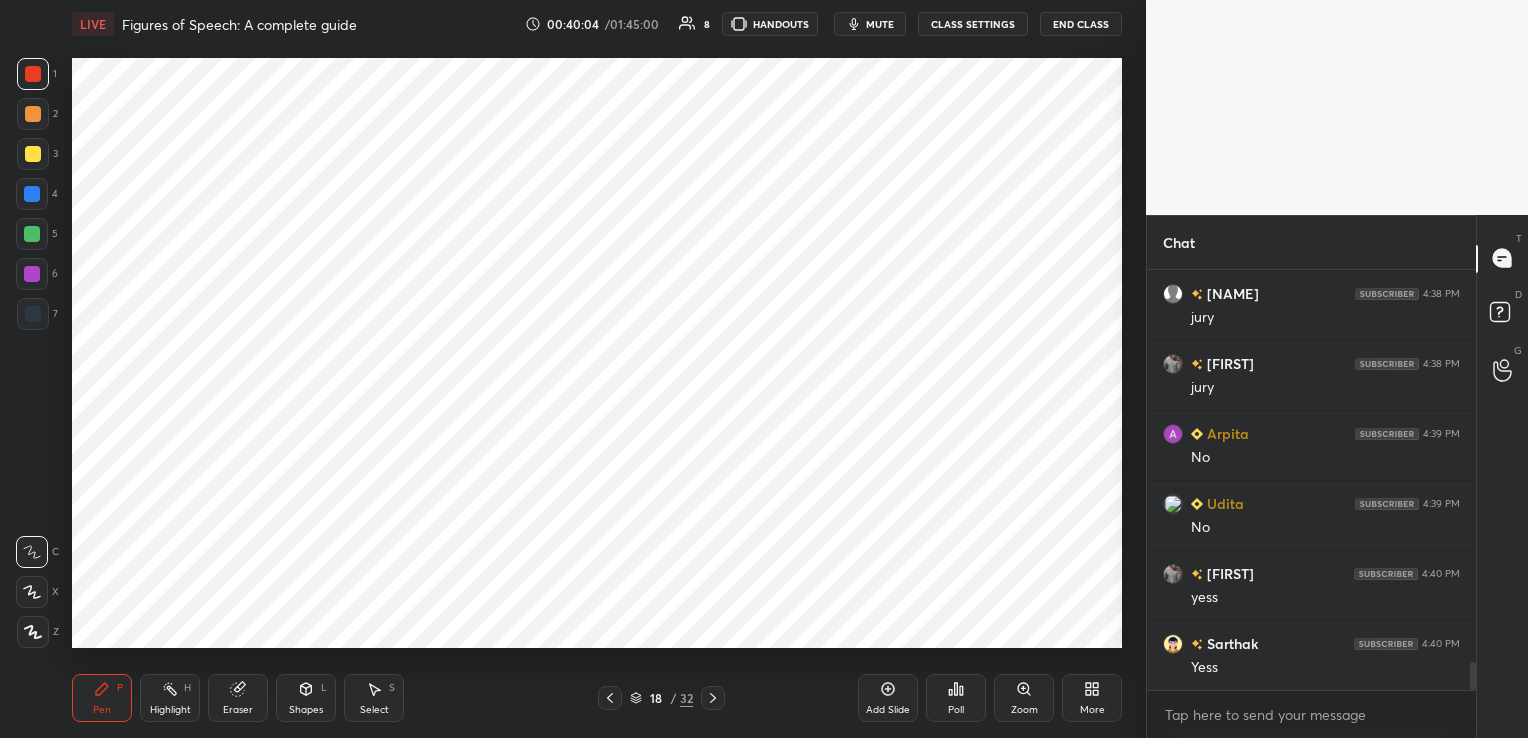 click on "mute" at bounding box center (870, 24) 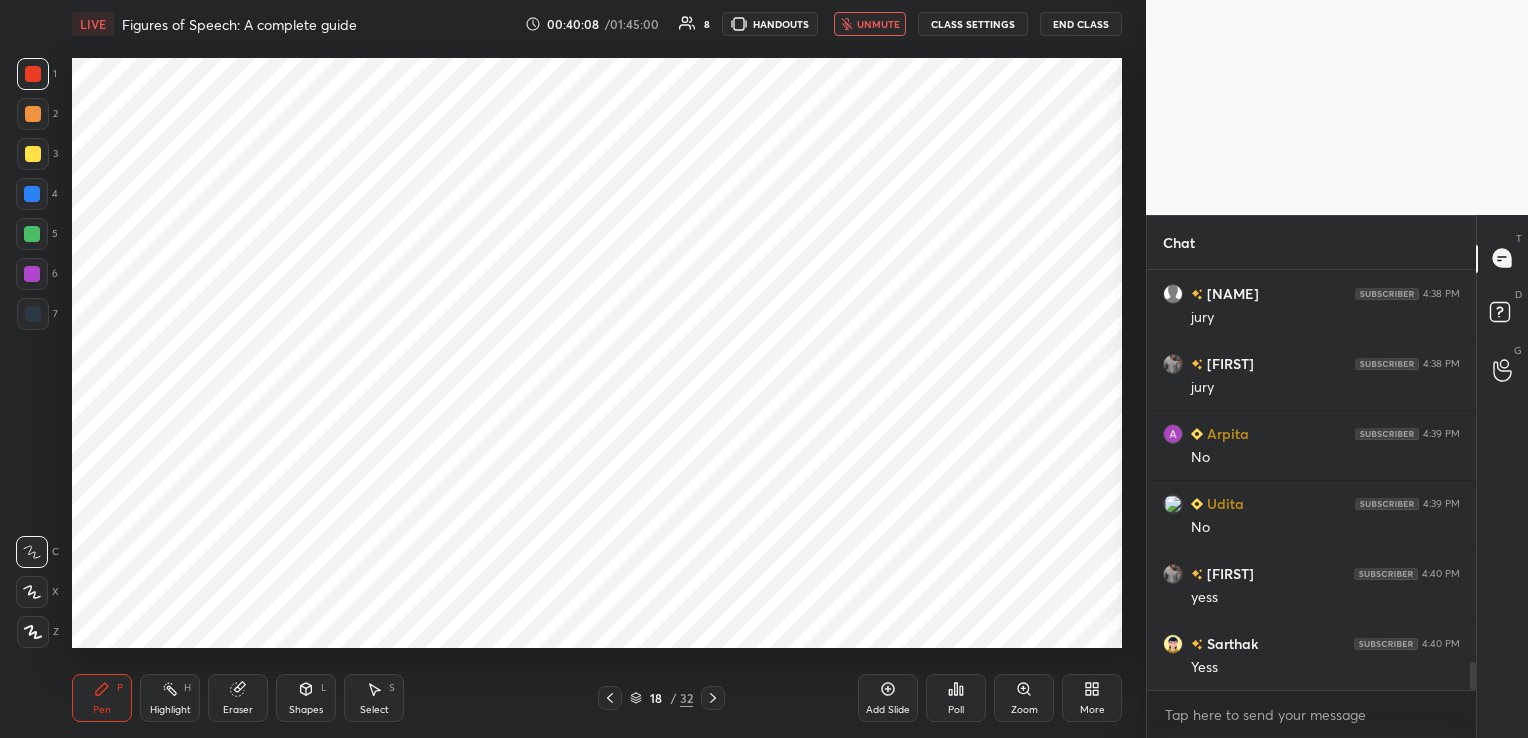 click on "unmute" at bounding box center [878, 24] 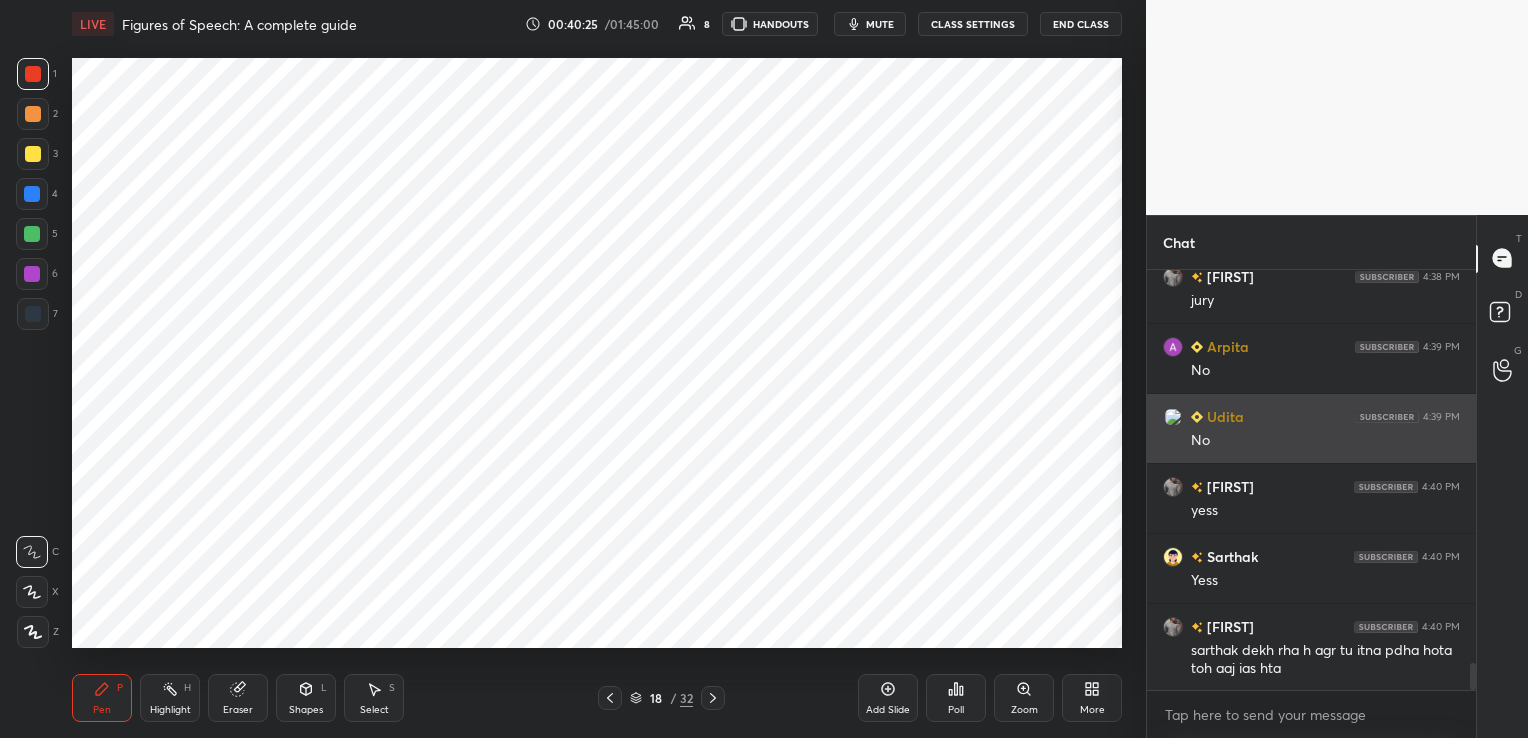 scroll, scrollTop: 6089, scrollLeft: 0, axis: vertical 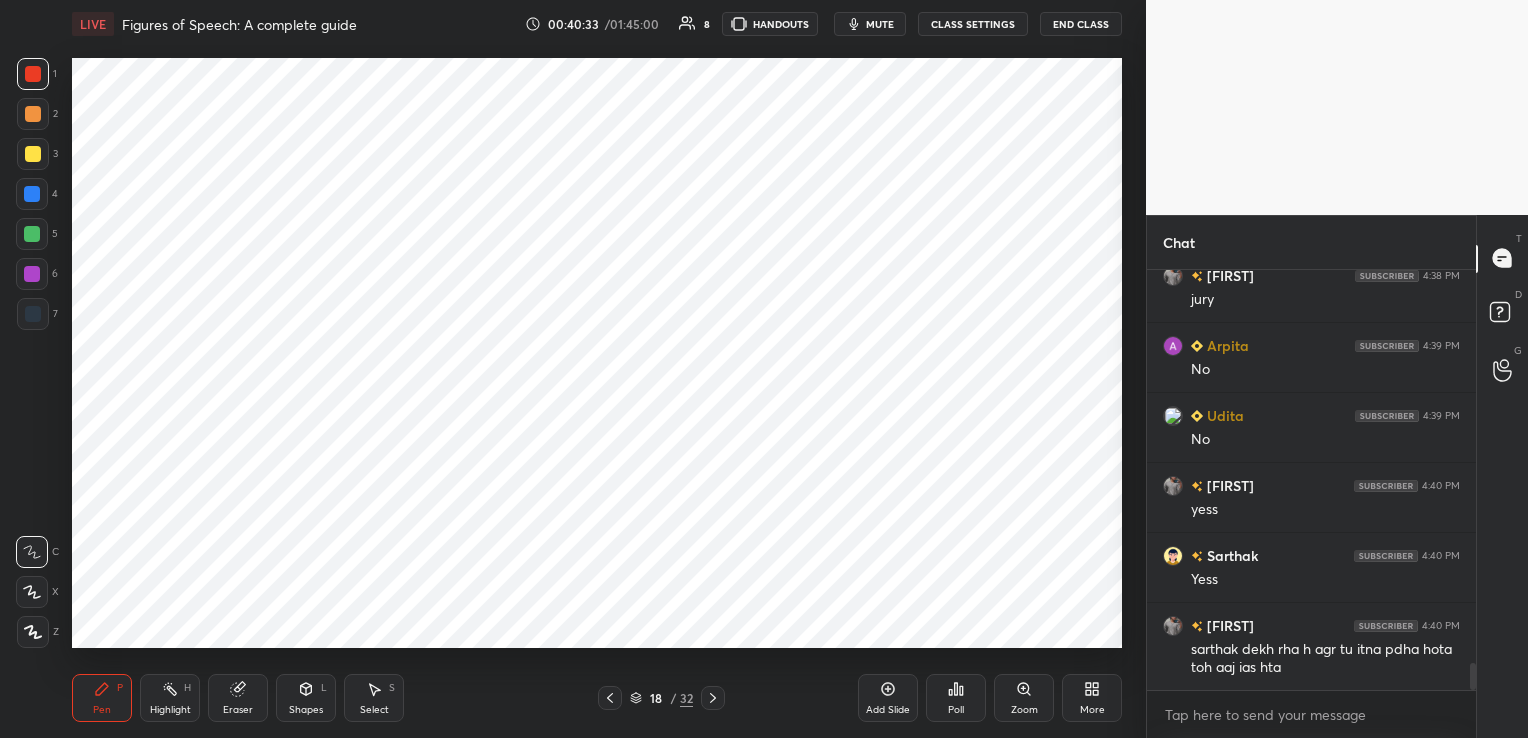 click on "mute" at bounding box center [880, 24] 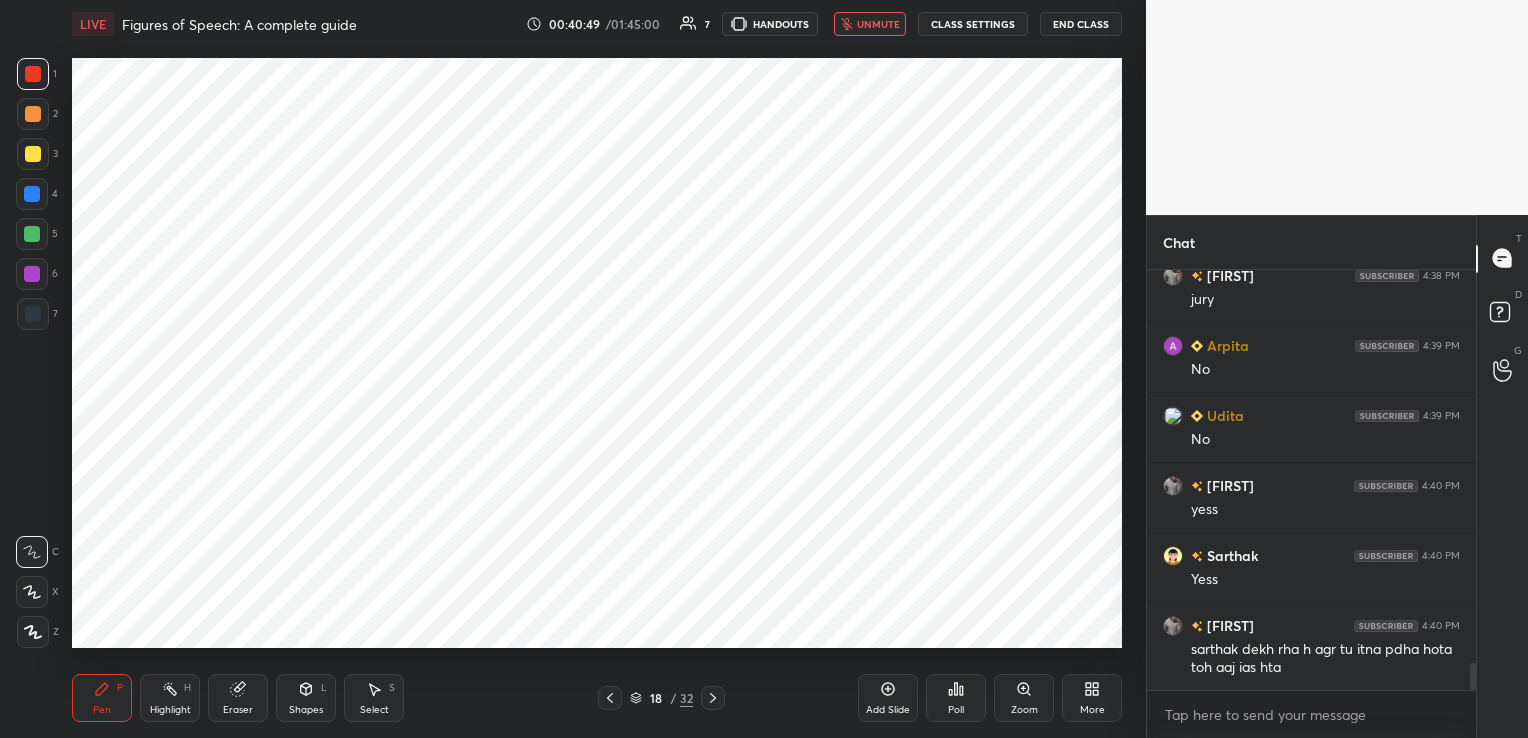 click on "unmute" at bounding box center (878, 24) 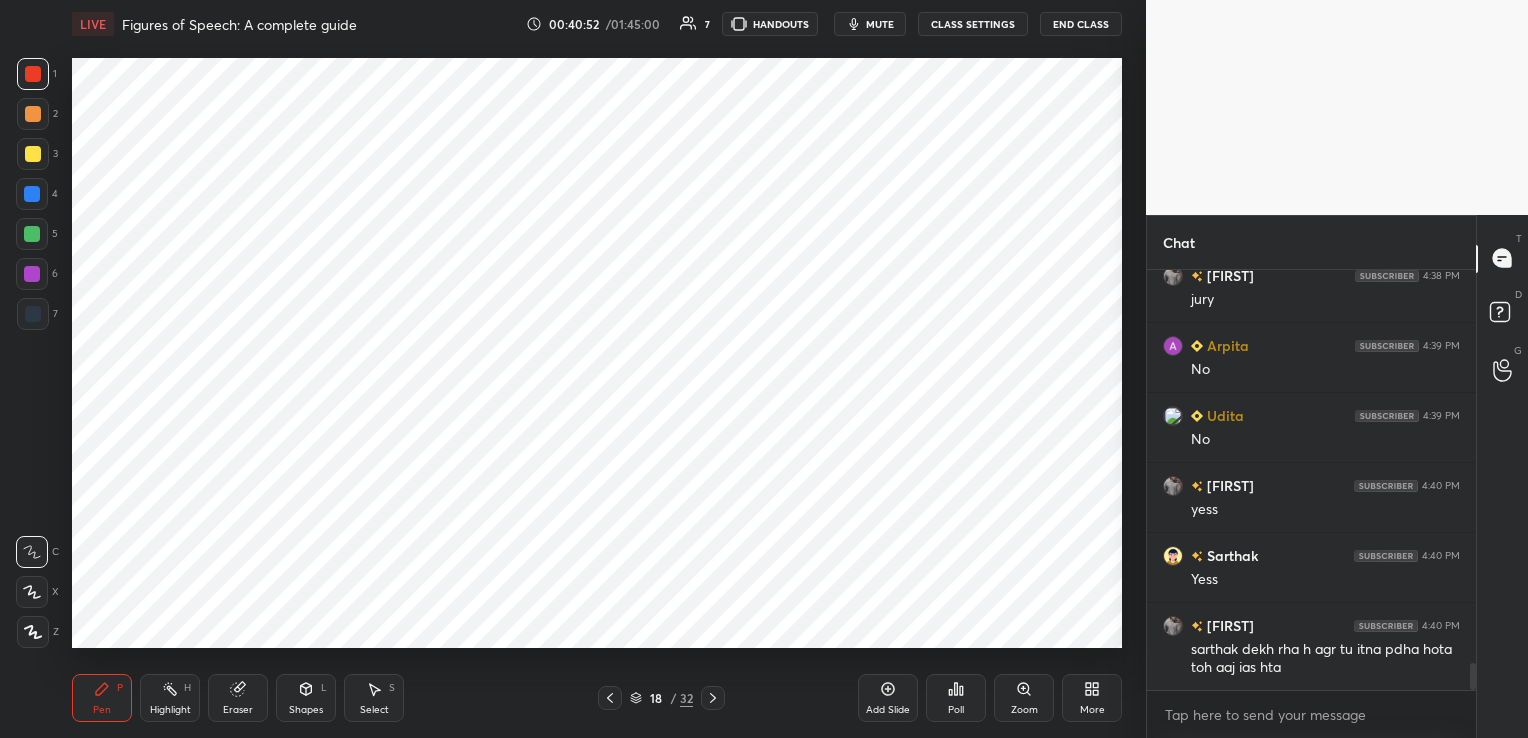 scroll, scrollTop: 6159, scrollLeft: 0, axis: vertical 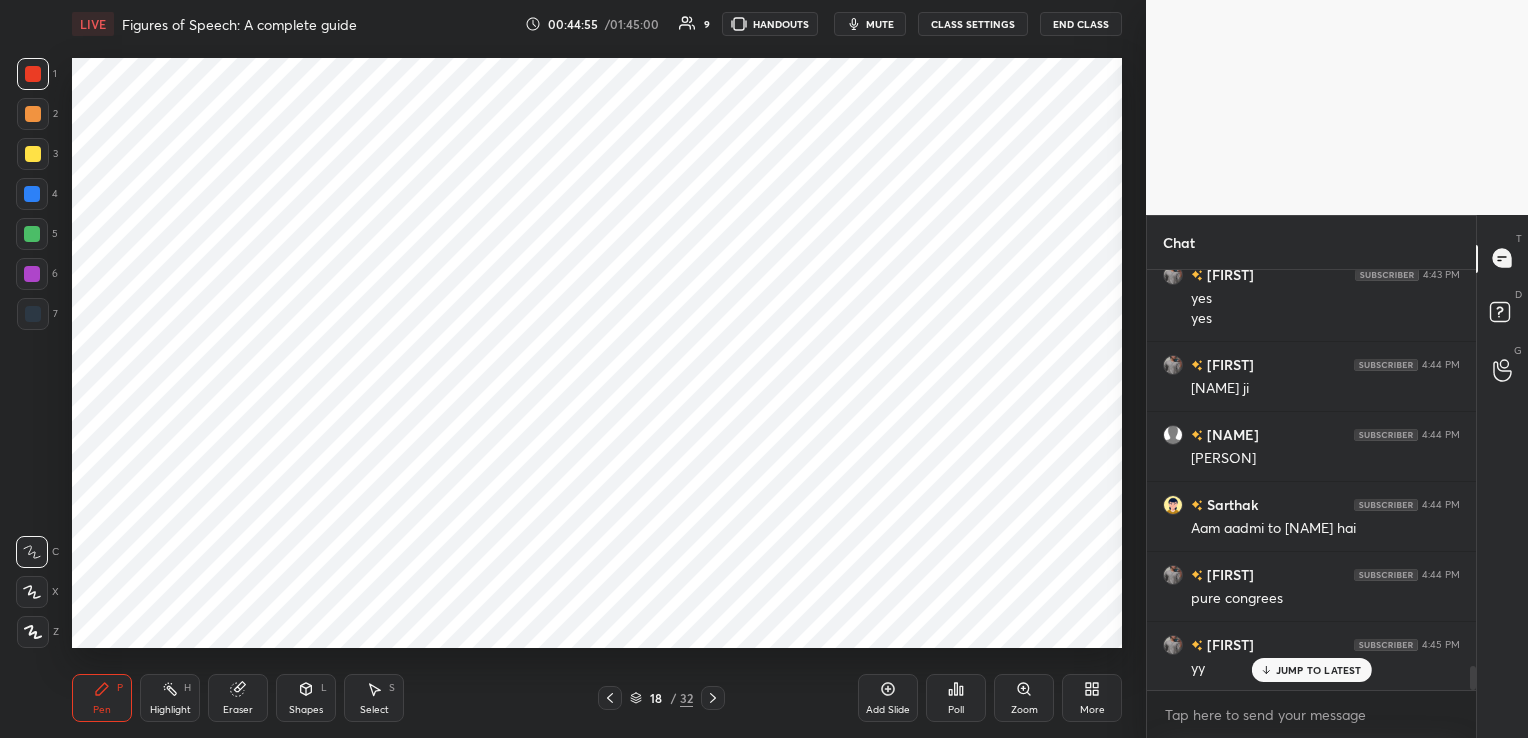 click on "Eraser" at bounding box center (238, 698) 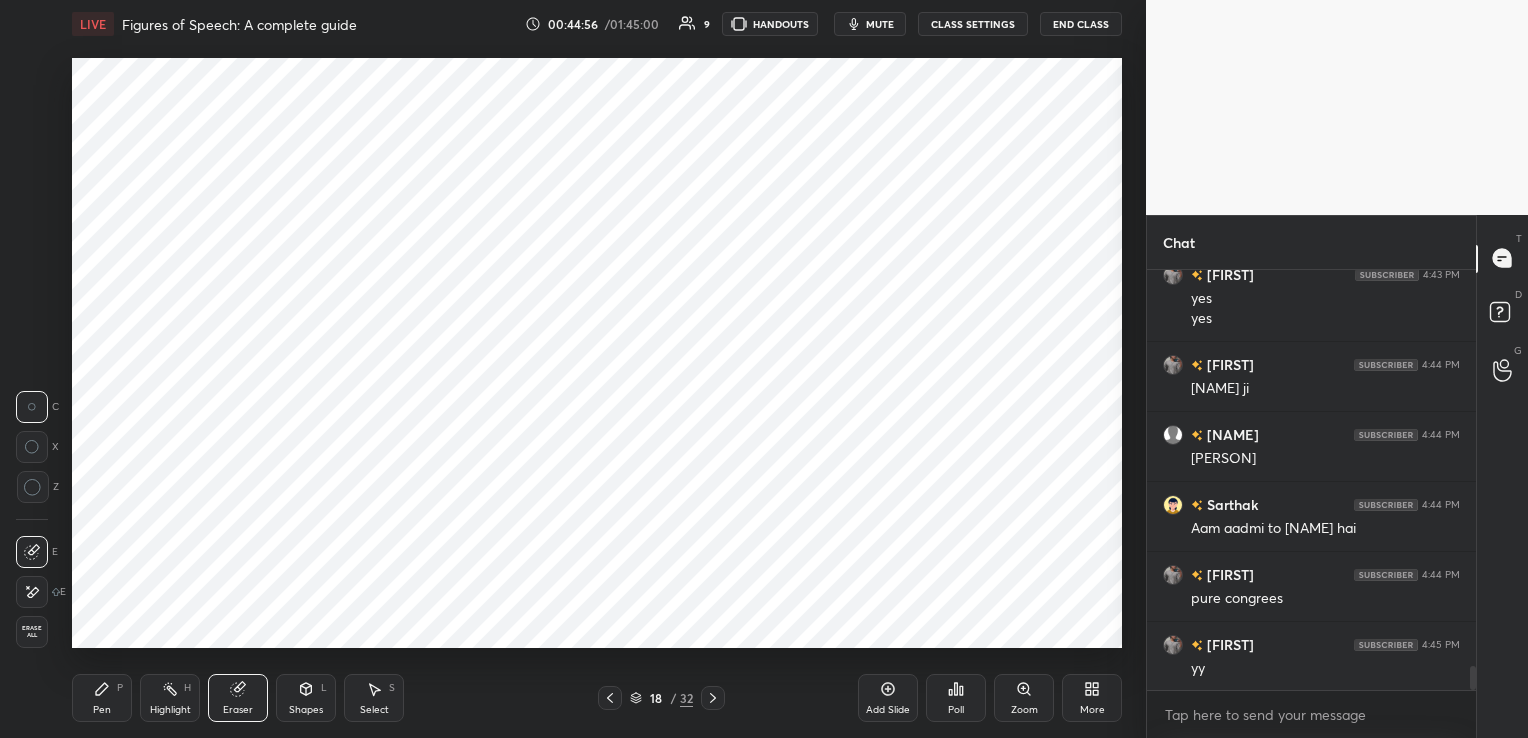 scroll, scrollTop: 7067, scrollLeft: 0, axis: vertical 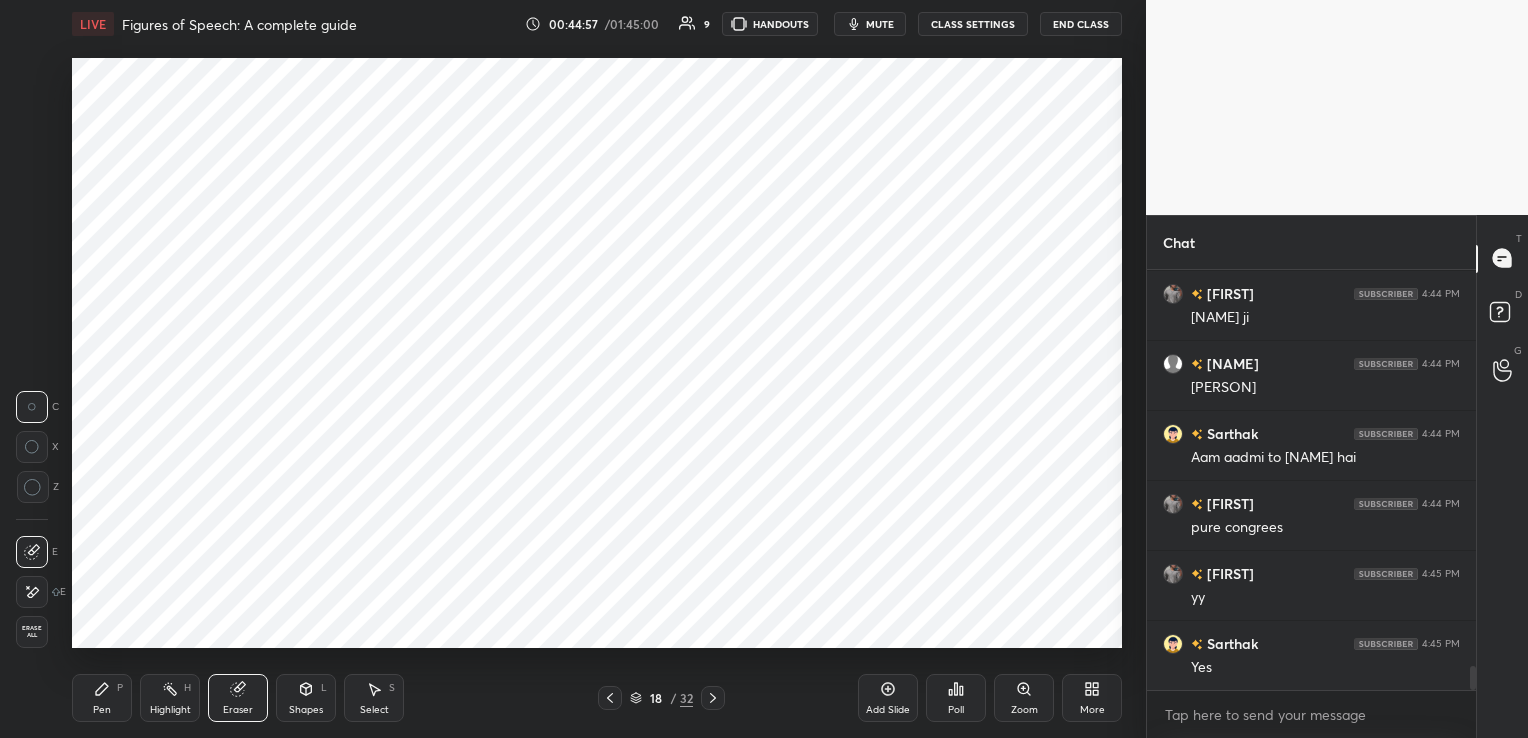 click on "Erase all" at bounding box center [32, 632] 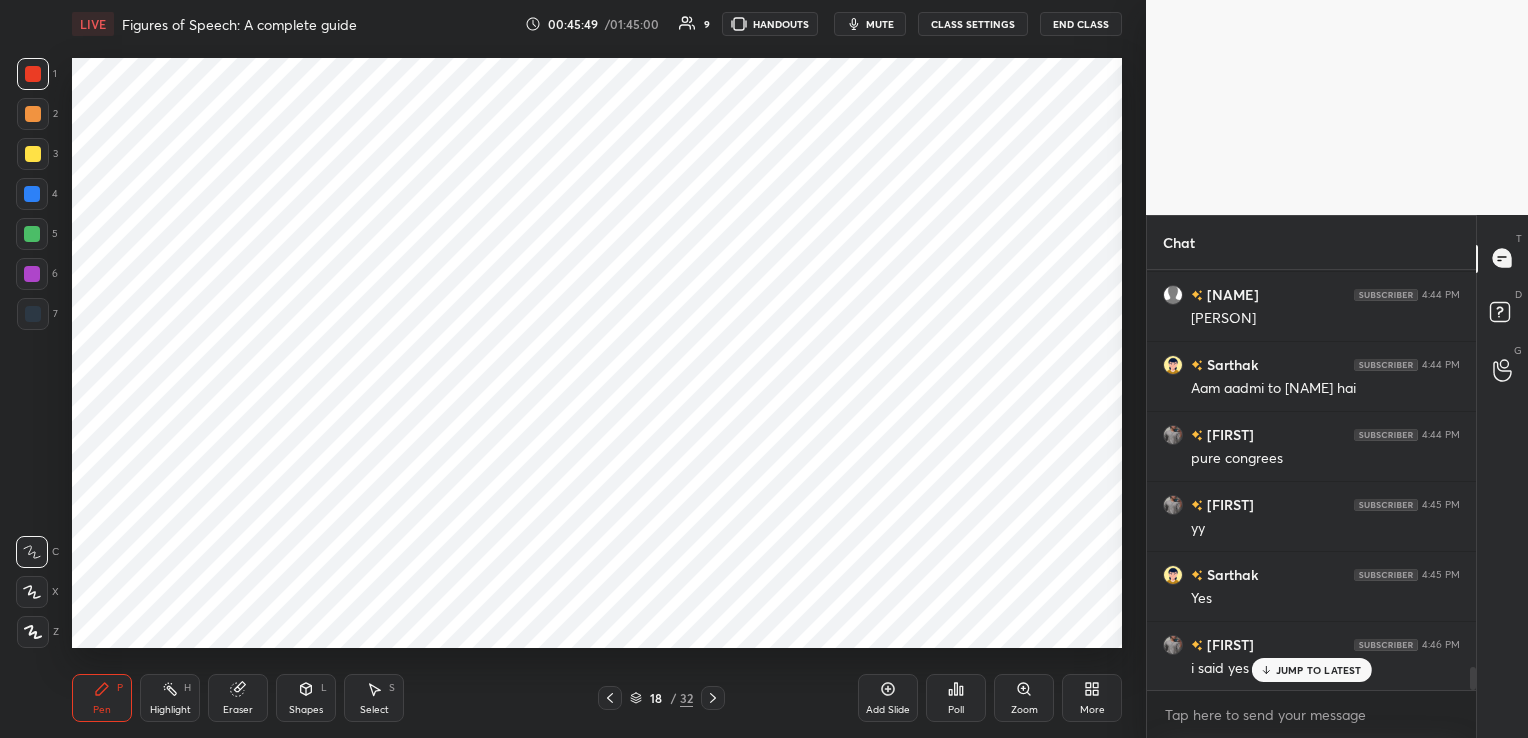 scroll, scrollTop: 7137, scrollLeft: 0, axis: vertical 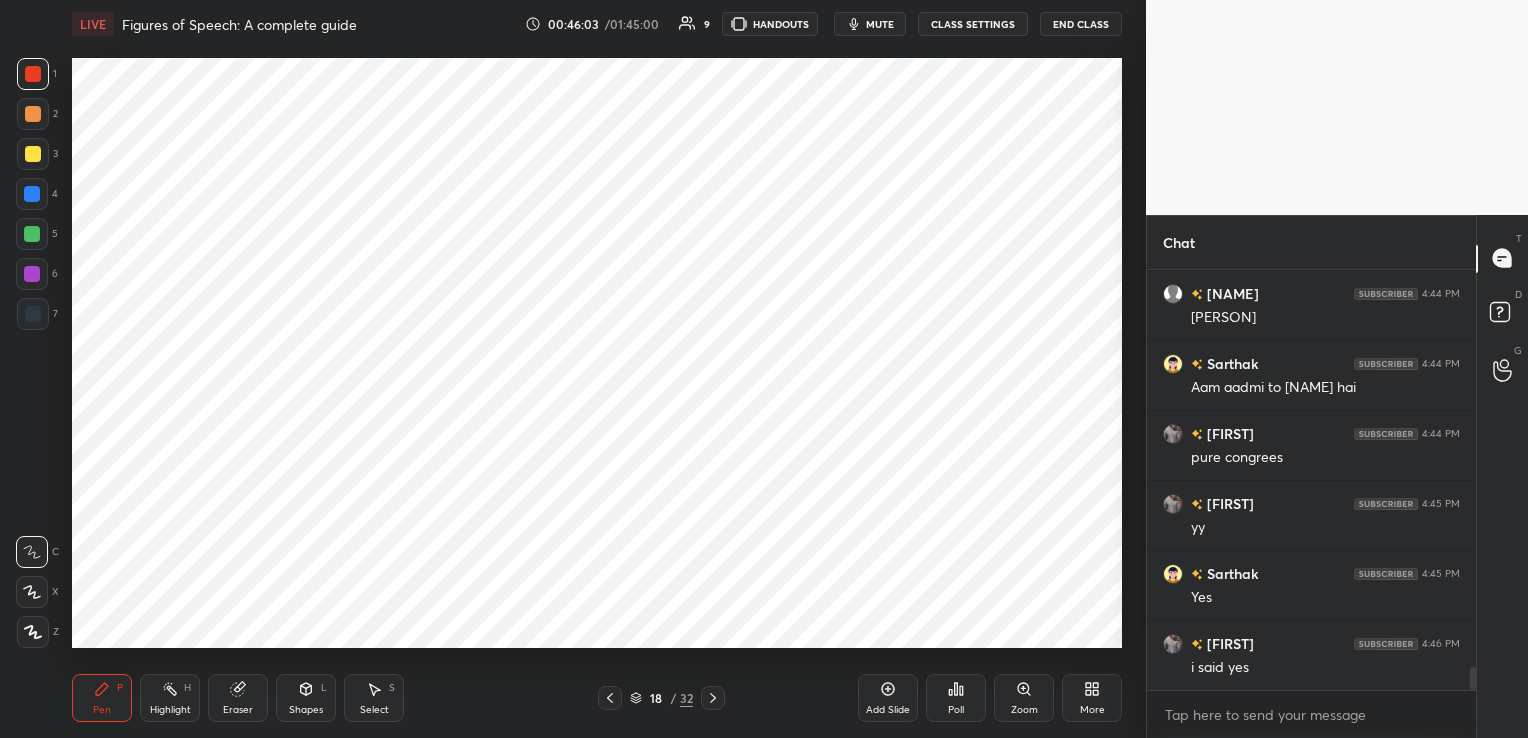 click on "Eraser" at bounding box center [238, 698] 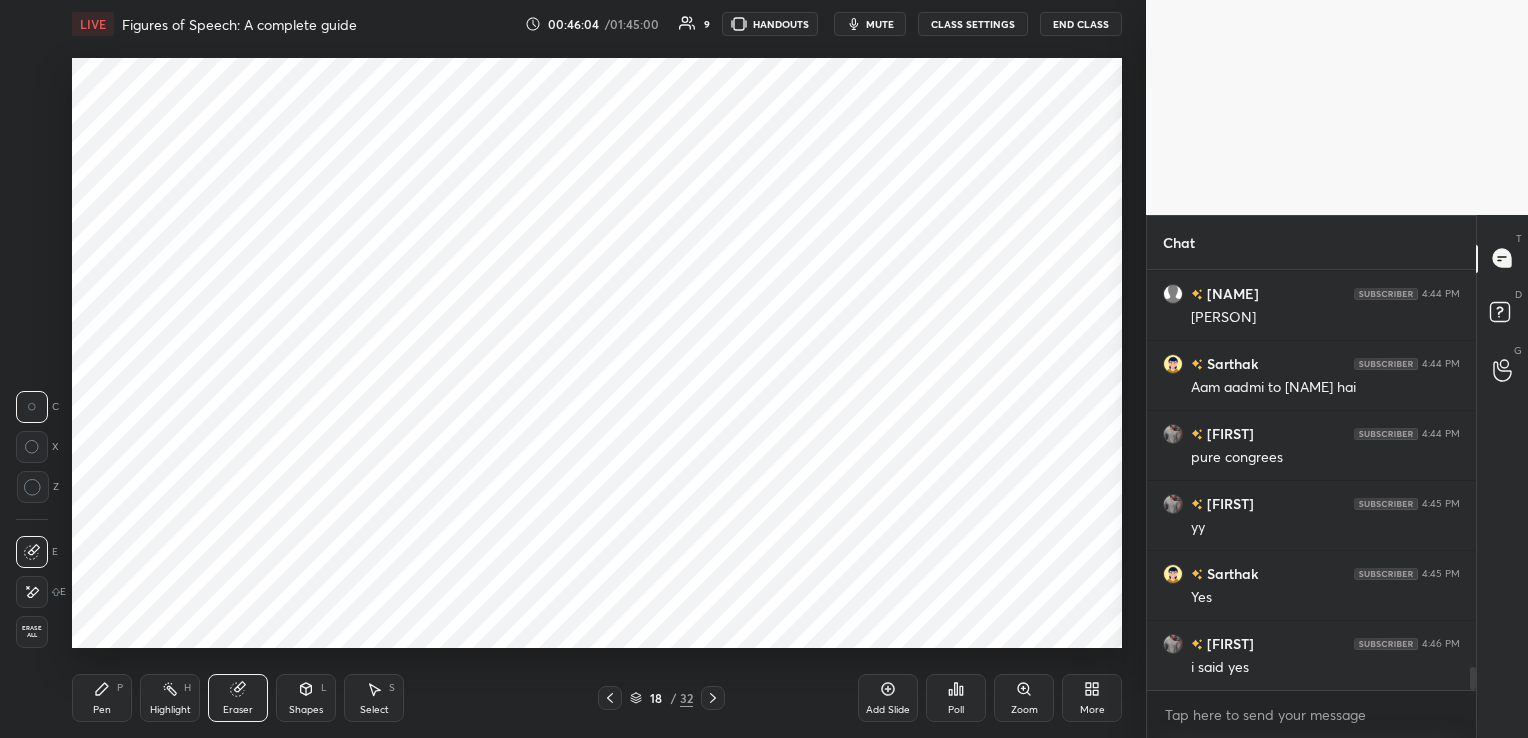 scroll, scrollTop: 7207, scrollLeft: 0, axis: vertical 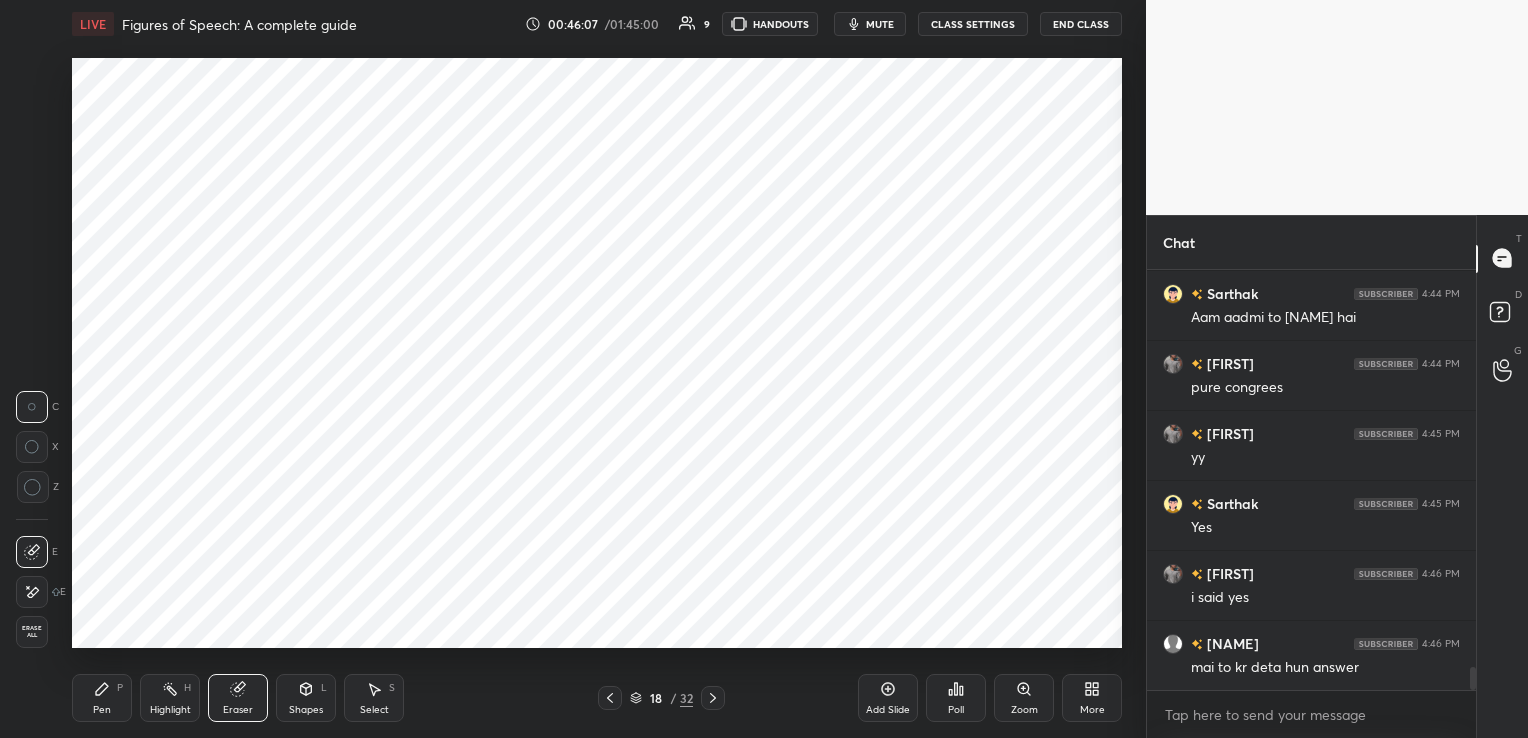 click on "Erase all" at bounding box center [32, 632] 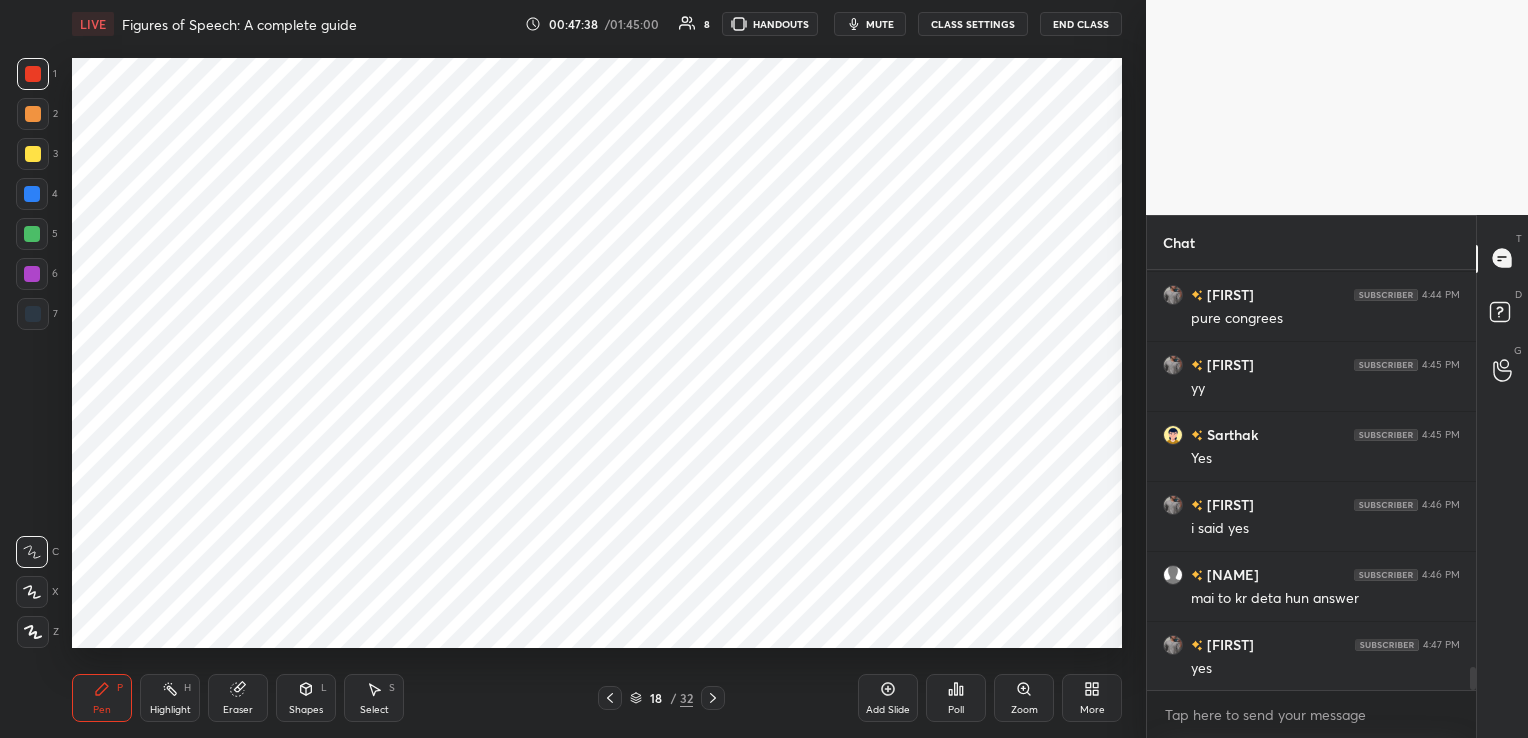 scroll, scrollTop: 7347, scrollLeft: 0, axis: vertical 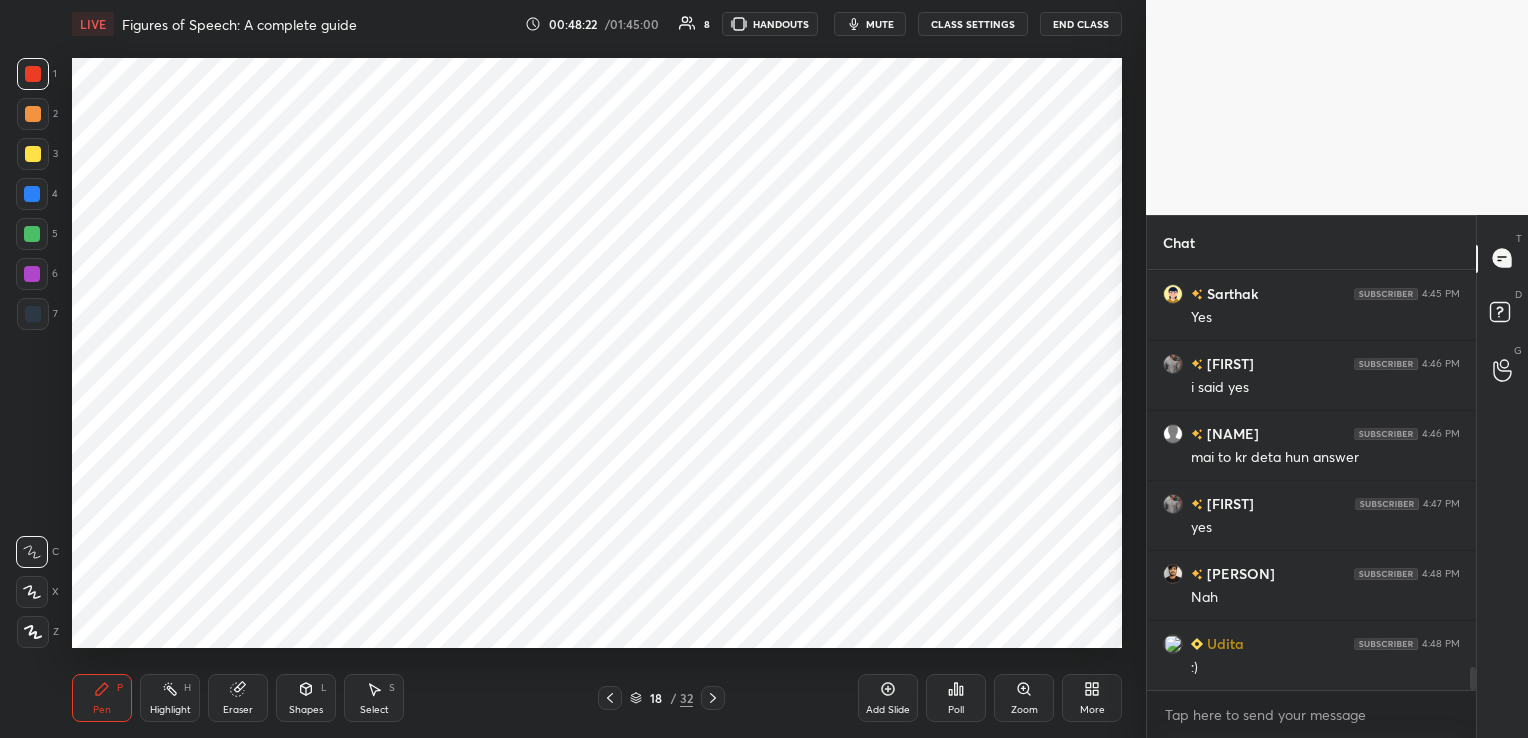 click on "Eraser" at bounding box center (238, 710) 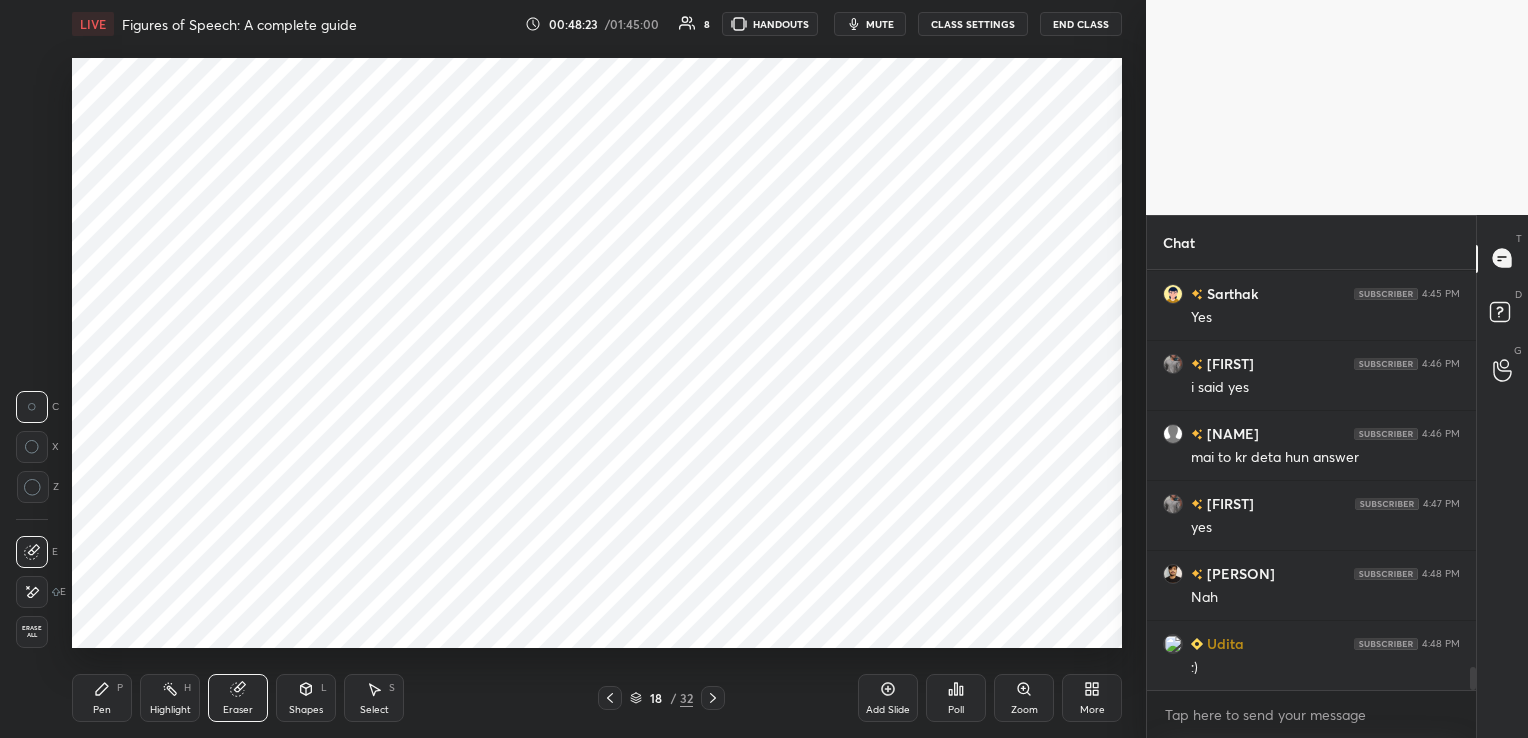 click on "Erase all" at bounding box center (32, 632) 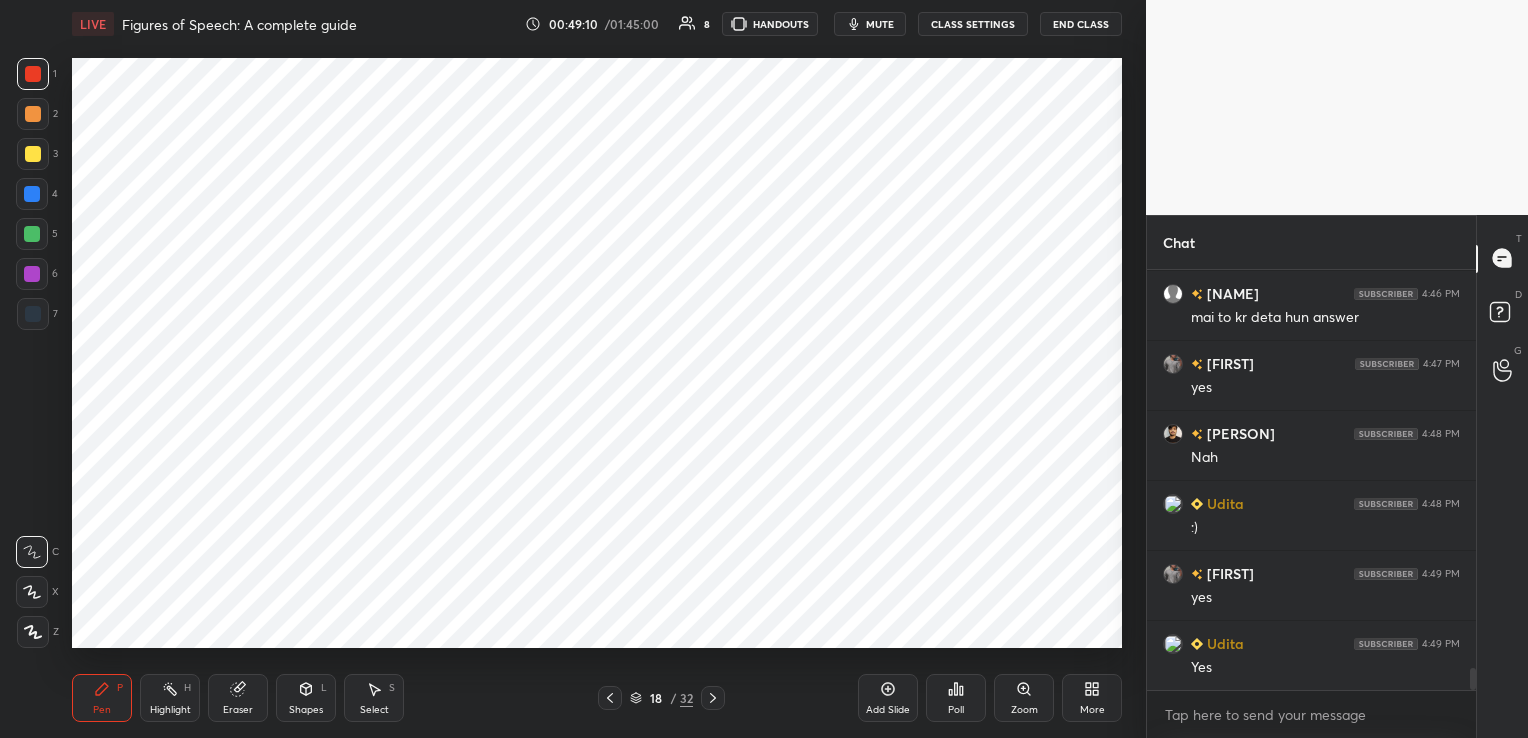 scroll, scrollTop: 7627, scrollLeft: 0, axis: vertical 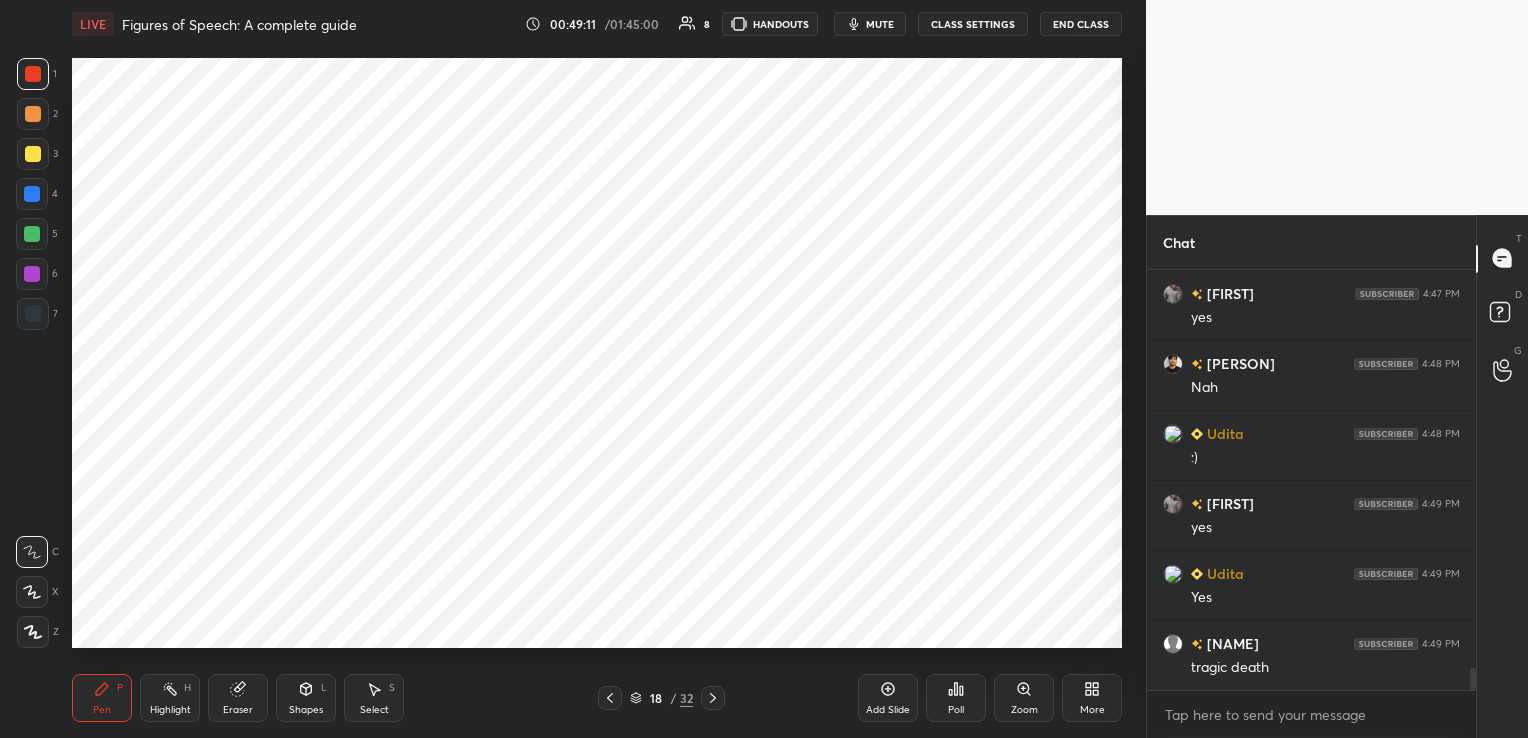 click on "Eraser" at bounding box center [238, 698] 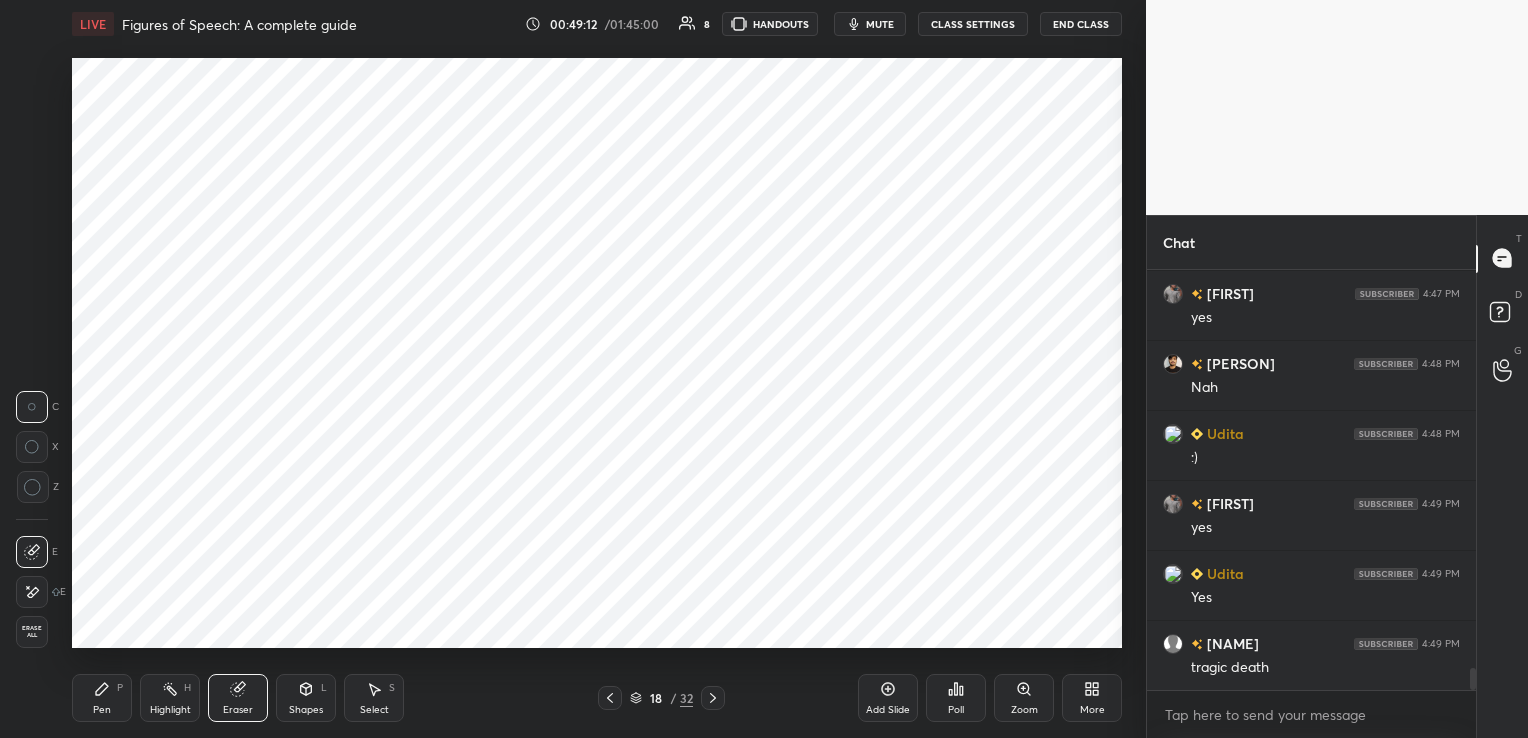 click on "Erase all" at bounding box center (32, 632) 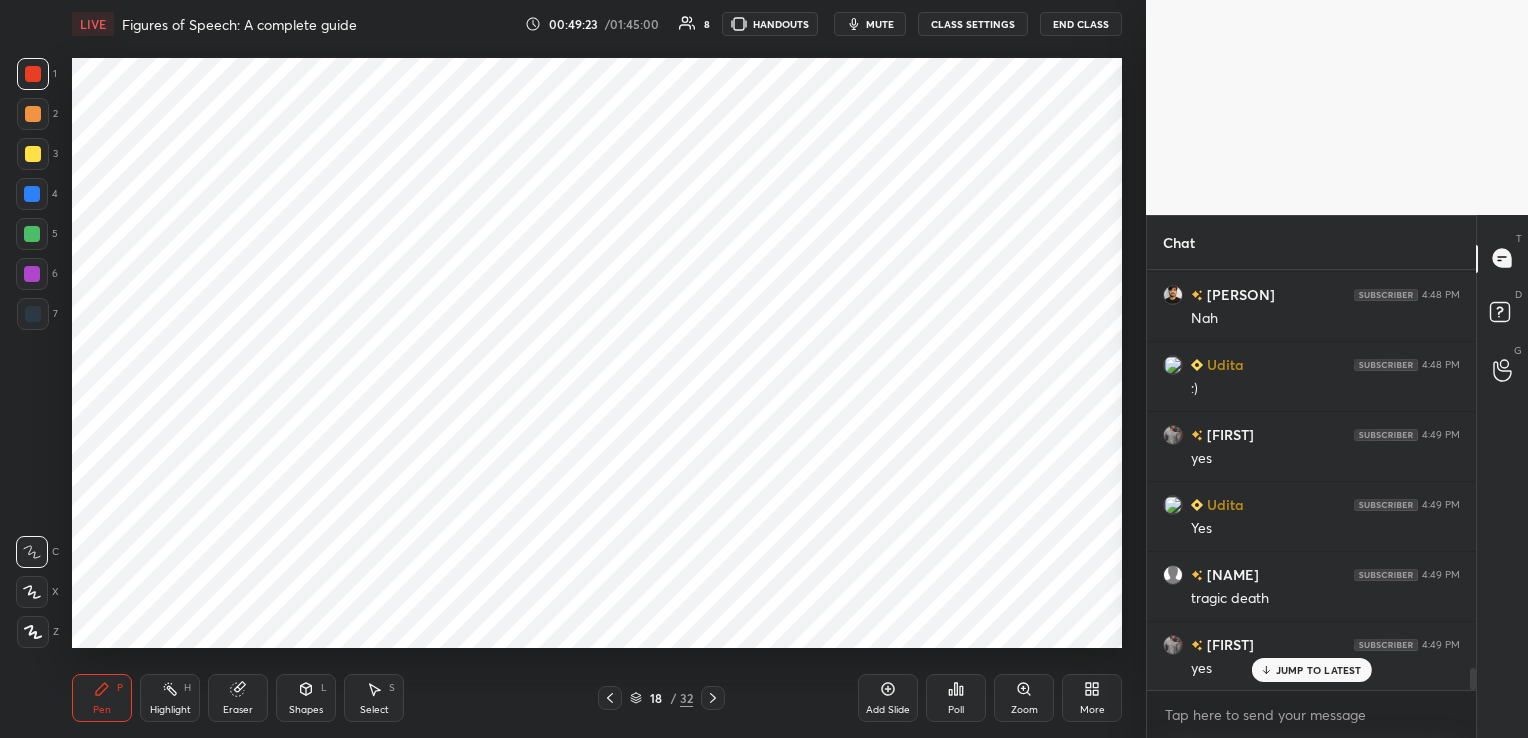 scroll, scrollTop: 7697, scrollLeft: 0, axis: vertical 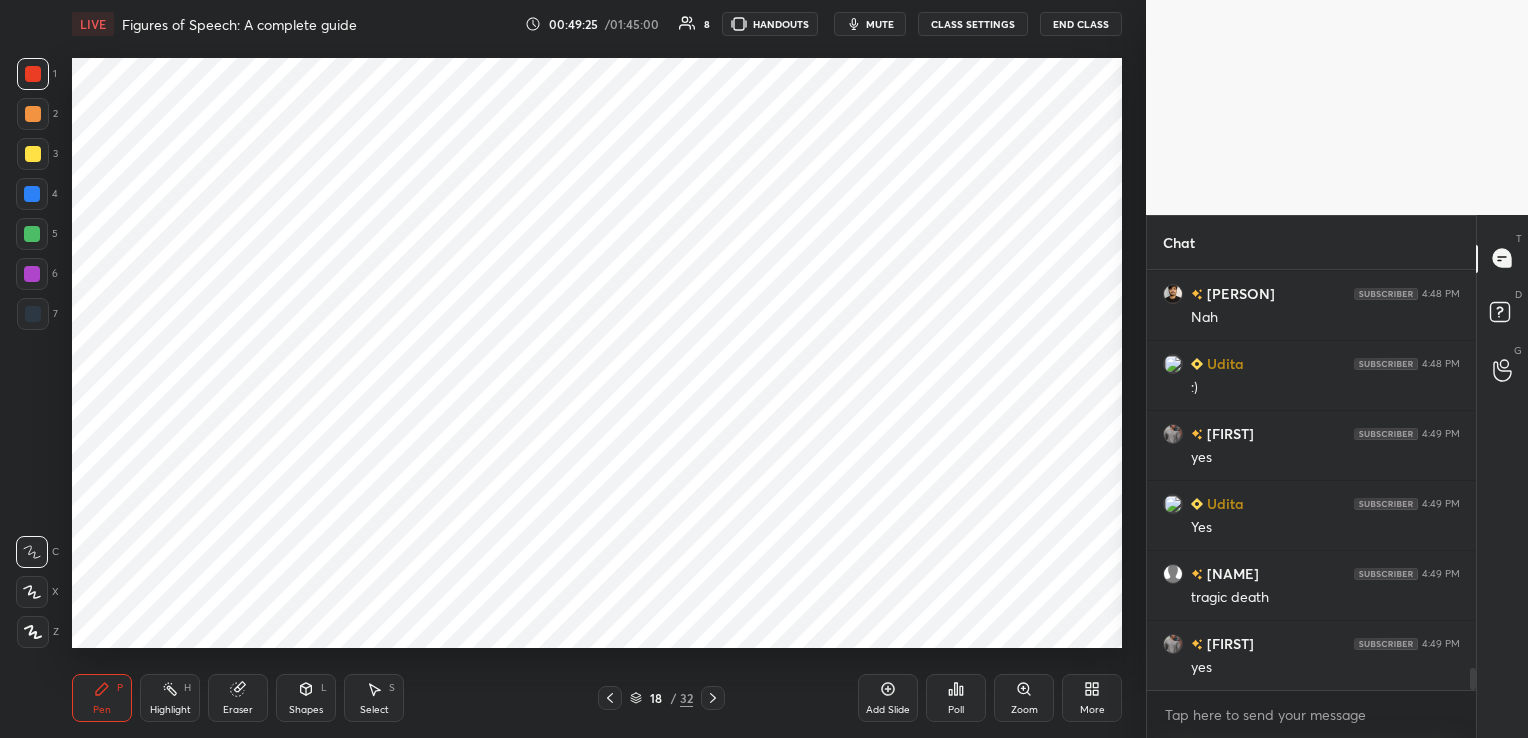 click 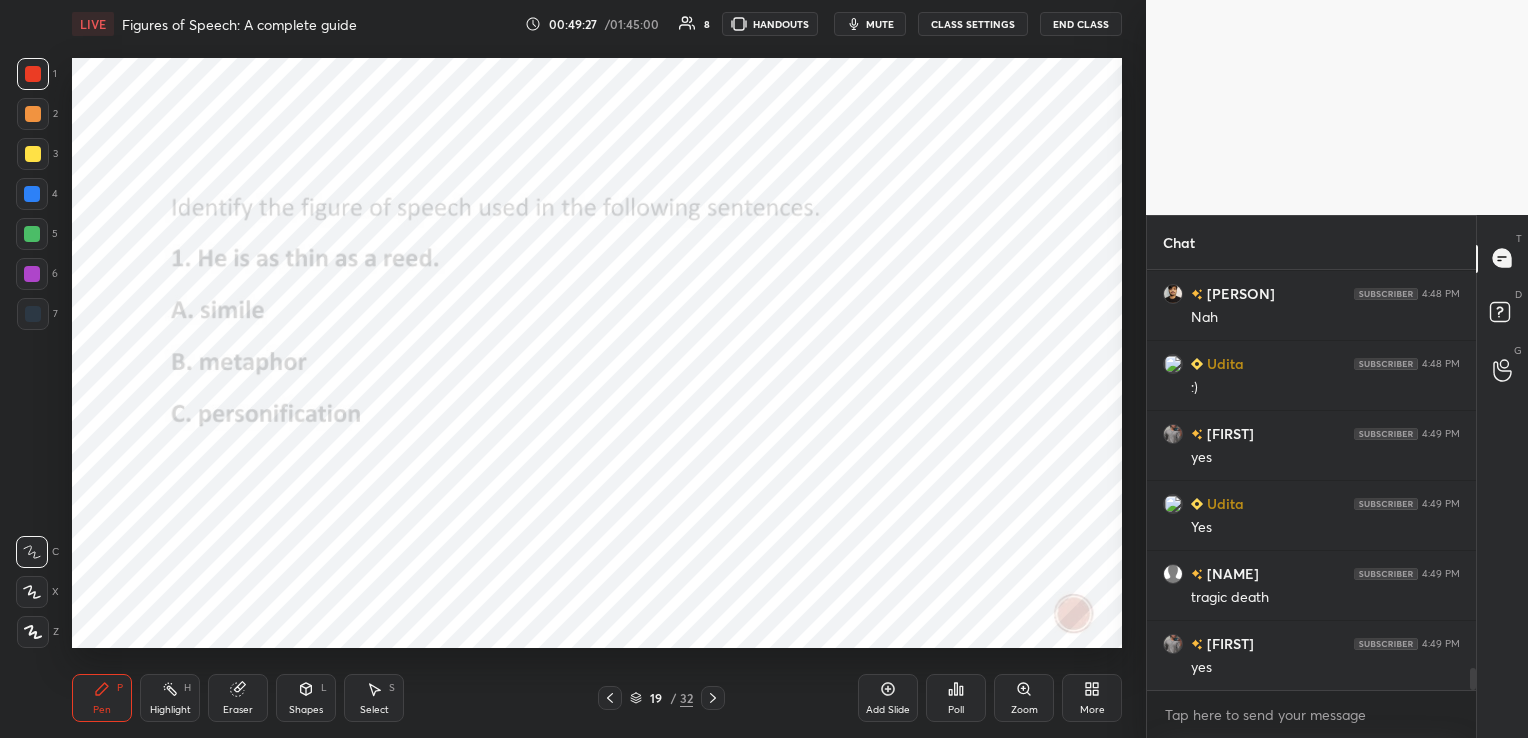 scroll, scrollTop: 7744, scrollLeft: 0, axis: vertical 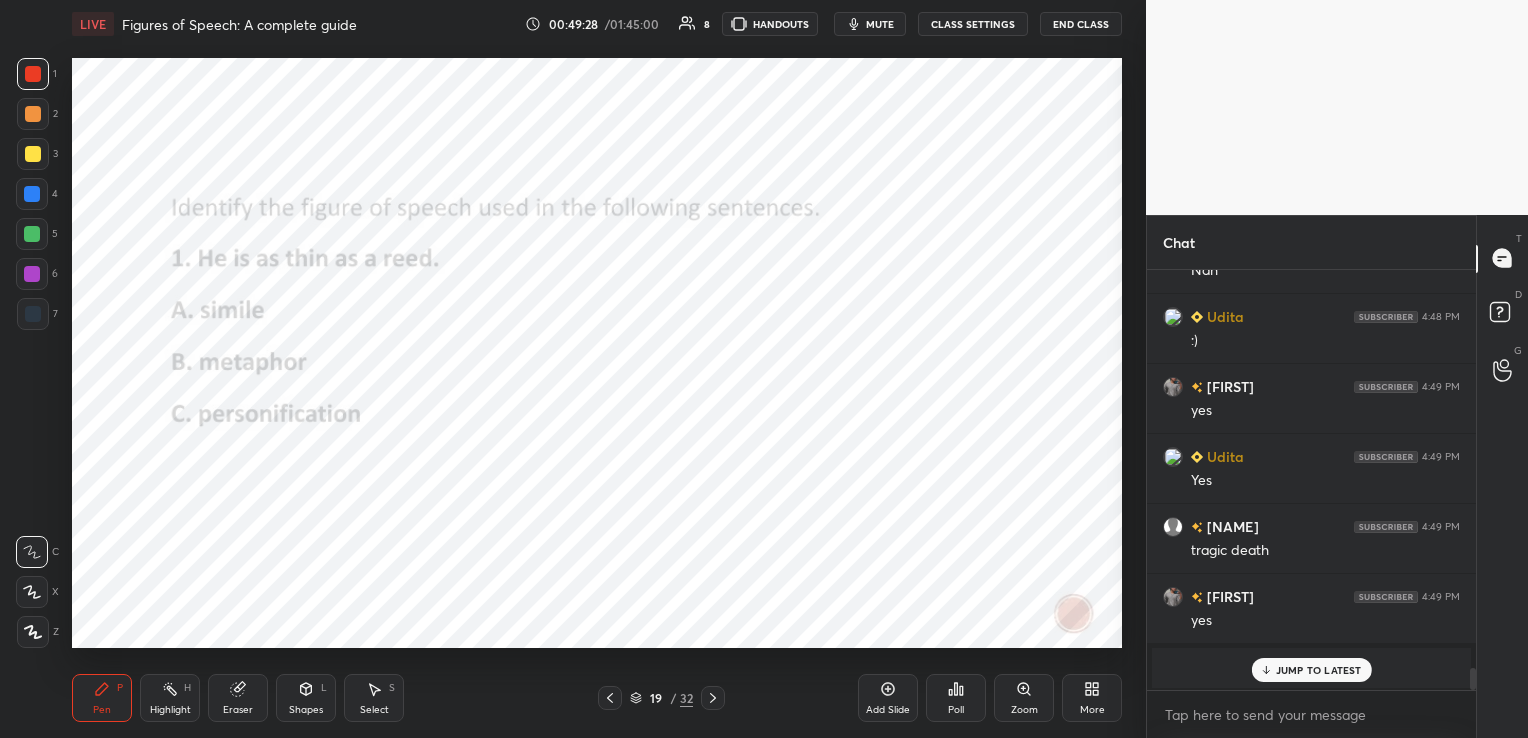 click on "Poll" at bounding box center (956, 710) 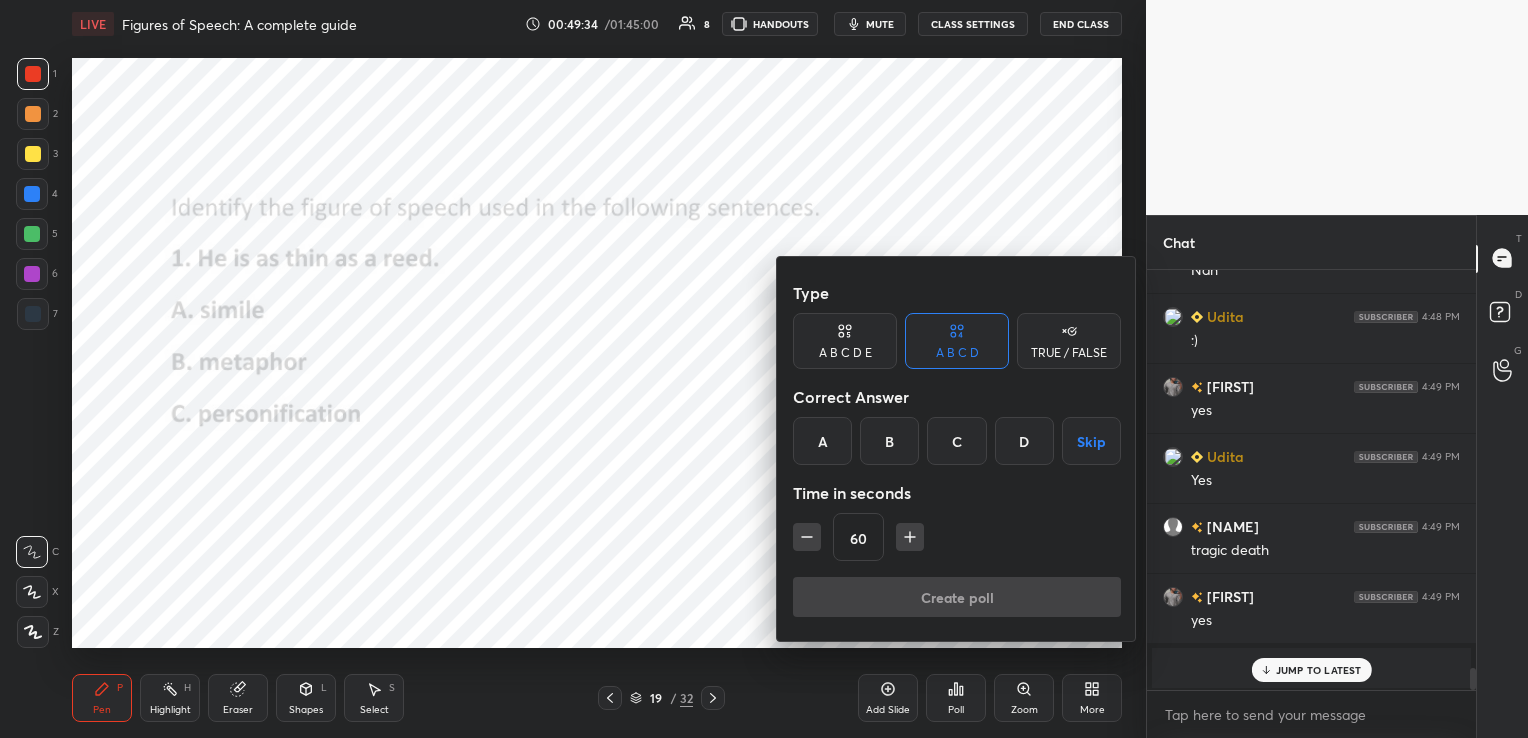 click 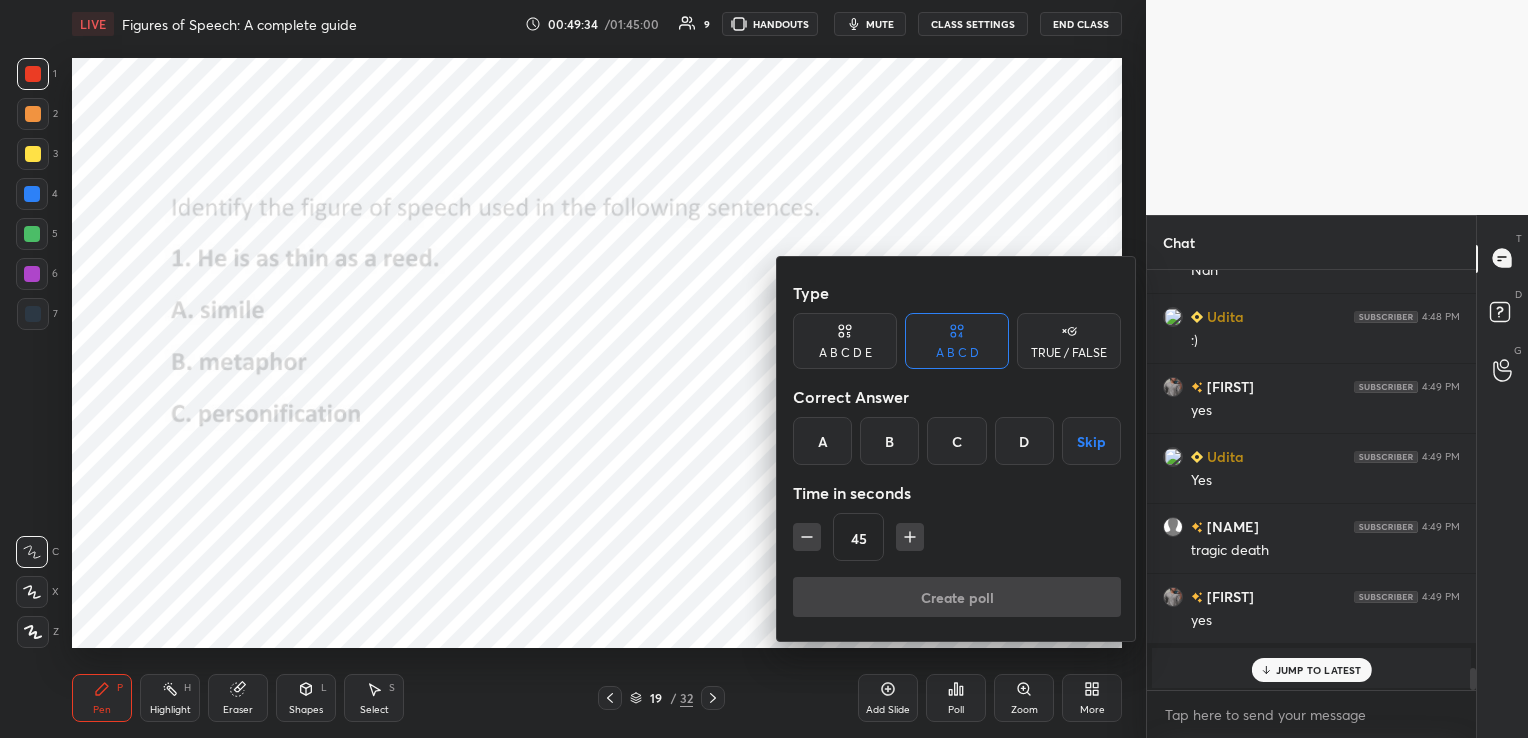 click 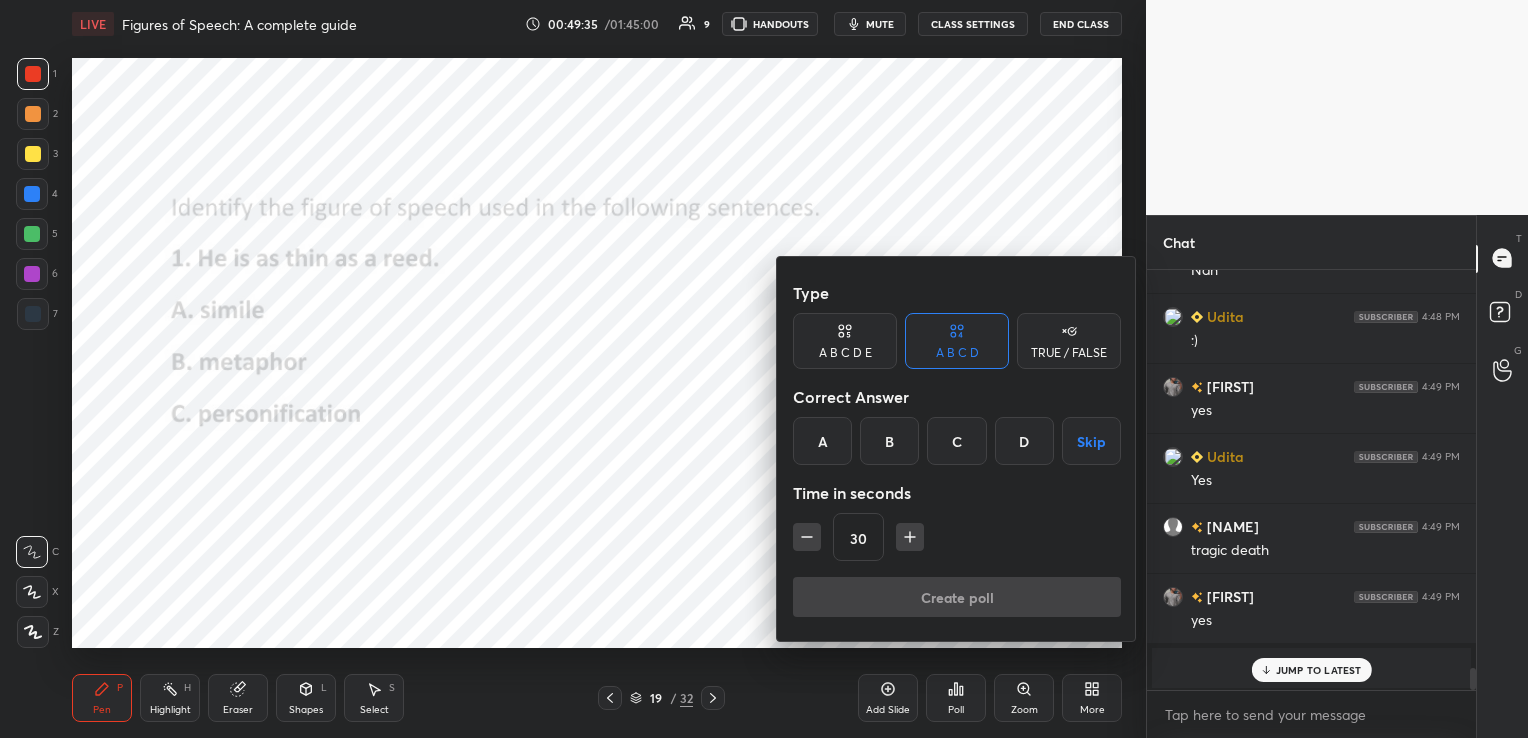click 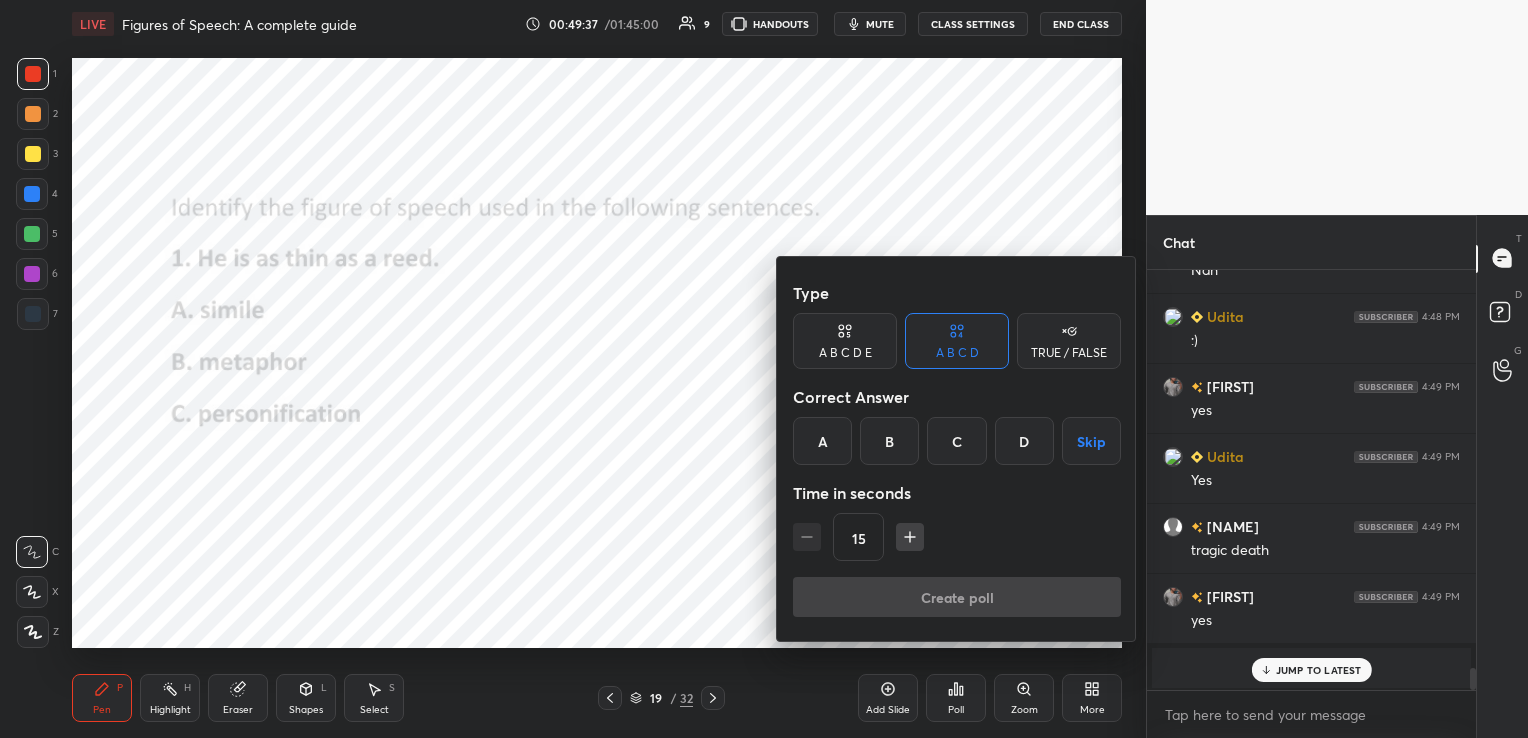 click on "A" at bounding box center [822, 441] 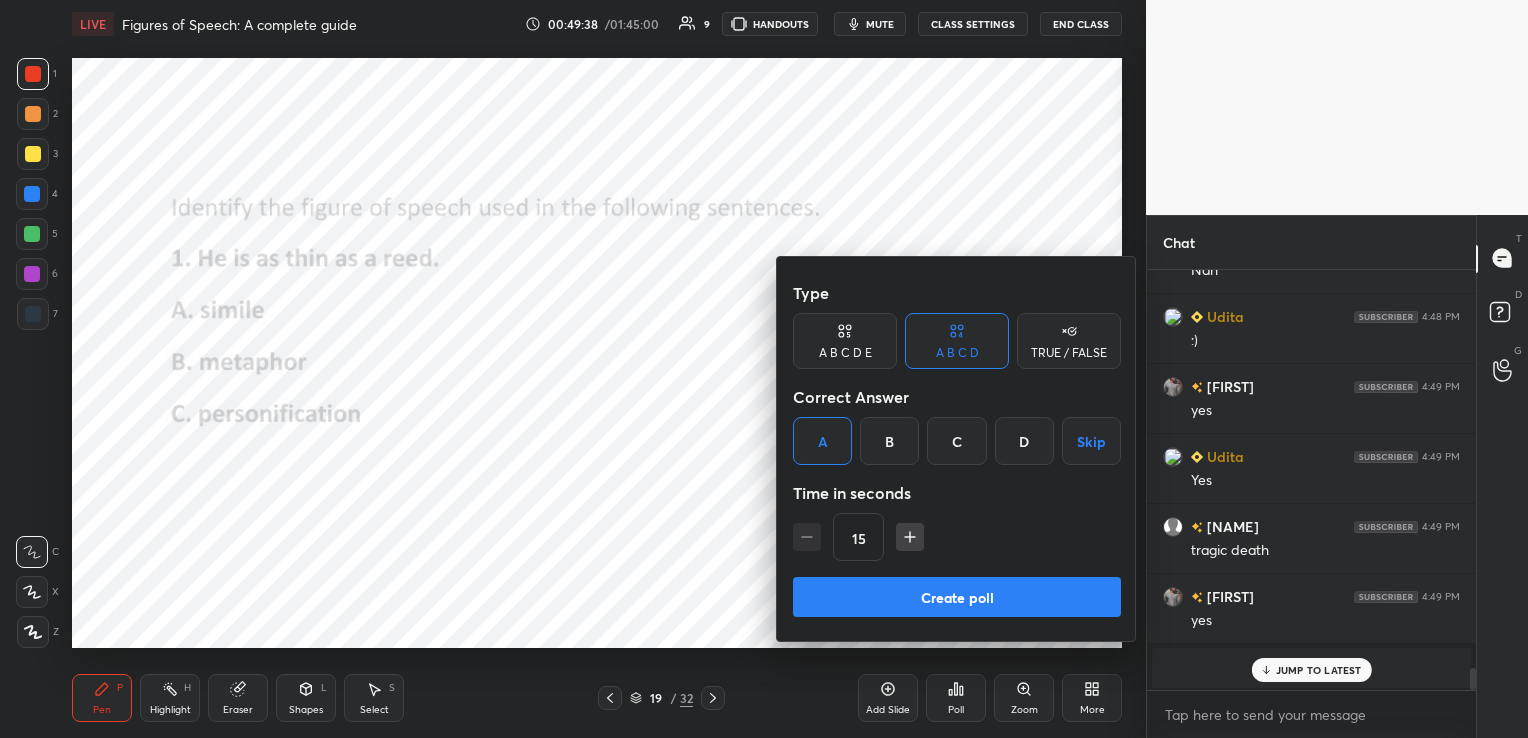 click on "Create poll" at bounding box center (957, 597) 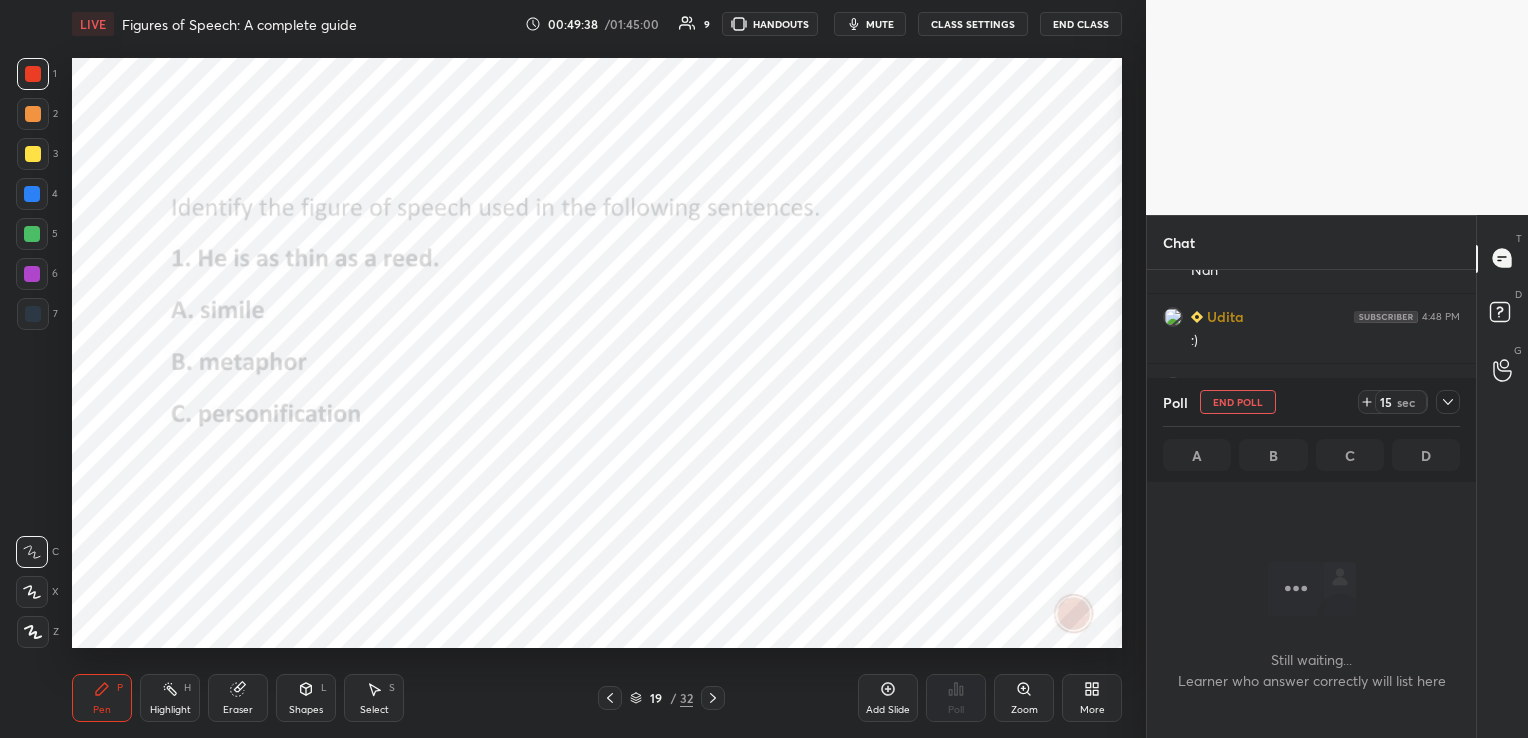 scroll, scrollTop: 363, scrollLeft: 323, axis: both 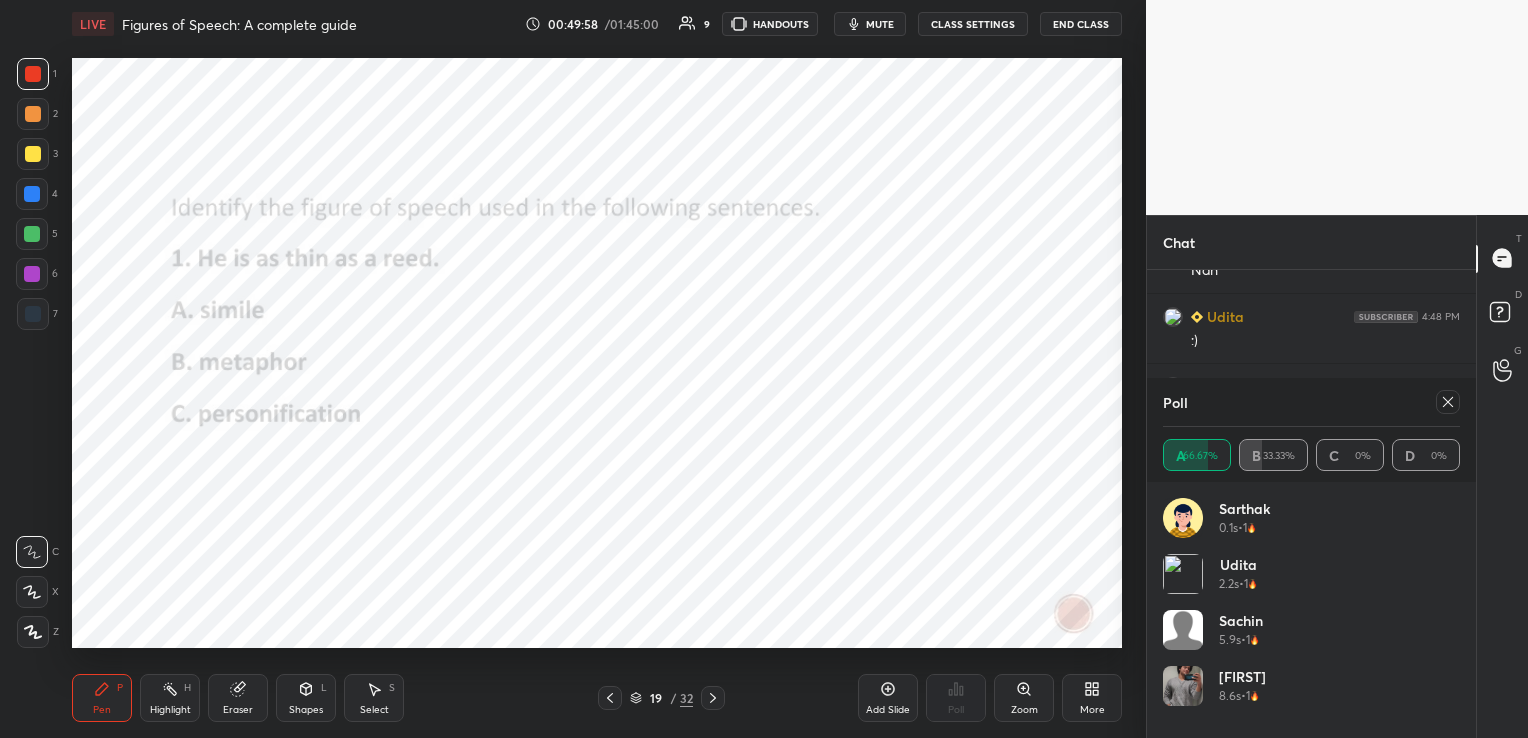 click on "Poll" at bounding box center [1311, 402] 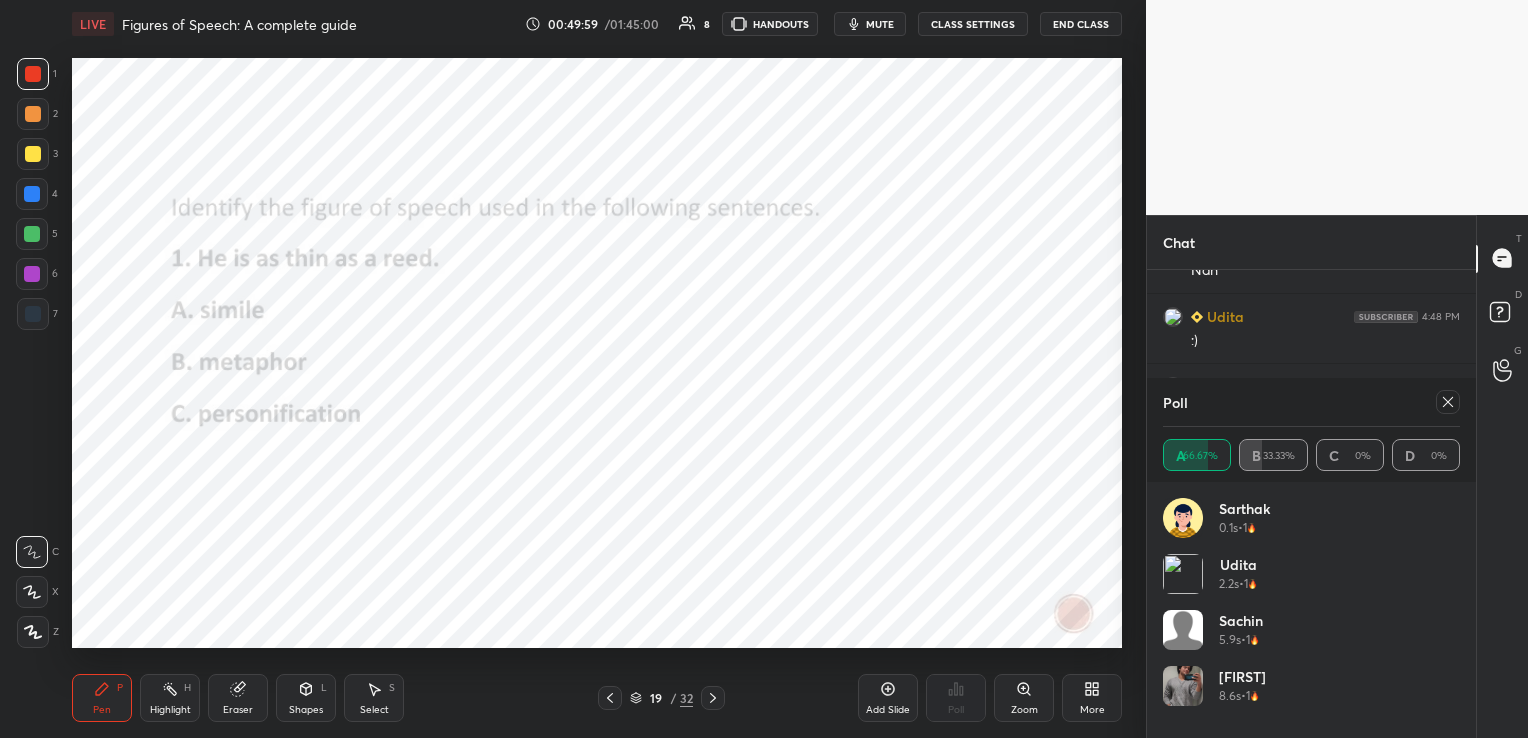 click 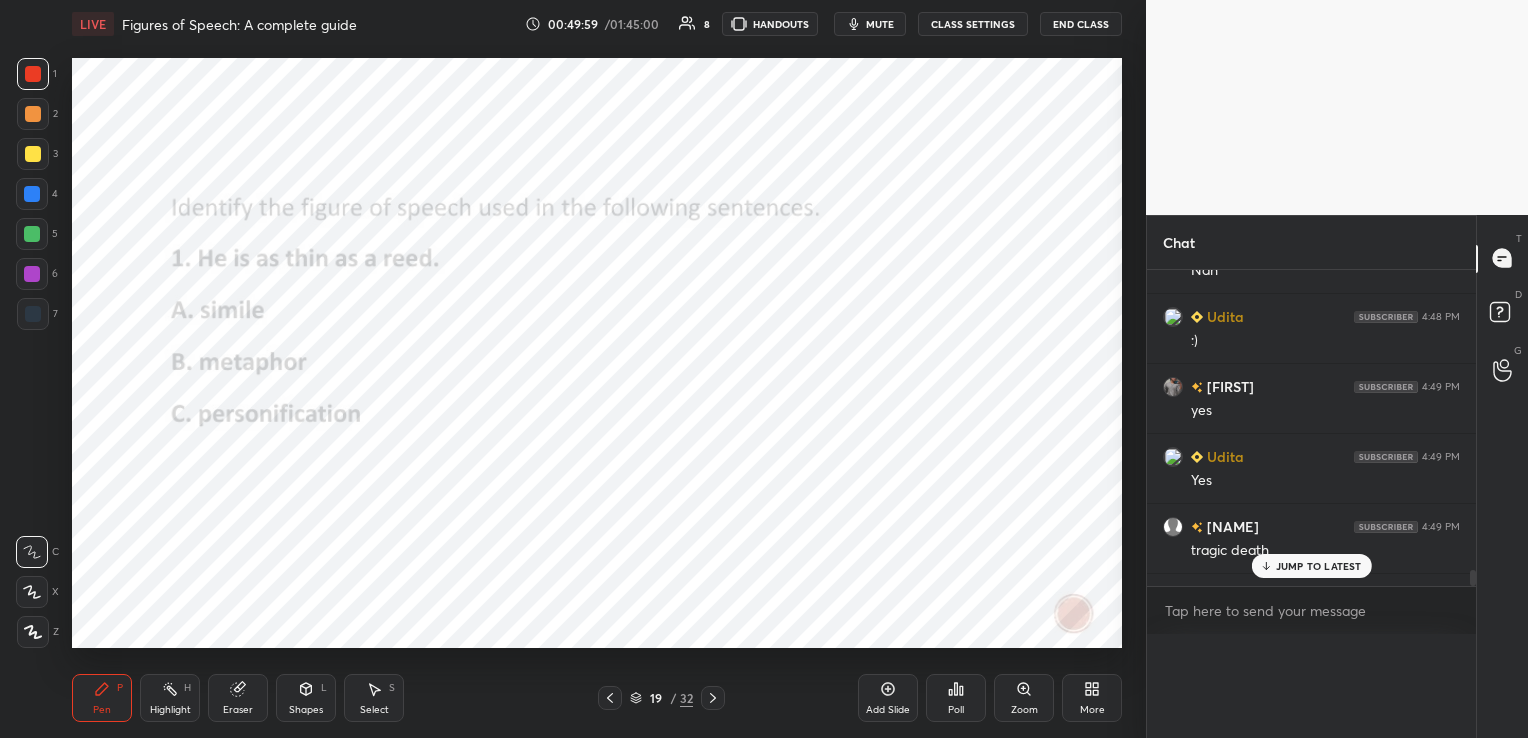 scroll, scrollTop: 0, scrollLeft: 6, axis: horizontal 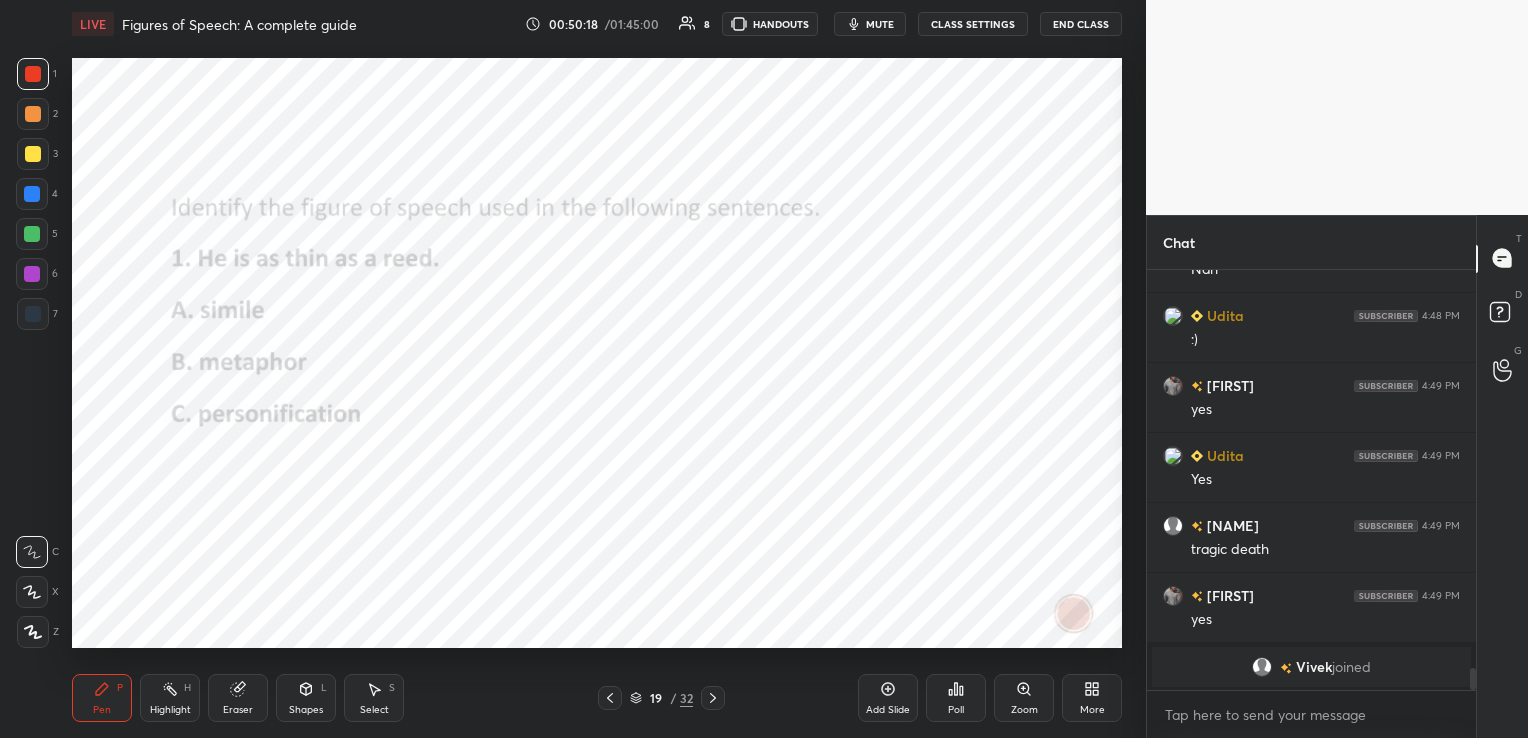 click 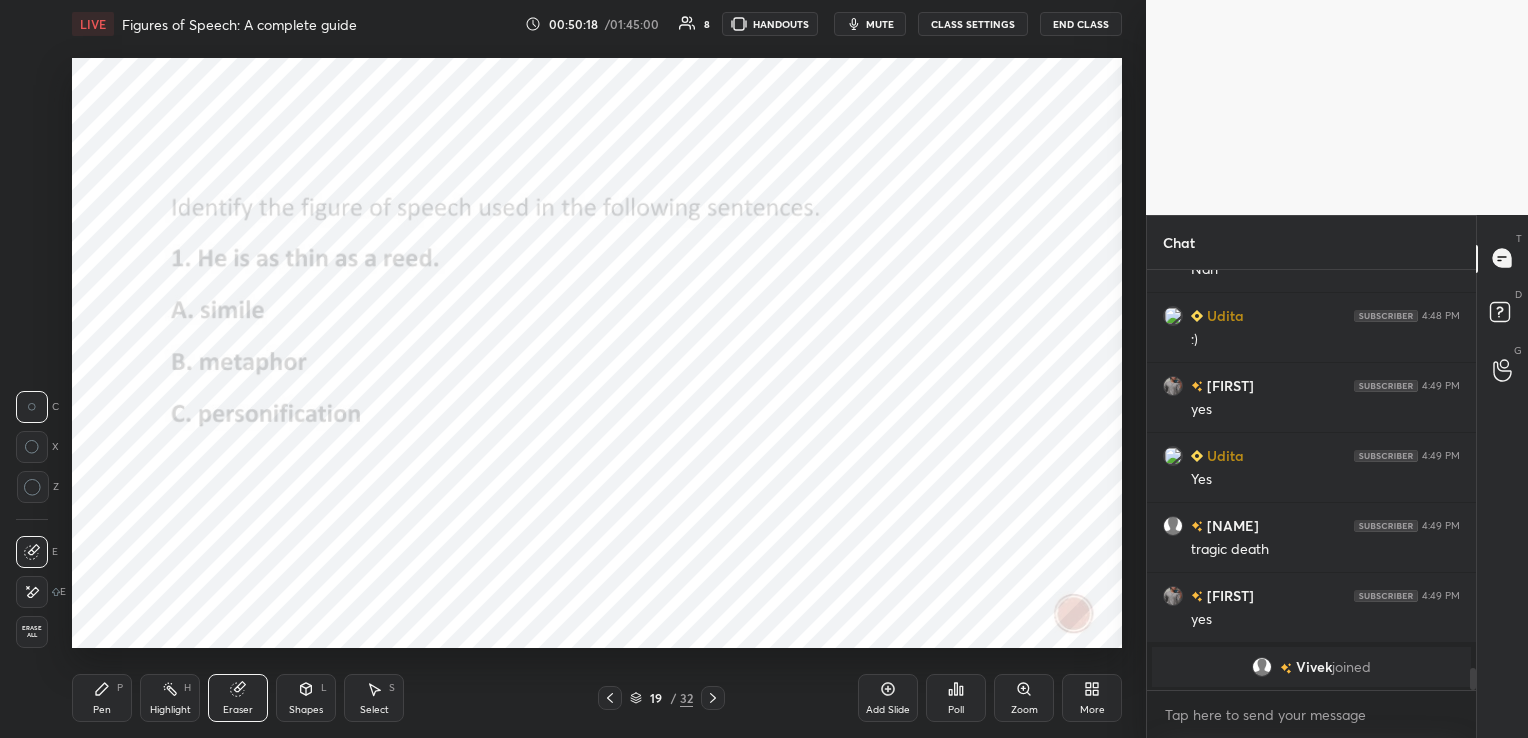 click on "Erase all" at bounding box center [32, 632] 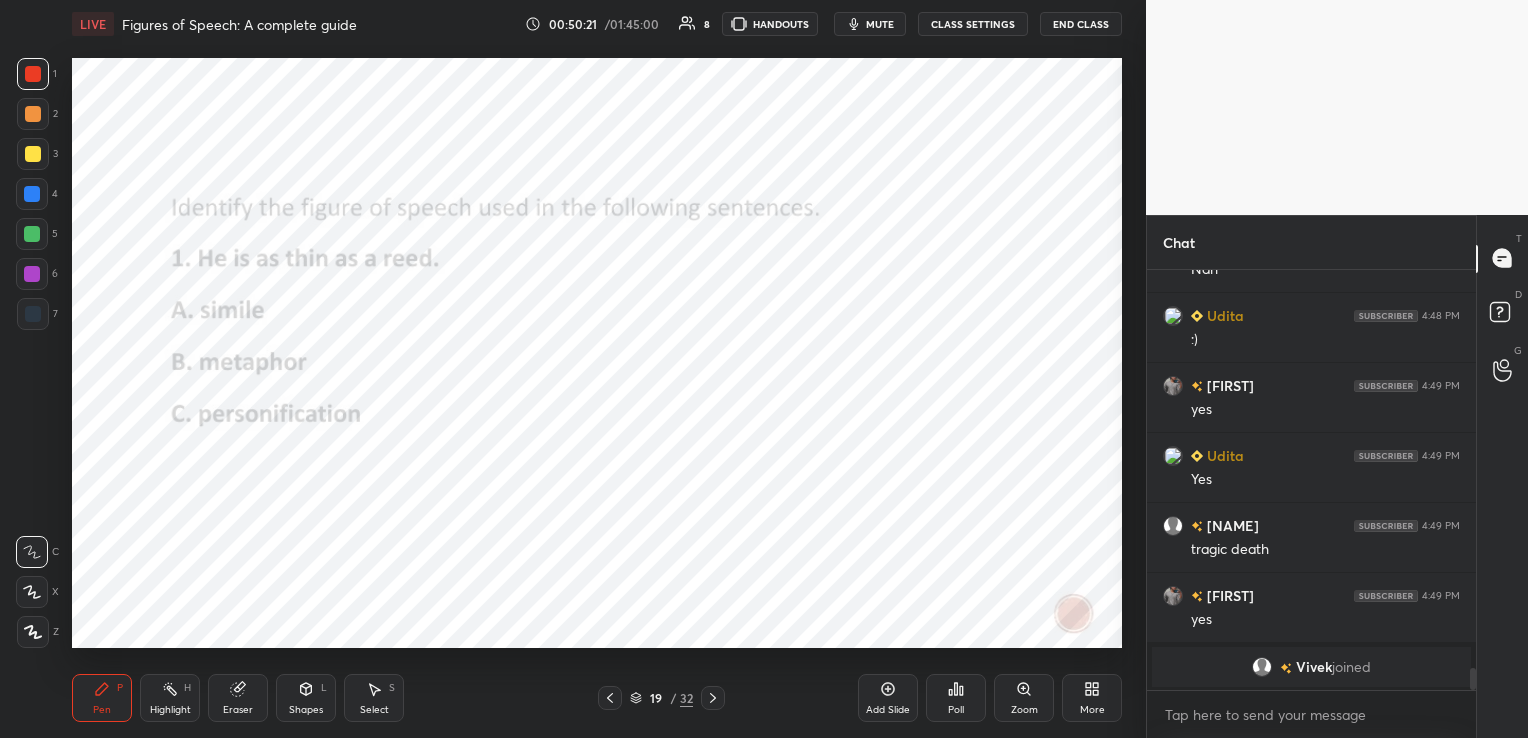 click 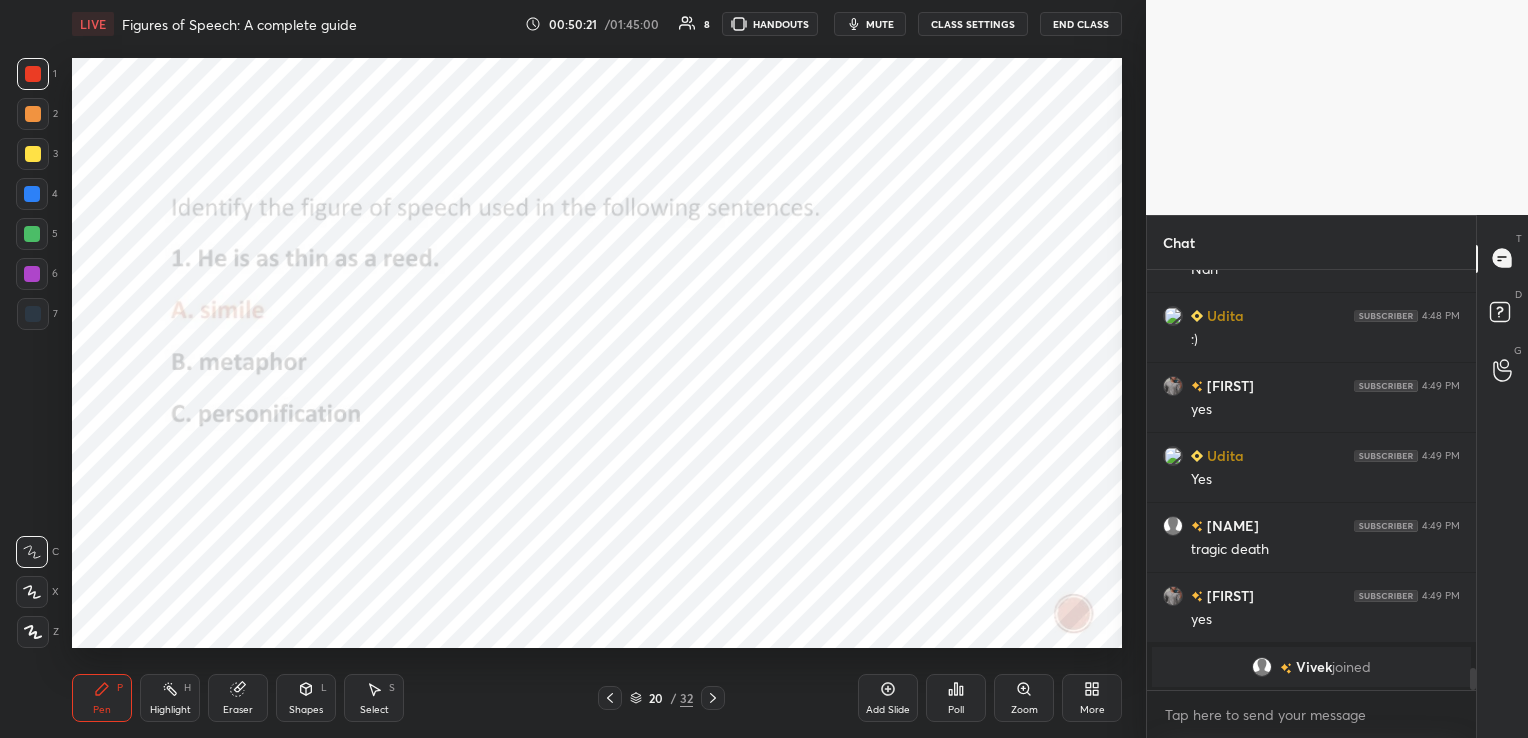 click 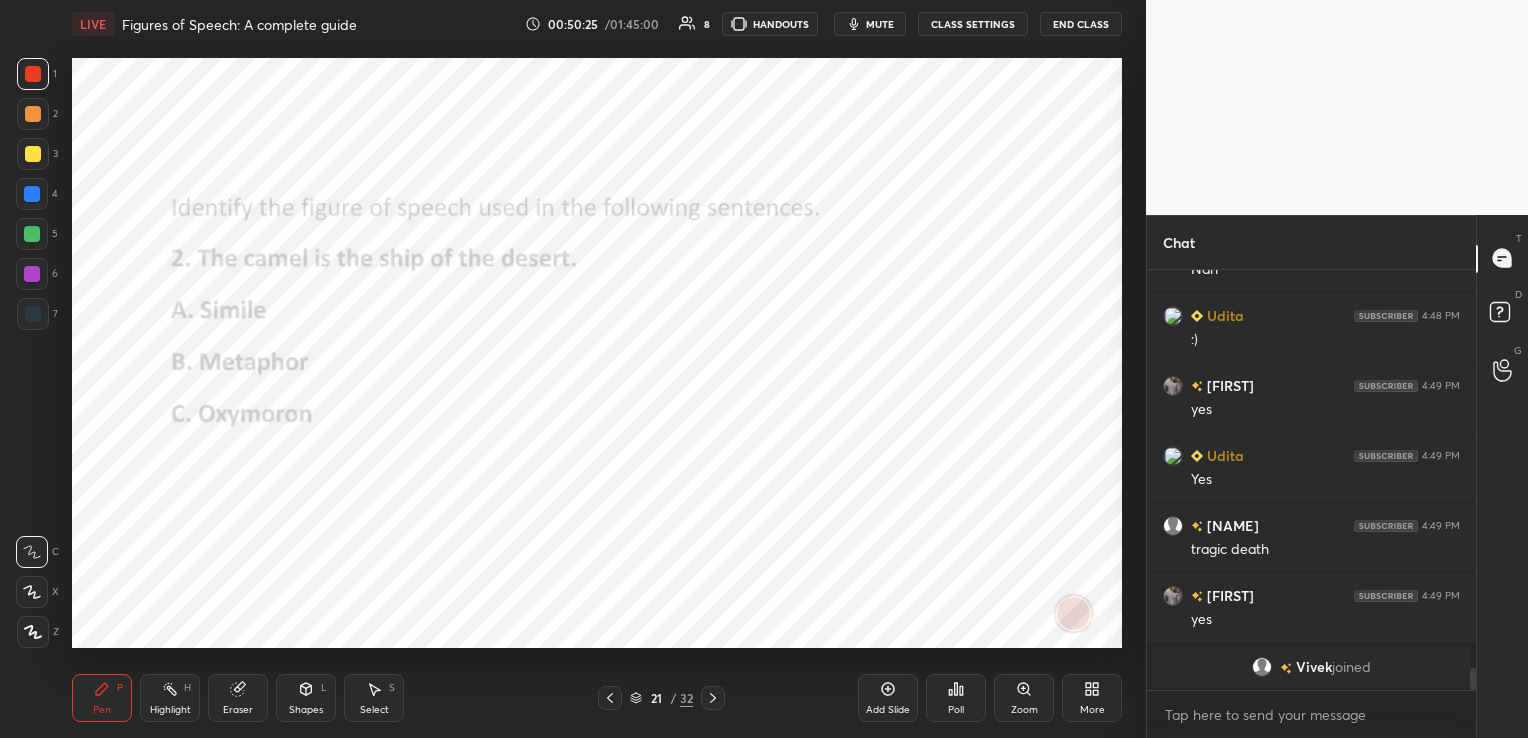 click 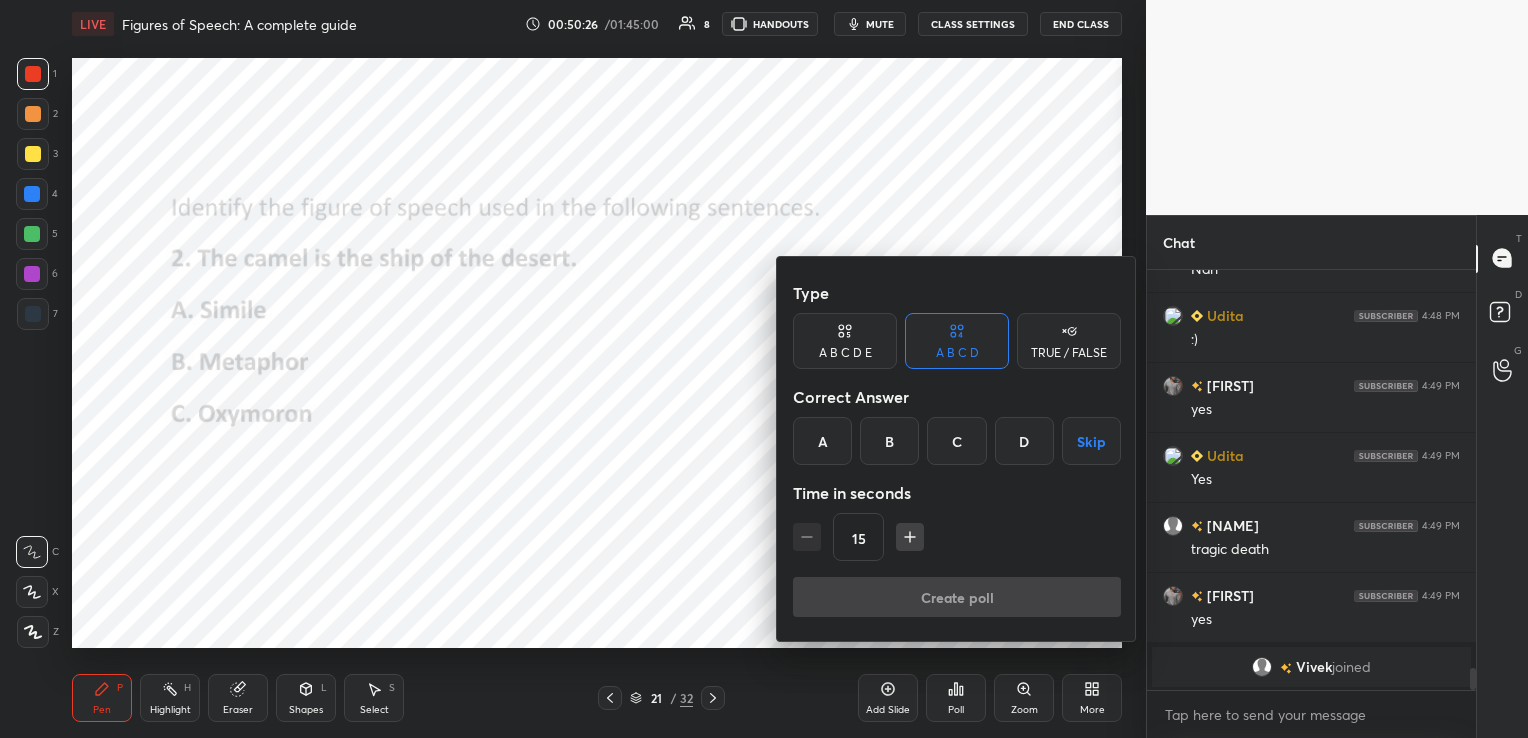 click on "B" at bounding box center (889, 441) 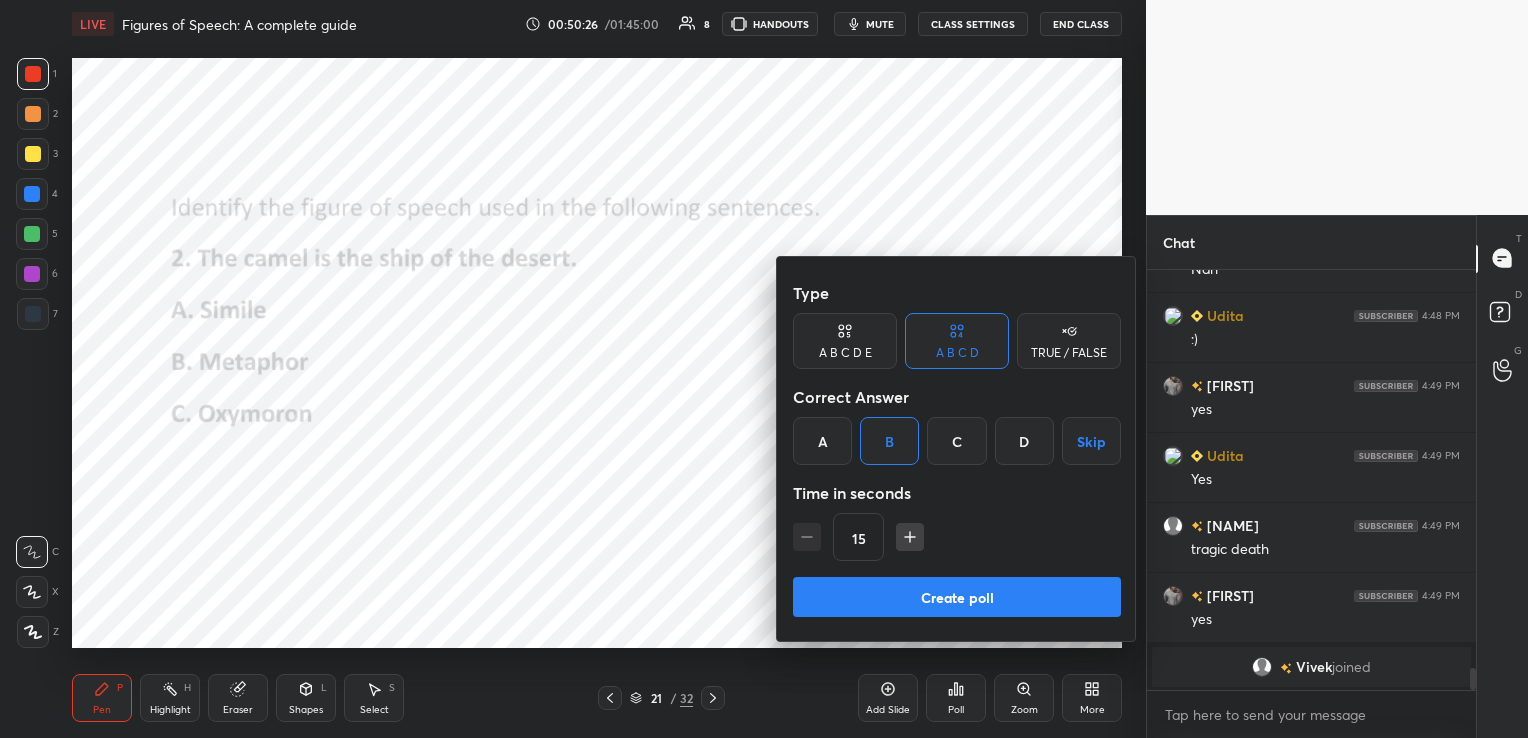 click on "Create poll" at bounding box center (957, 597) 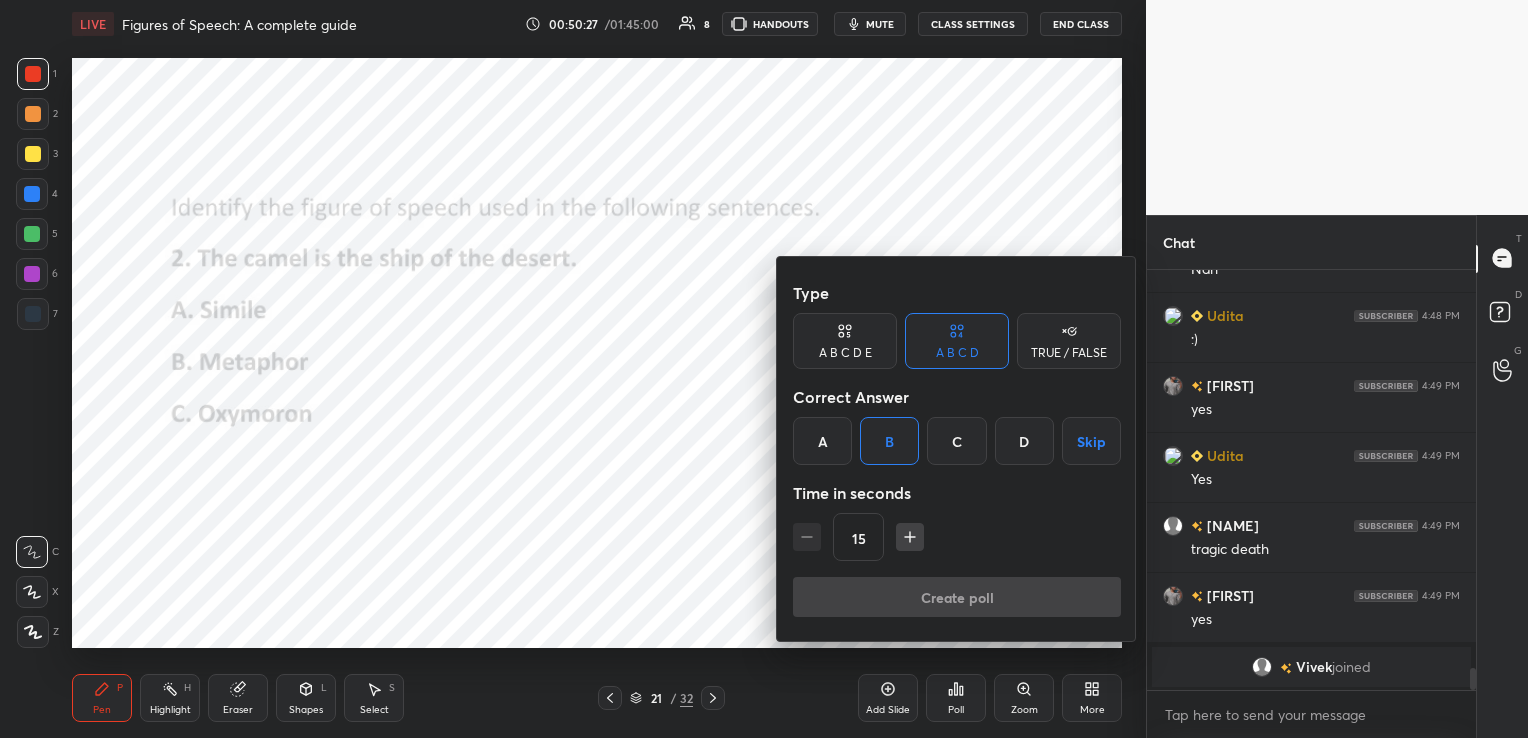 scroll, scrollTop: 382, scrollLeft: 323, axis: both 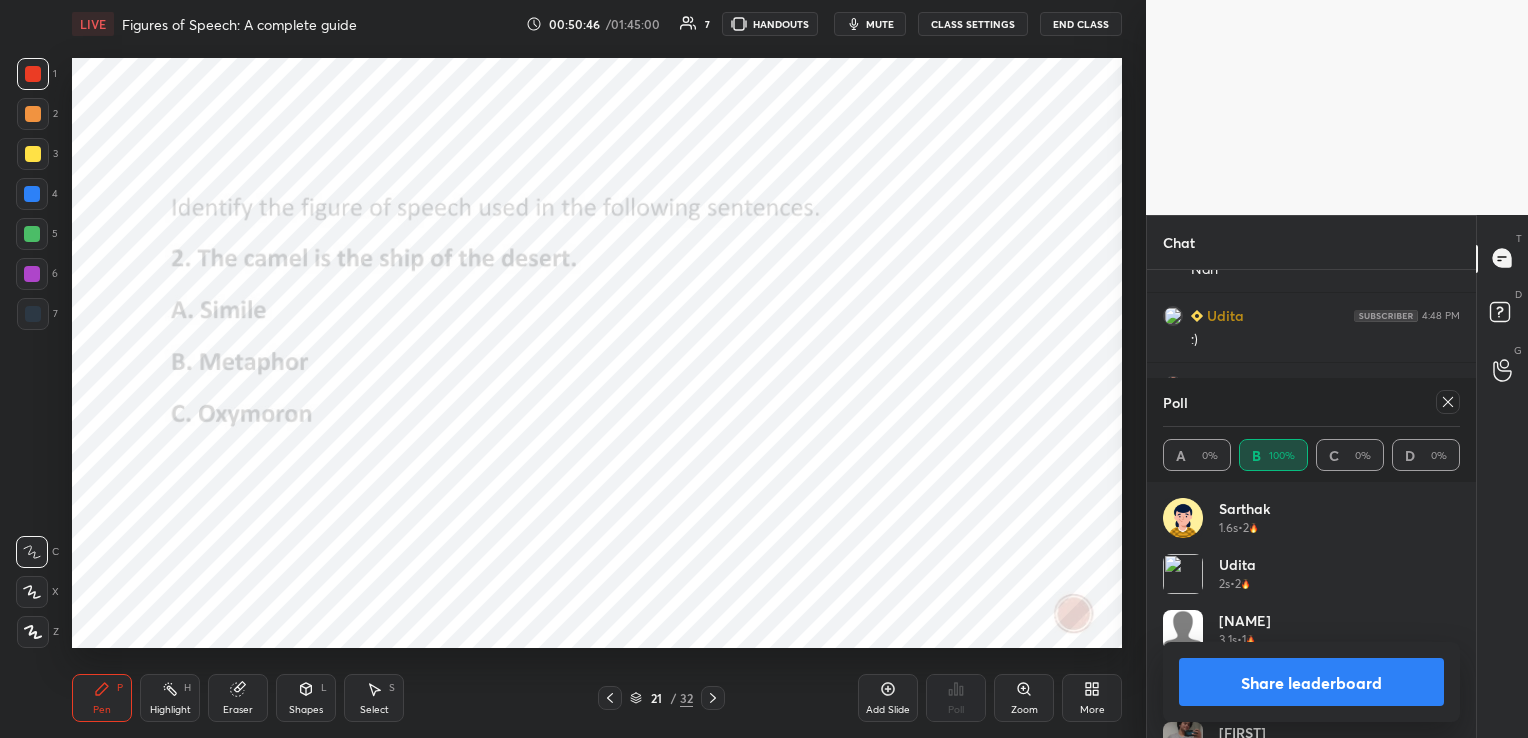 click 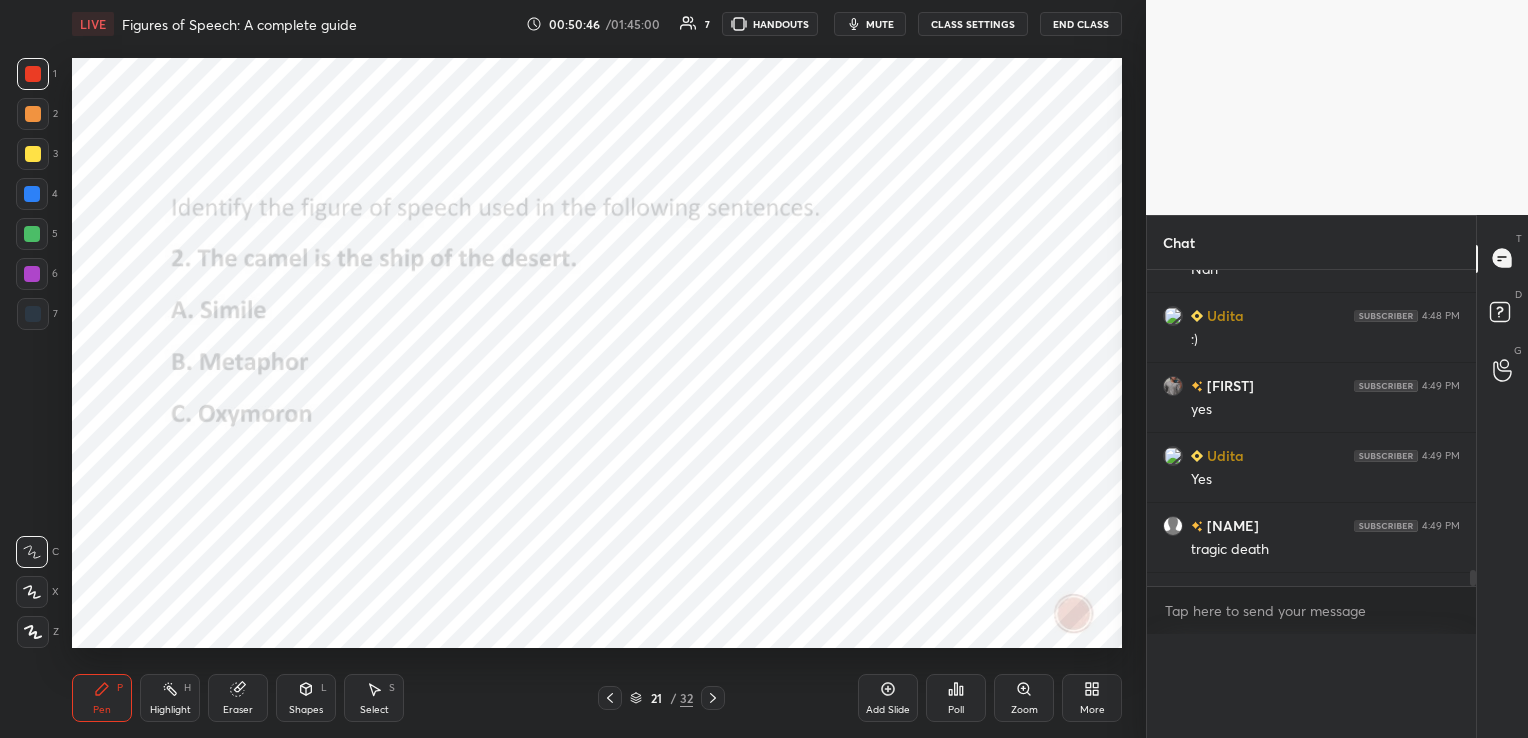 scroll, scrollTop: 0, scrollLeft: 0, axis: both 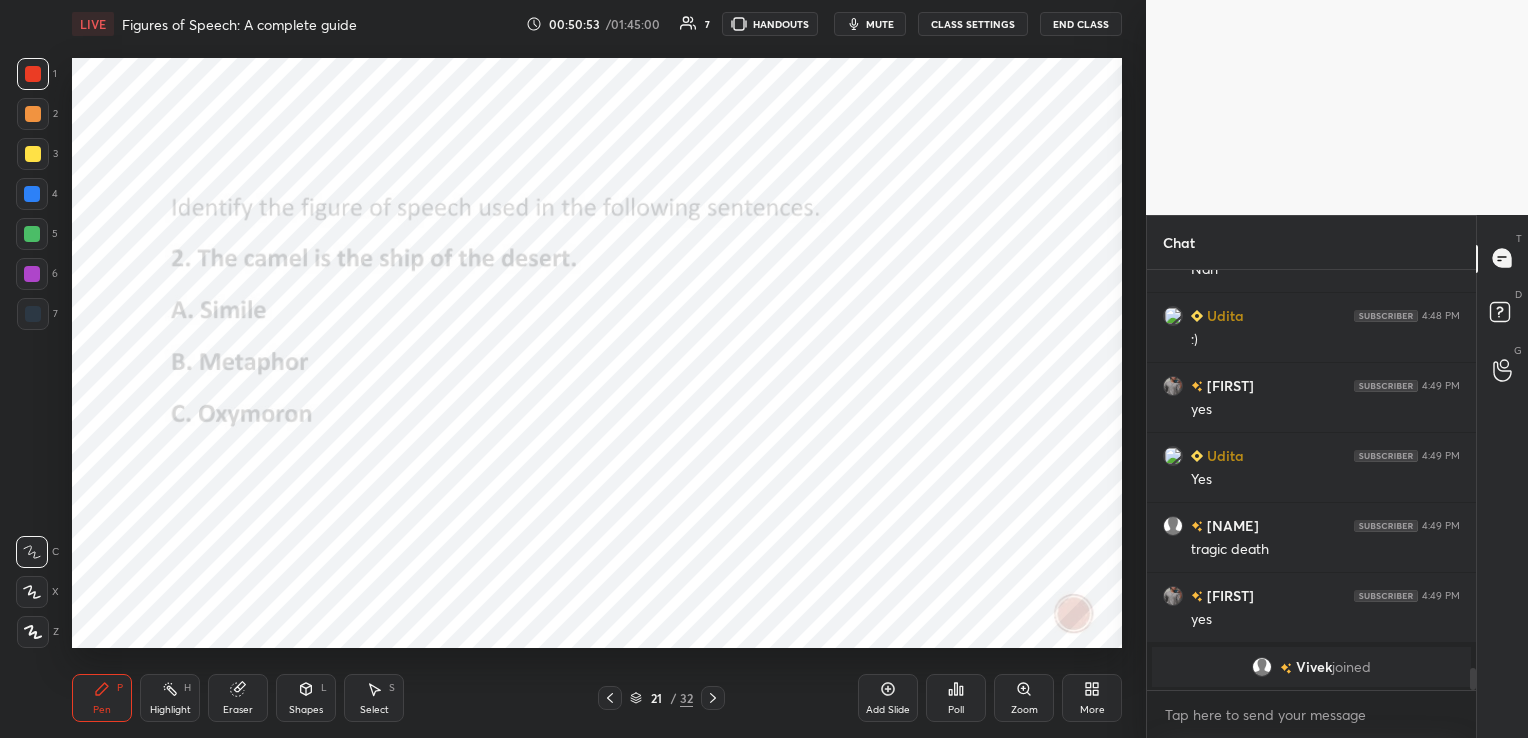 click 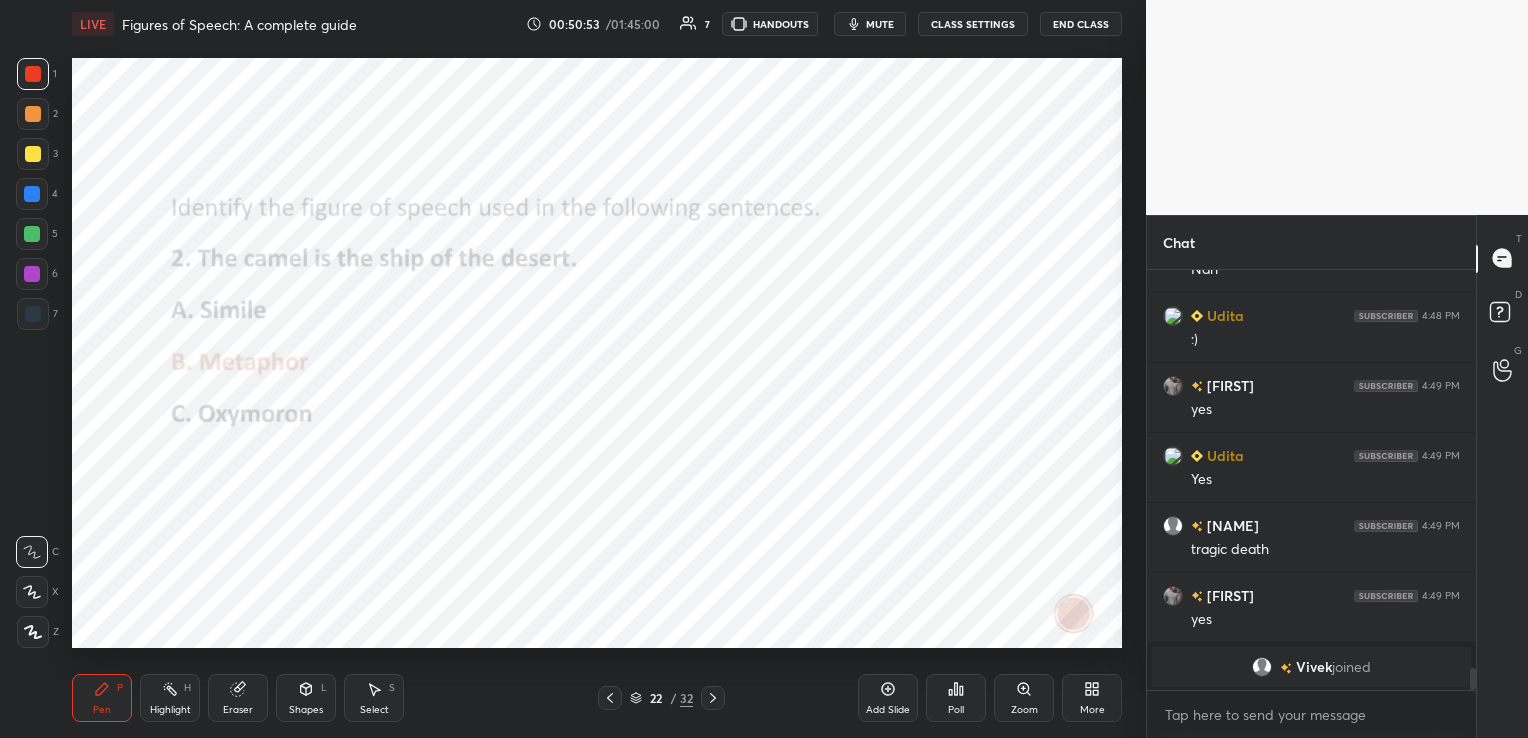 click 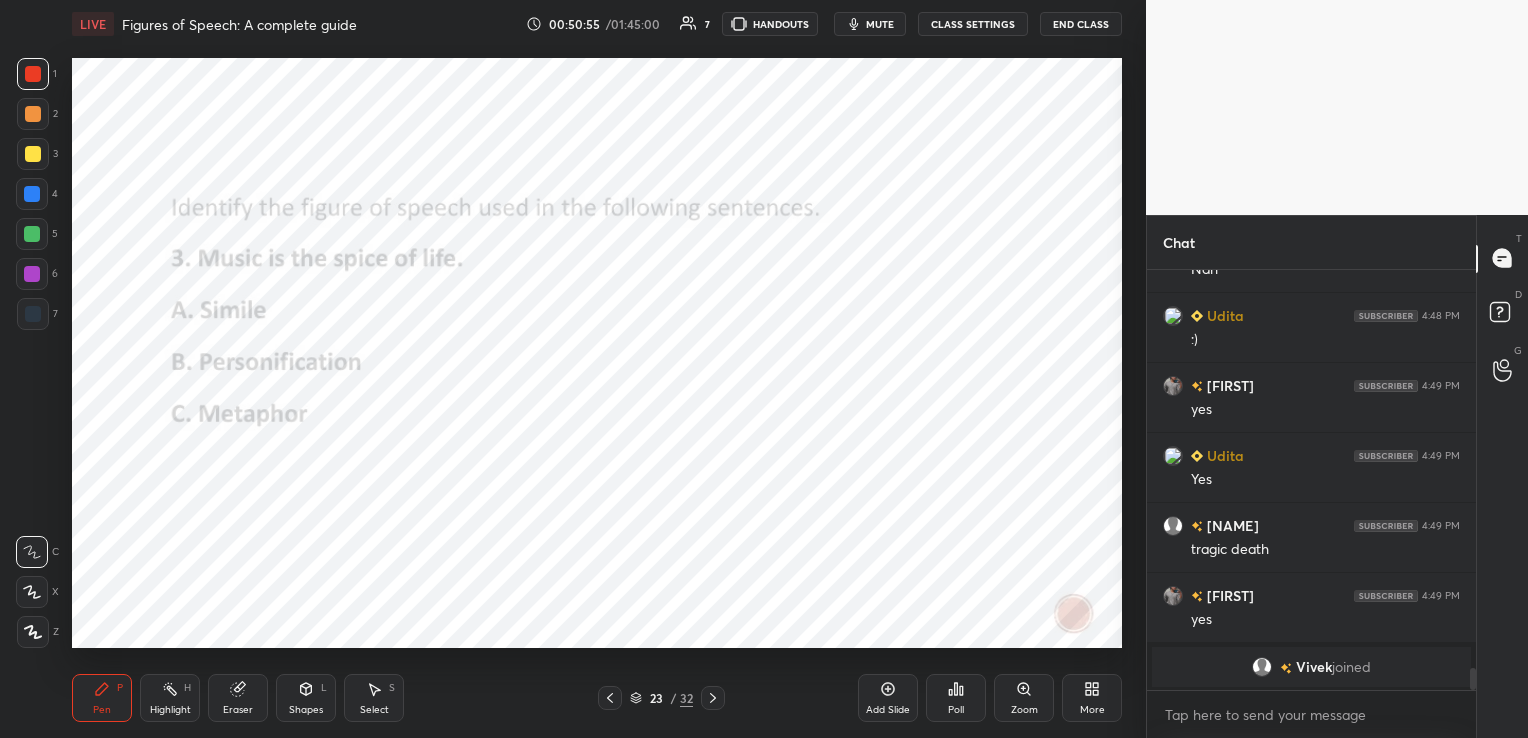 click 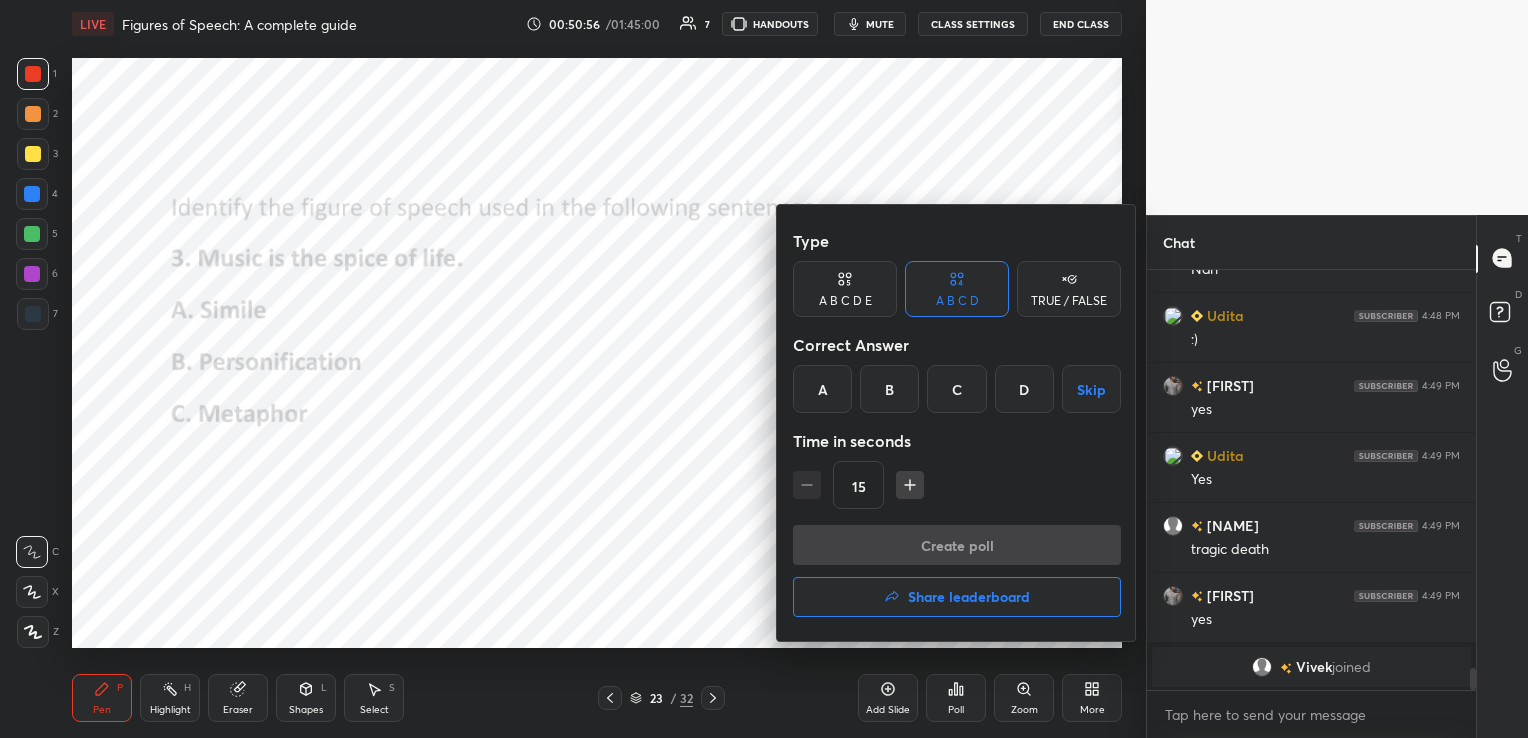 drag, startPoint x: 949, startPoint y: 387, endPoint x: 950, endPoint y: 452, distance: 65.00769 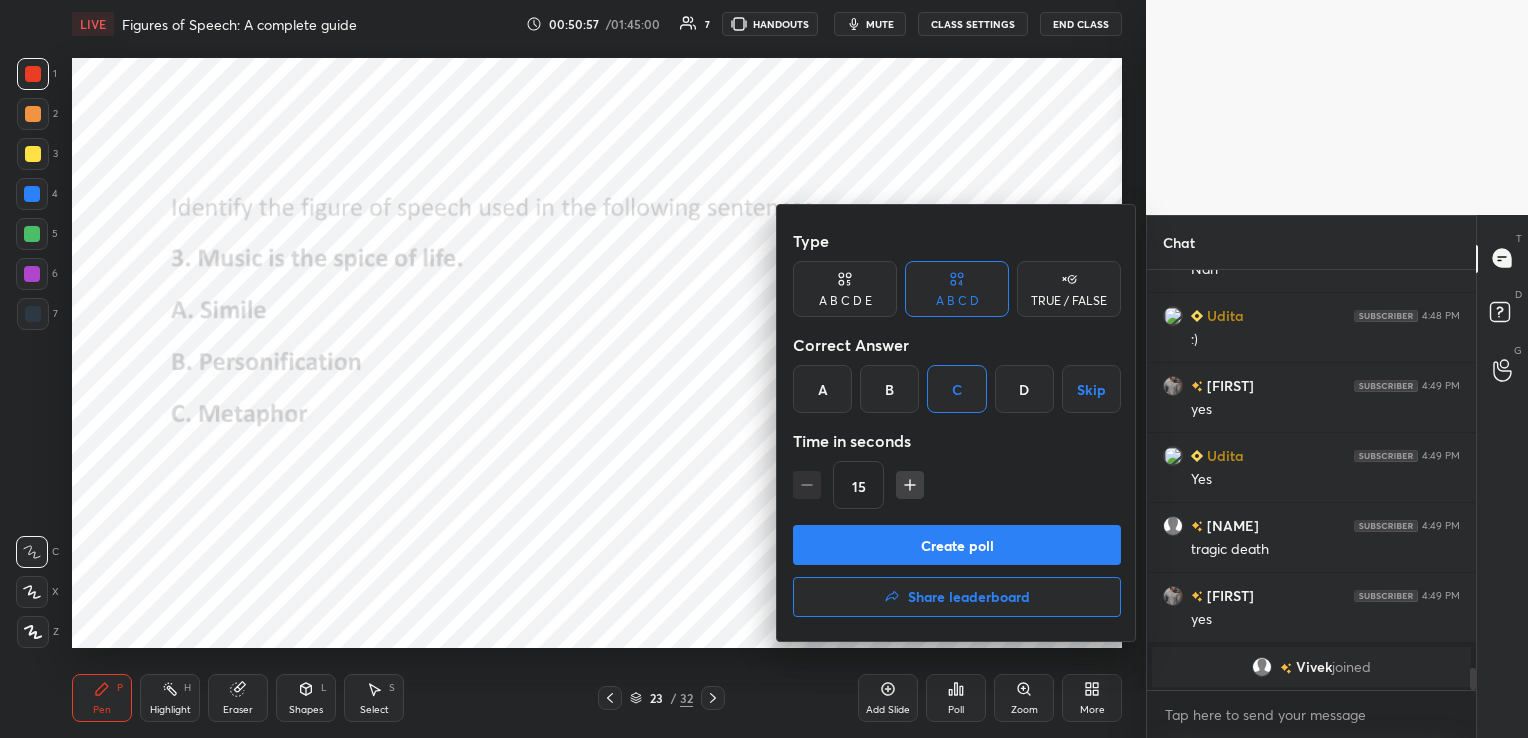 click on "Create poll" at bounding box center (957, 545) 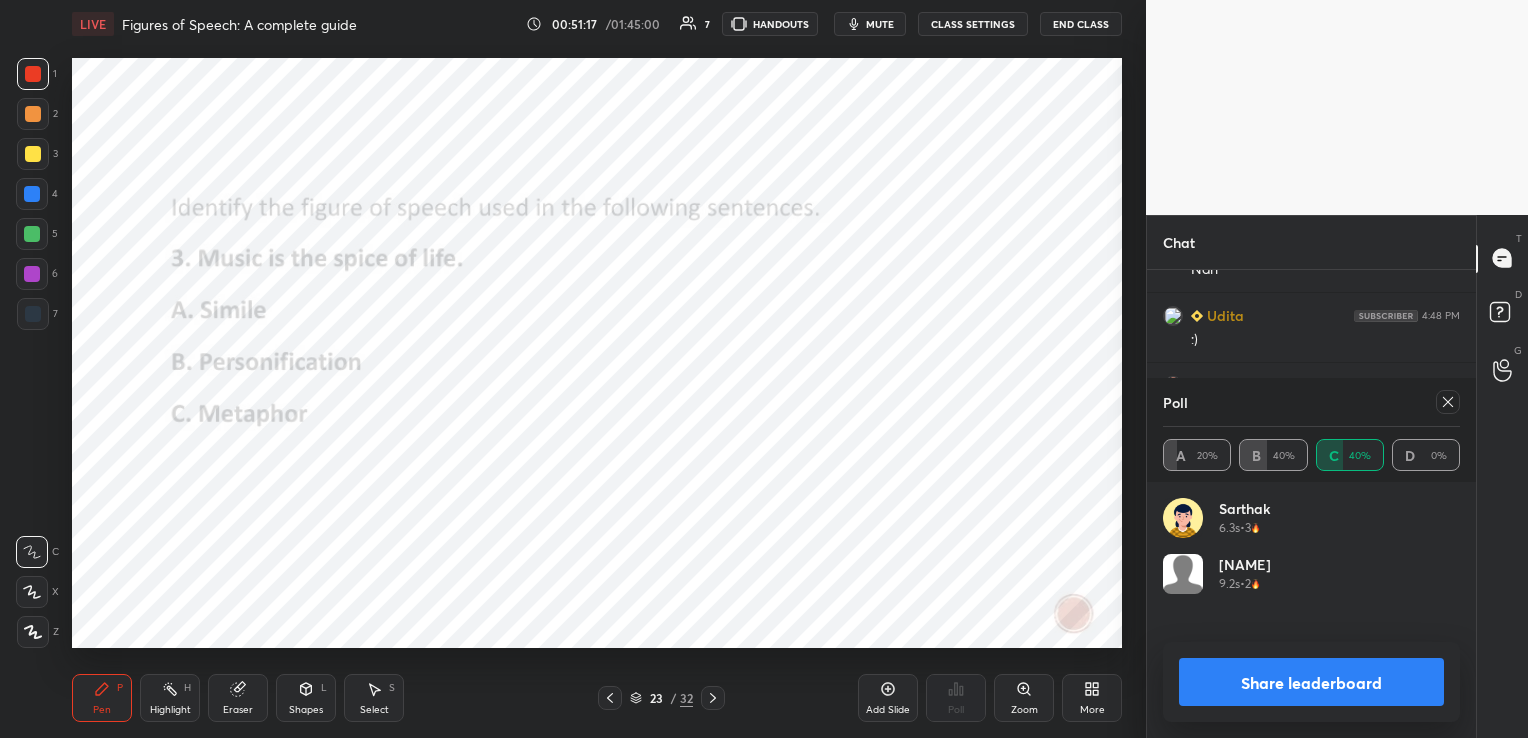click at bounding box center [1448, 402] 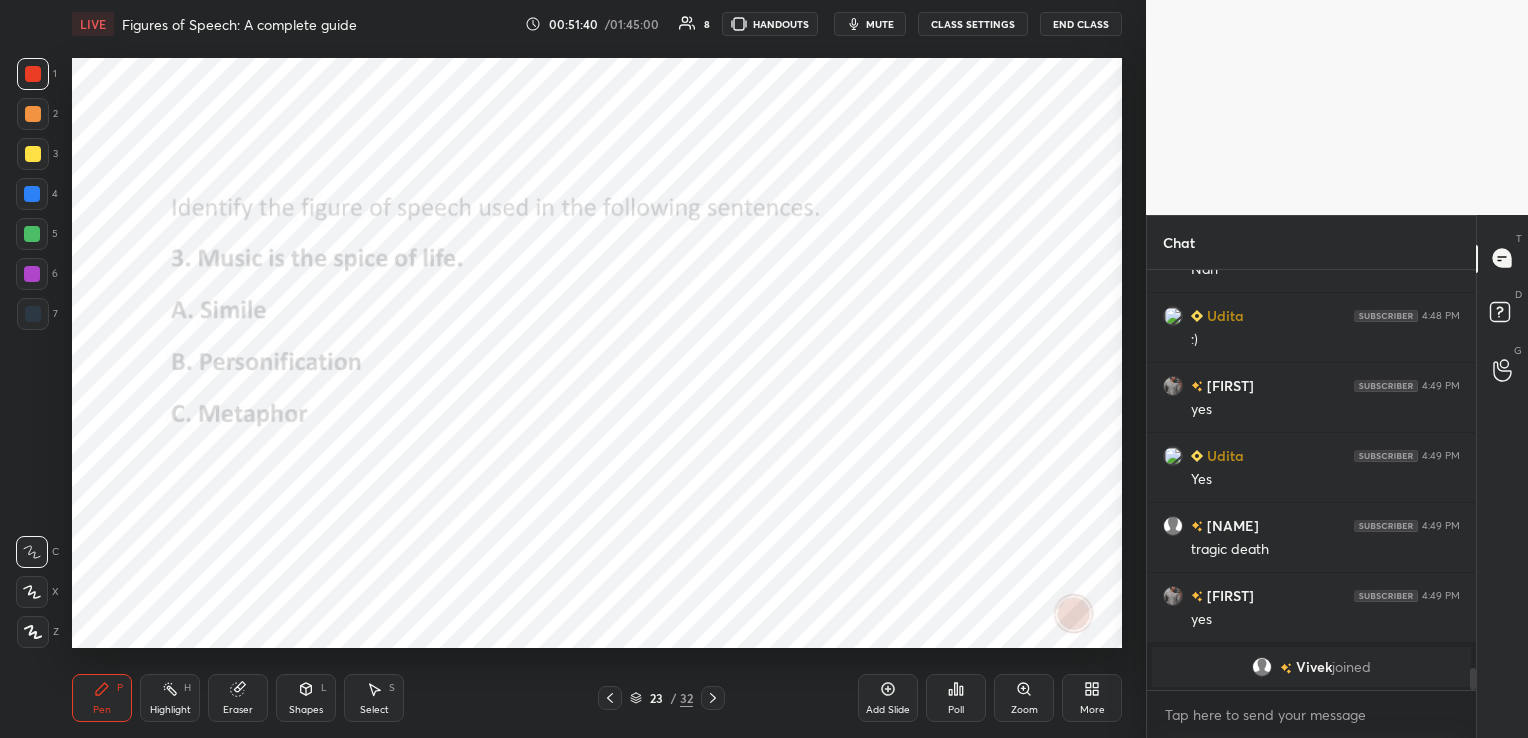 click 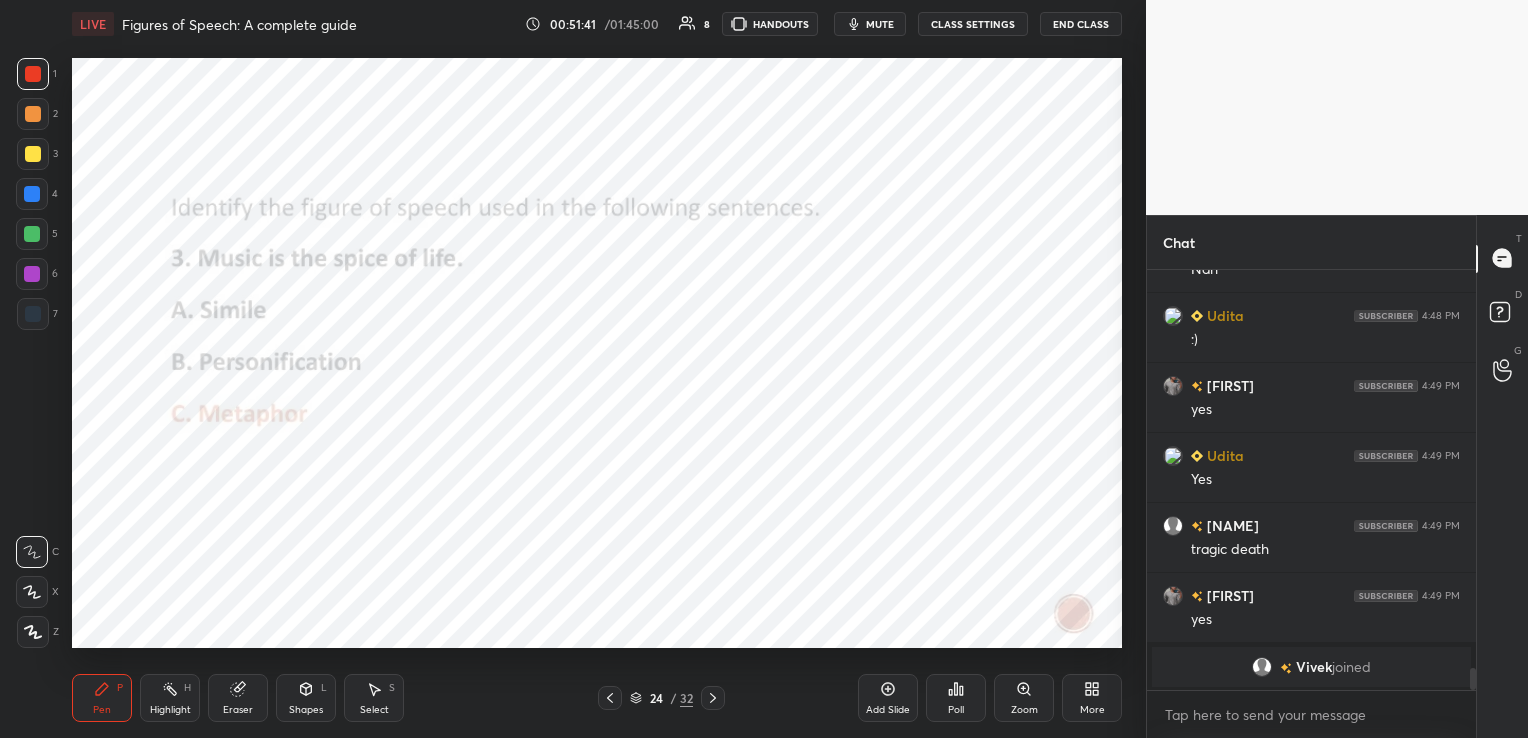 click 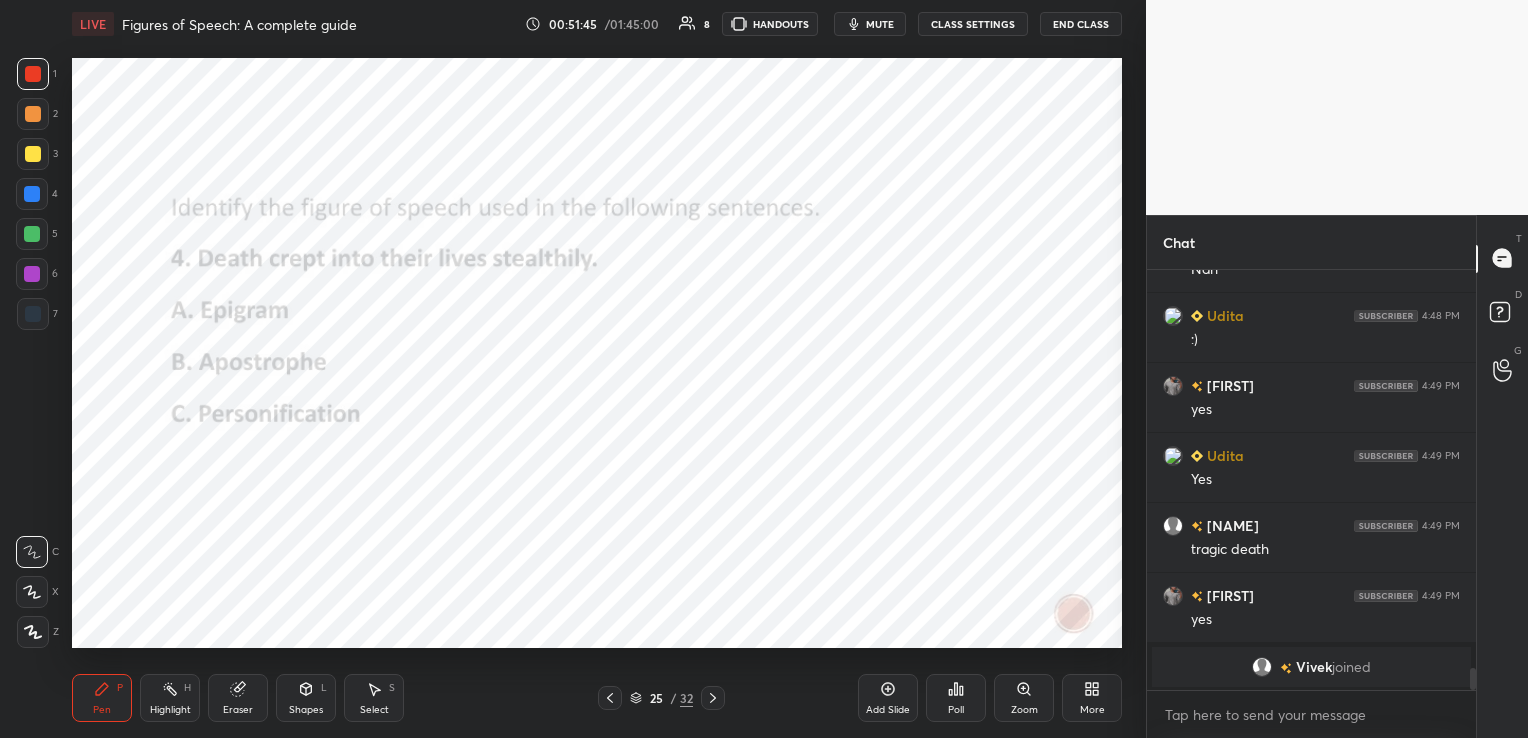 click on "Poll" at bounding box center (956, 698) 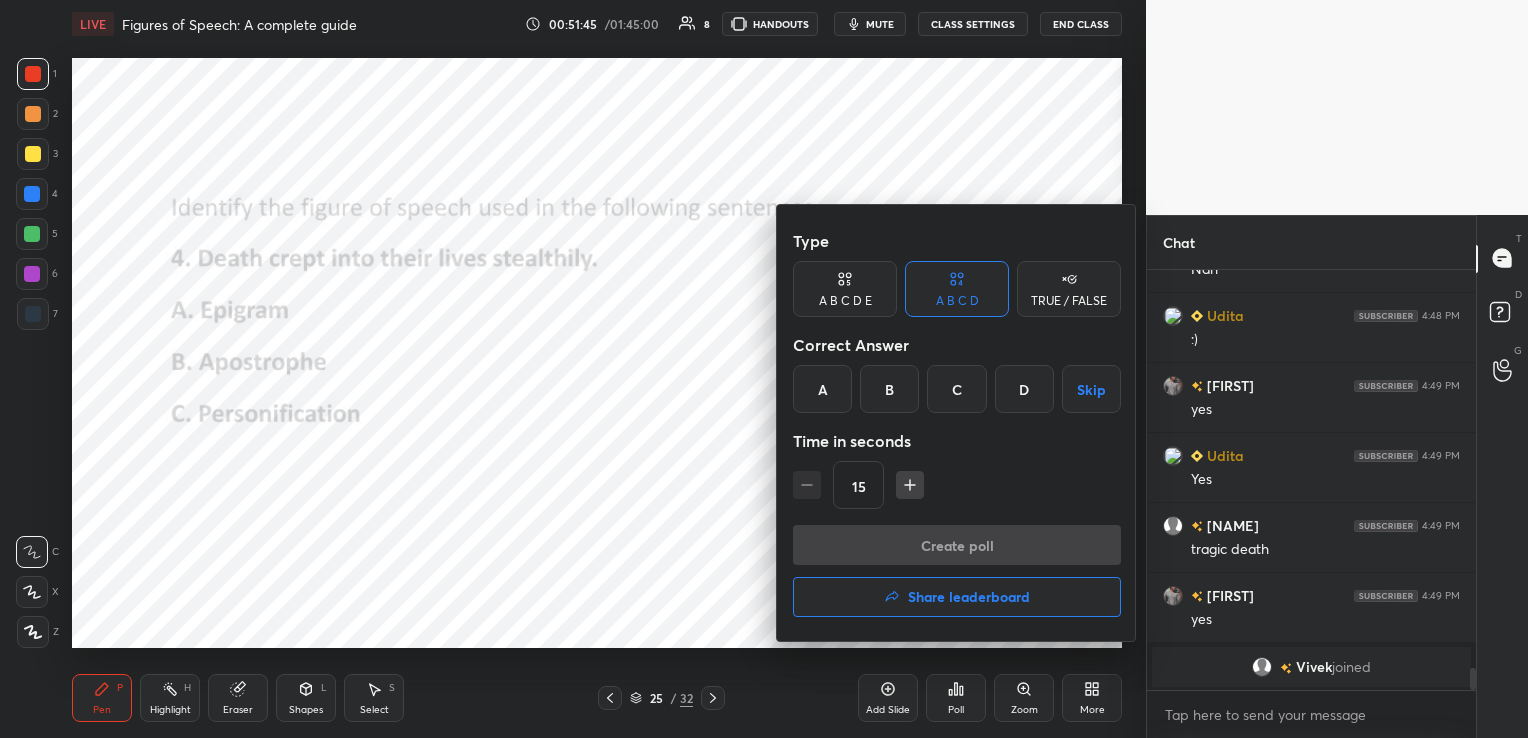 click on "C" at bounding box center (956, 389) 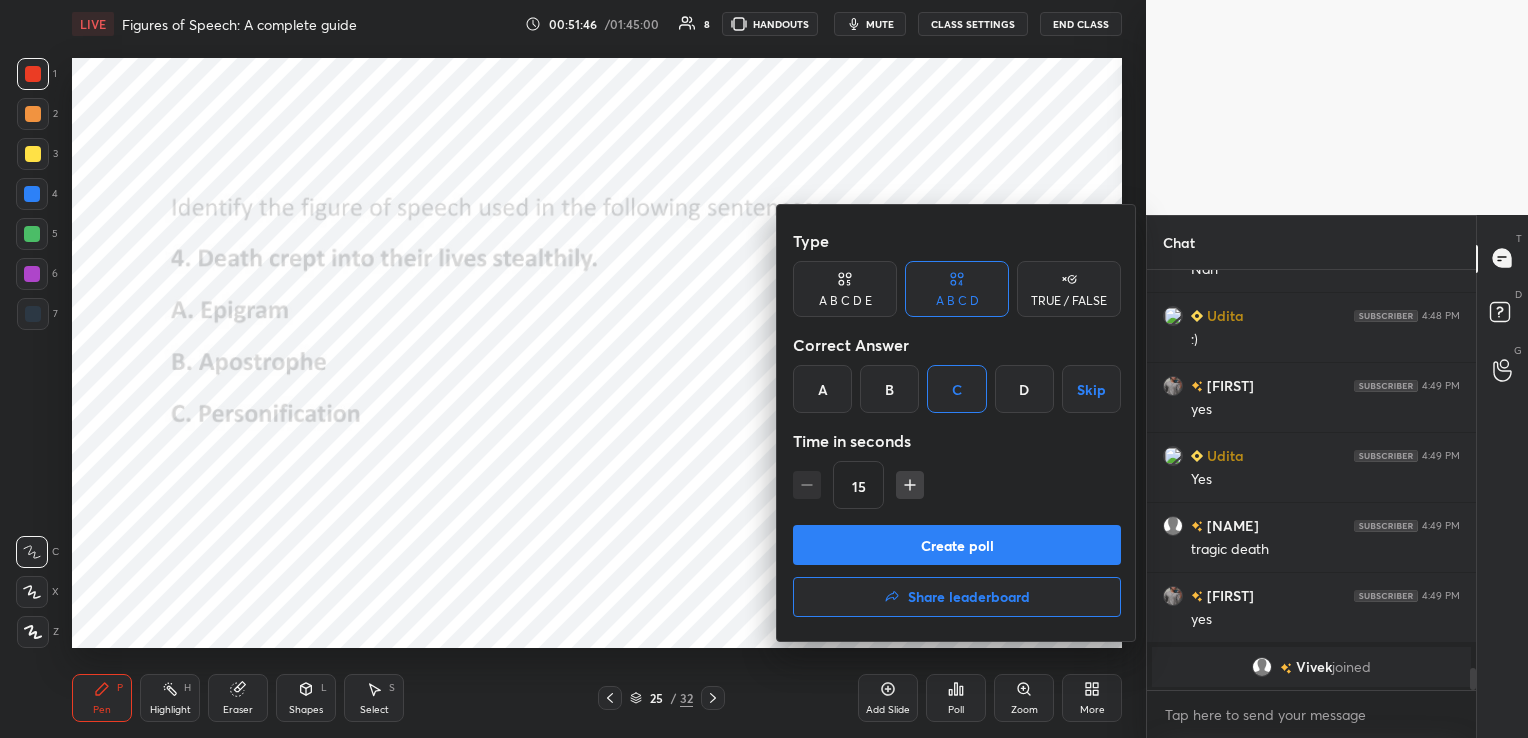 click 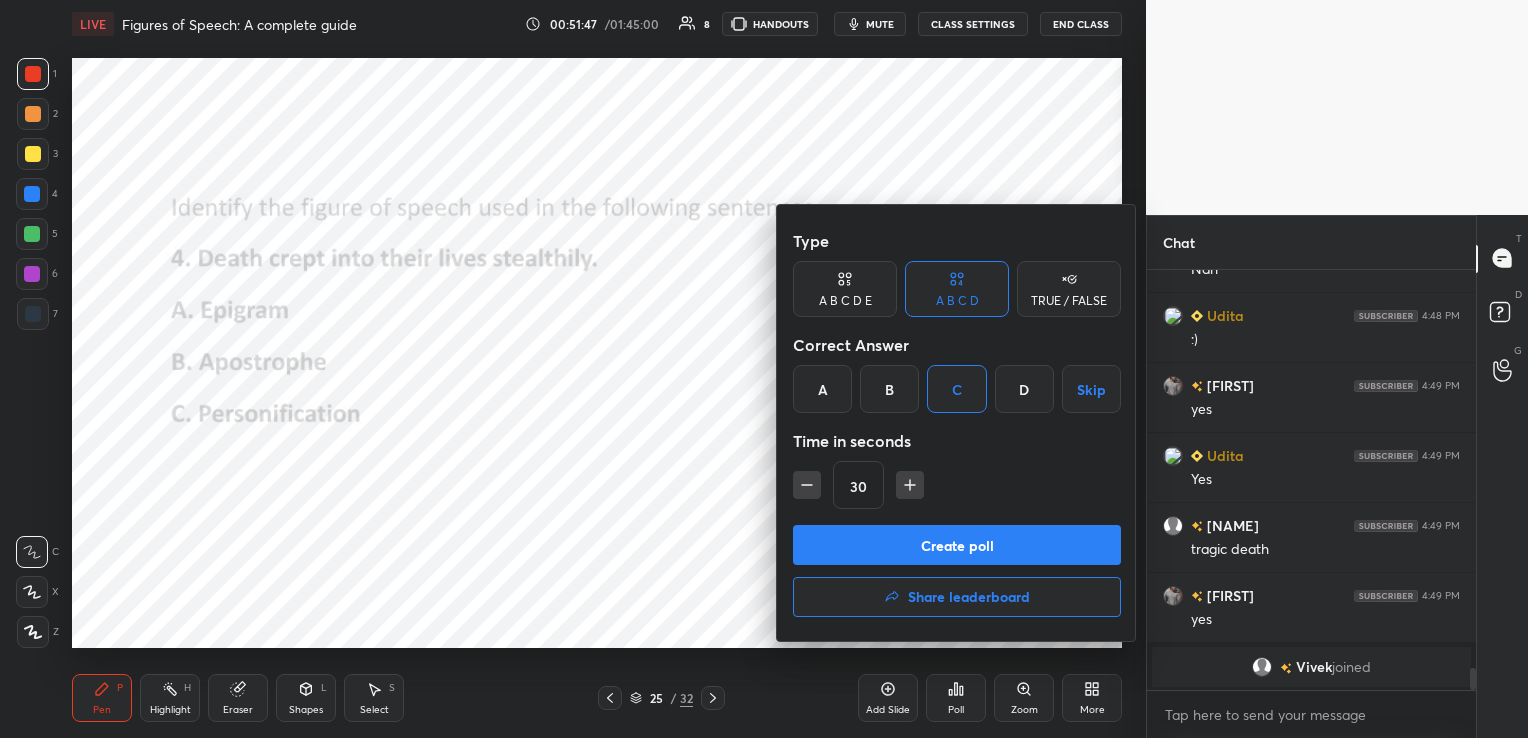 click on "Create poll" at bounding box center (957, 545) 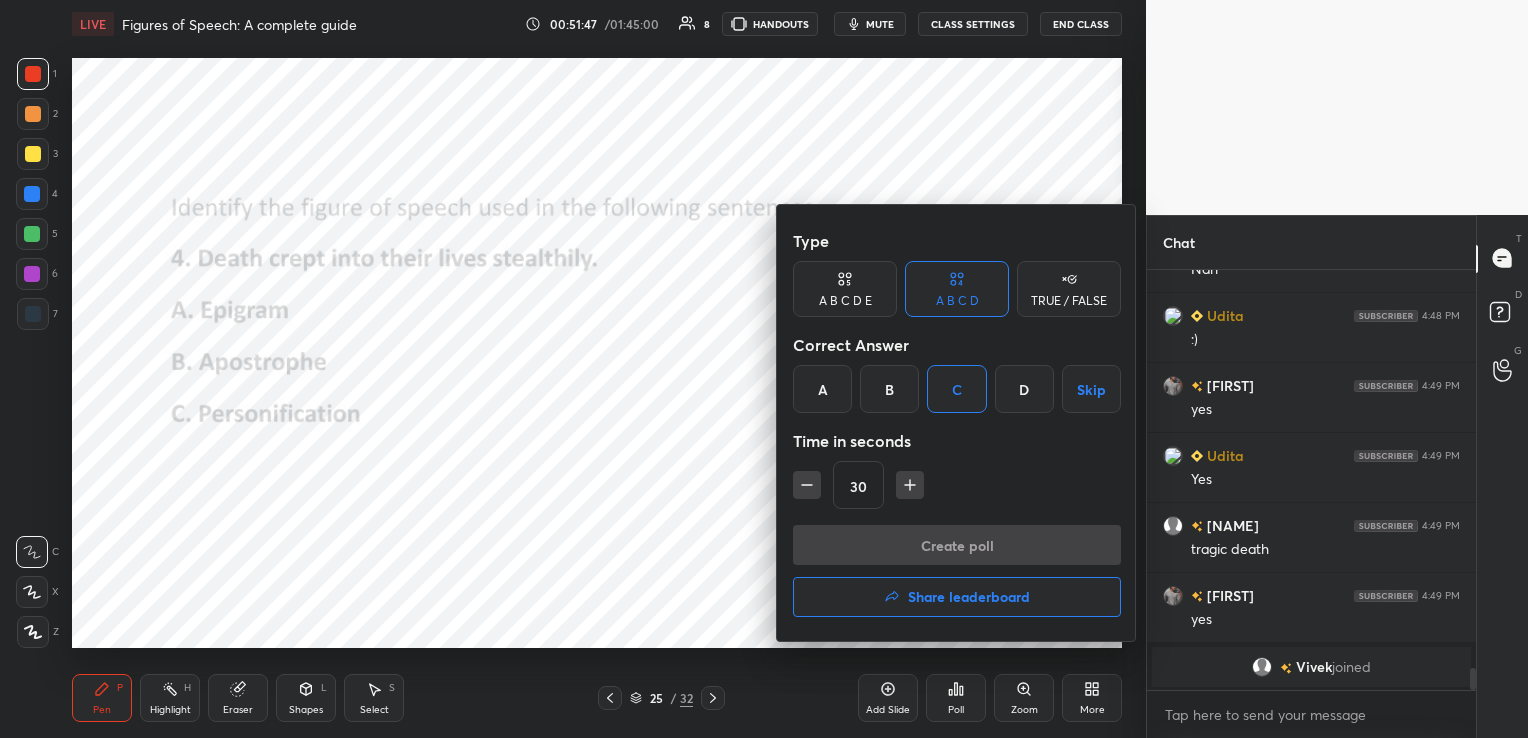 scroll, scrollTop: 372, scrollLeft: 323, axis: both 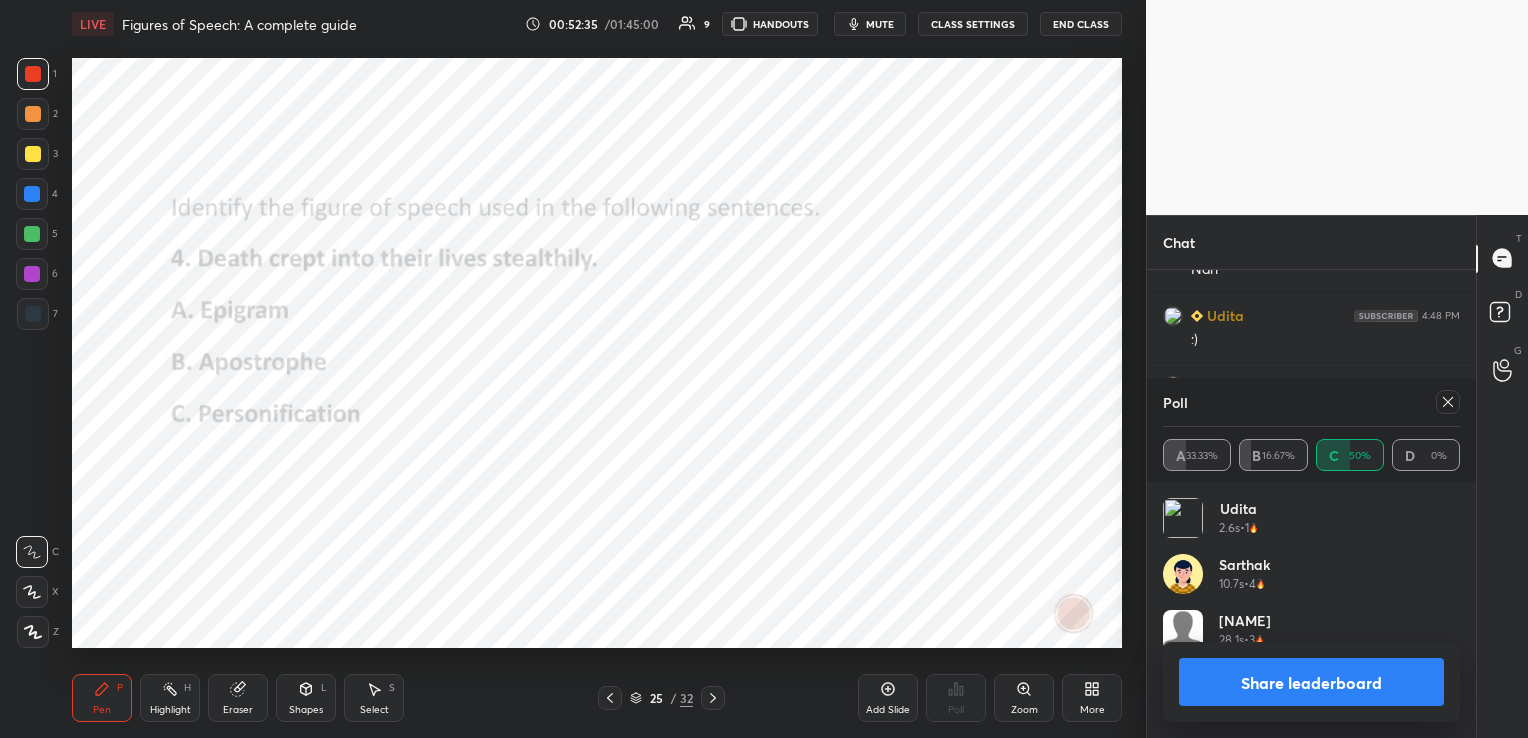click 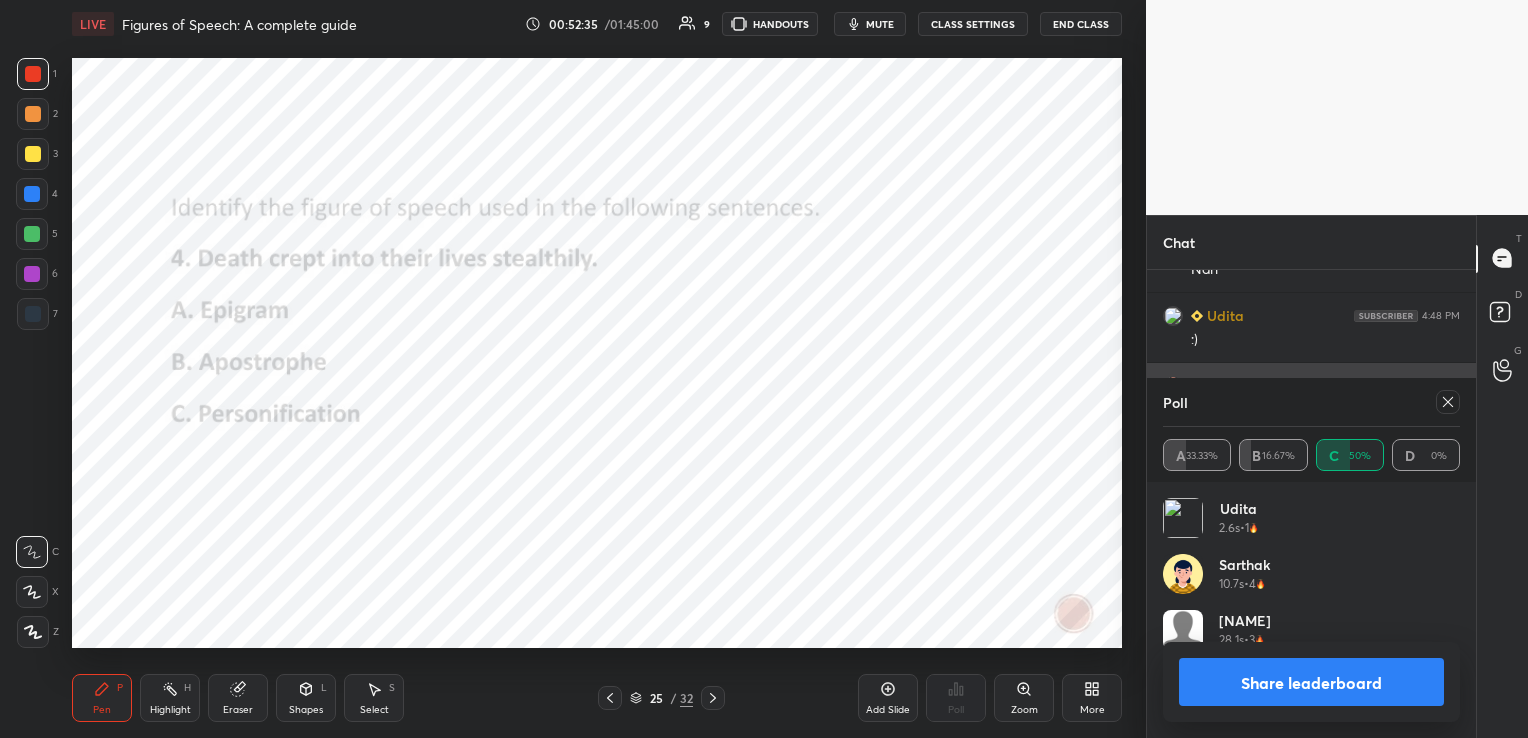 scroll, scrollTop: 88, scrollLeft: 291, axis: both 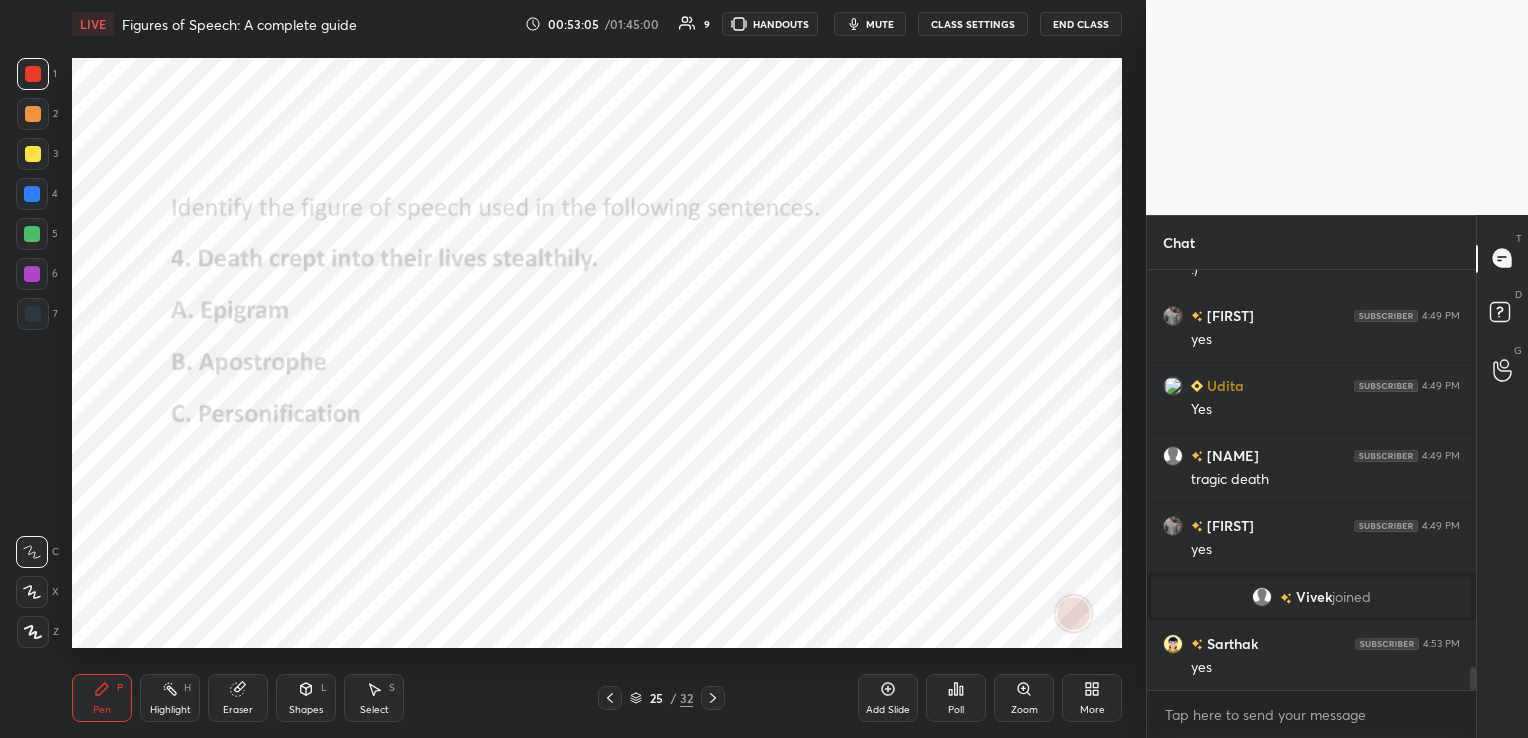 click 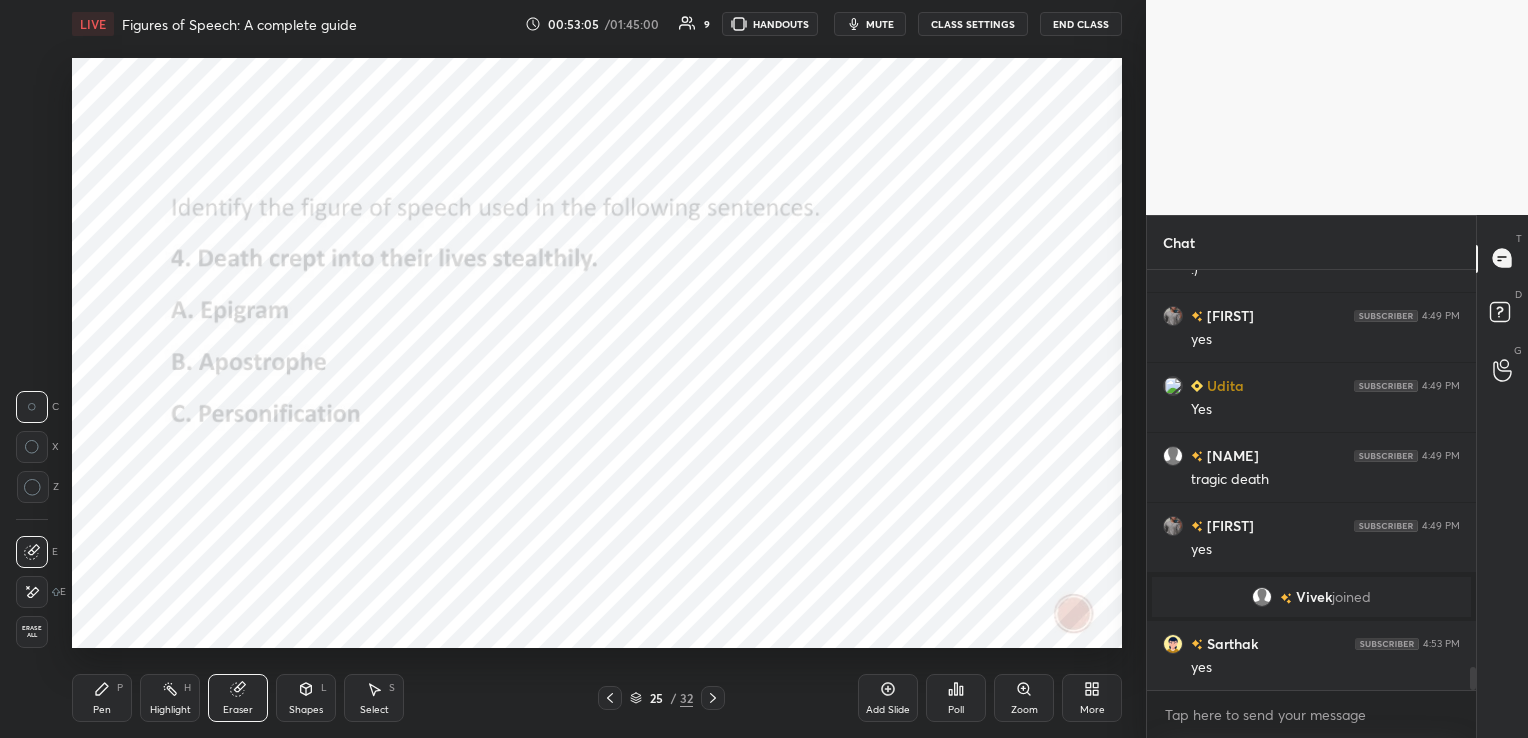 scroll, scrollTop: 7256, scrollLeft: 0, axis: vertical 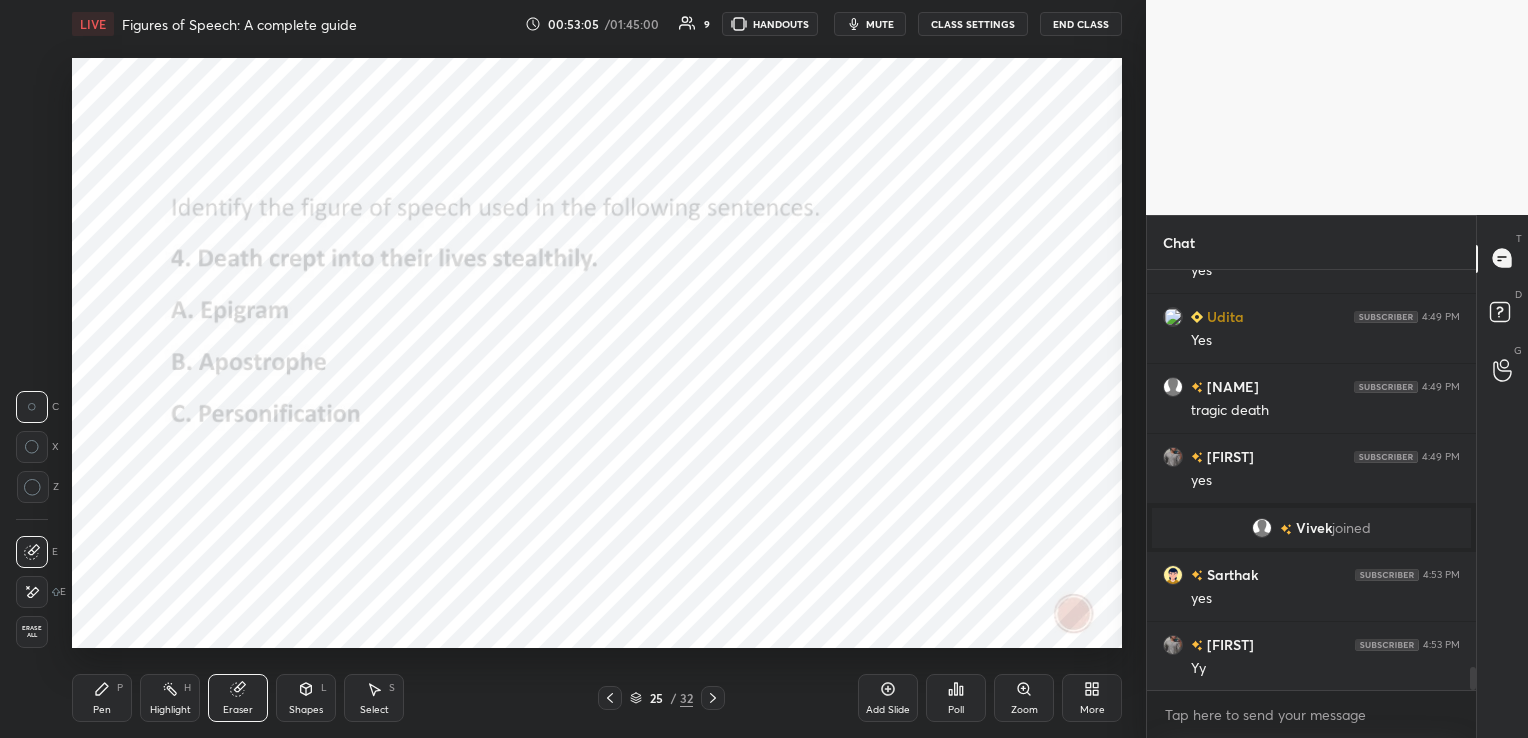 drag, startPoint x: 35, startPoint y: 631, endPoint x: 584, endPoint y: 652, distance: 549.4015 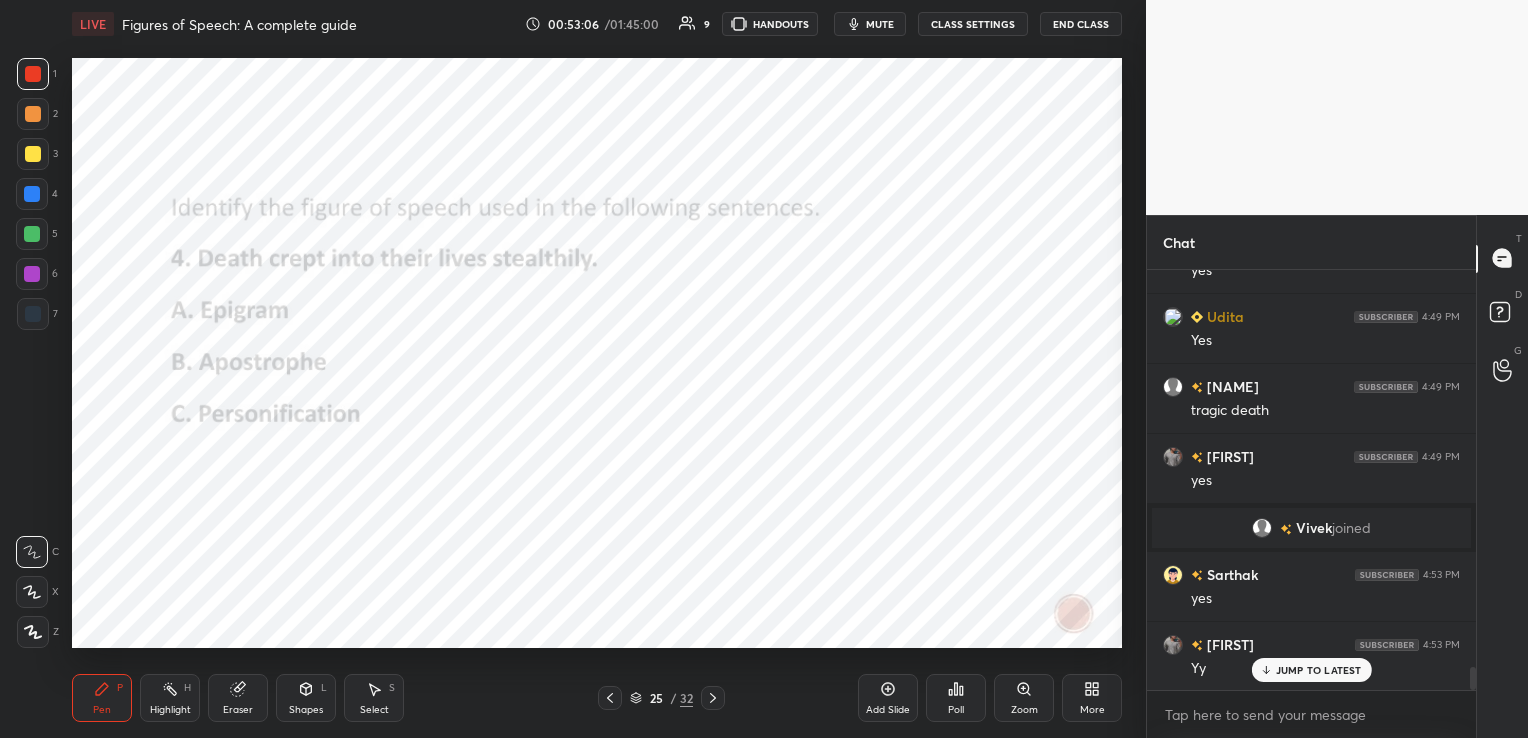 scroll, scrollTop: 7257, scrollLeft: 0, axis: vertical 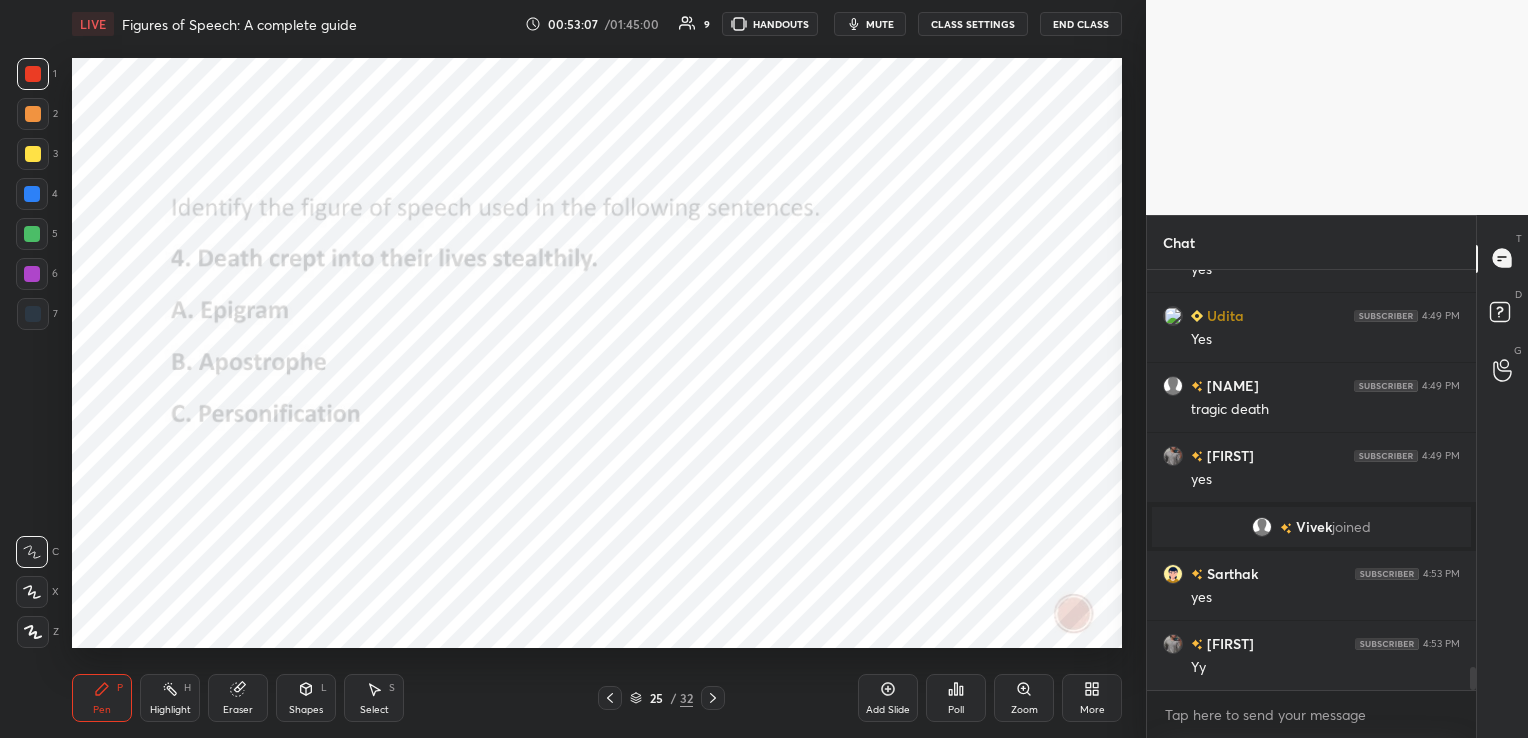 click 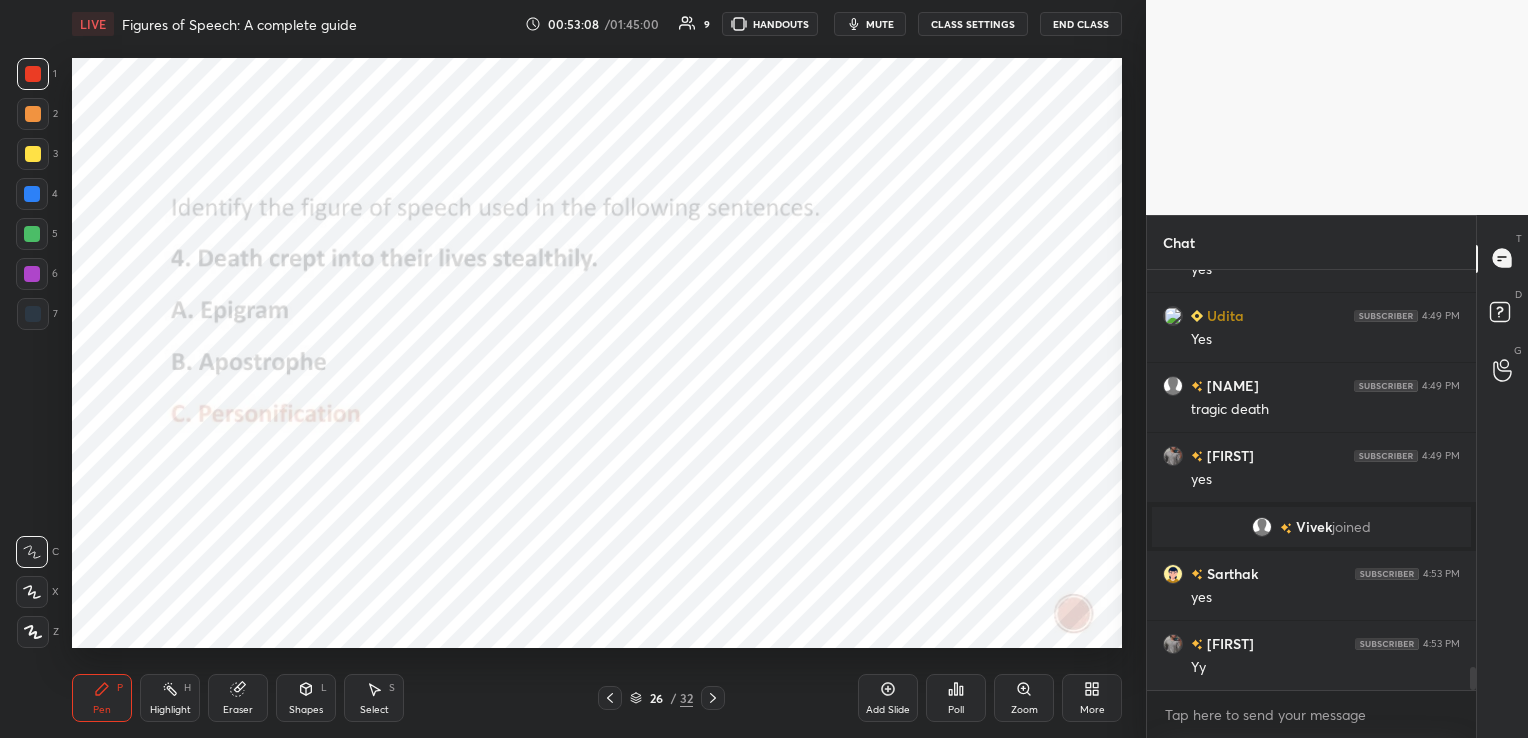 click 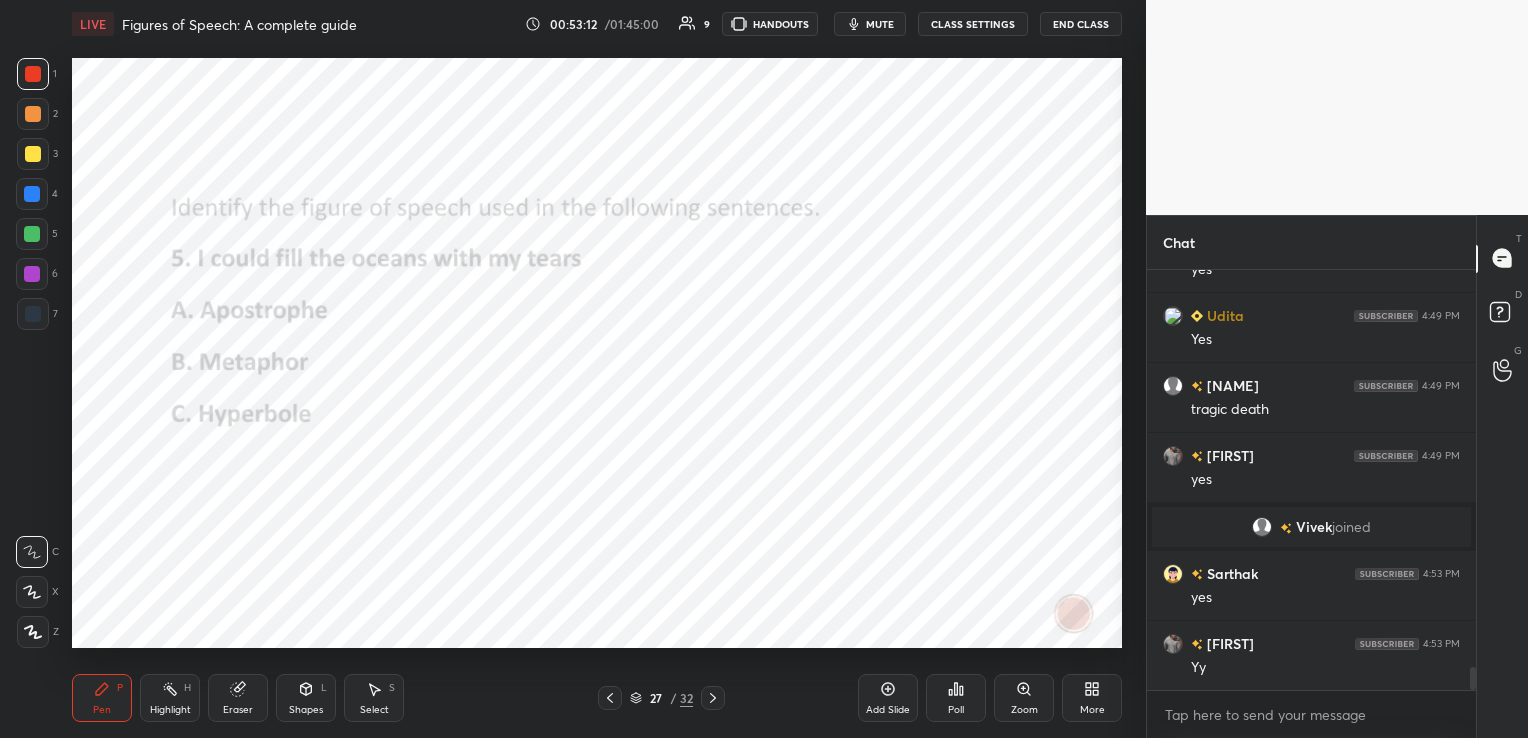 click on "Poll" at bounding box center [956, 698] 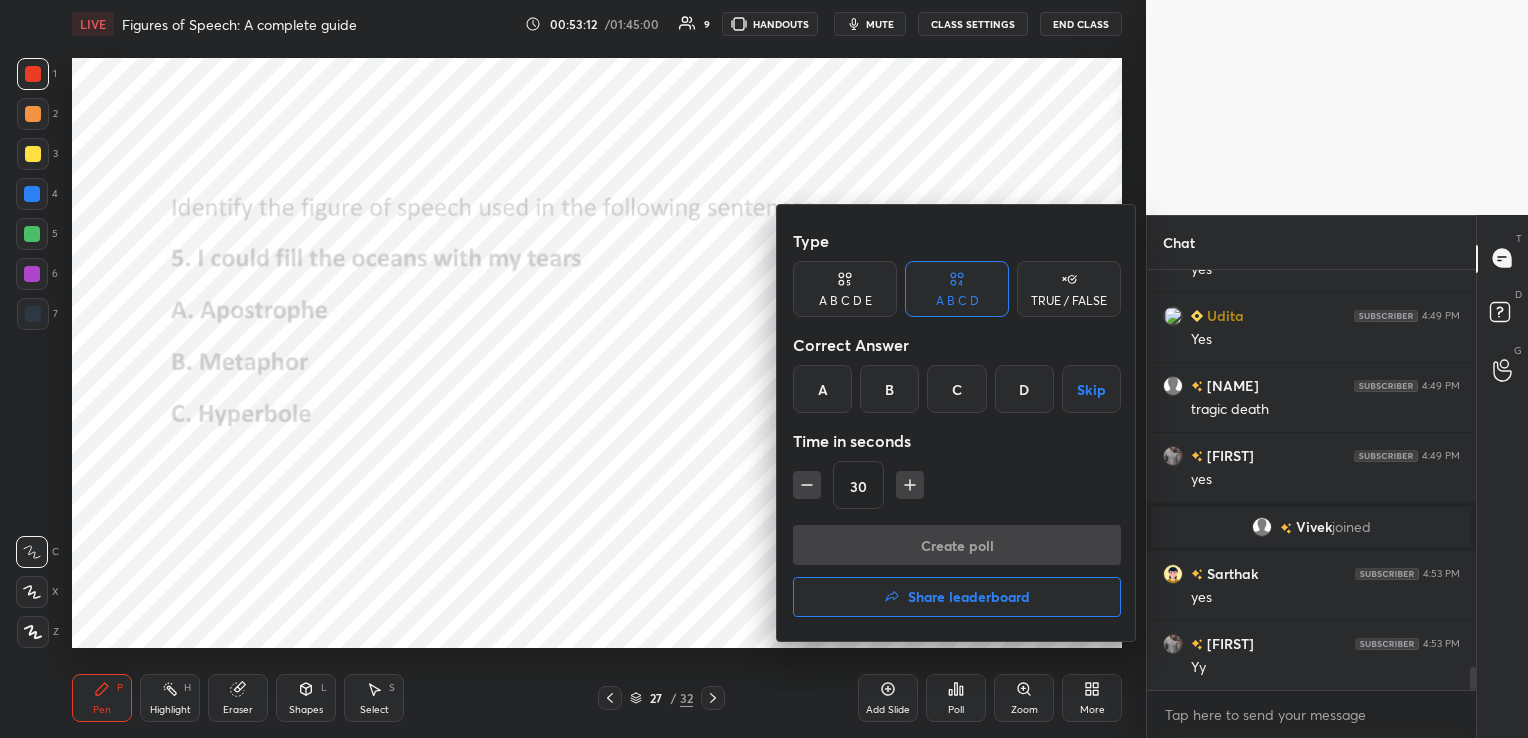 click on "C" at bounding box center (956, 389) 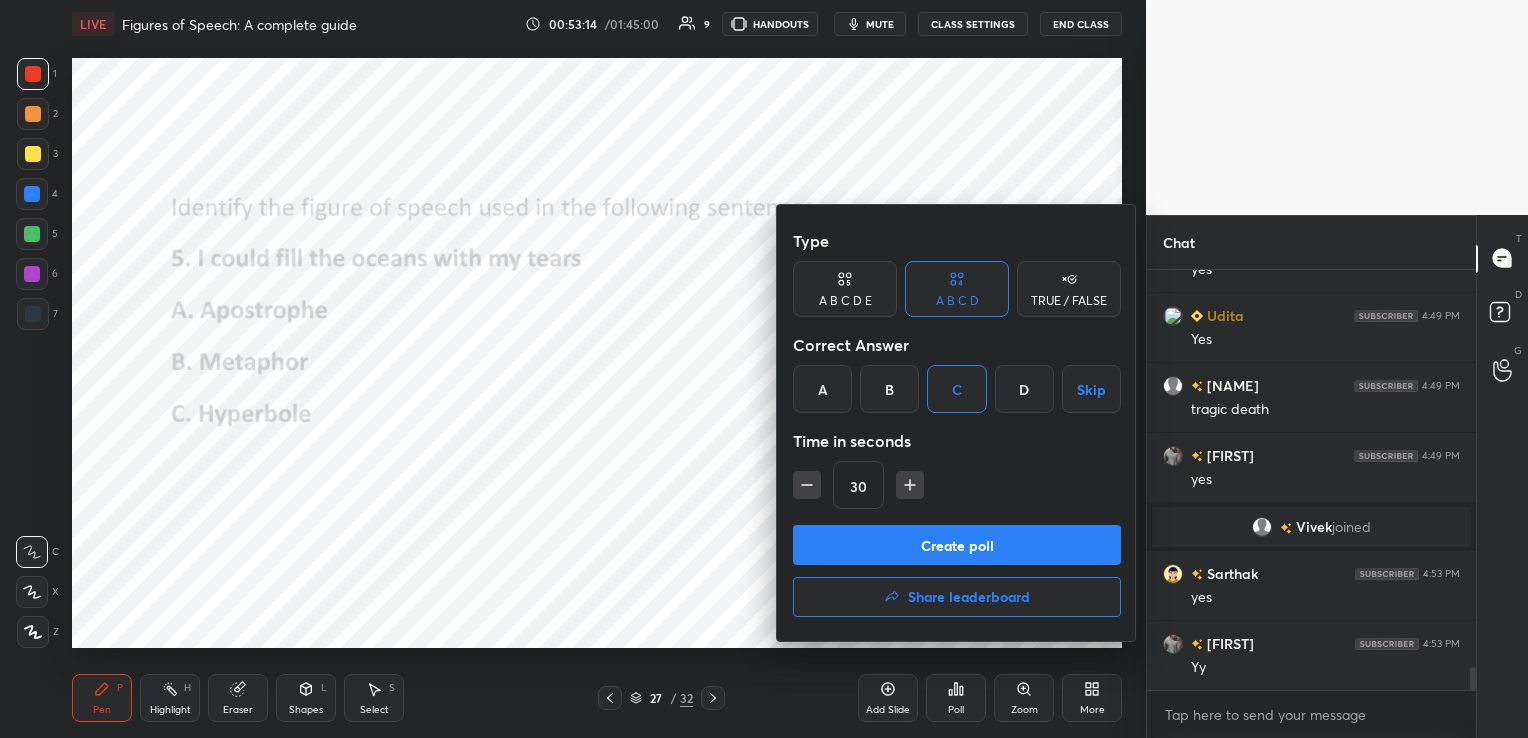 click on "Create poll" at bounding box center (957, 545) 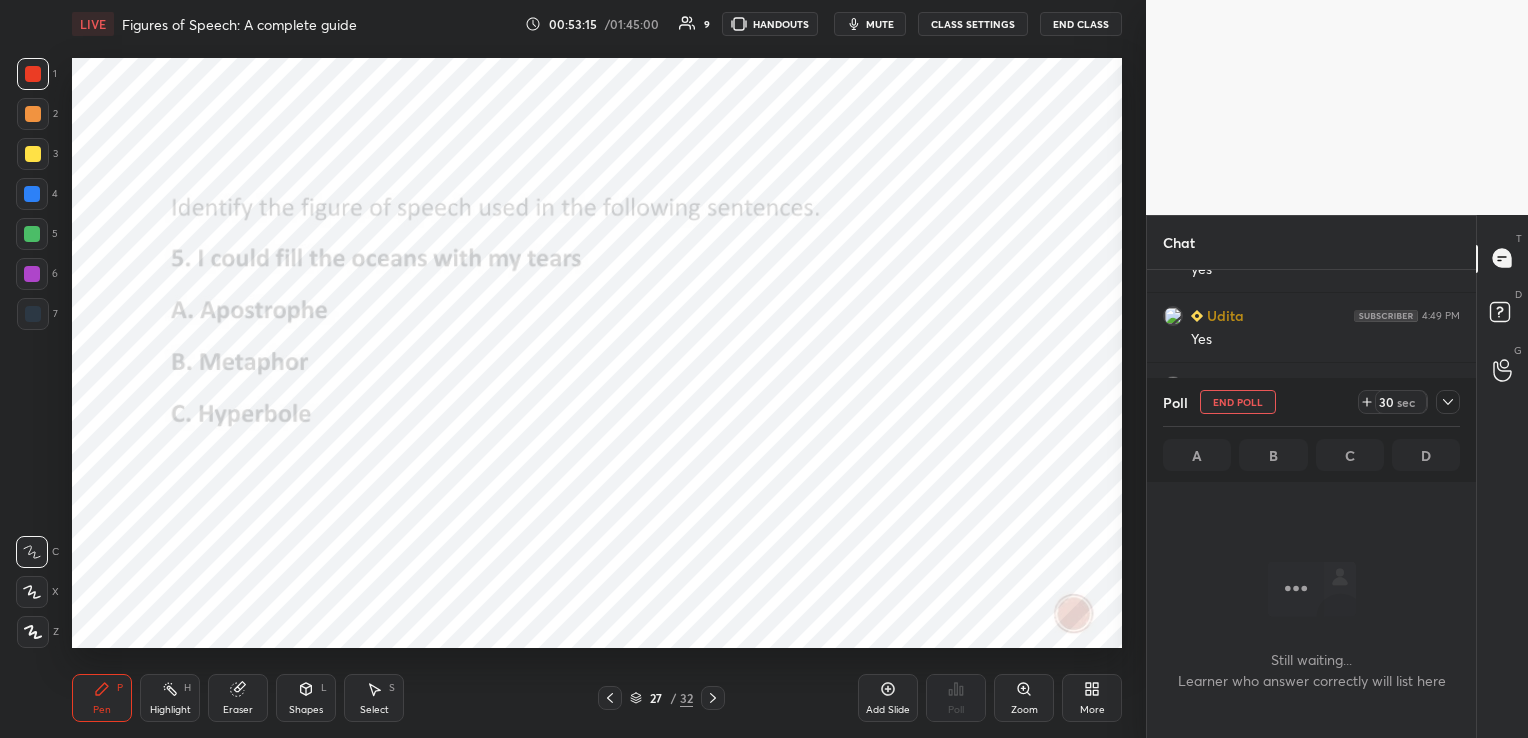 scroll, scrollTop: 6, scrollLeft: 6, axis: both 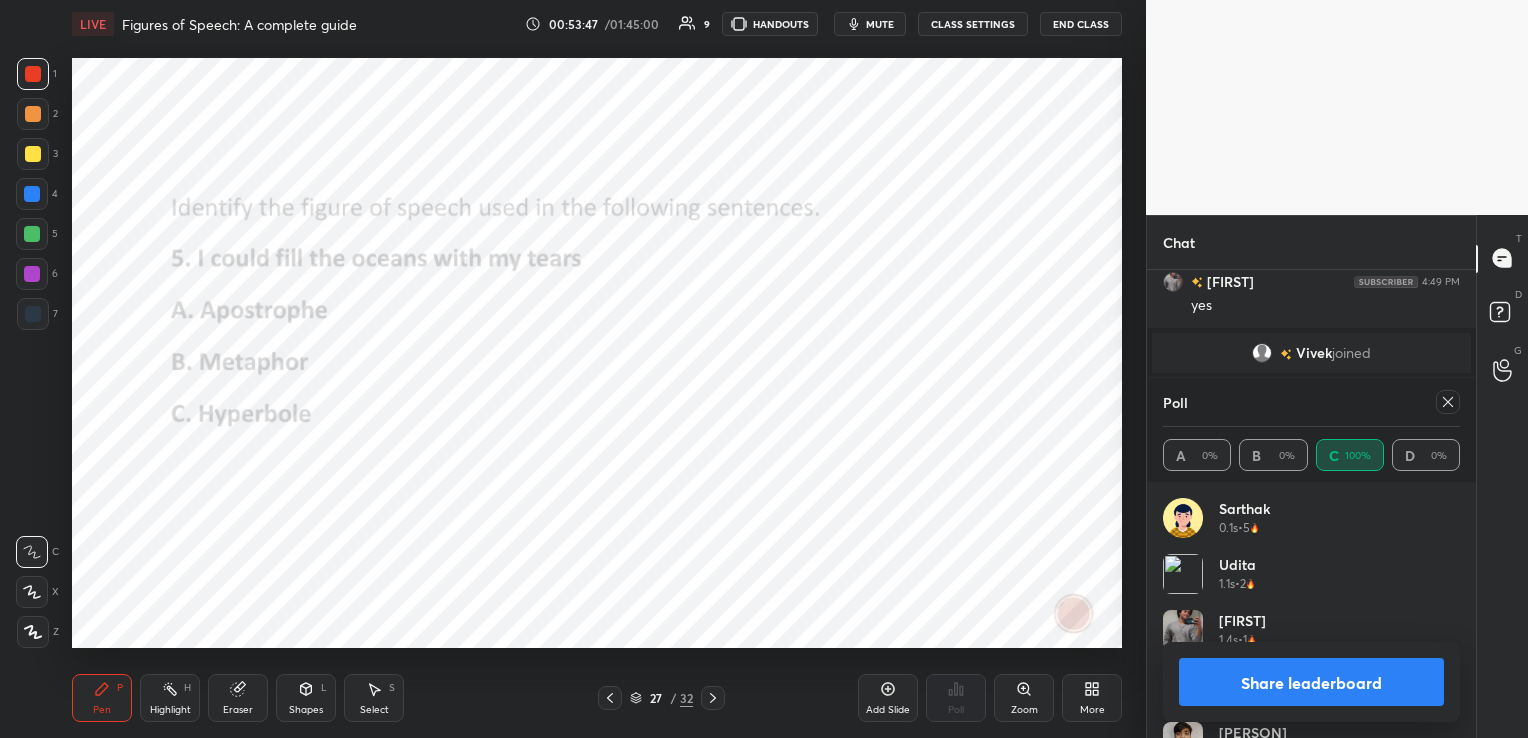 click 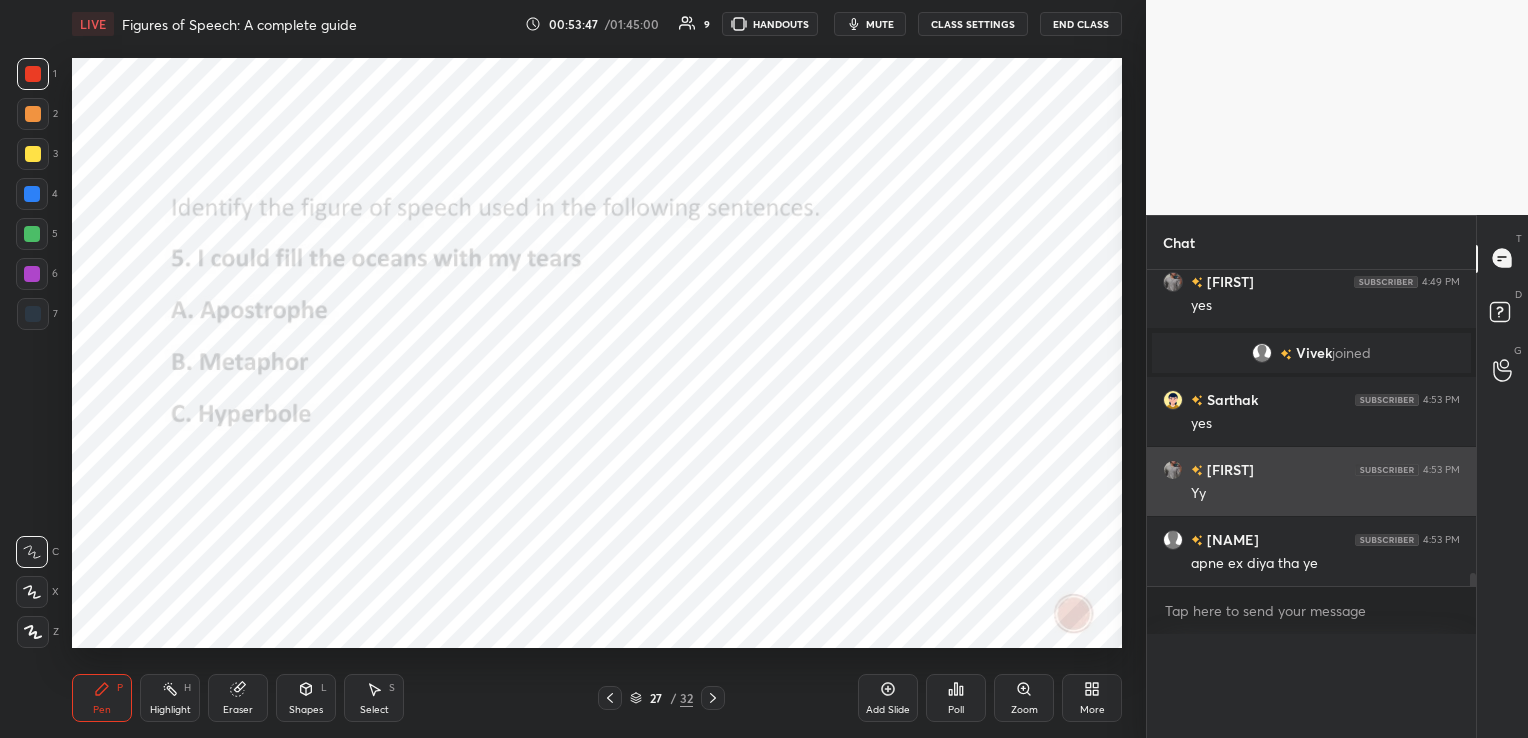 scroll, scrollTop: 187, scrollLeft: 323, axis: both 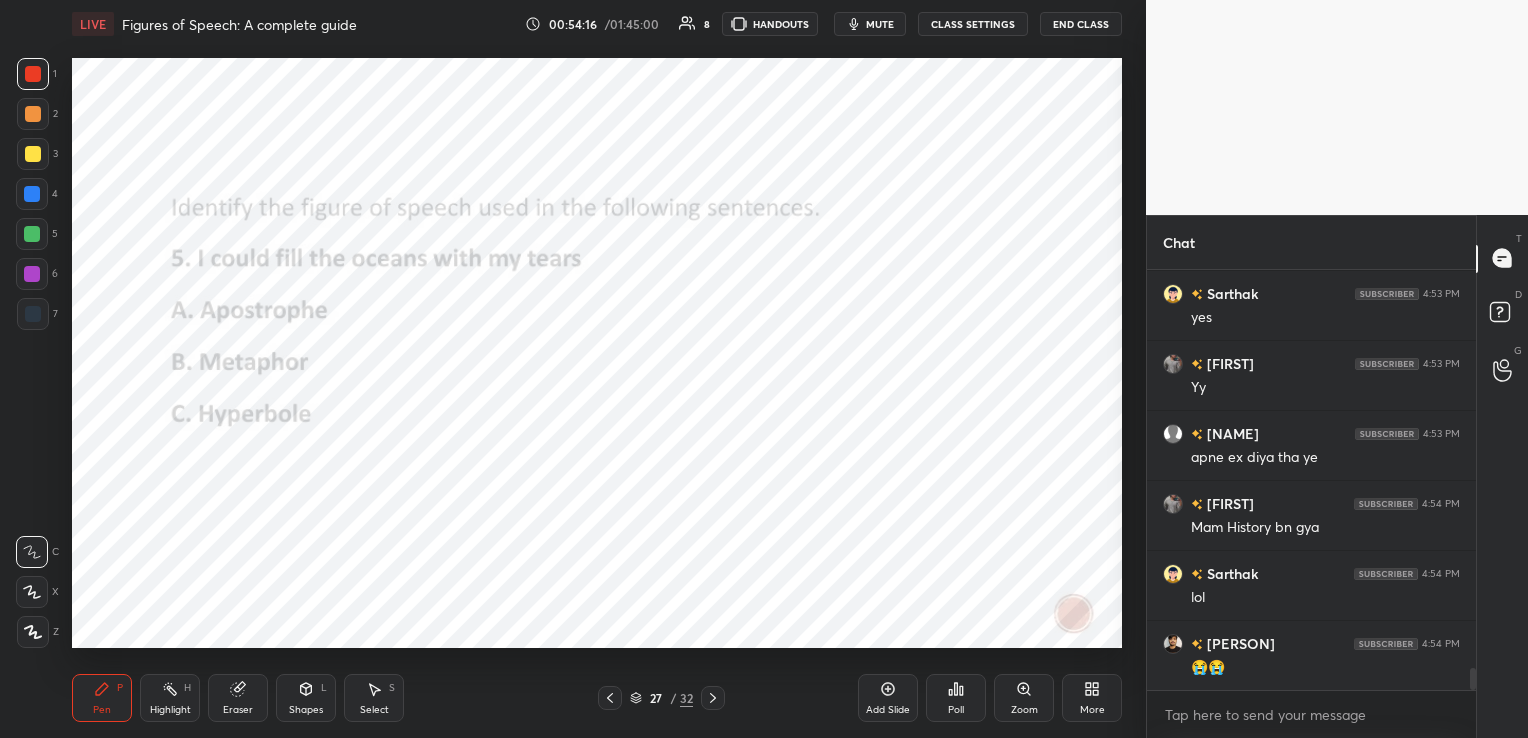 click 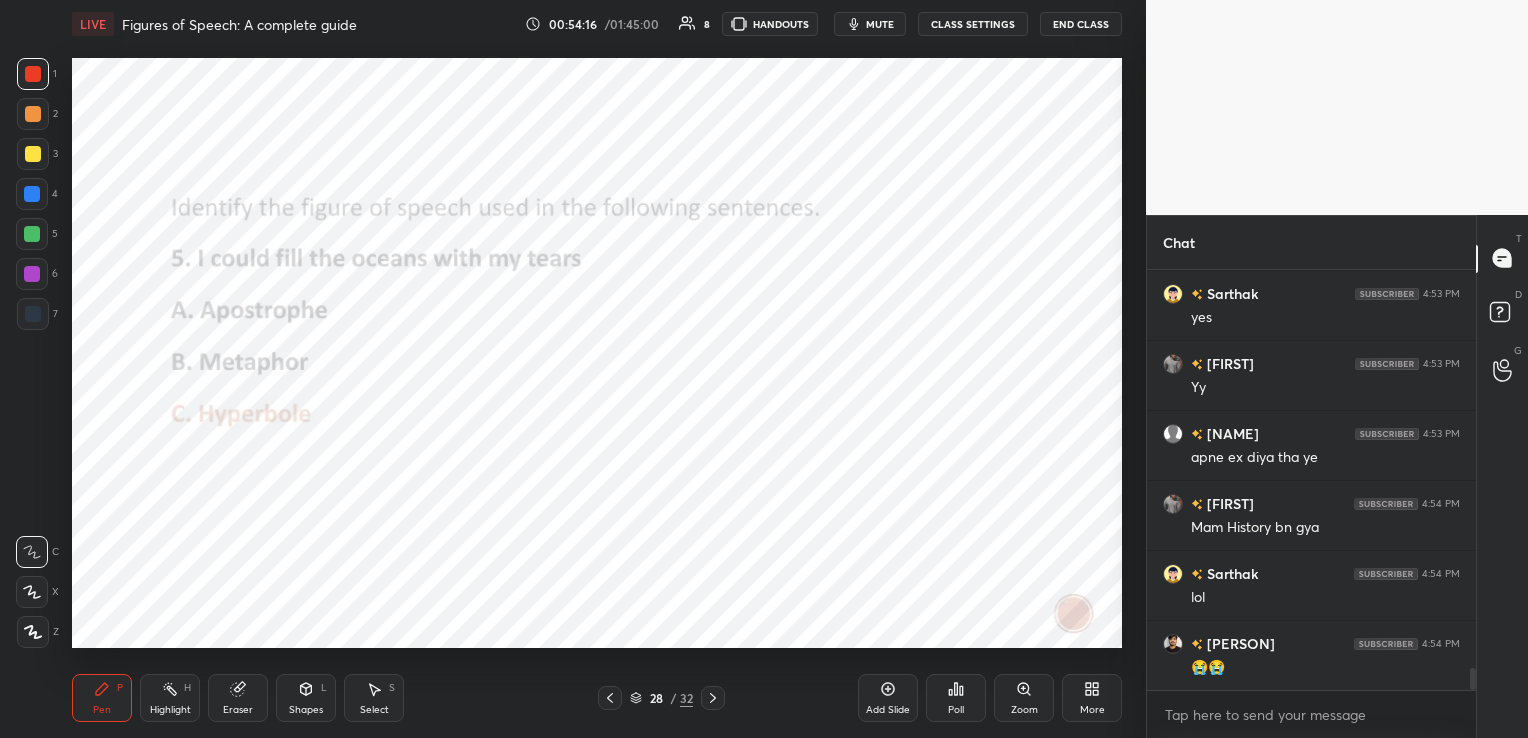 click 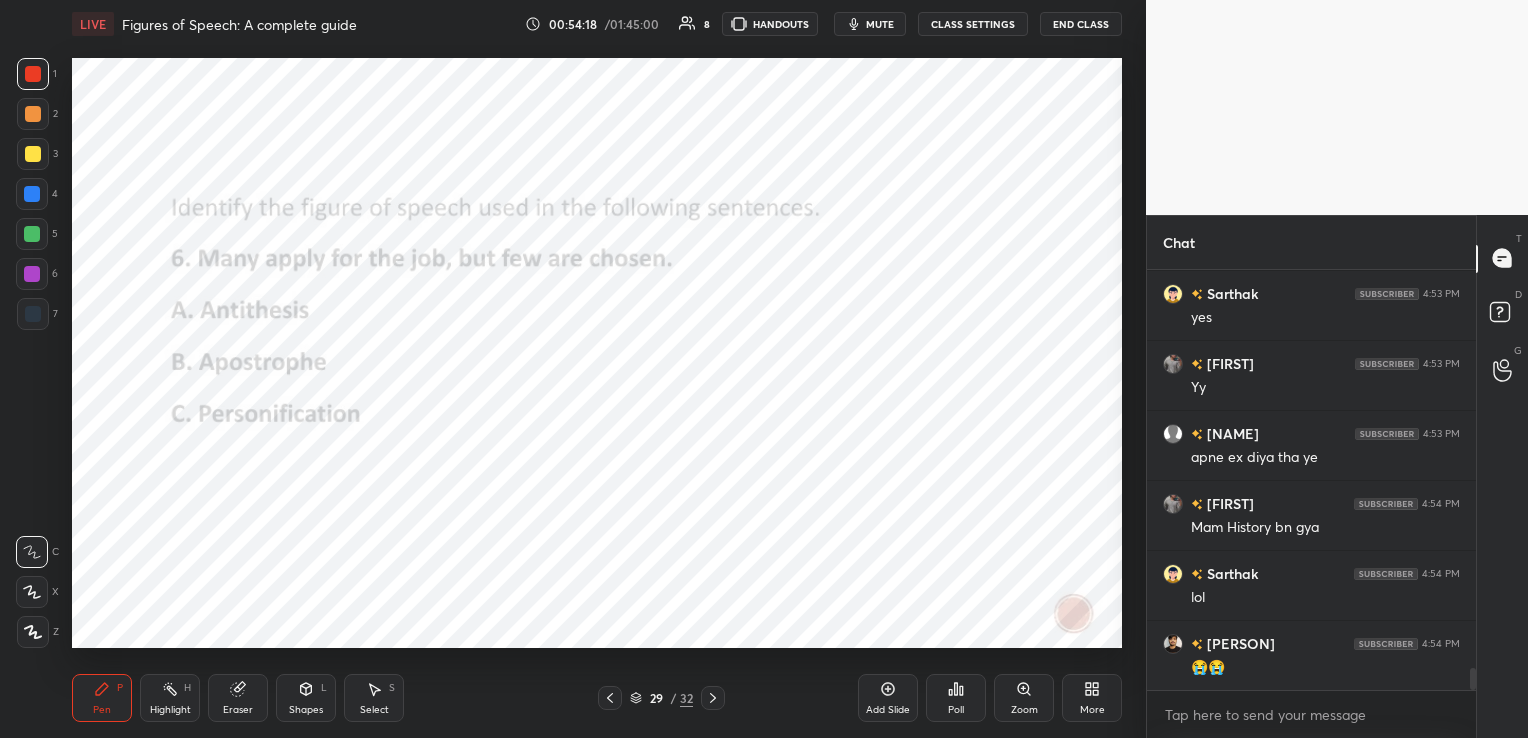 scroll, scrollTop: 7607, scrollLeft: 0, axis: vertical 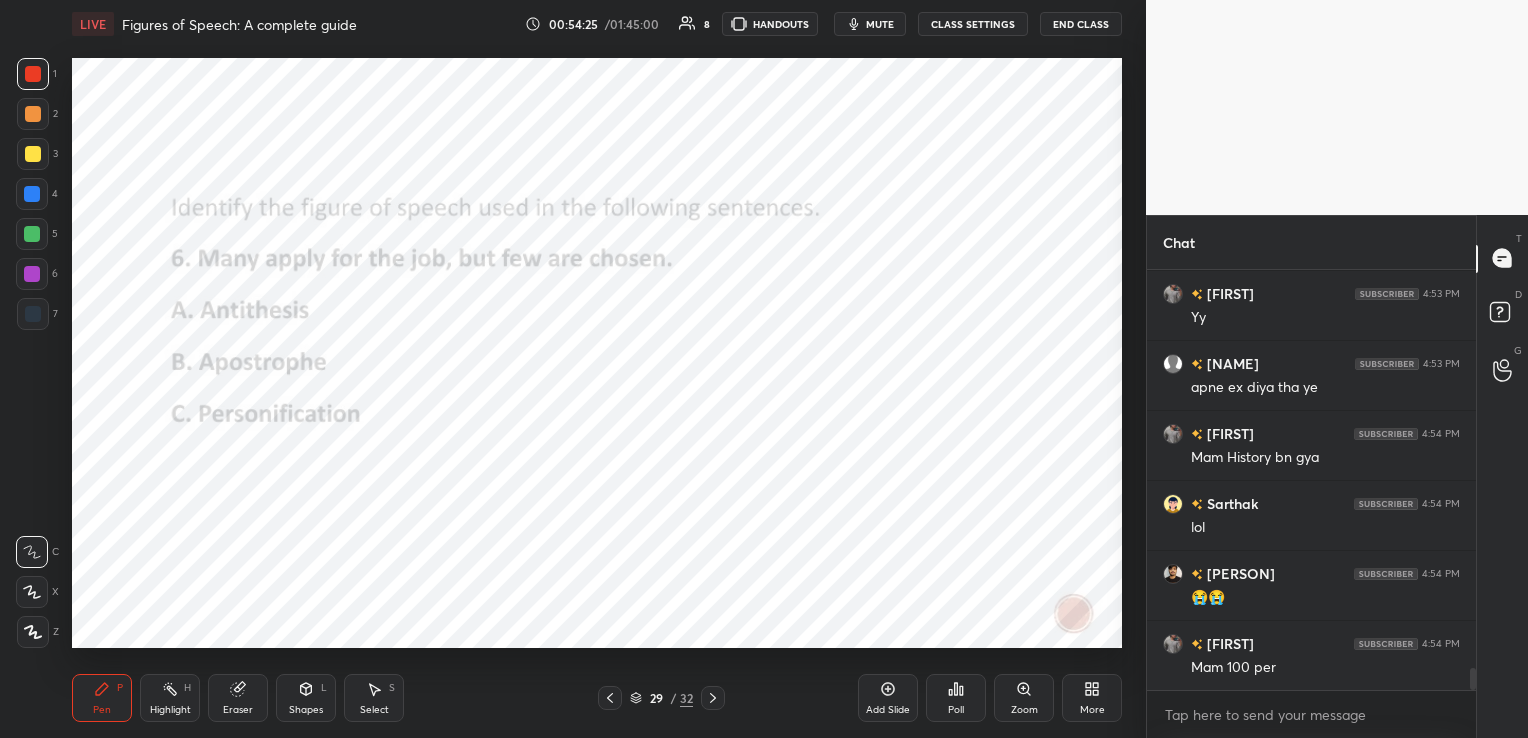 click on "Poll" at bounding box center (956, 698) 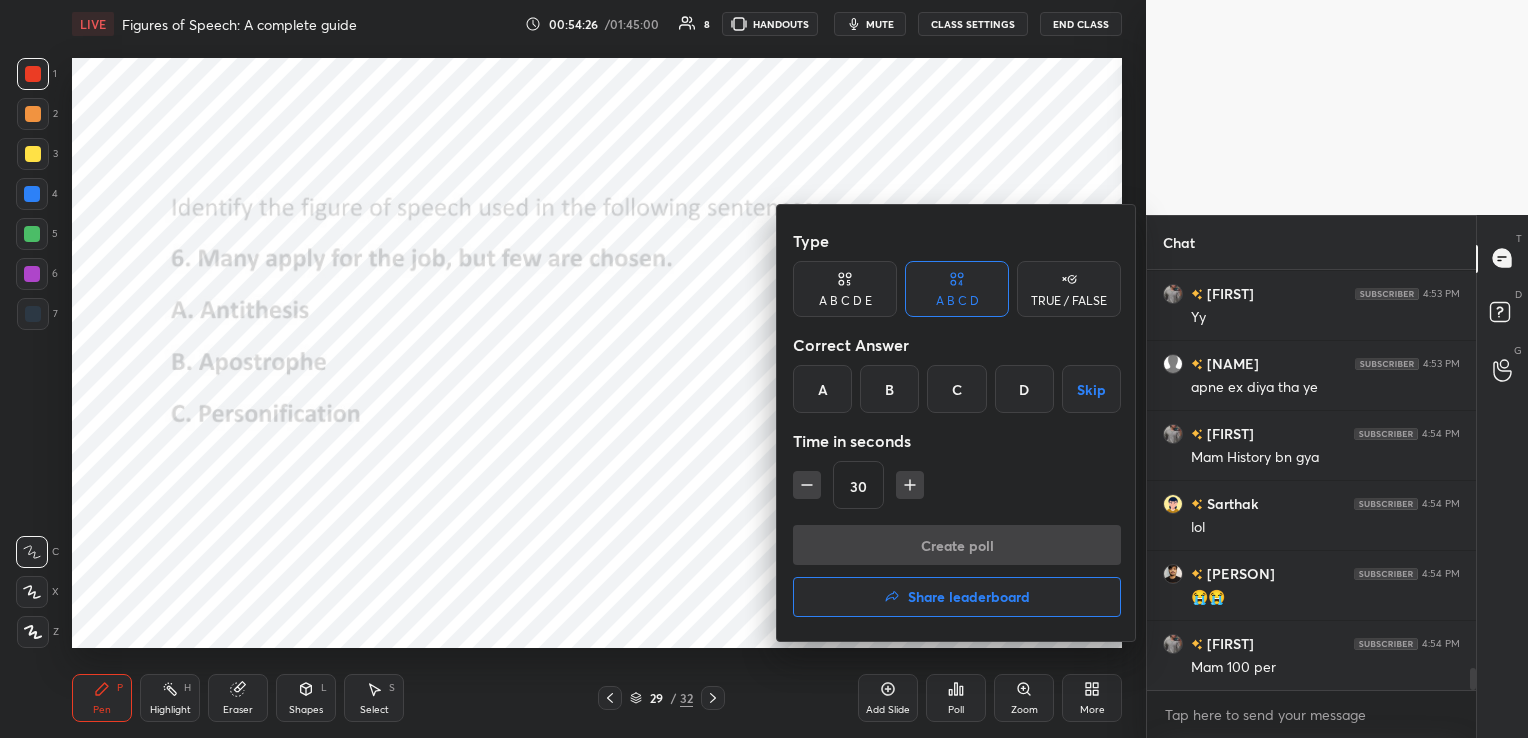 click on "A" at bounding box center (822, 389) 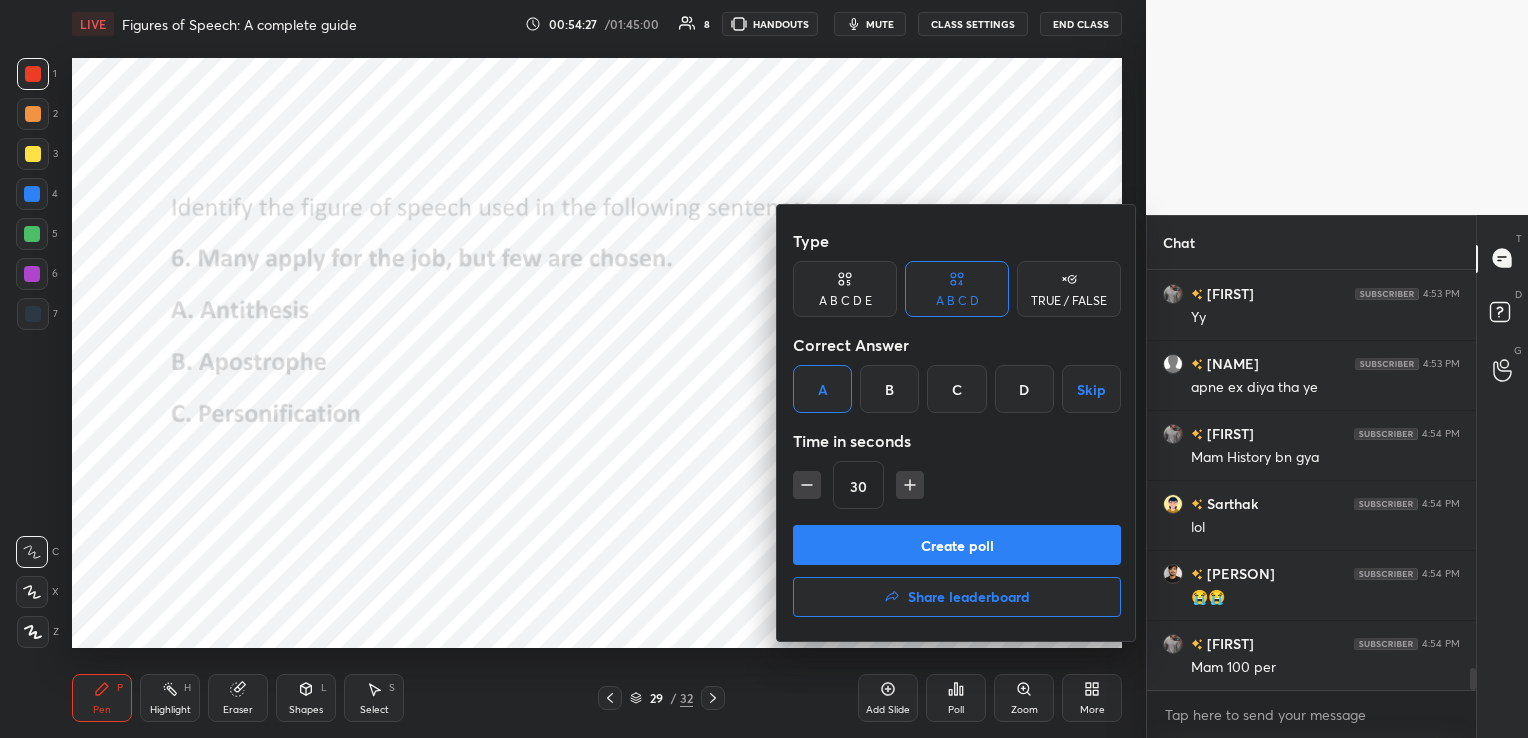 click on "Create poll" at bounding box center (957, 545) 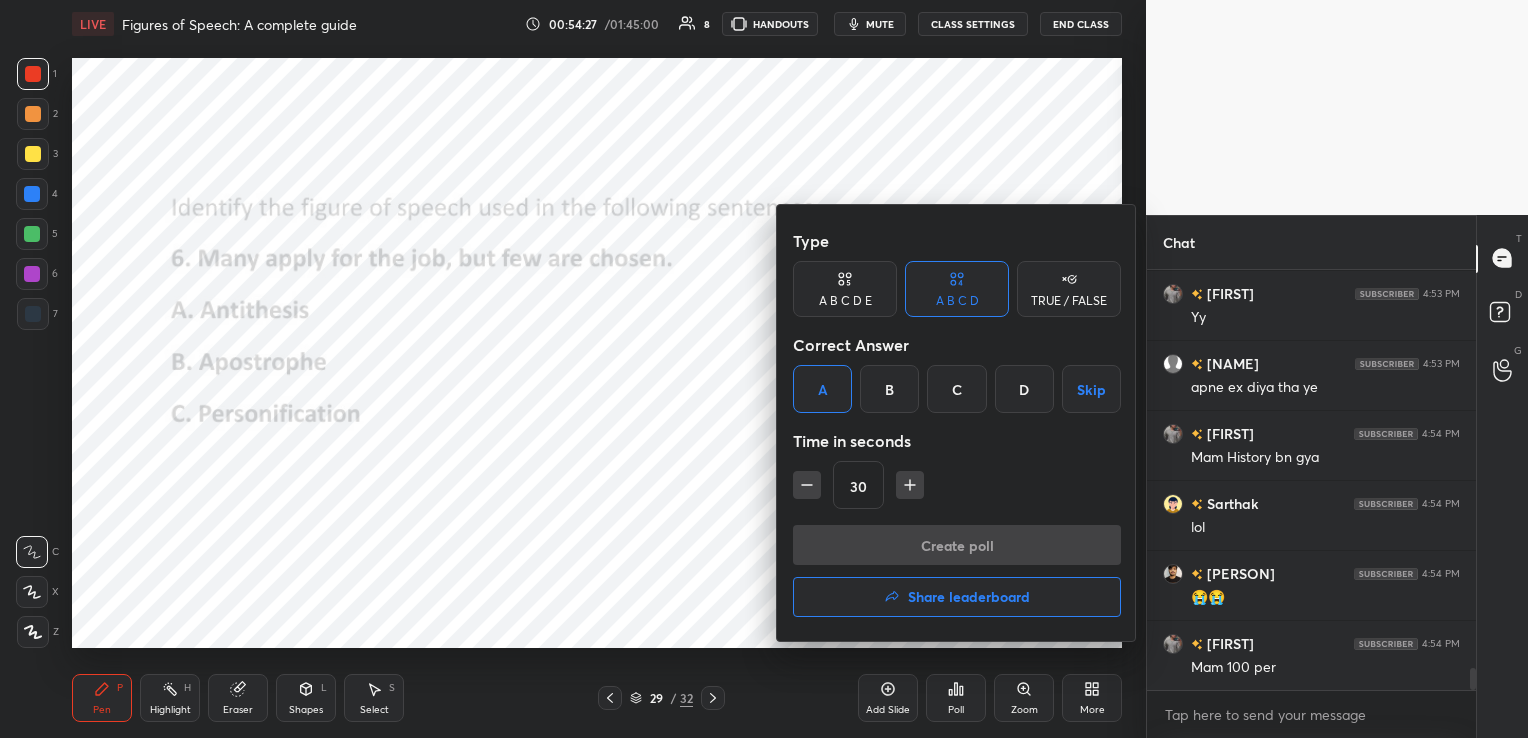 scroll, scrollTop: 372, scrollLeft: 323, axis: both 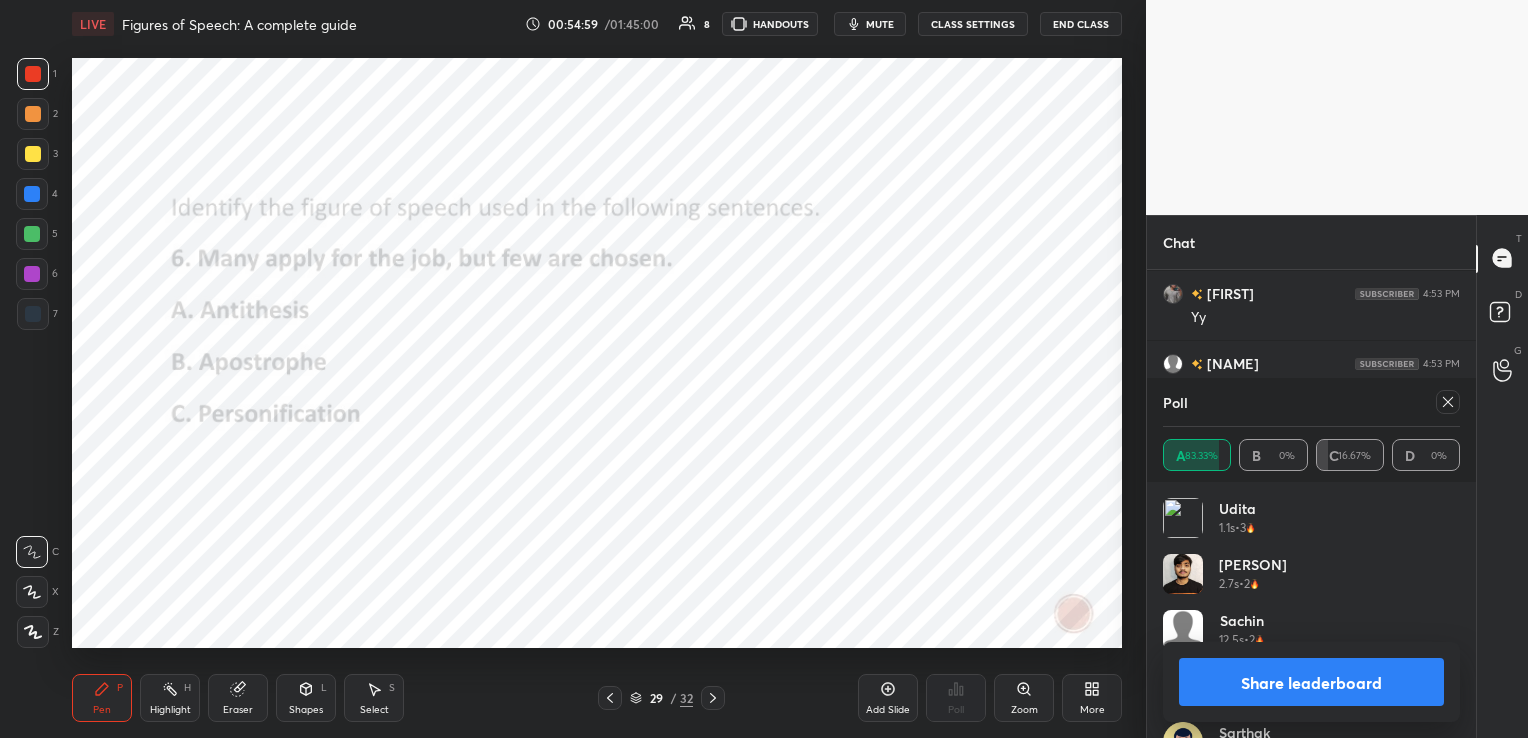 click 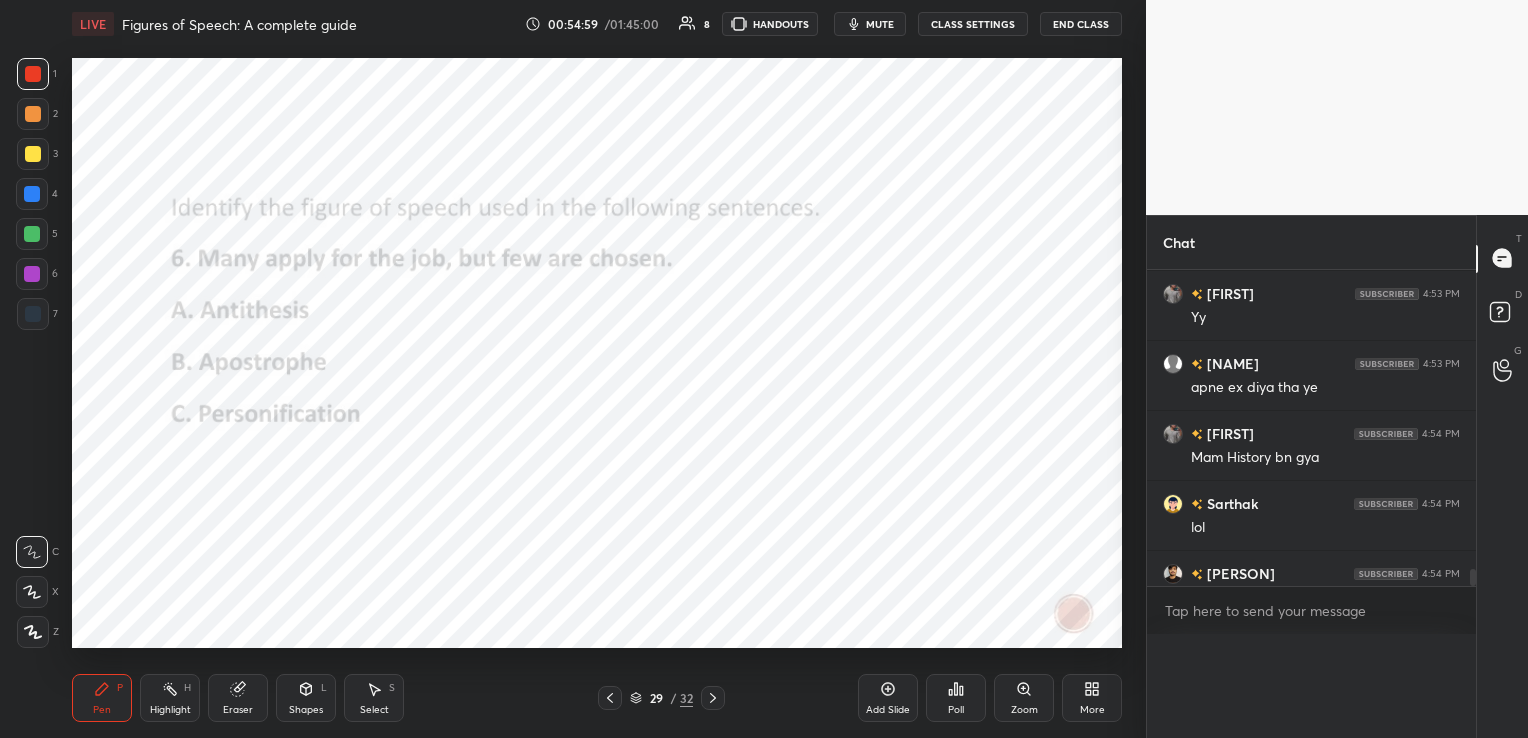 scroll, scrollTop: 88, scrollLeft: 291, axis: both 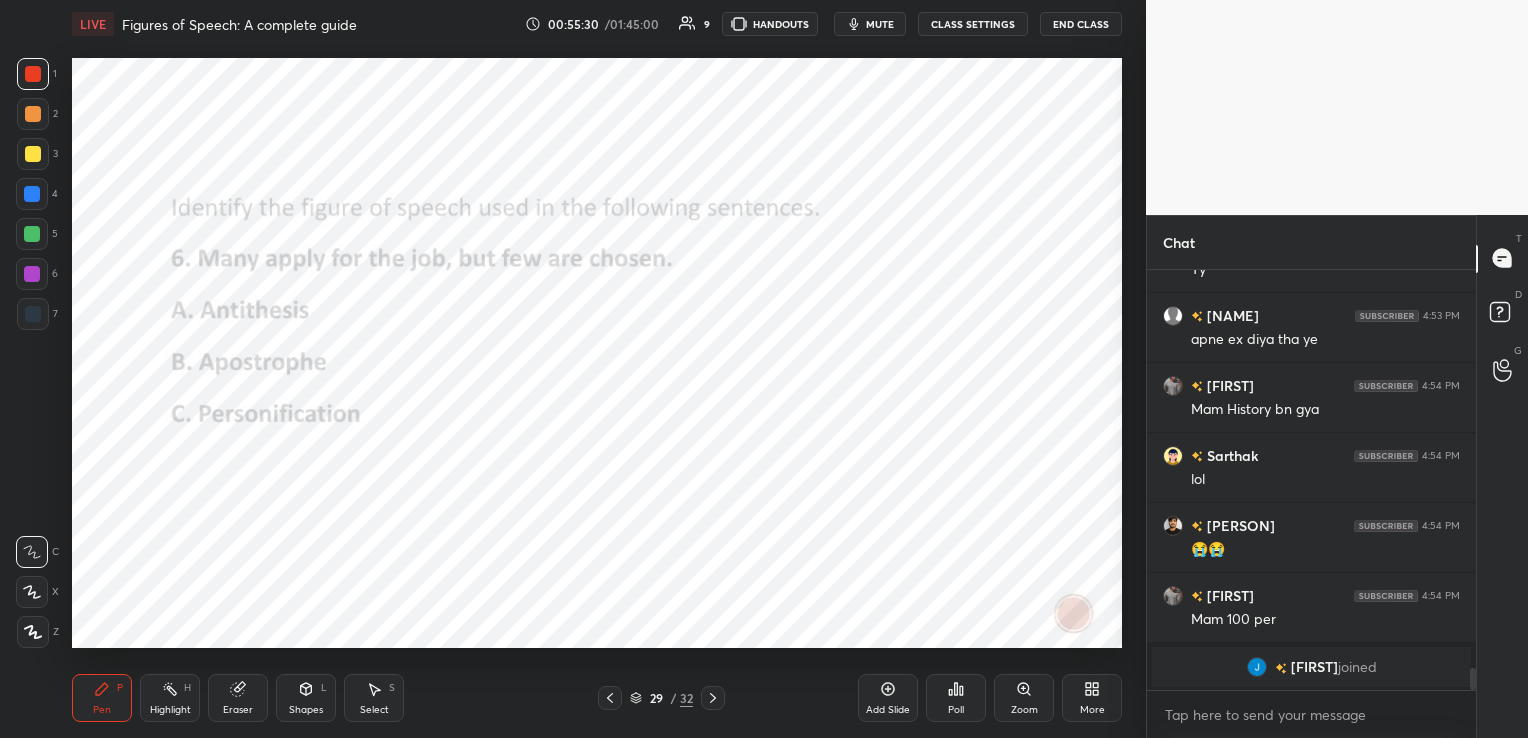 click 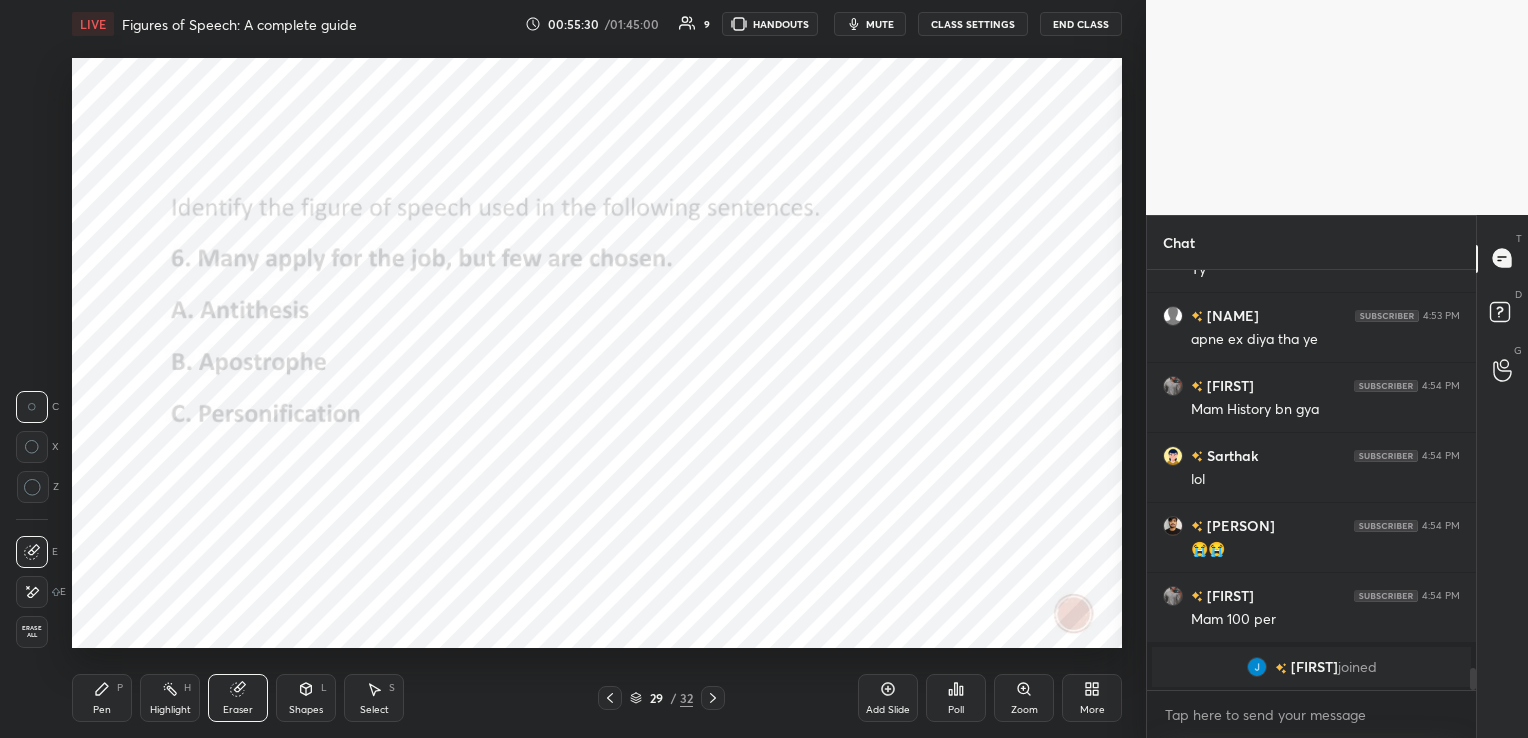 click on "Erase all" at bounding box center [32, 632] 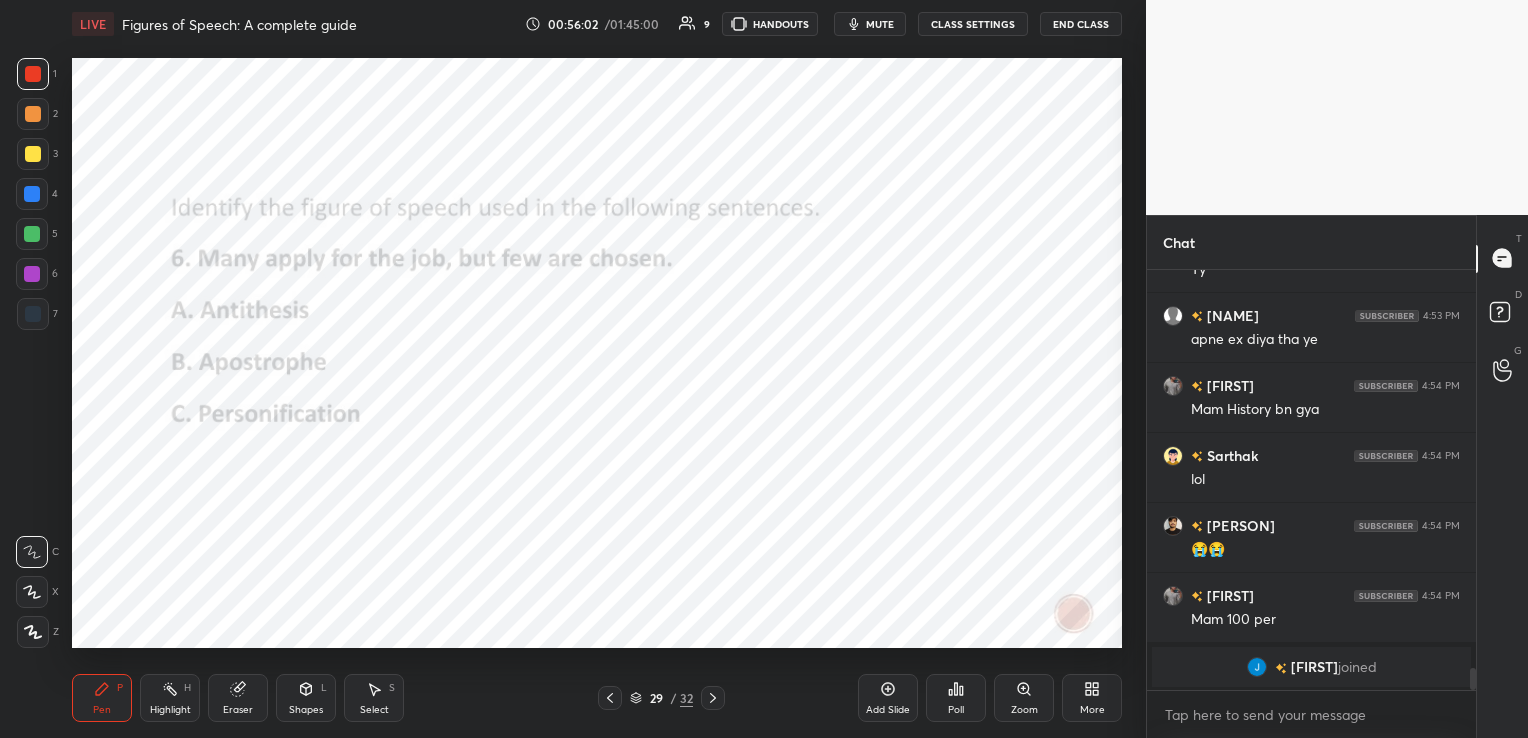 click on "1 2 3 4 5 6 7 C X Z C X Z E E Erase all   H H LIVE Figures of Speech: A complete guide 00:56:02 /  01:45:00 9 HANDOUTS mute CLASS SETTINGS End Class Setting up your live class Poll for   secs No correct answer Start poll Back Figures of Speech: A complete guide [PERSON] Pen P Highlight H Eraser Shapes L Select S 29 / 32 Add Slide Poll Zoom More Chat Sarthak 4:53 PM yes harshit 4:53 PM Yy Imran 4:53 PM apne ex diya tha ye harshit 4:54 PM Mam History bn gya Sarthak 4:54 PM lol Kshitiz 4:54 PM 😭😭 harshit 4:54 PM Mam 100 per Jenish  joined JUMP TO LATEST Enable hand raising Enable raise hand to speak to learners. Once enabled, chat will be turned off temporarily. Enable x   introducing Raise a hand with a doubt Now learners can raise their hand along with a doubt  How it works? Doubts asked by learners will show up here NEW DOUBTS ASKED No one has raised a hand yet Can't raise hand Looks like educator just invited you to speak. Please wait before you can raise your hand again. Got it T Messages (T) D G" at bounding box center [764, 369] 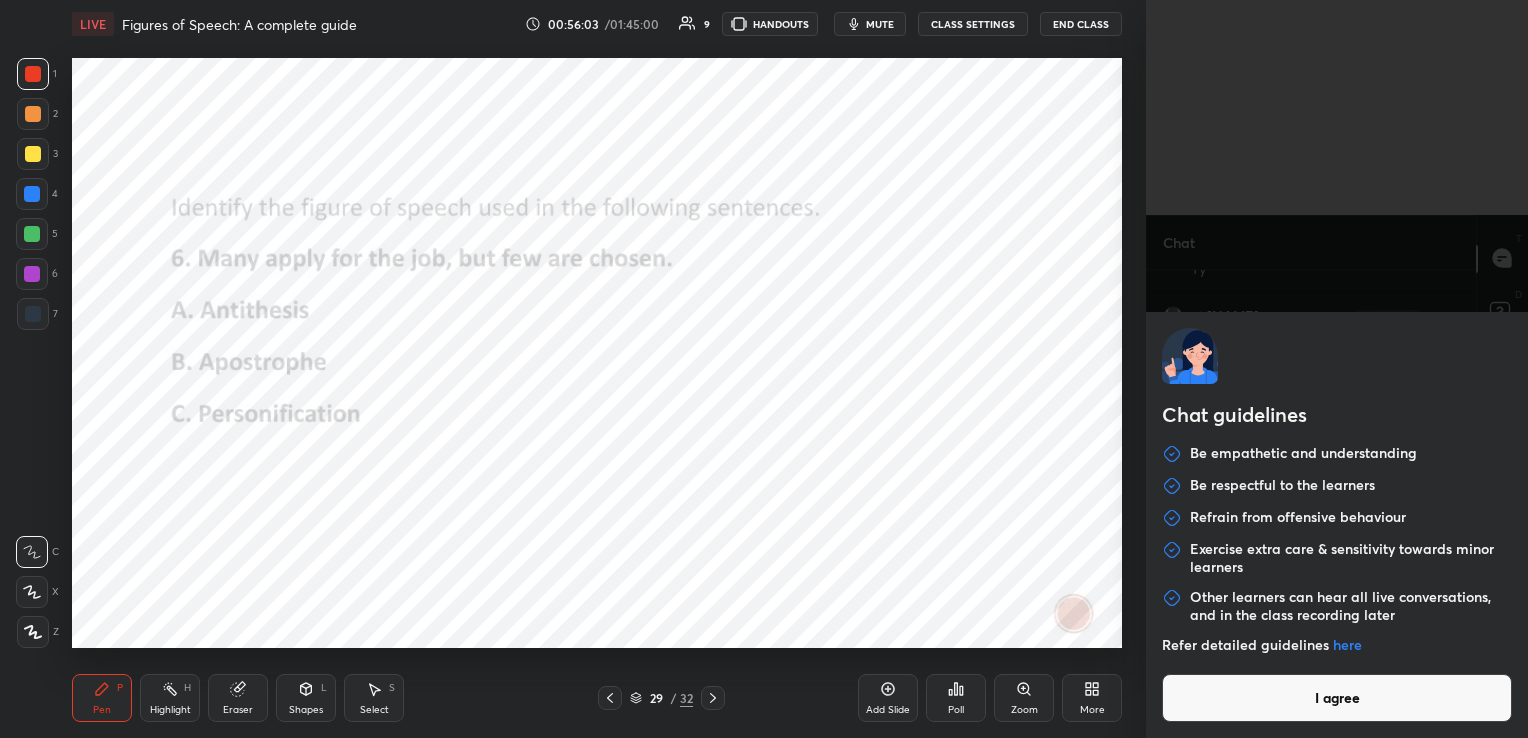 click on "I agree" at bounding box center [1337, 698] 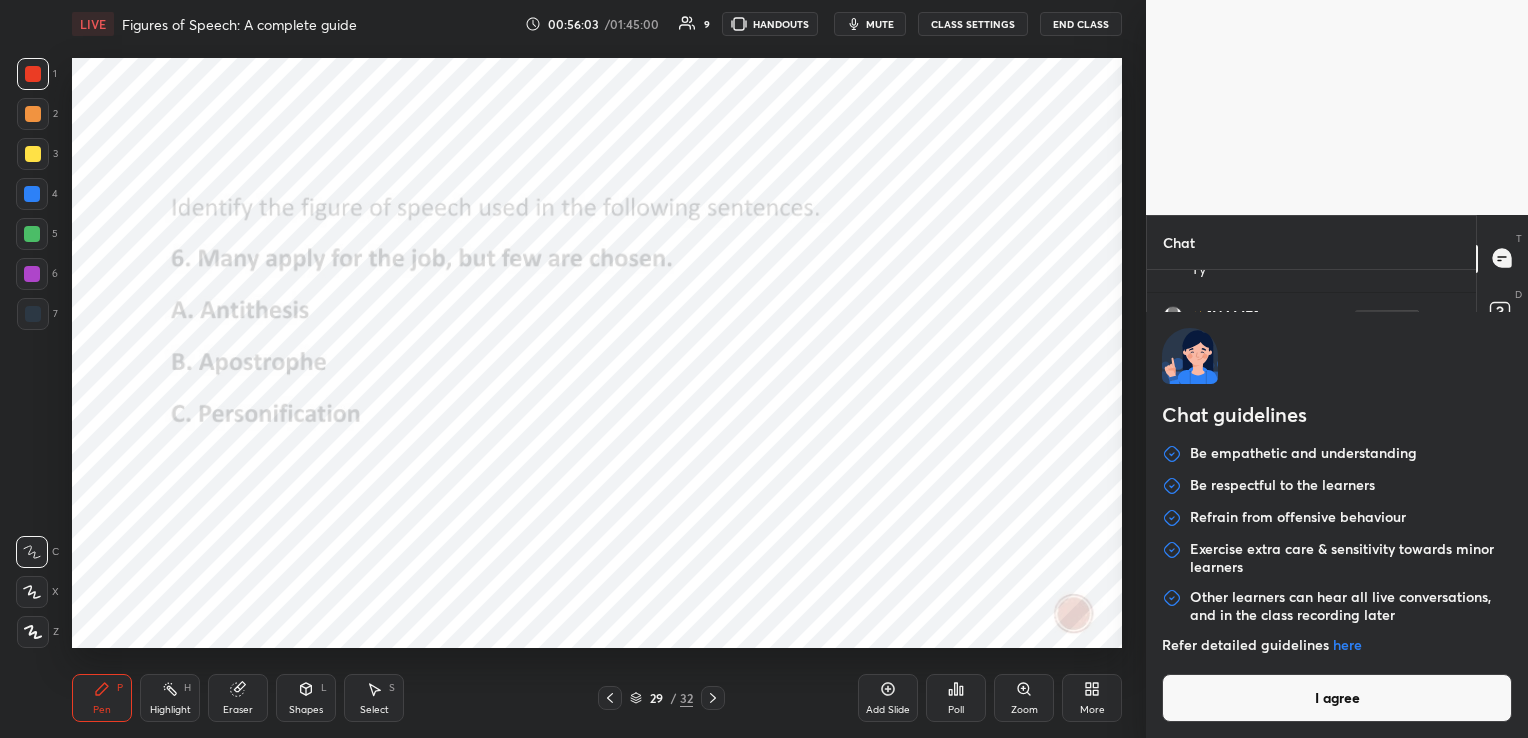 type on "x" 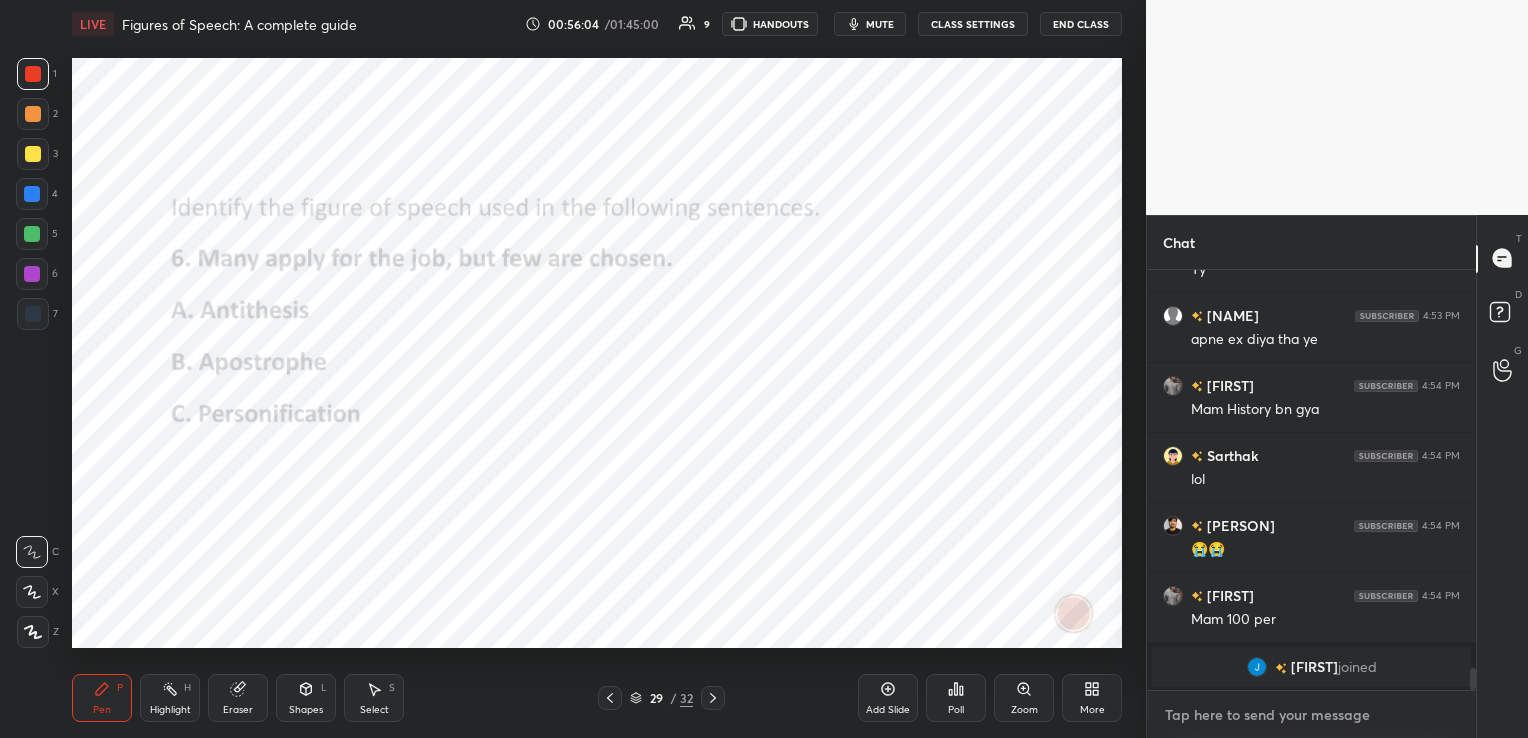 click at bounding box center (1311, 715) 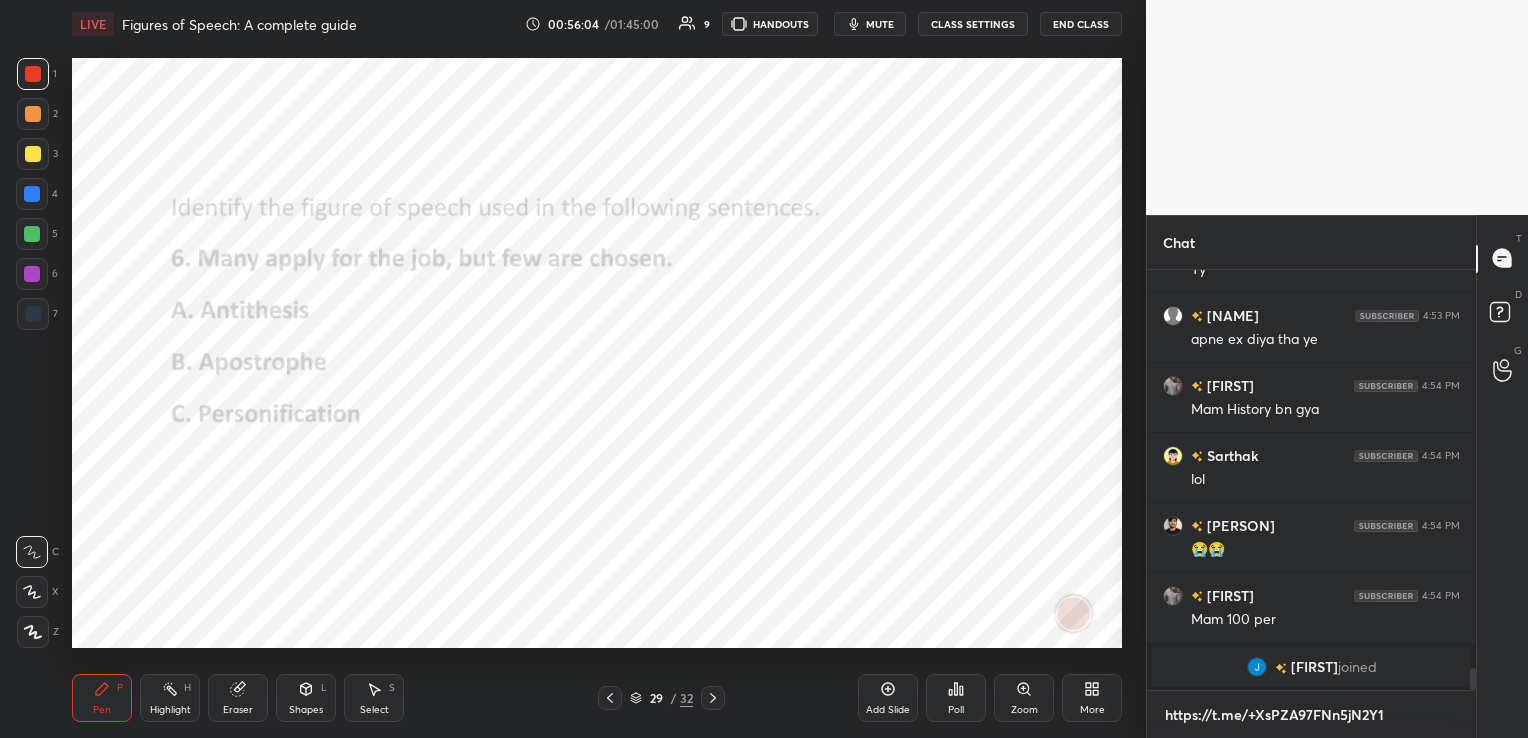 scroll, scrollTop: 409, scrollLeft: 323, axis: both 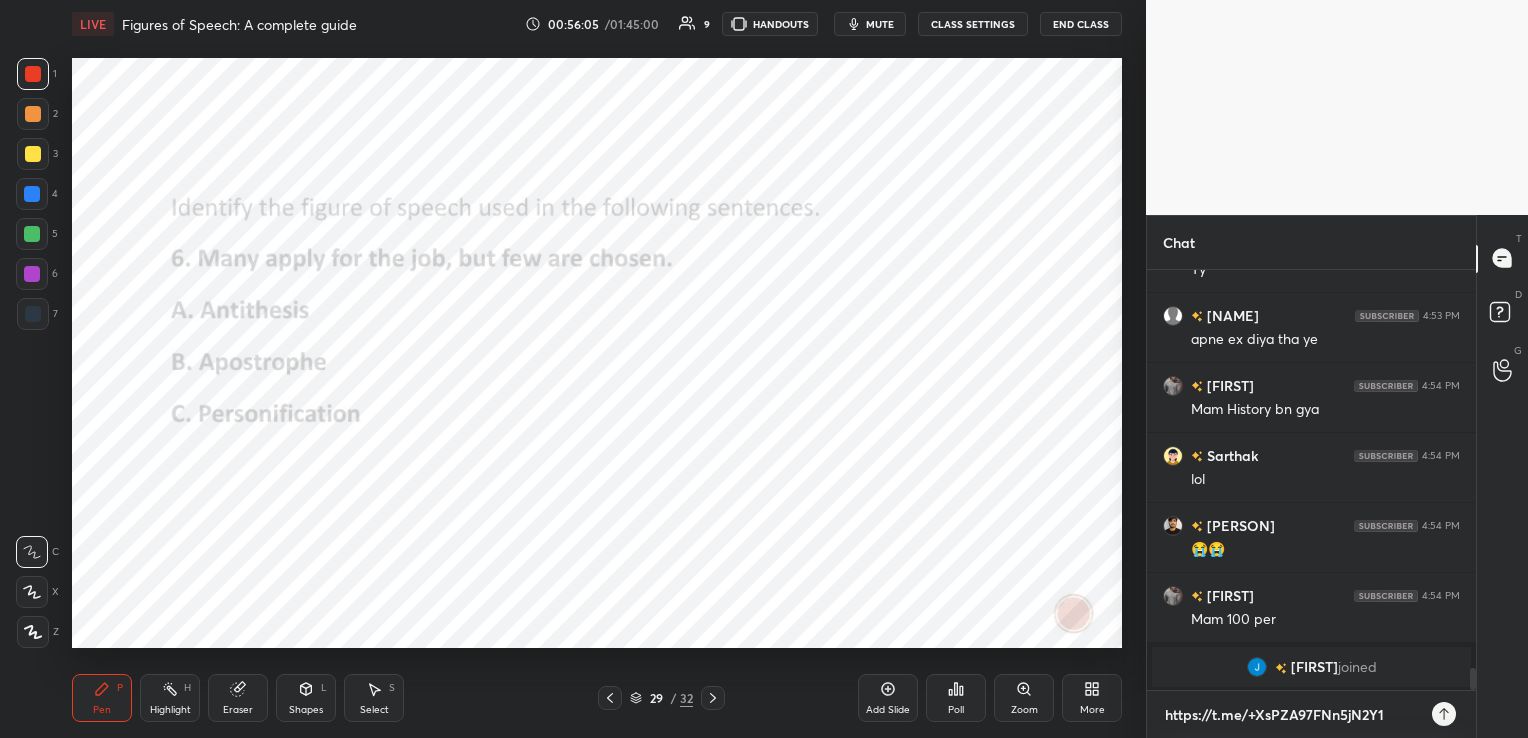 type 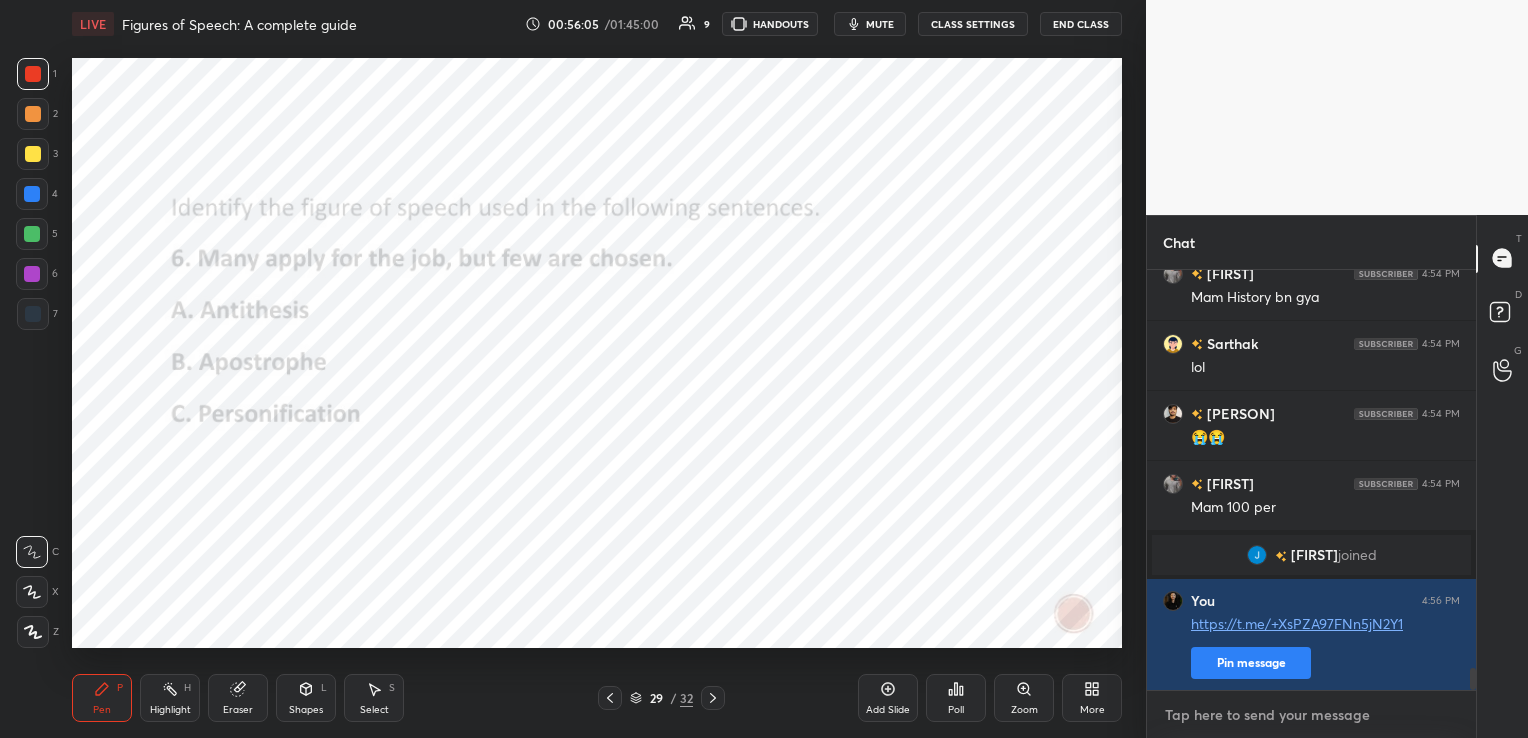 scroll, scrollTop: 7627, scrollLeft: 0, axis: vertical 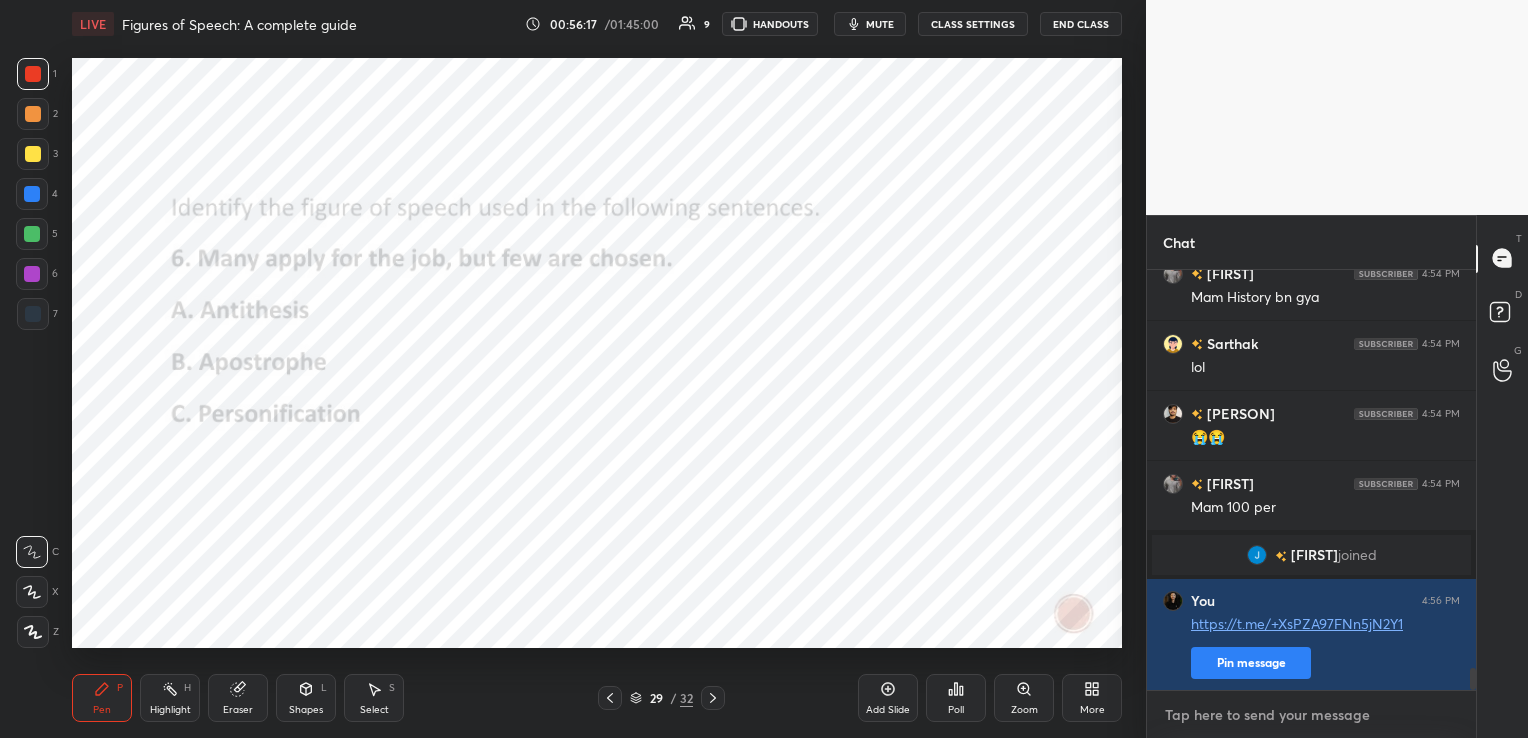 type on "x" 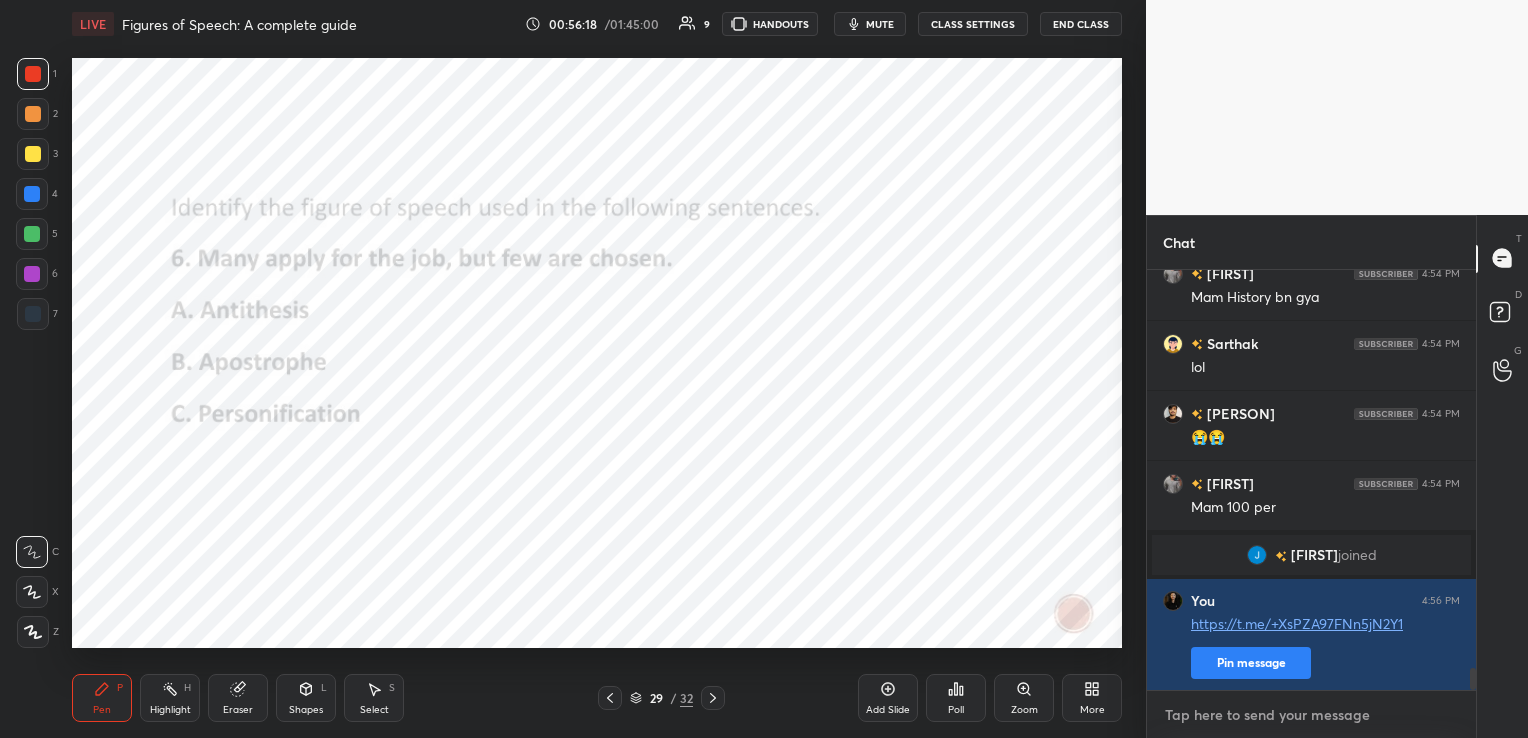 paste on "https://t.me/alpasharmaunacademy" 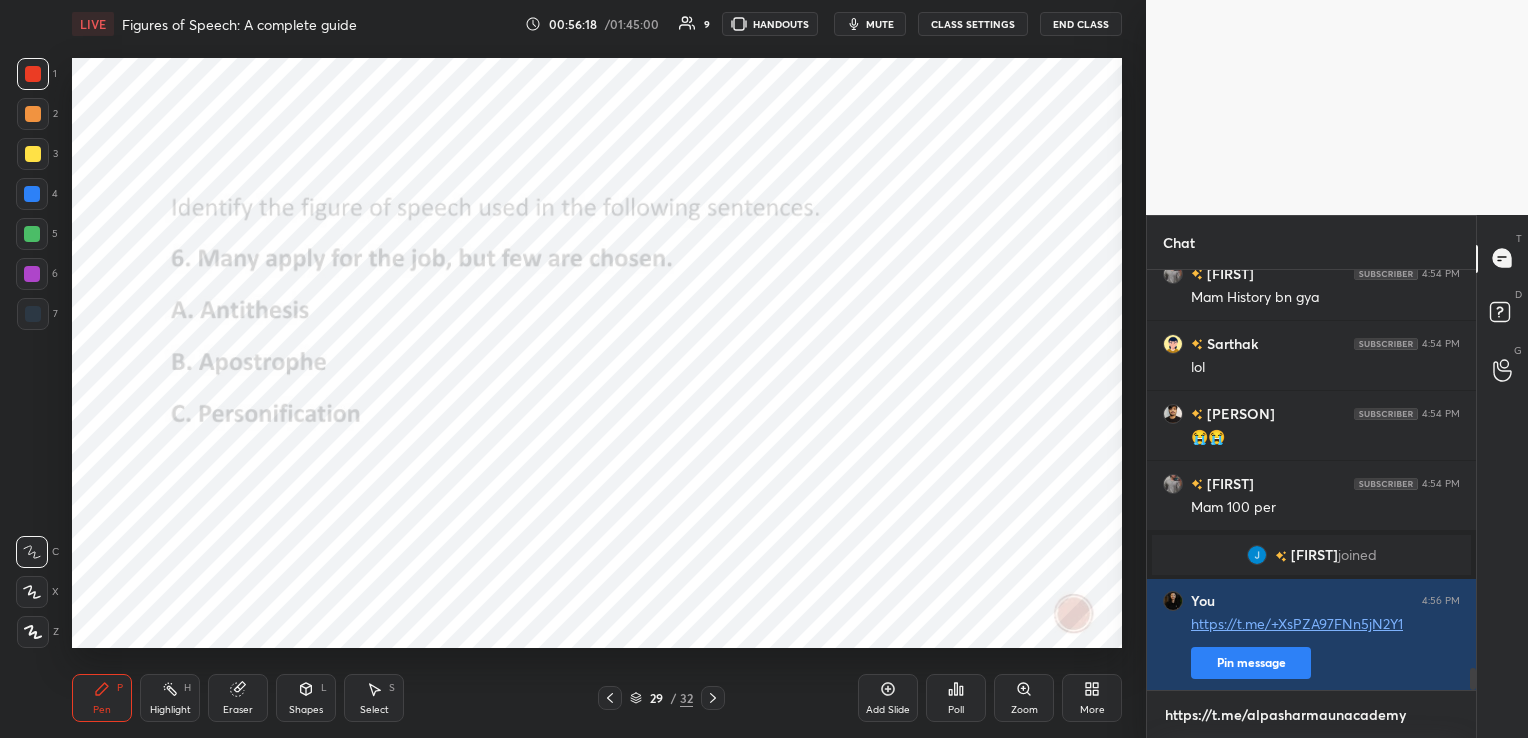 scroll, scrollTop: 409, scrollLeft: 323, axis: both 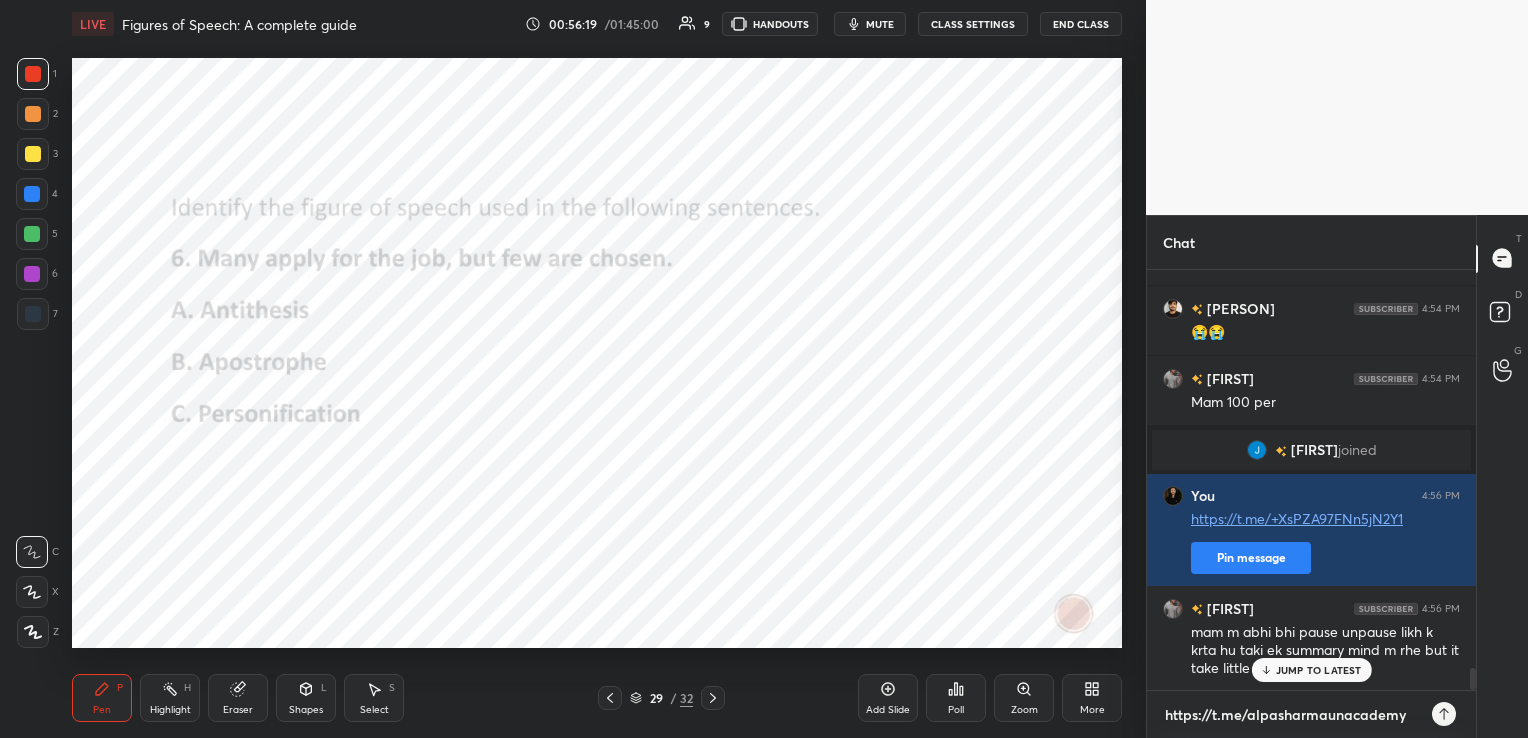 type 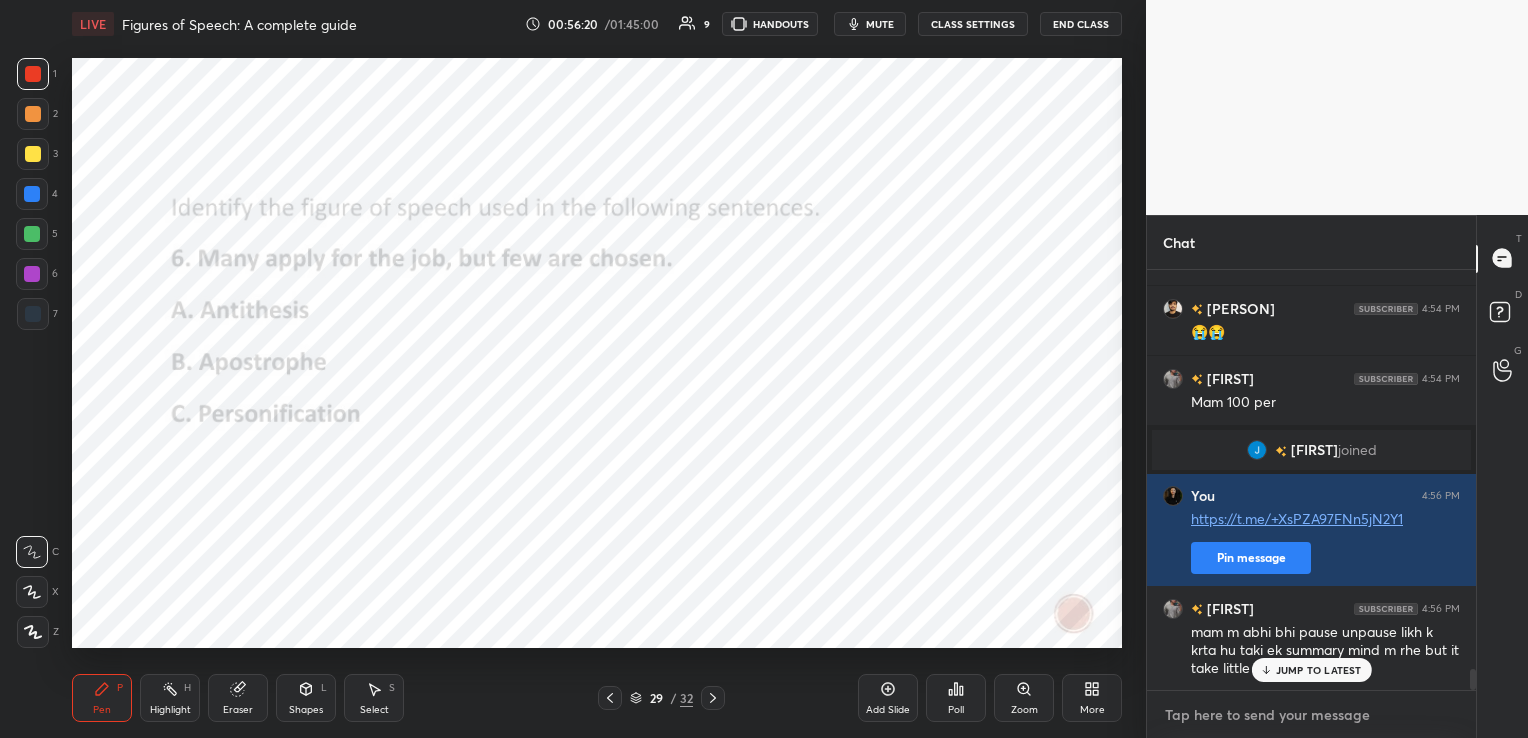 scroll, scrollTop: 7844, scrollLeft: 0, axis: vertical 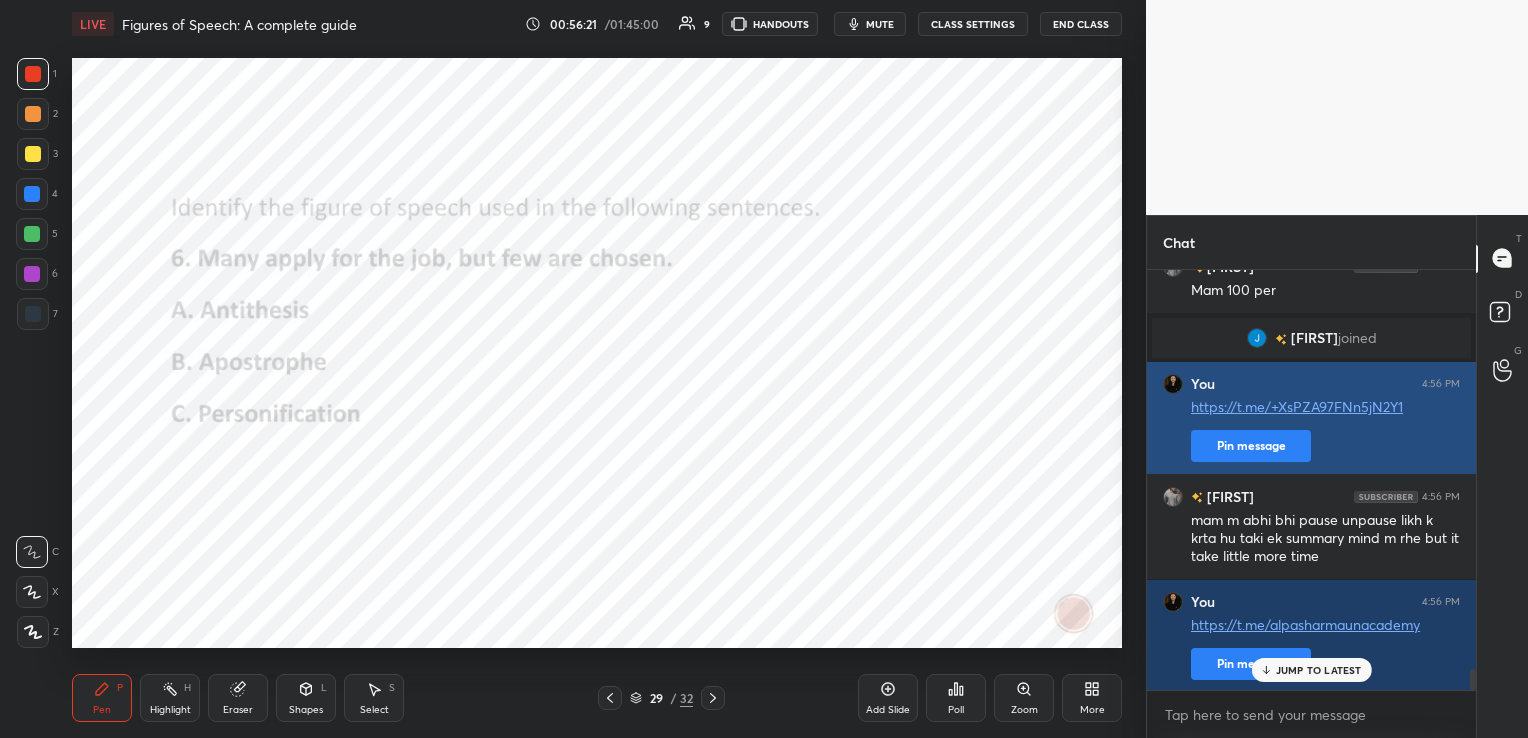 click on "Pin message" at bounding box center [1251, 446] 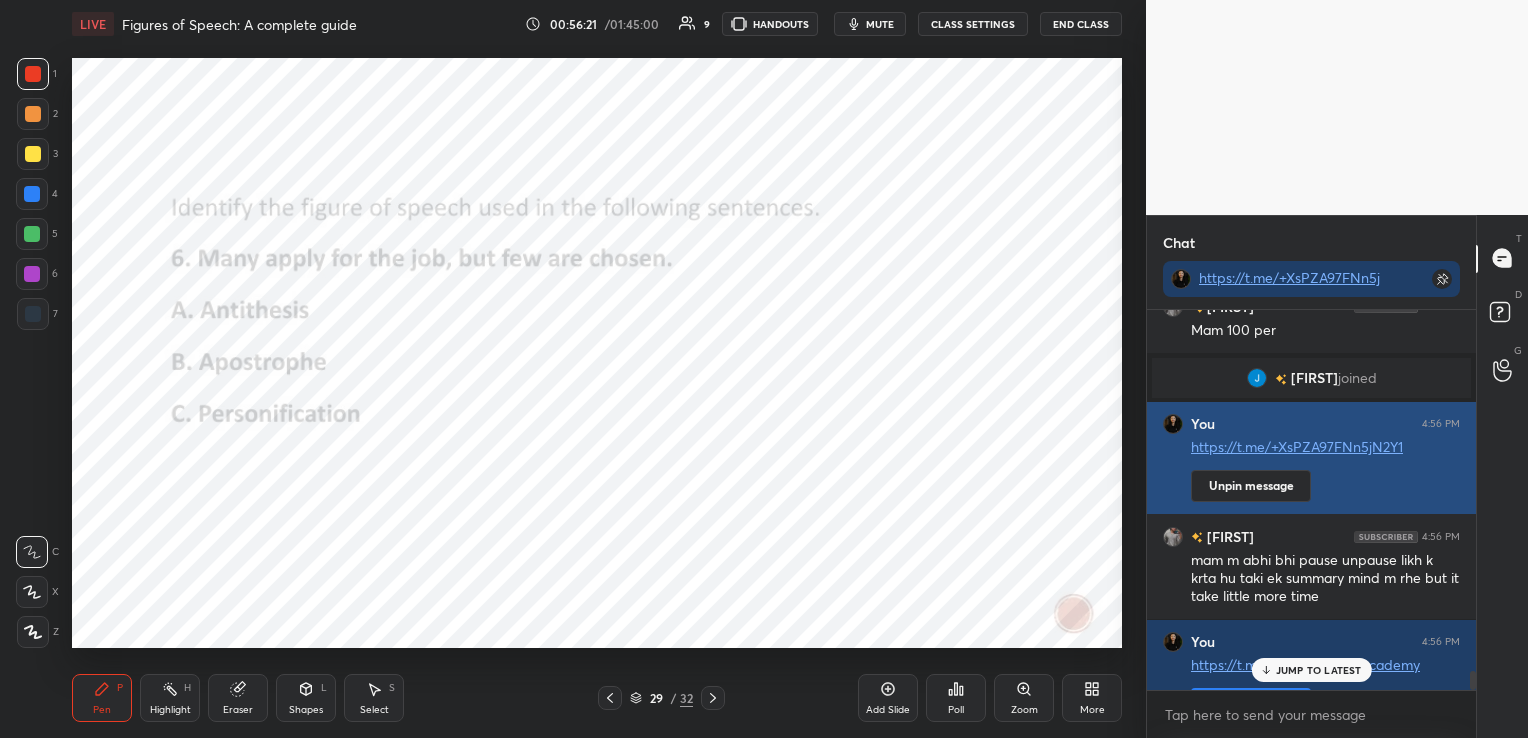 scroll, scrollTop: 375, scrollLeft: 323, axis: both 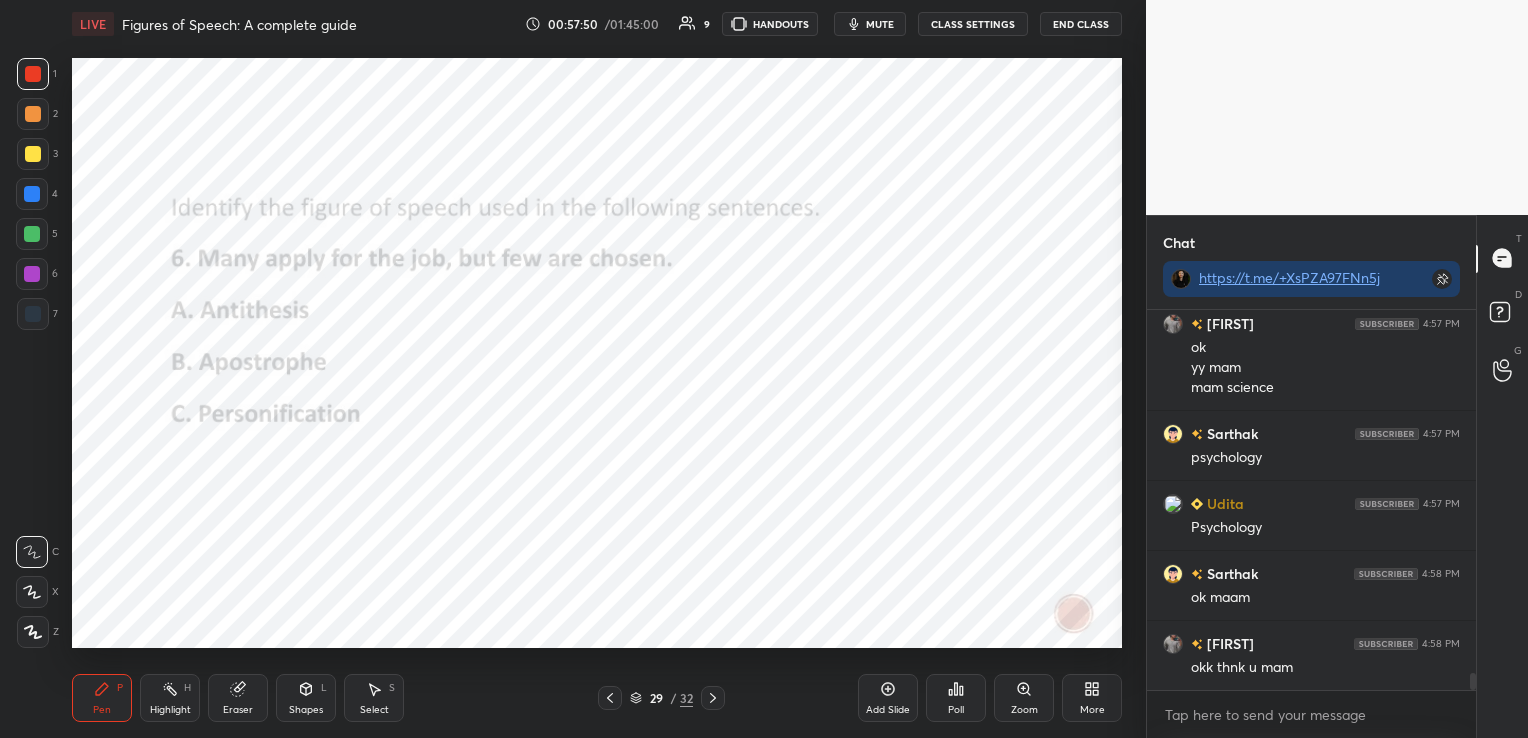 click on "End Class" at bounding box center [1081, 24] 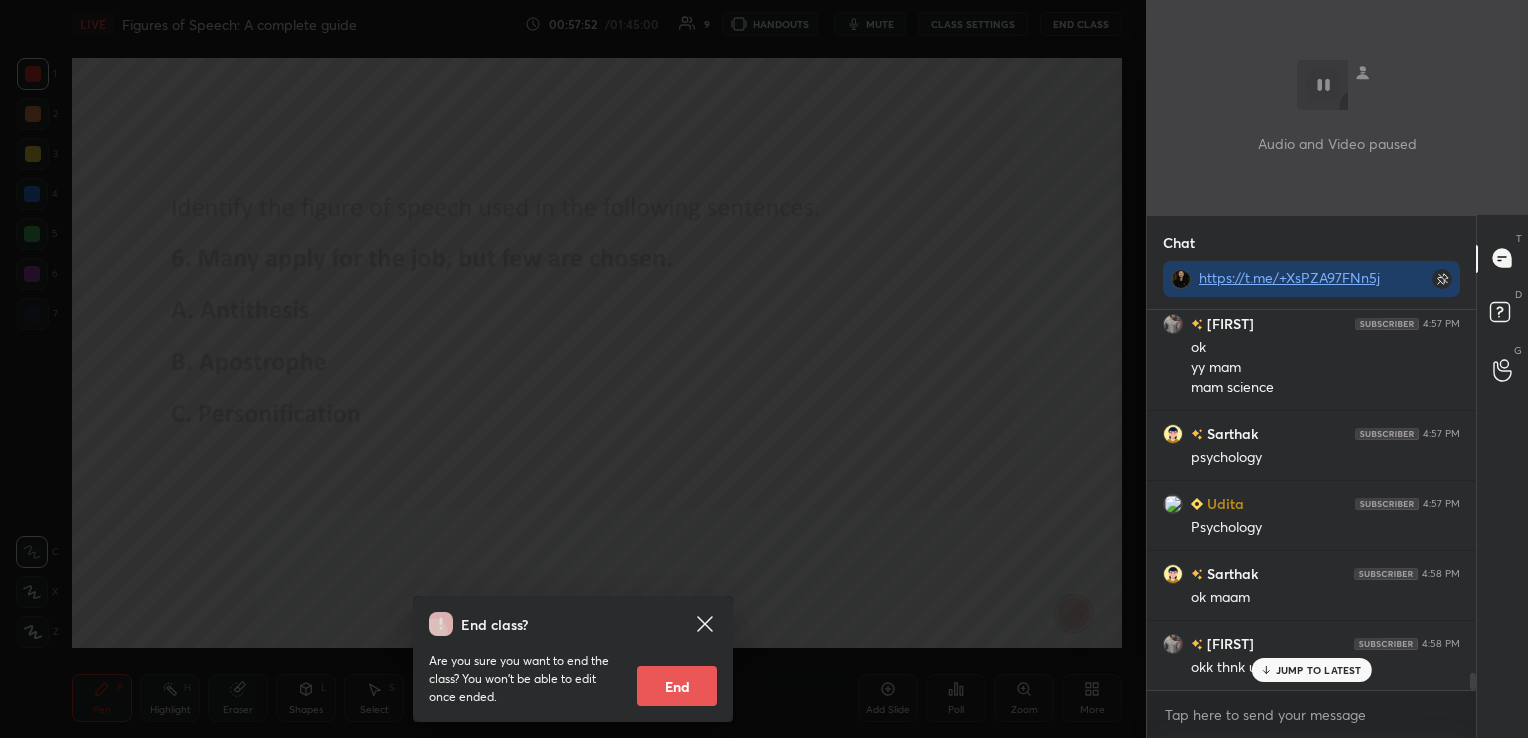 scroll, scrollTop: 8344, scrollLeft: 0, axis: vertical 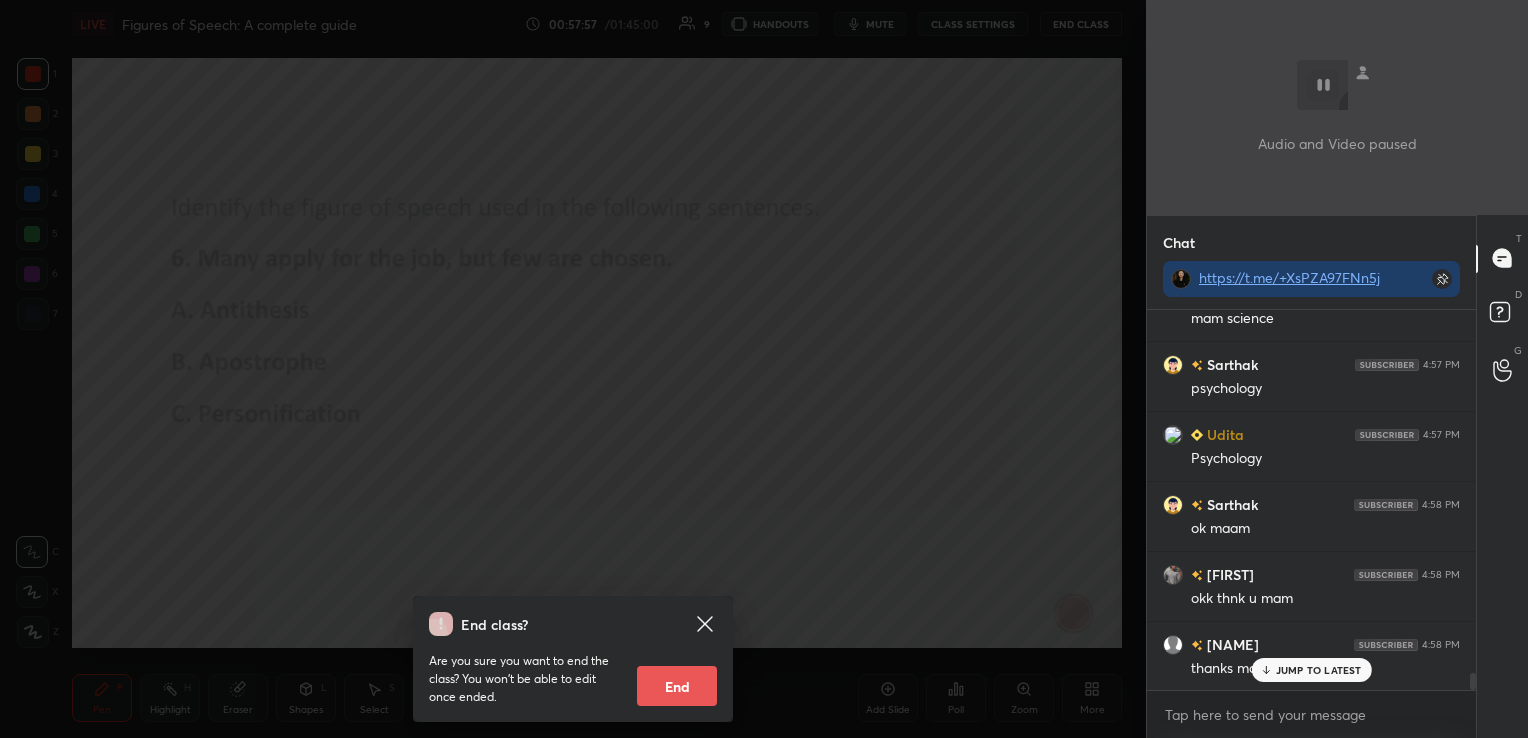 click on "End" at bounding box center (677, 686) 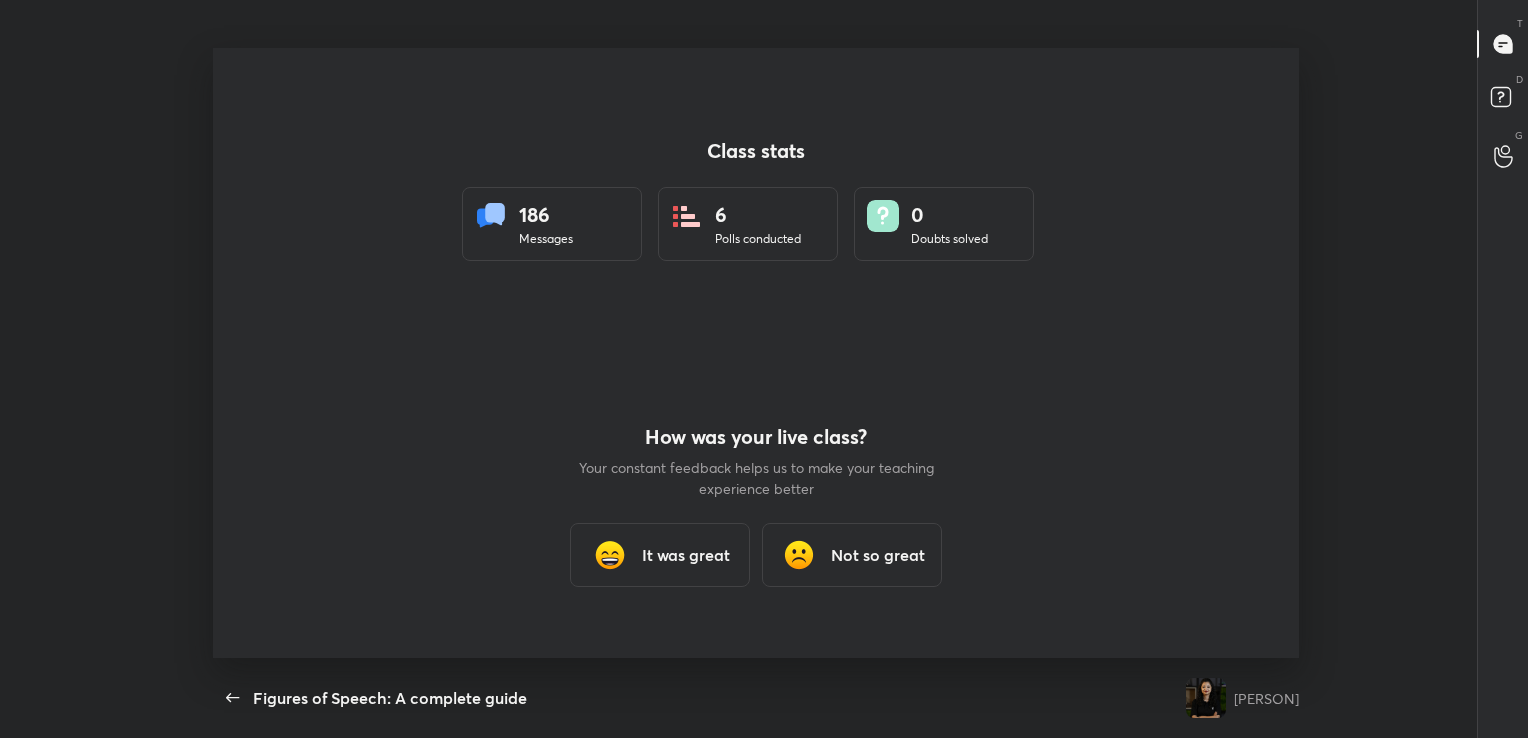 scroll, scrollTop: 99389, scrollLeft: 98827, axis: both 